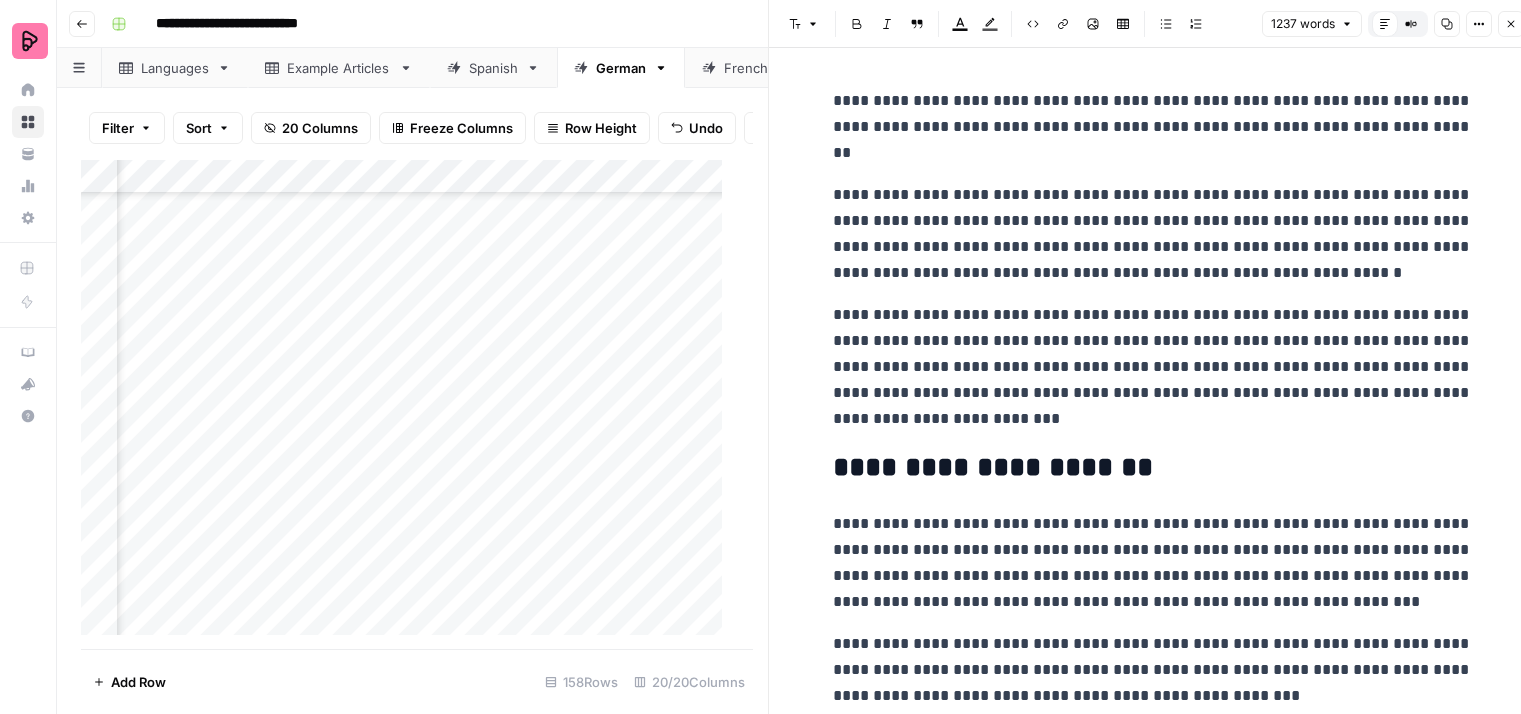 scroll, scrollTop: 0, scrollLeft: 0, axis: both 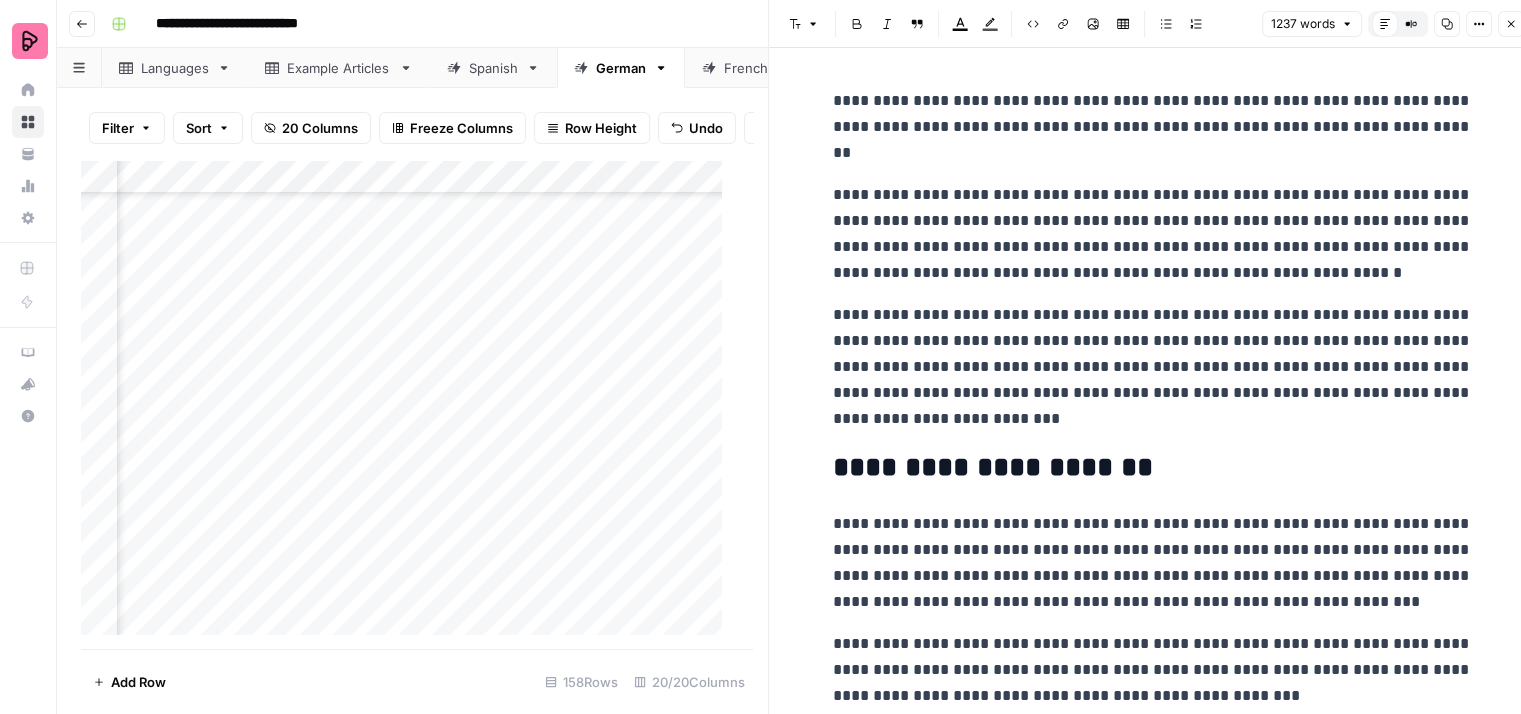 click on "**********" at bounding box center (1153, 127) 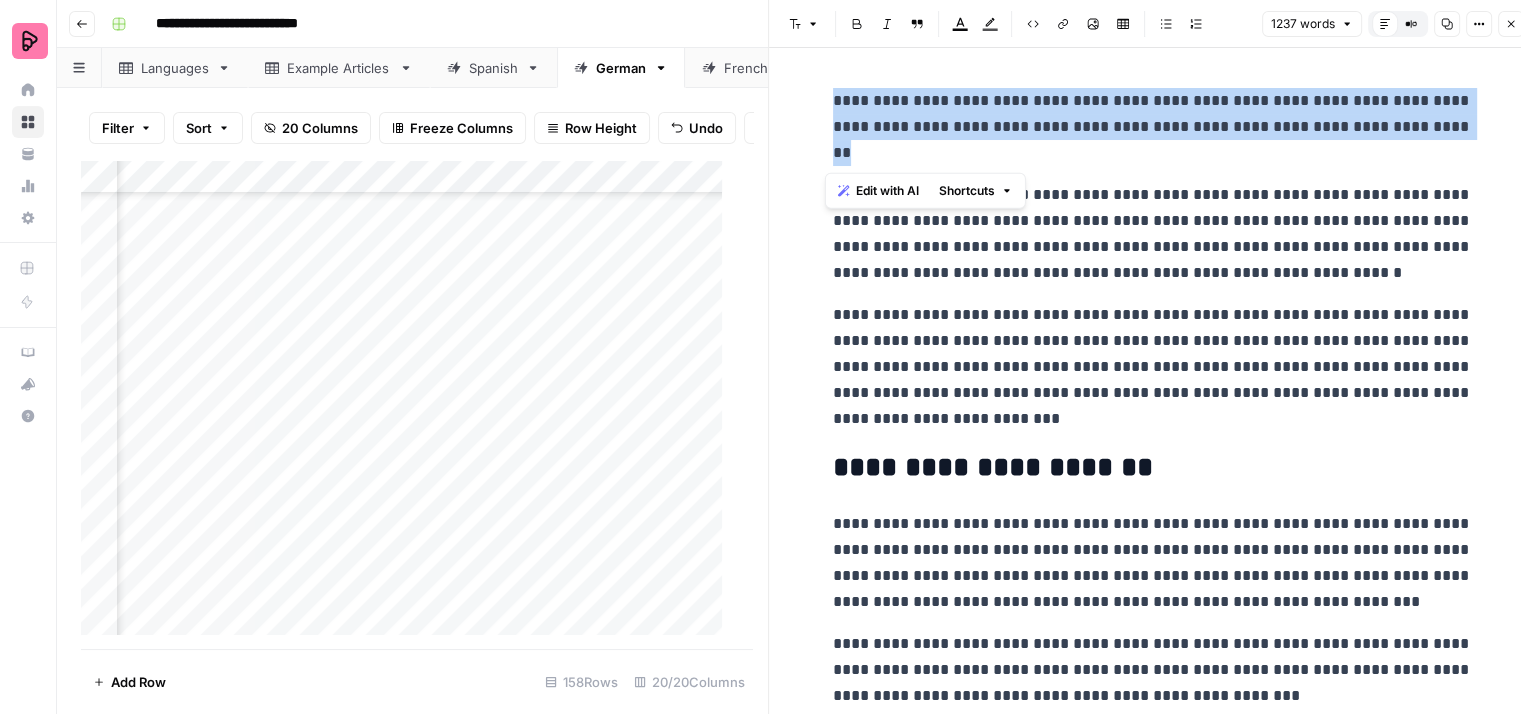 drag, startPoint x: 844, startPoint y: 136, endPoint x: 816, endPoint y: 98, distance: 47.201694 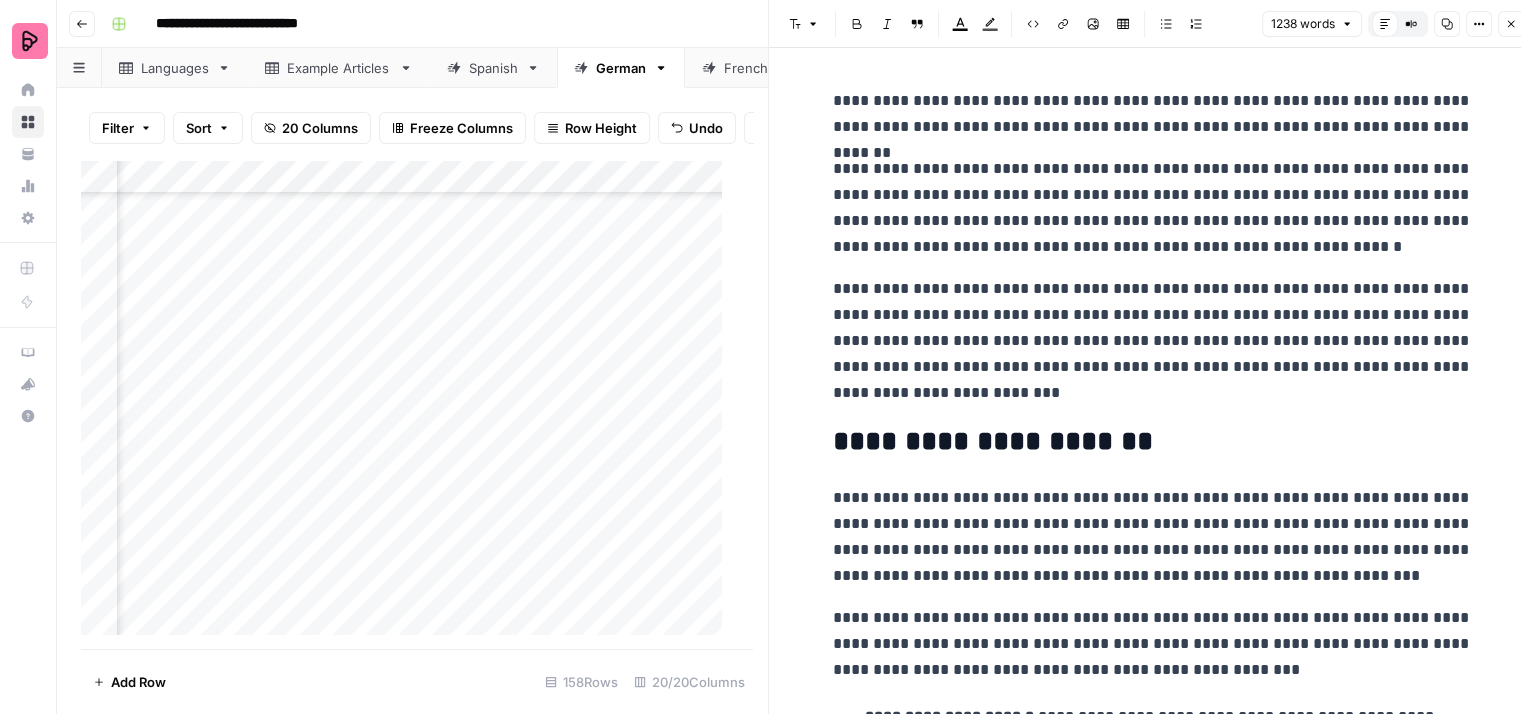 type 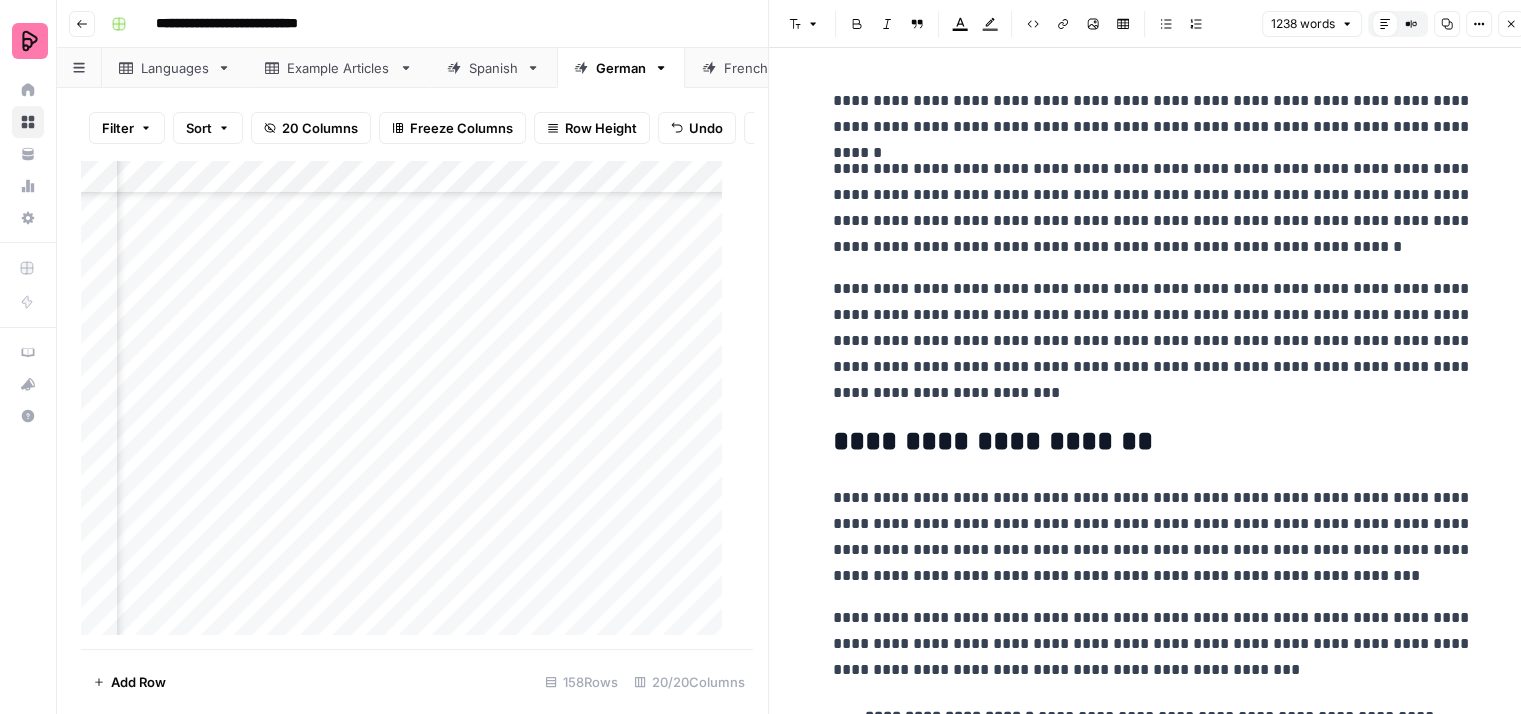click on "**********" at bounding box center (1153, 208) 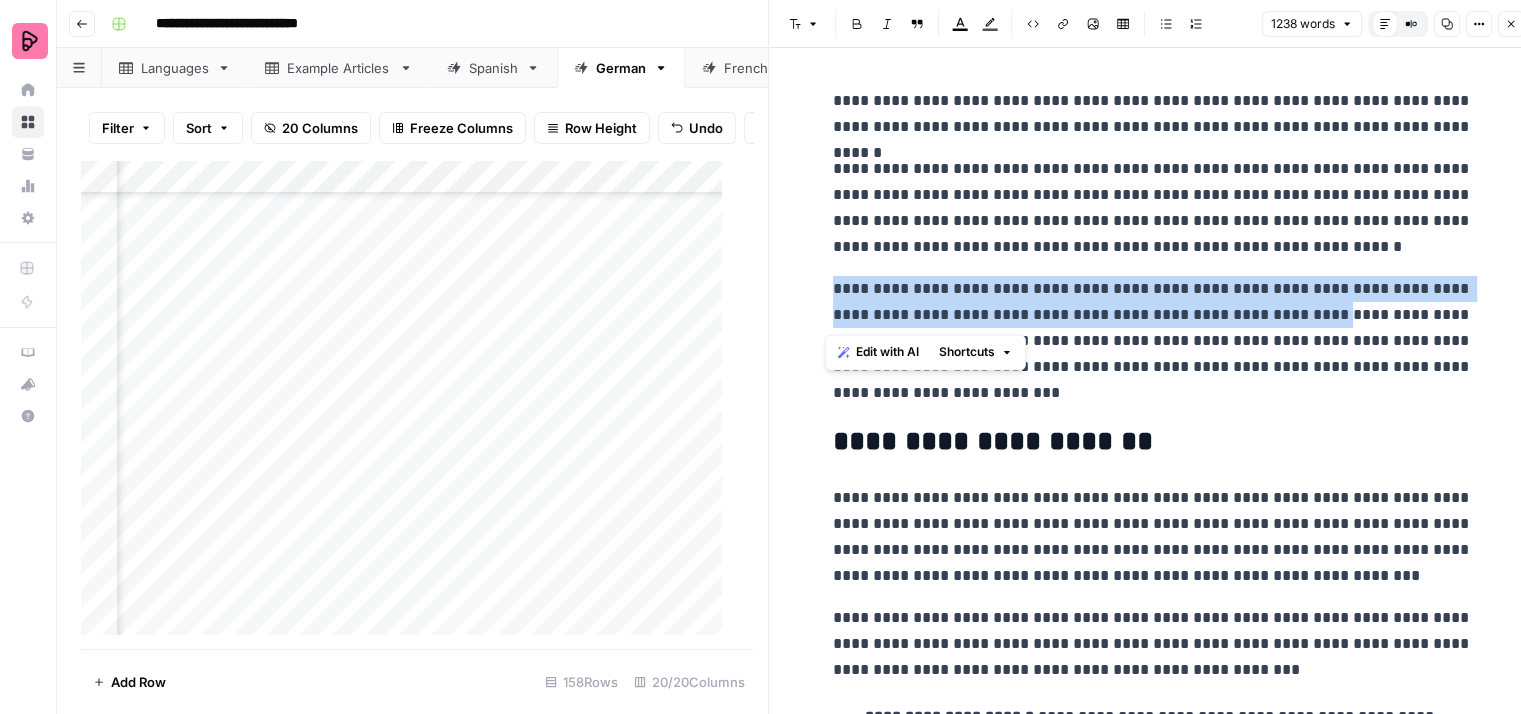 drag, startPoint x: 1264, startPoint y: 315, endPoint x: 804, endPoint y: 280, distance: 461.3296 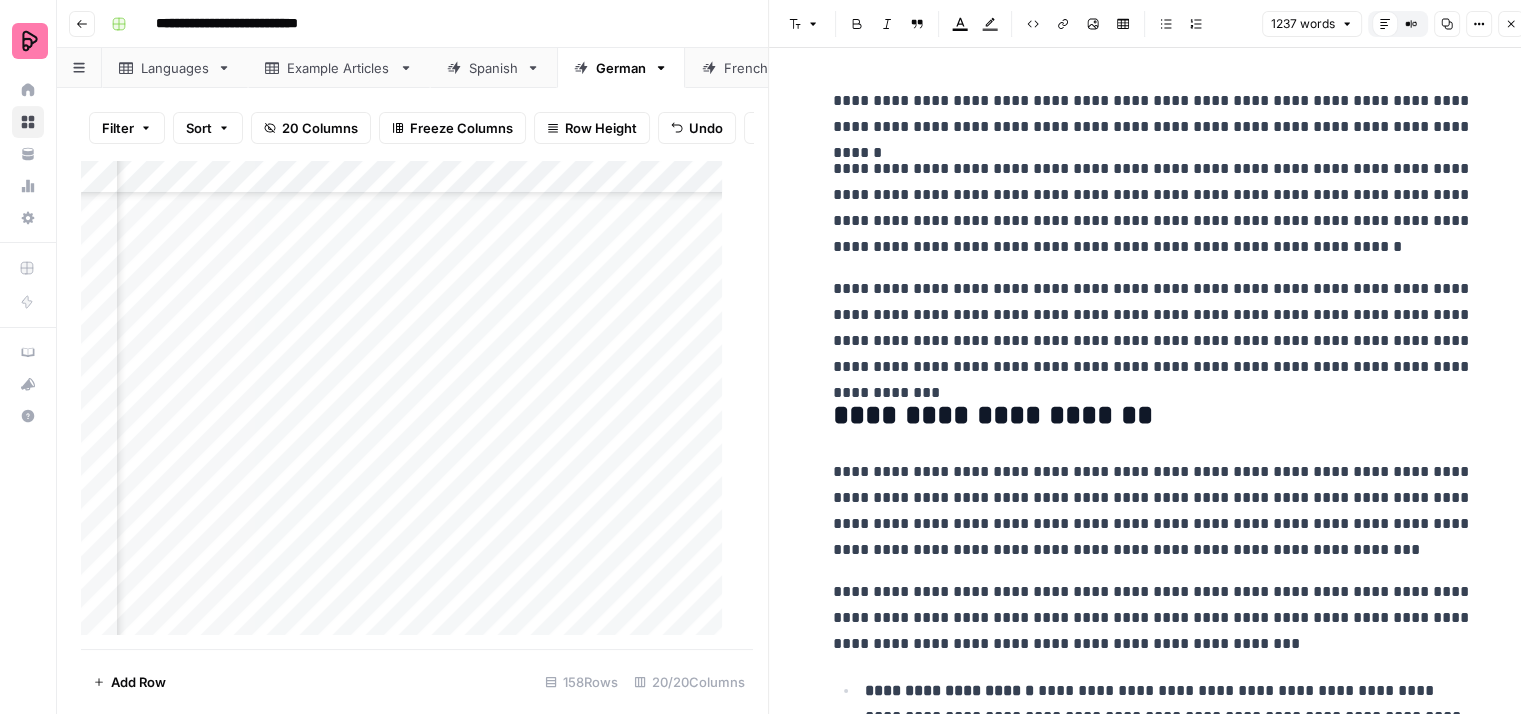 click on "**********" at bounding box center [1153, 328] 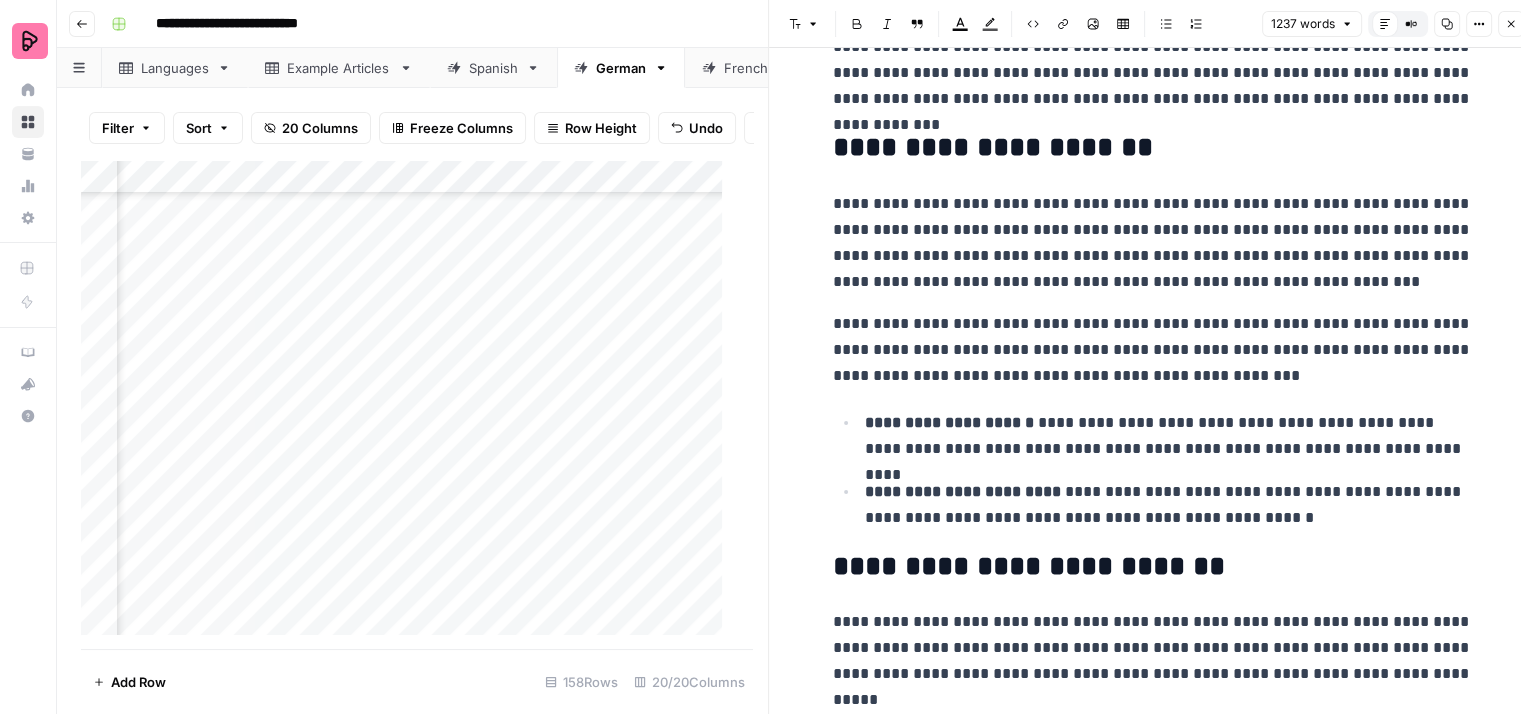 scroll, scrollTop: 300, scrollLeft: 0, axis: vertical 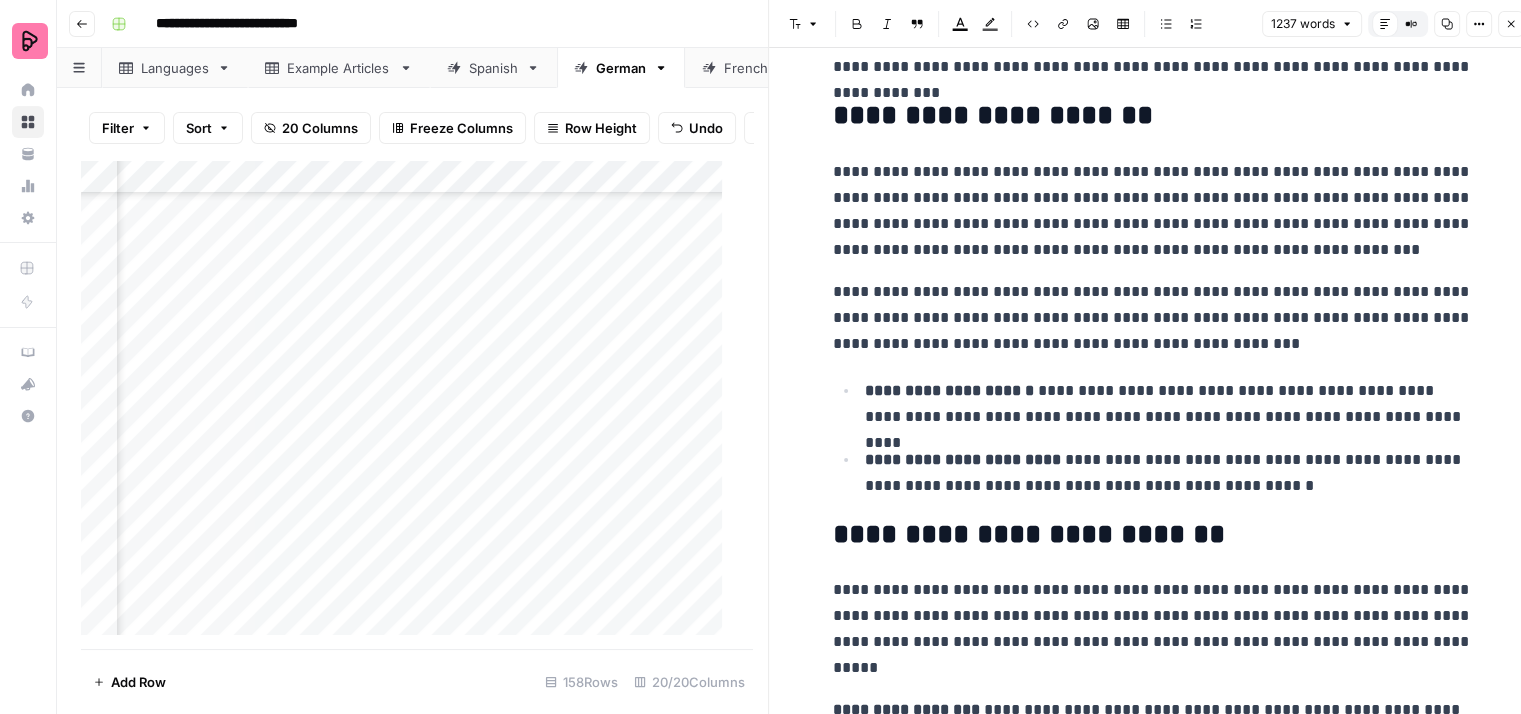 click on "**********" at bounding box center (1153, 211) 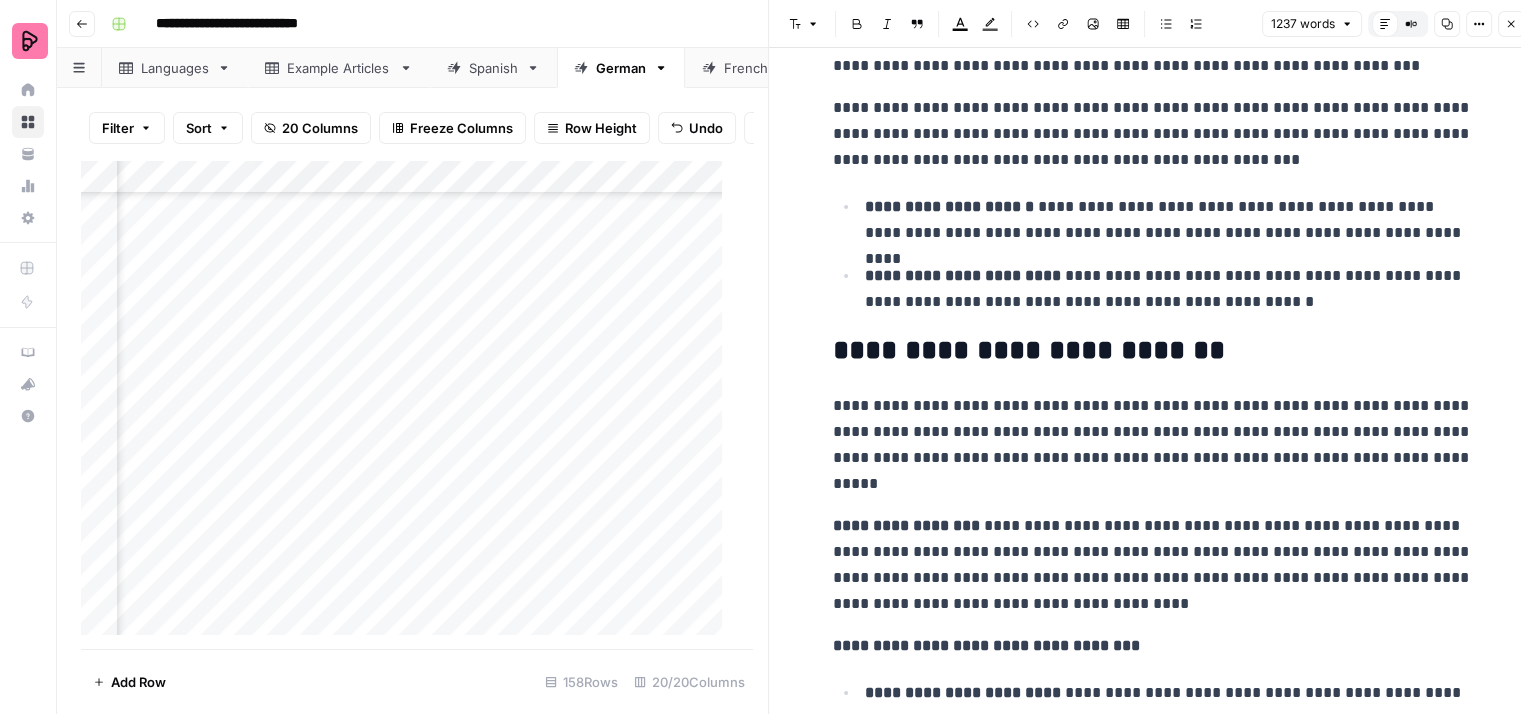 scroll, scrollTop: 500, scrollLeft: 0, axis: vertical 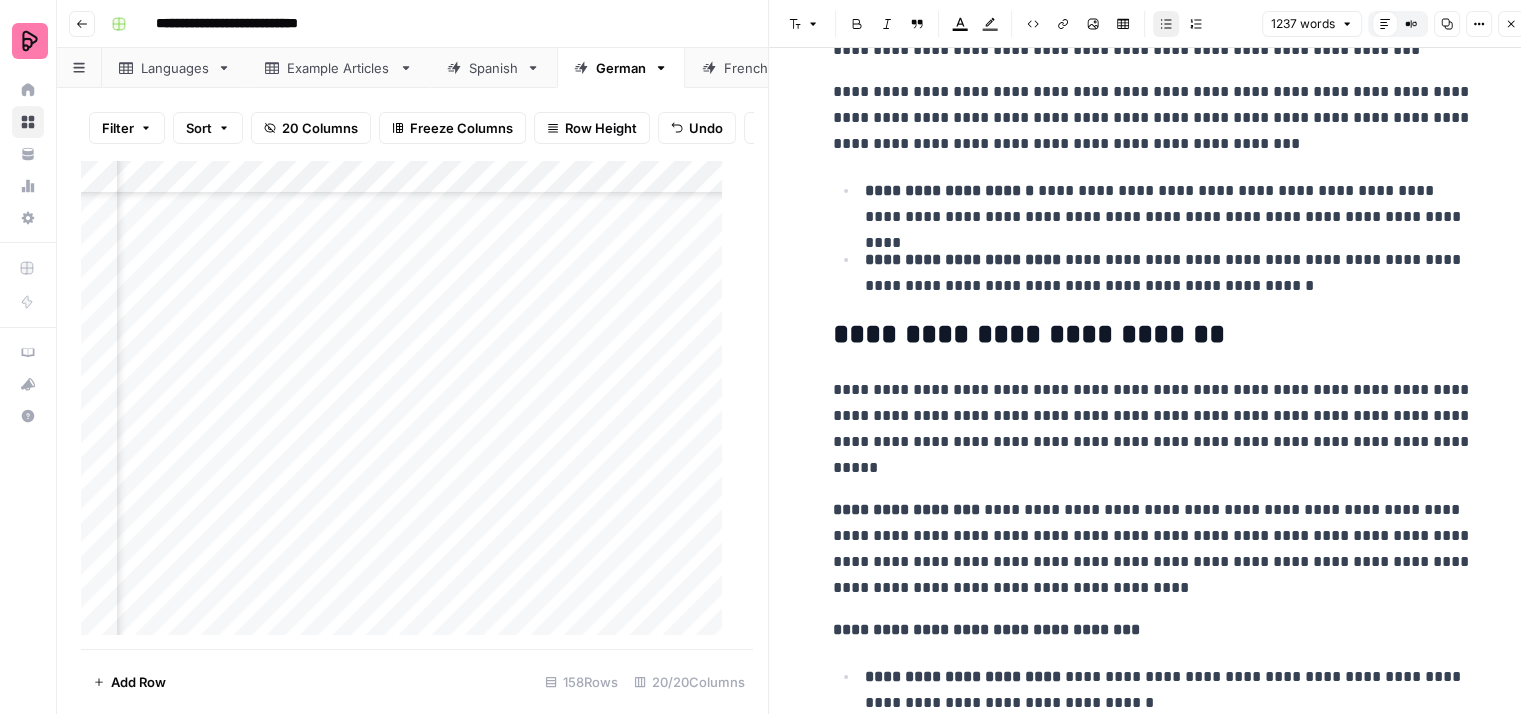 click on "[FIRST] [LAST]" at bounding box center (1169, 204) 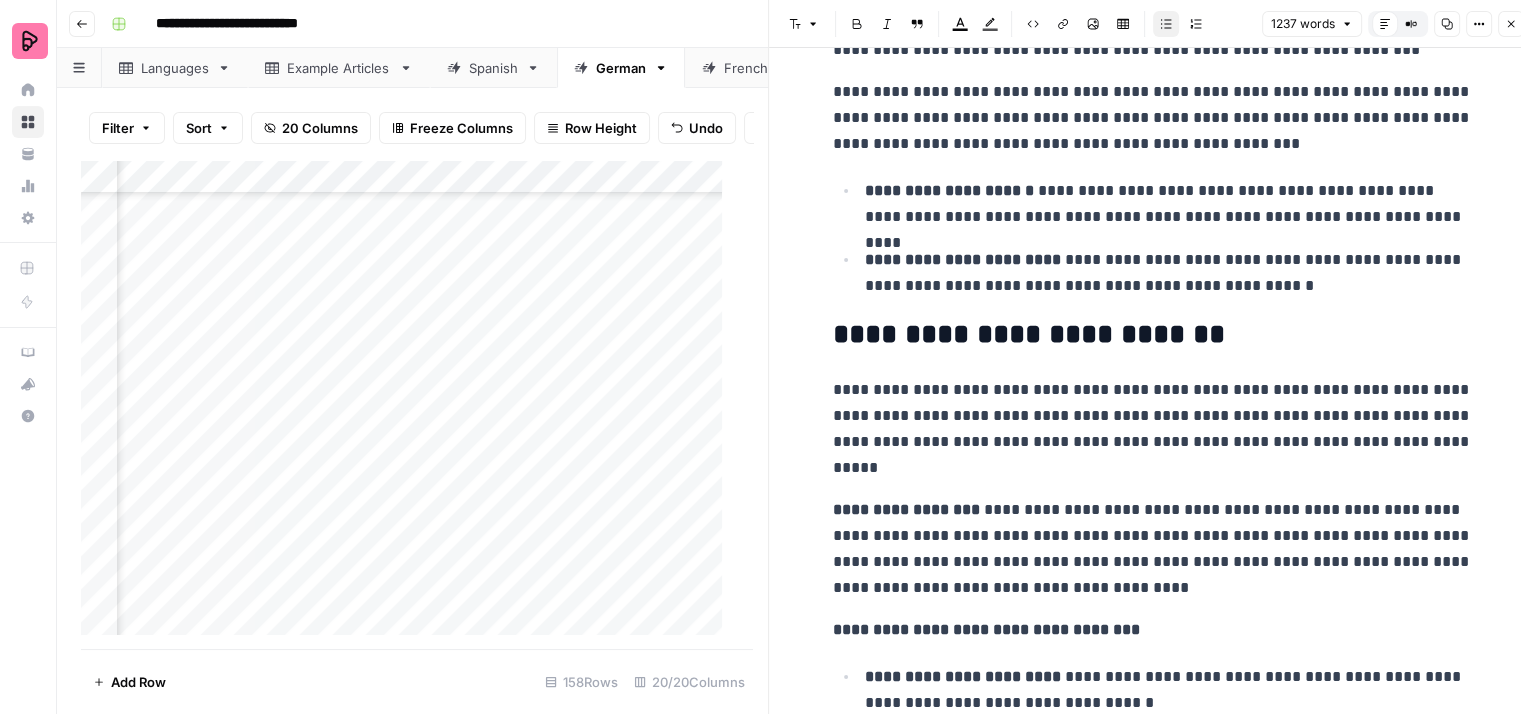 click on "[FIRST] [LAST]" at bounding box center [1169, 204] 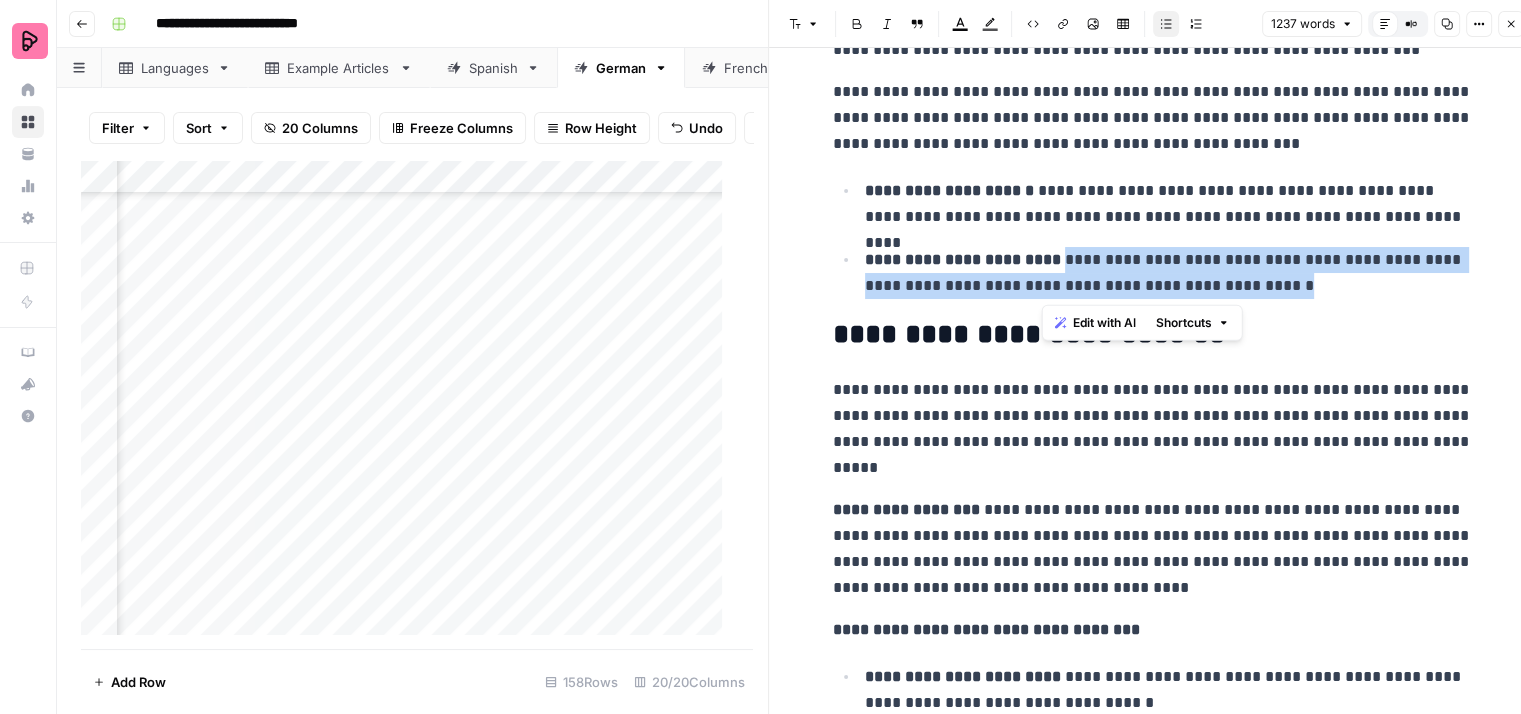 drag, startPoint x: 1382, startPoint y: 282, endPoint x: 1044, endPoint y: 255, distance: 339.0767 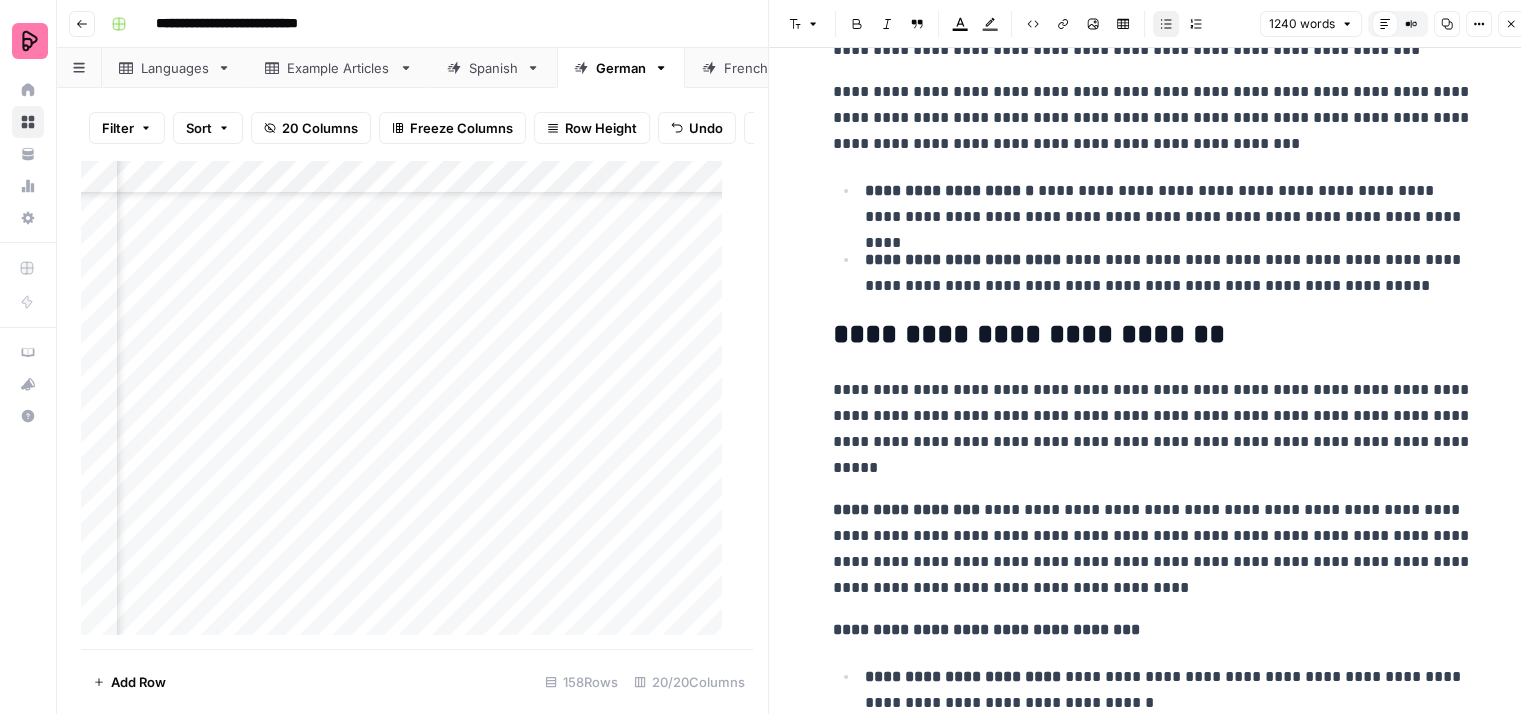 click on "**********" at bounding box center (1153, 335) 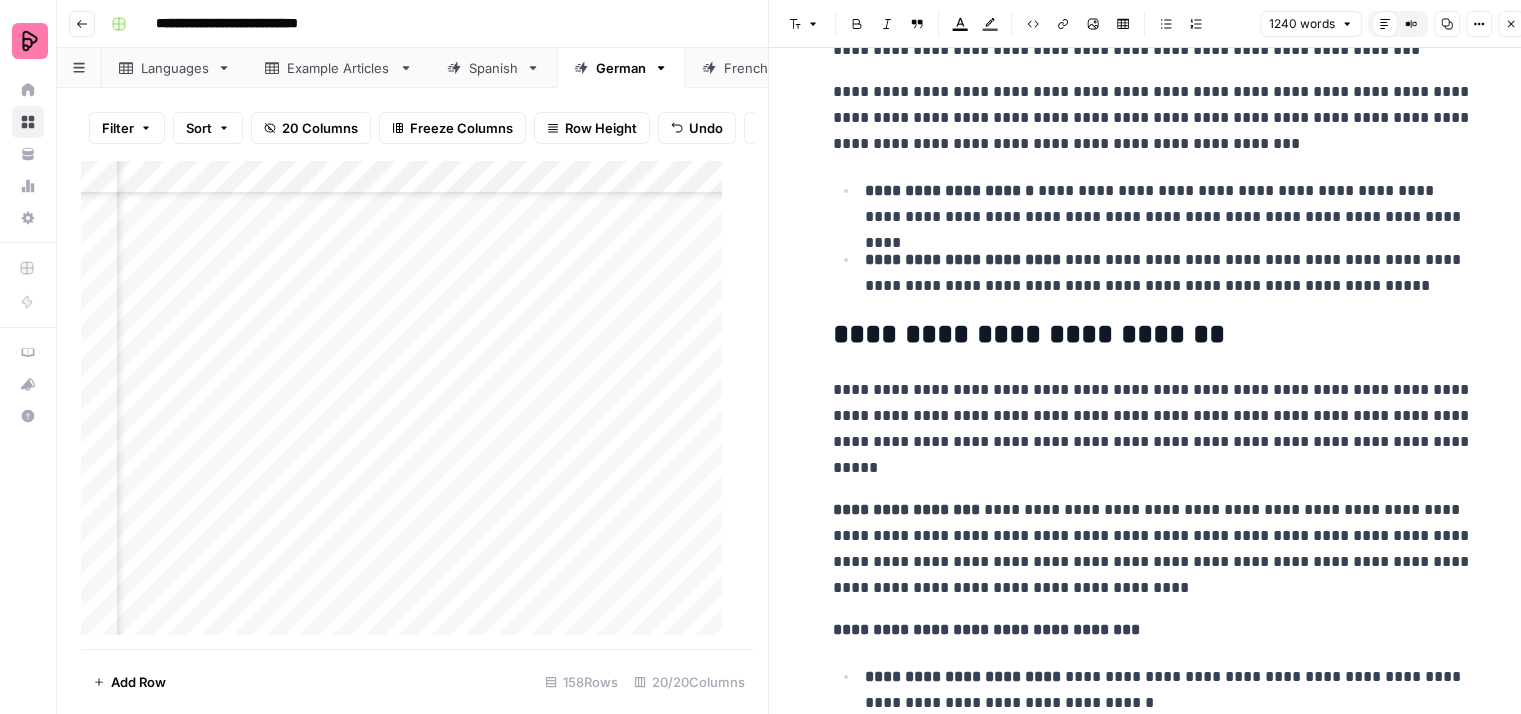 click on "**********" at bounding box center (1169, 273) 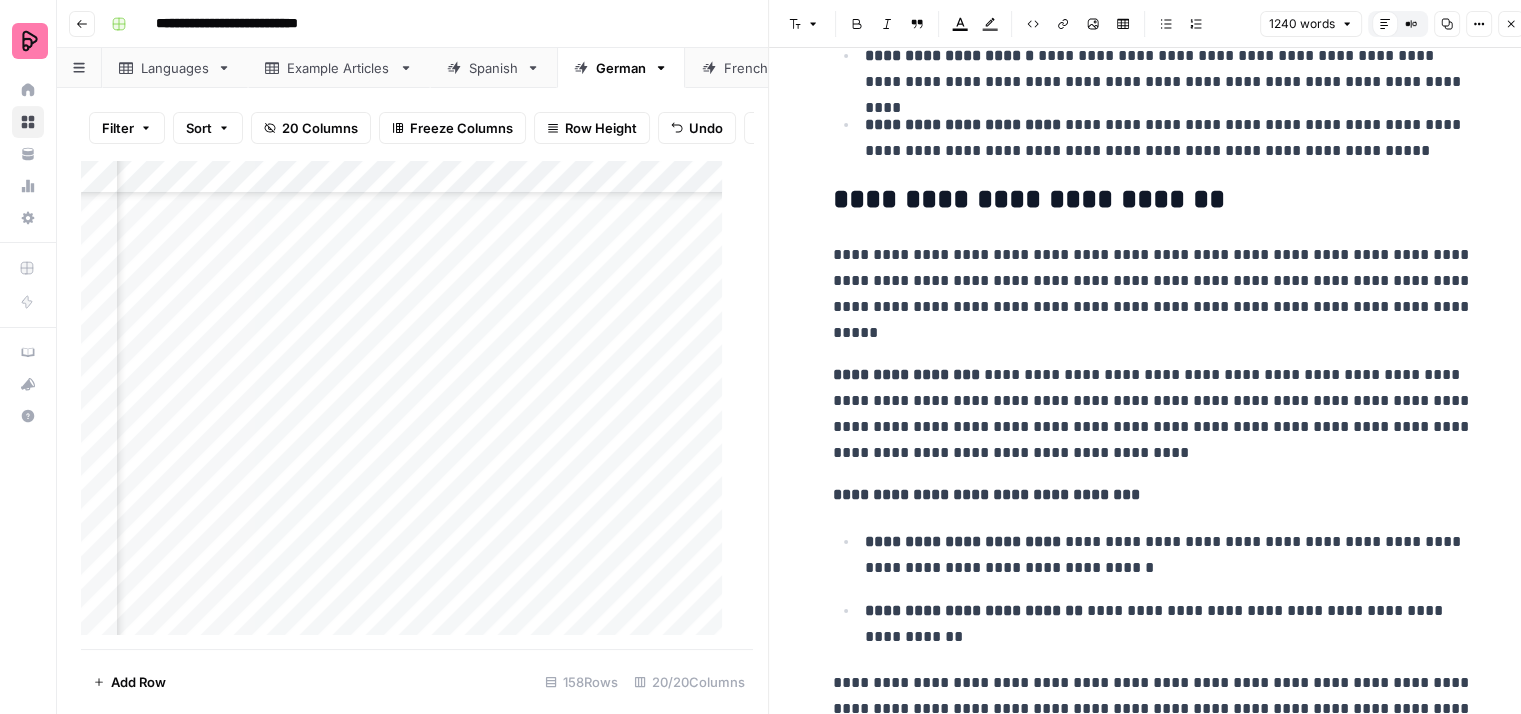 scroll, scrollTop: 700, scrollLeft: 0, axis: vertical 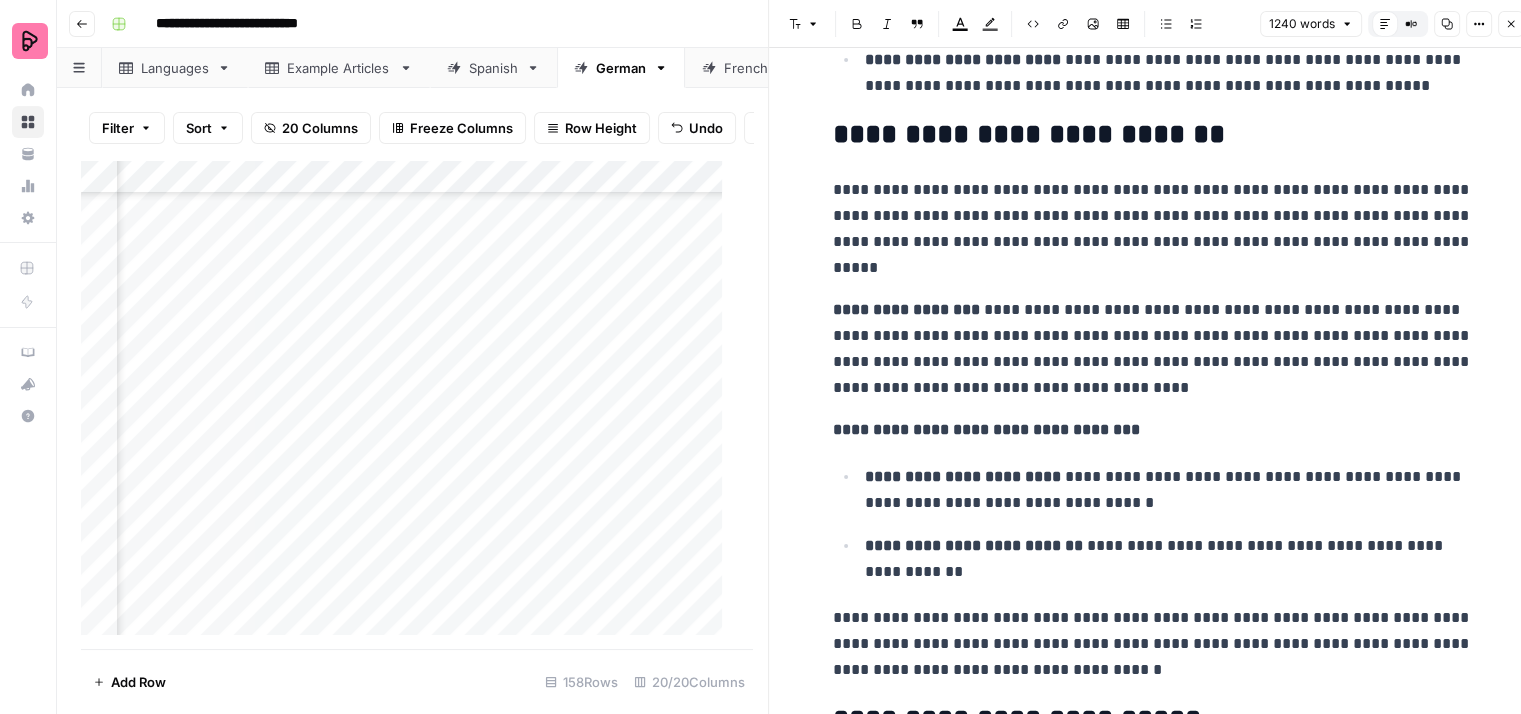 click on "**********" at bounding box center [1153, 229] 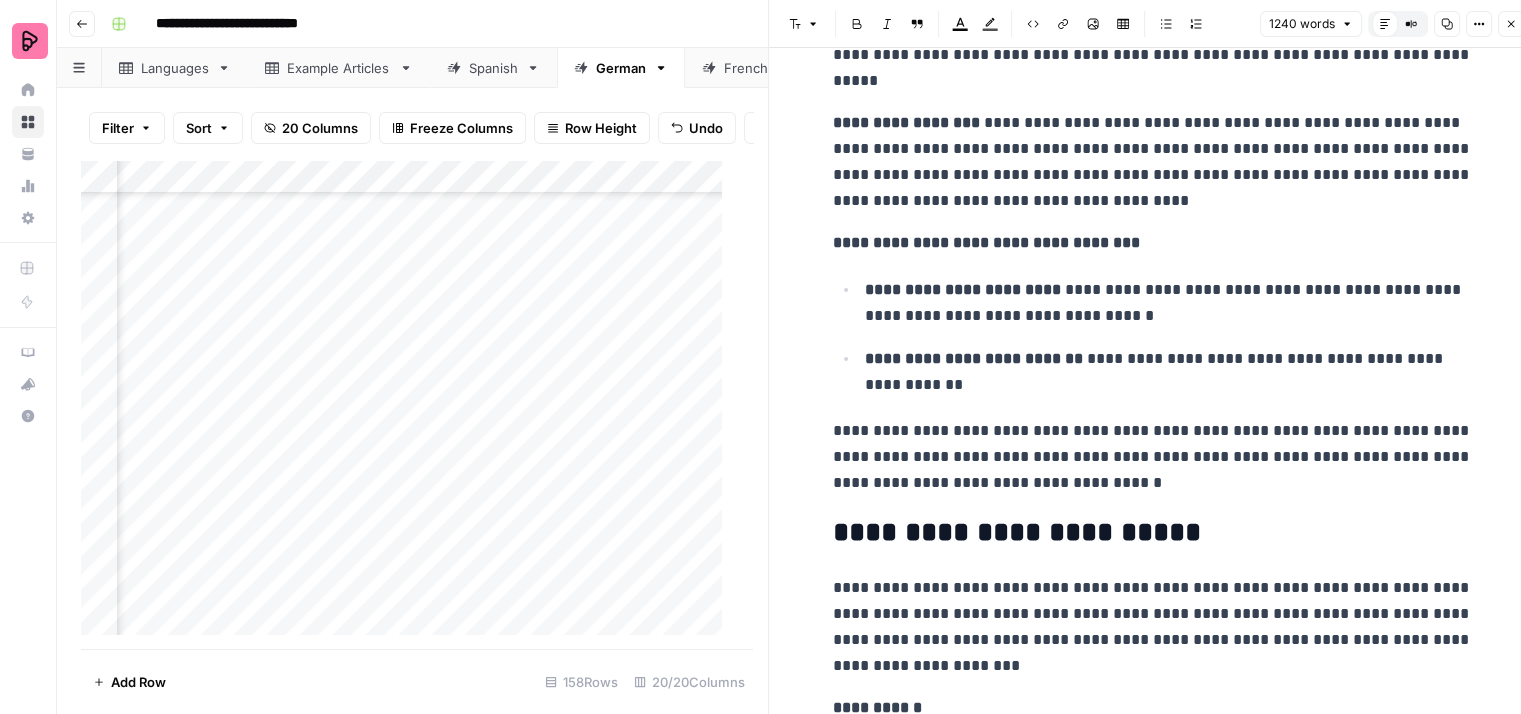 scroll, scrollTop: 900, scrollLeft: 0, axis: vertical 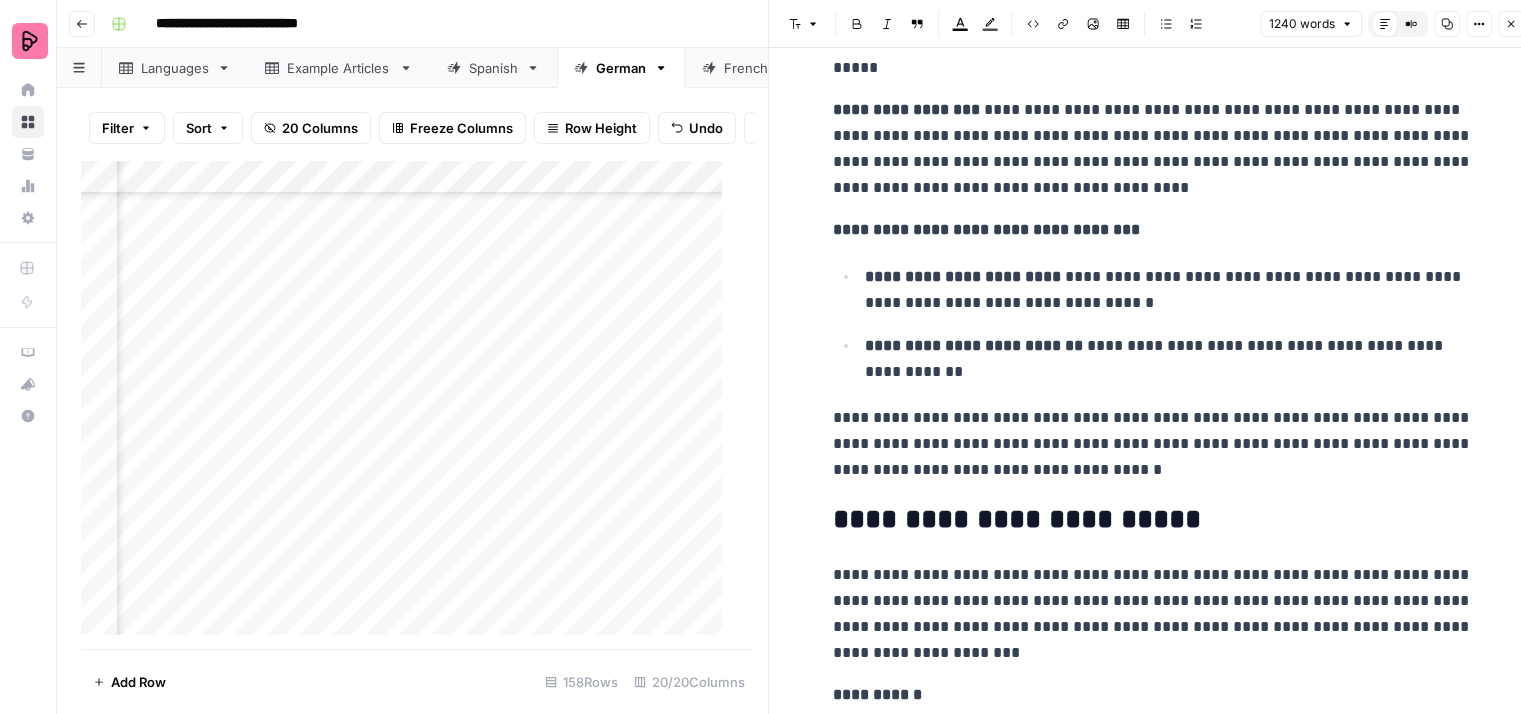 click on "**********" at bounding box center [1153, 149] 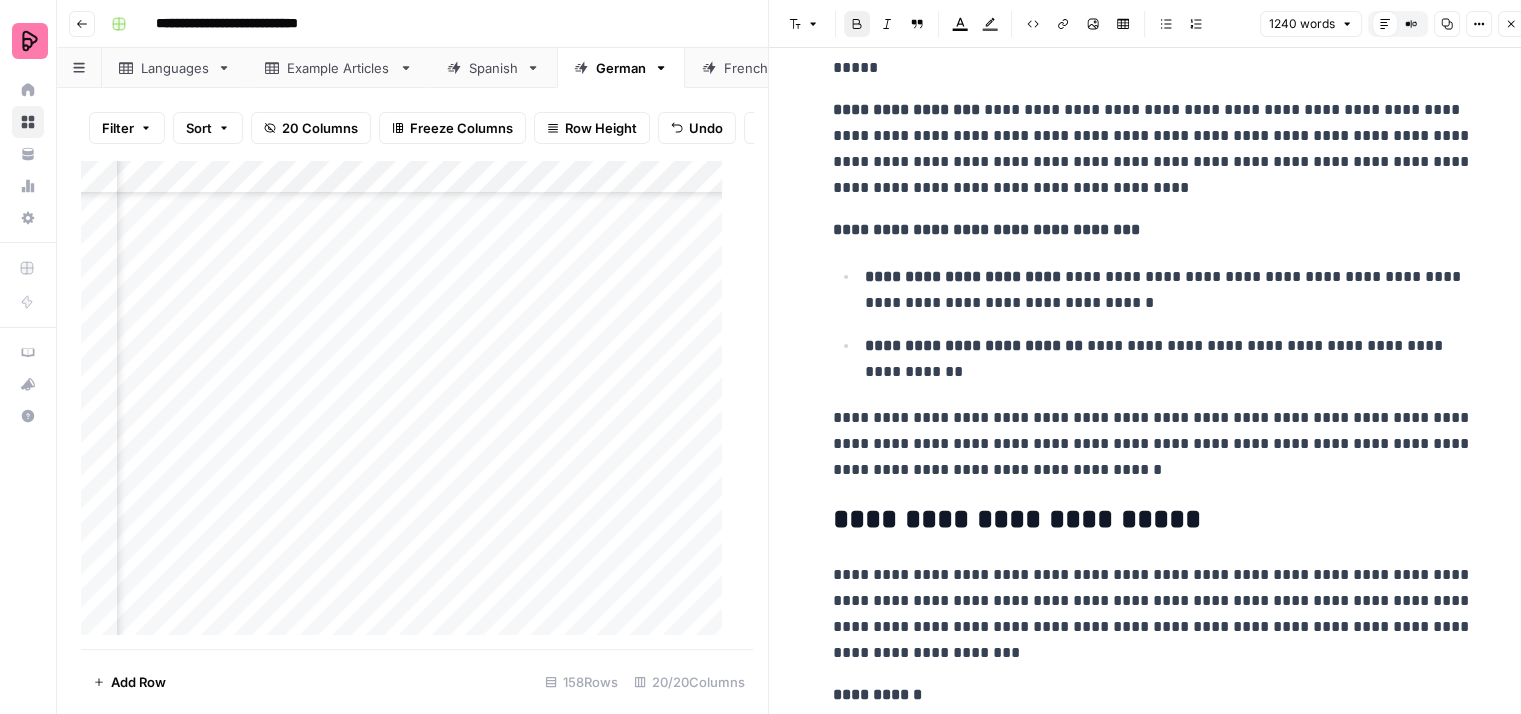 click on "**********" at bounding box center [1153, 230] 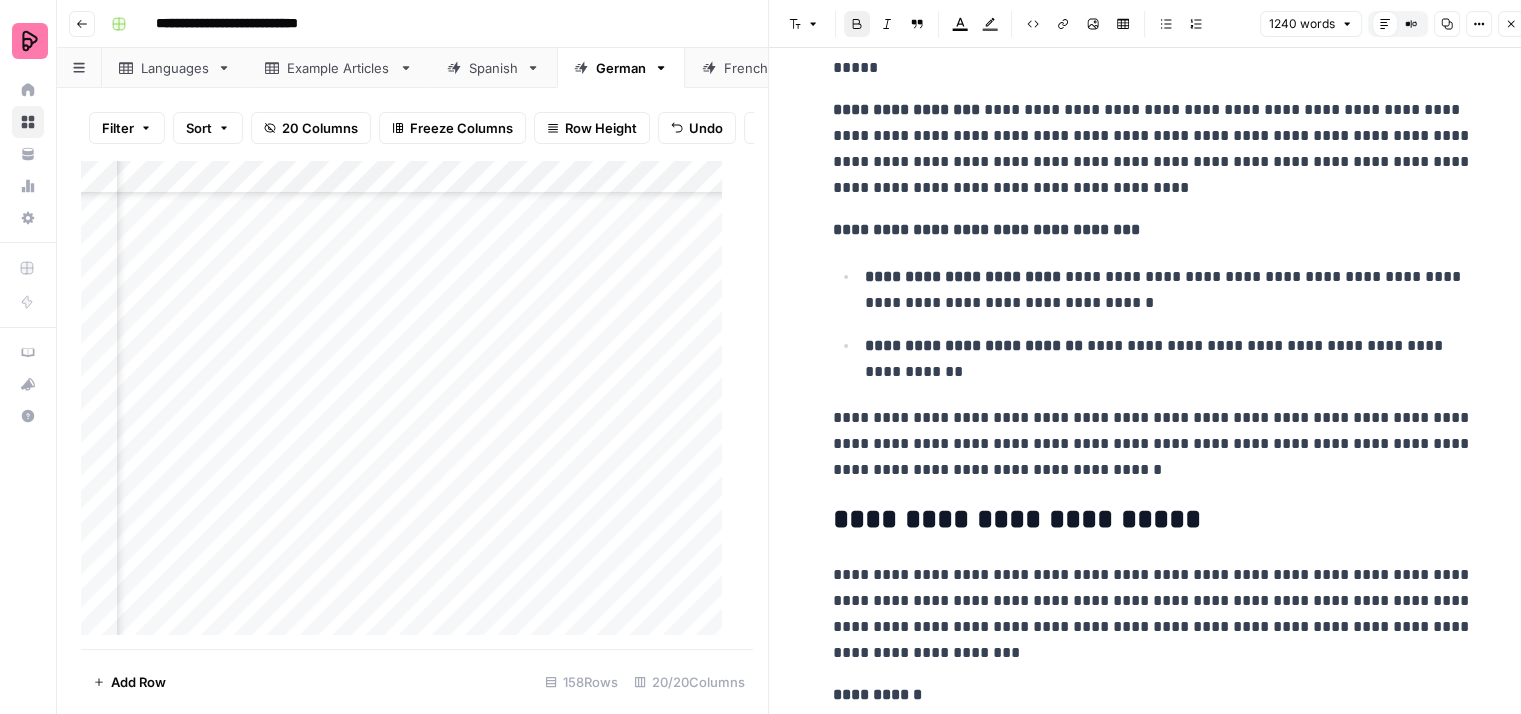 click on "**********" at bounding box center (1153, 2217) 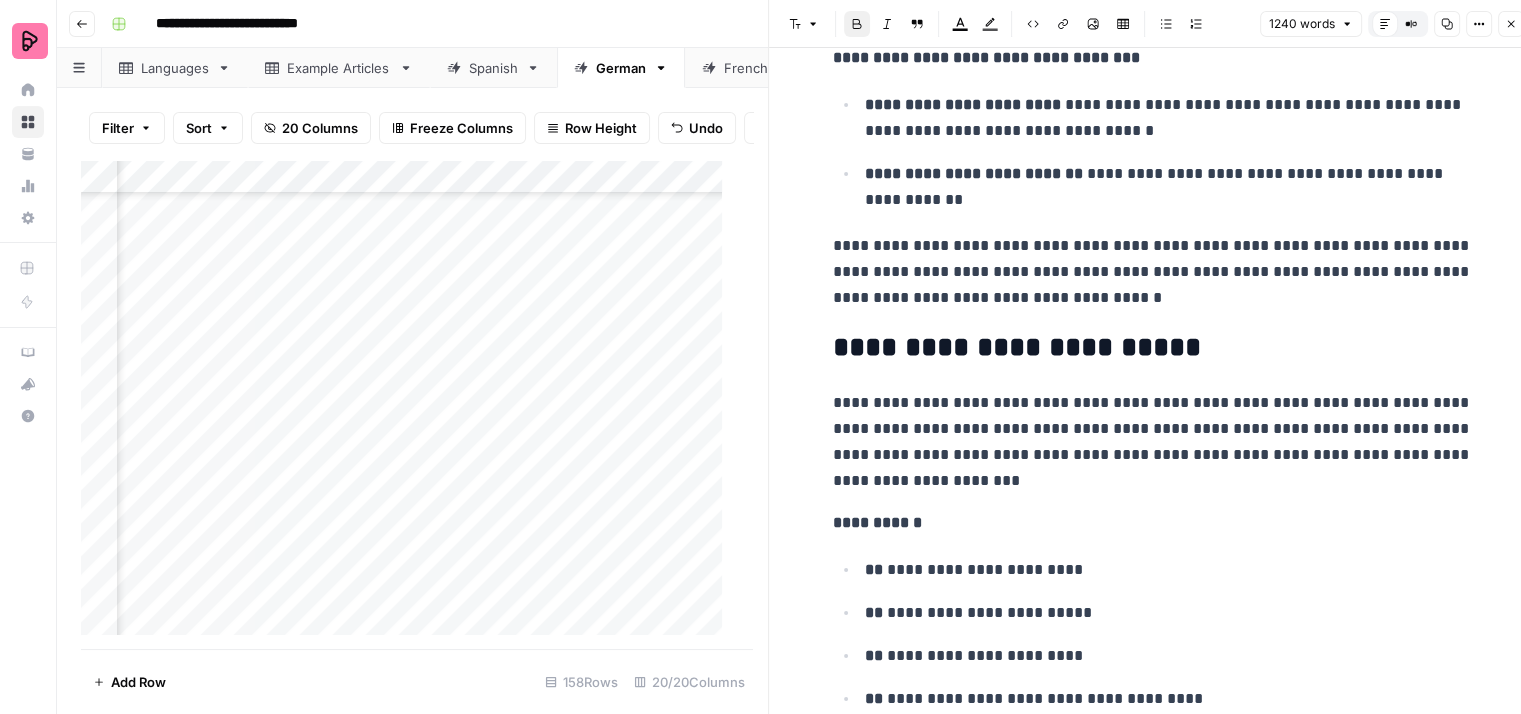 scroll, scrollTop: 1100, scrollLeft: 0, axis: vertical 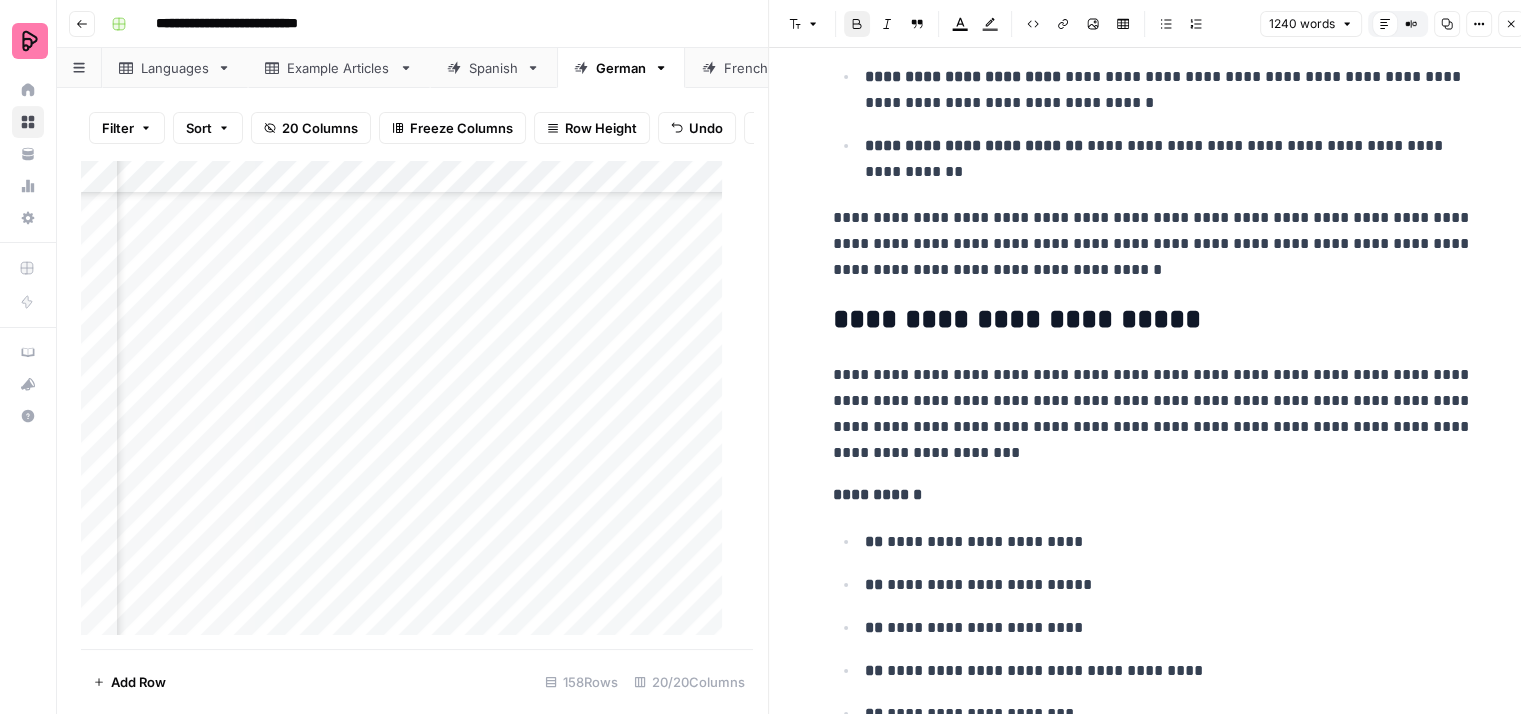 click on "**********" at bounding box center [1153, 244] 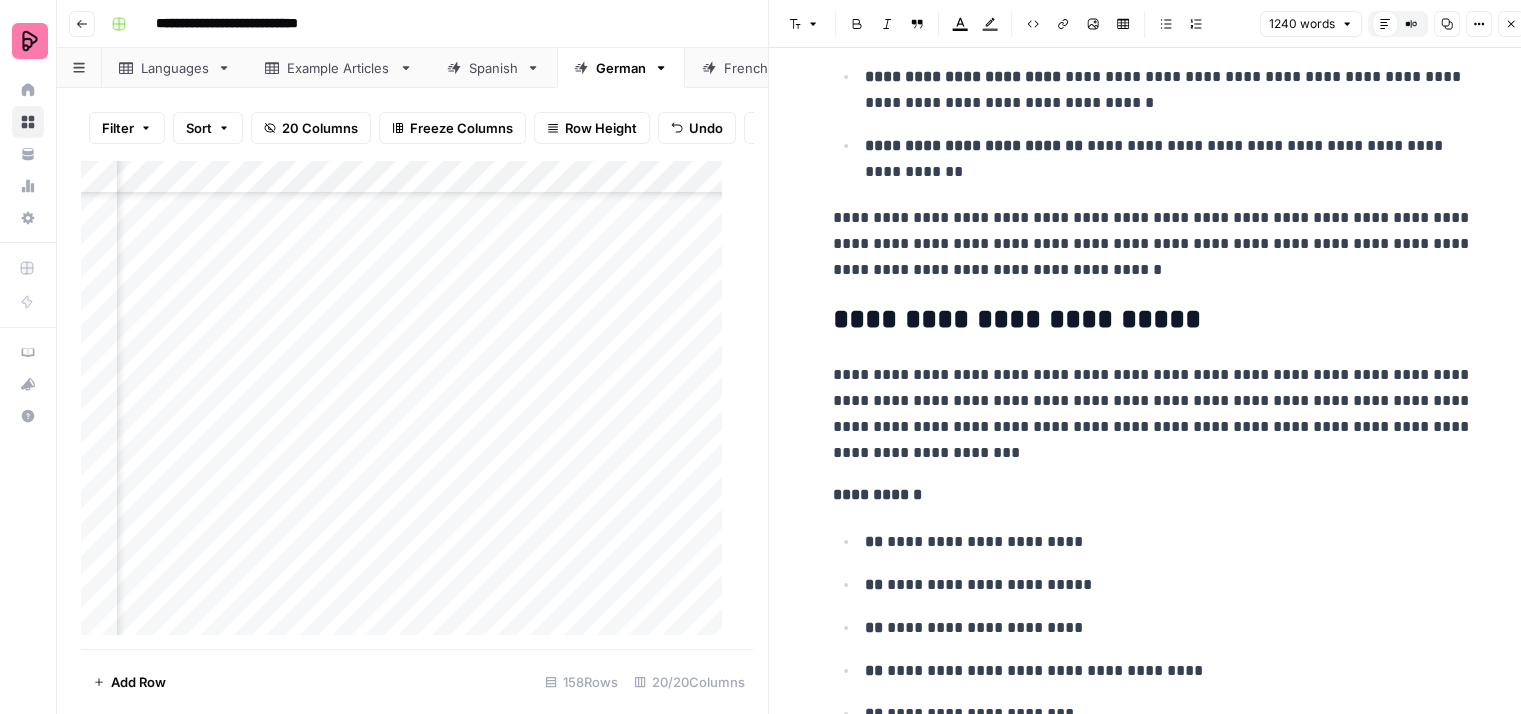 click on "**********" at bounding box center (1153, 244) 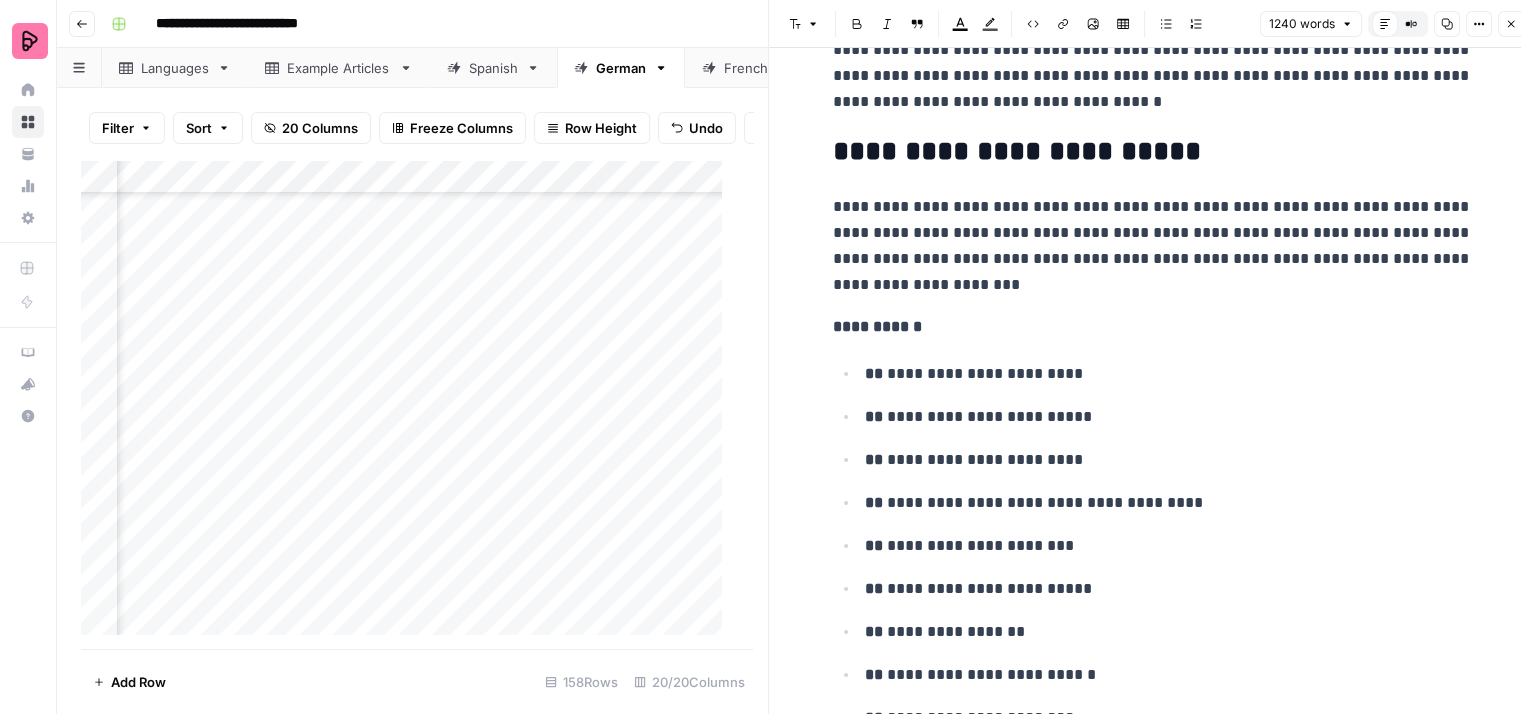 scroll, scrollTop: 1300, scrollLeft: 0, axis: vertical 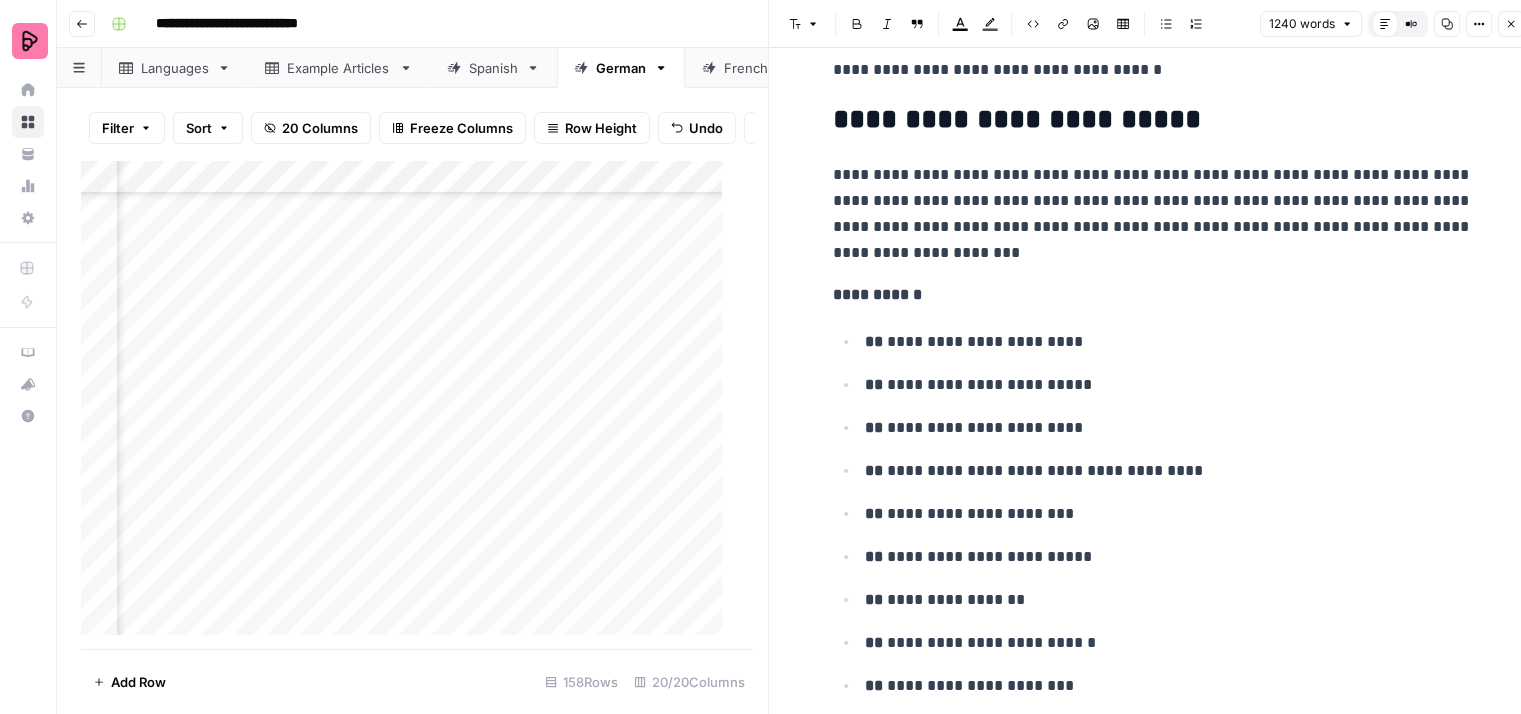 click on "**********" at bounding box center [1153, 214] 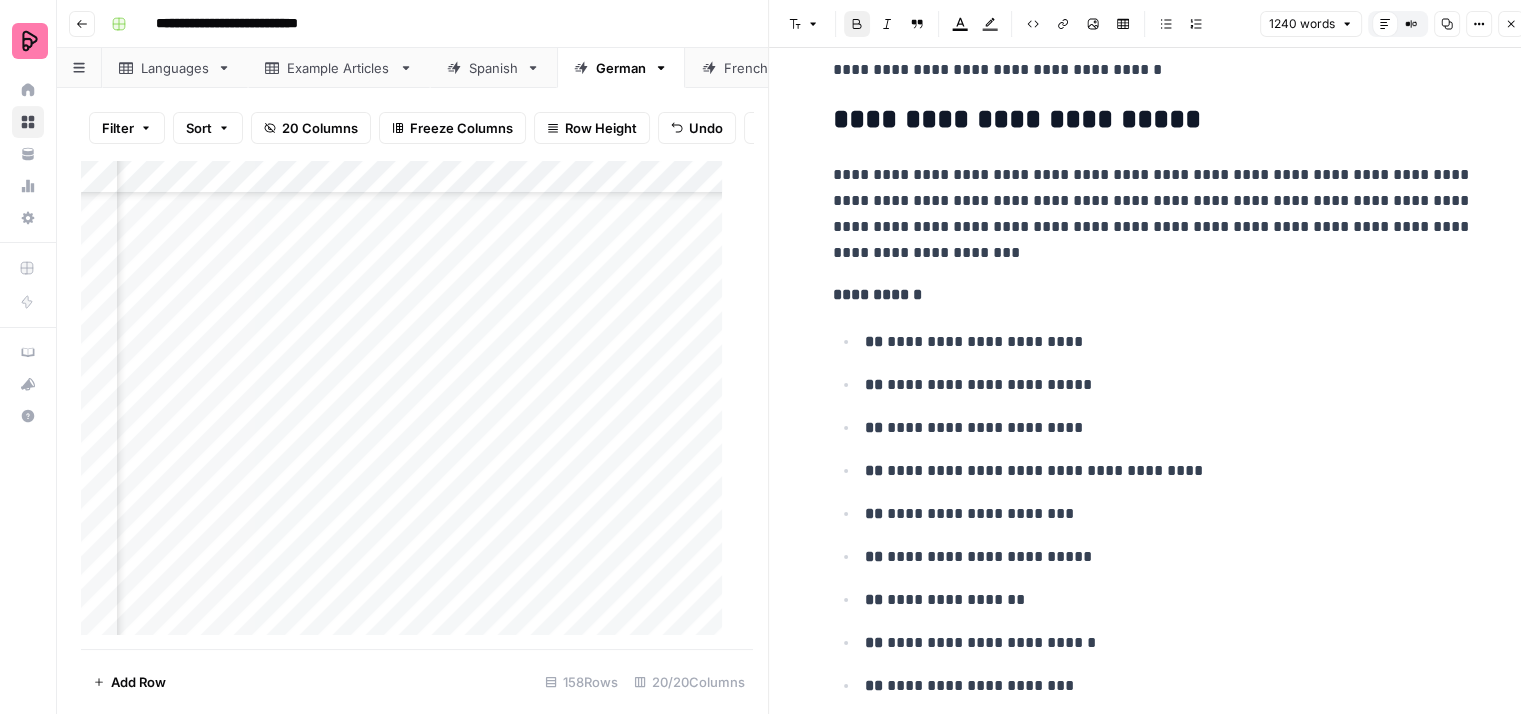 click on "**********" at bounding box center [1153, 295] 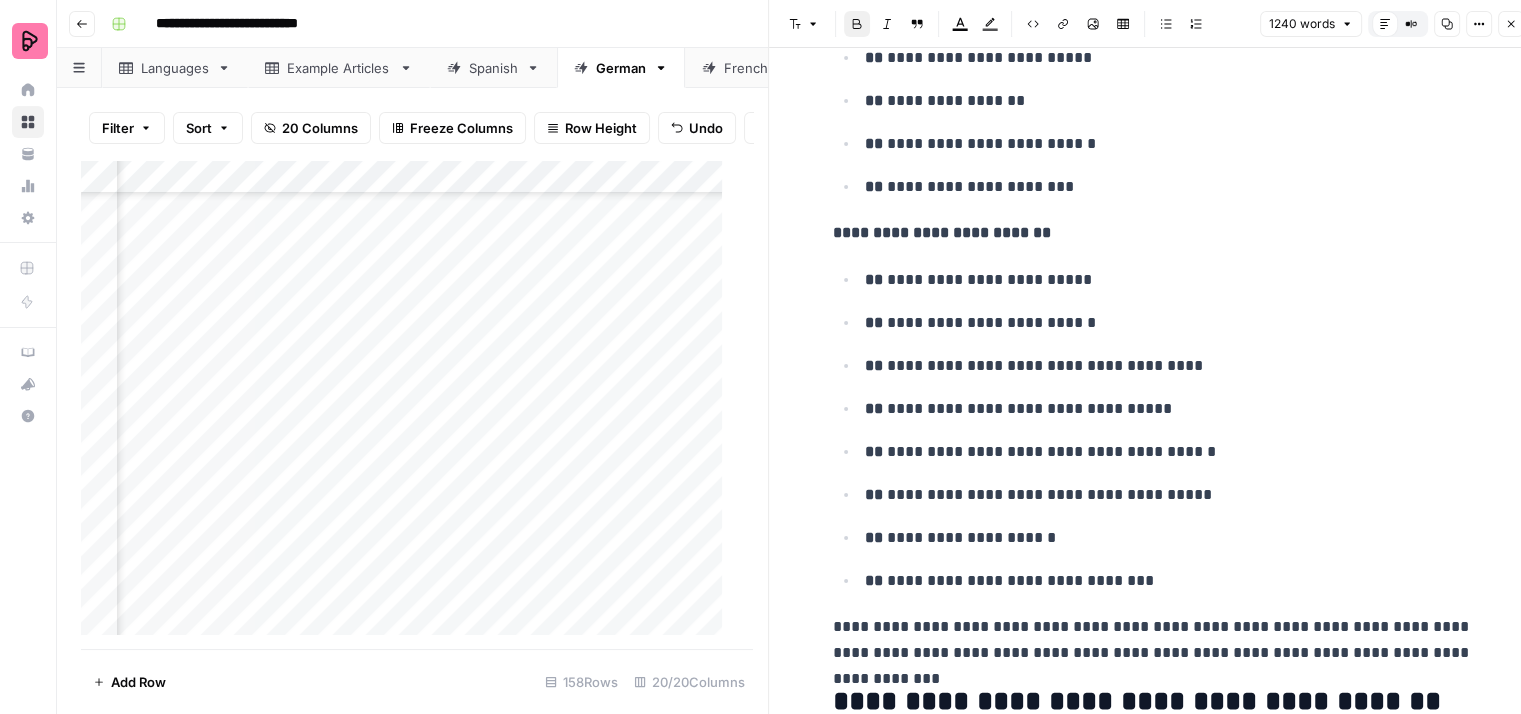 scroll, scrollTop: 1800, scrollLeft: 0, axis: vertical 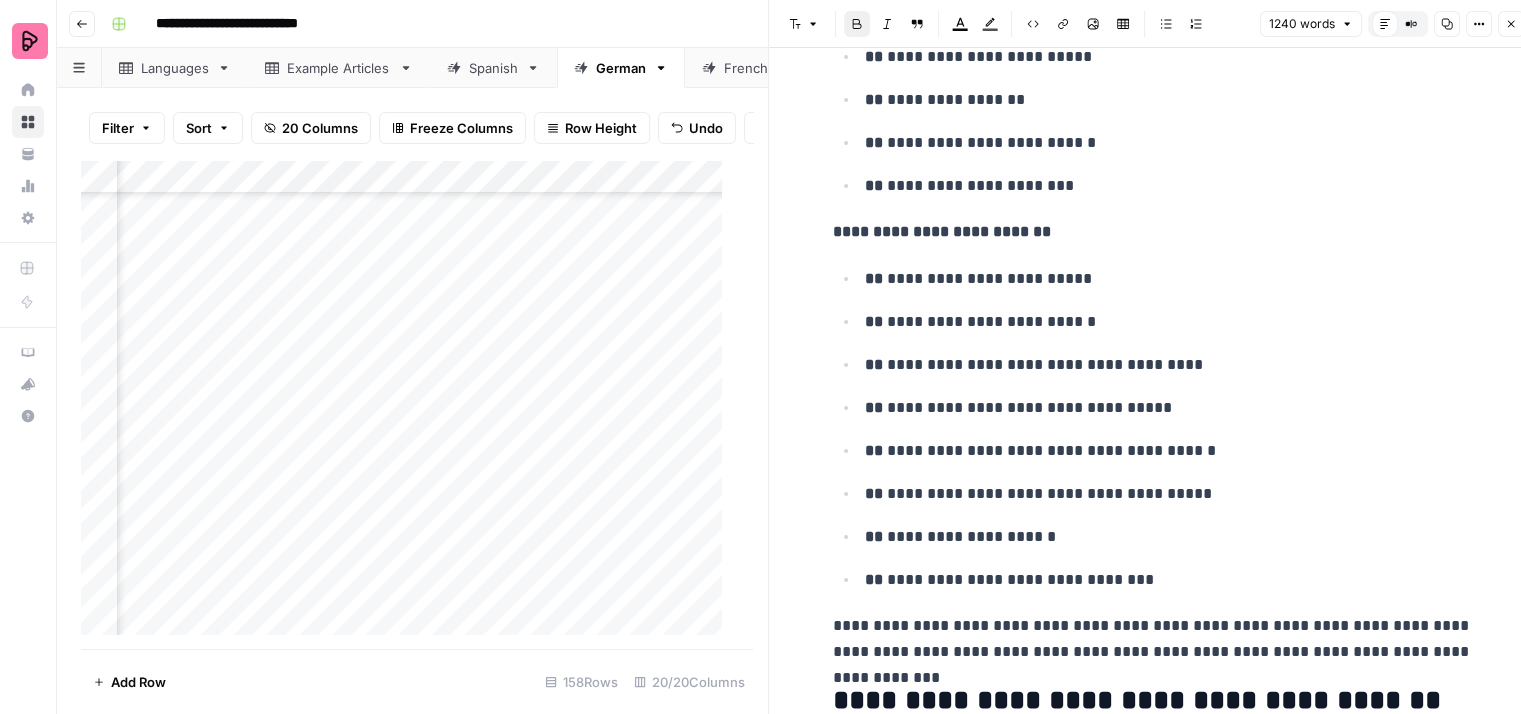 click on "**********" at bounding box center [942, 231] 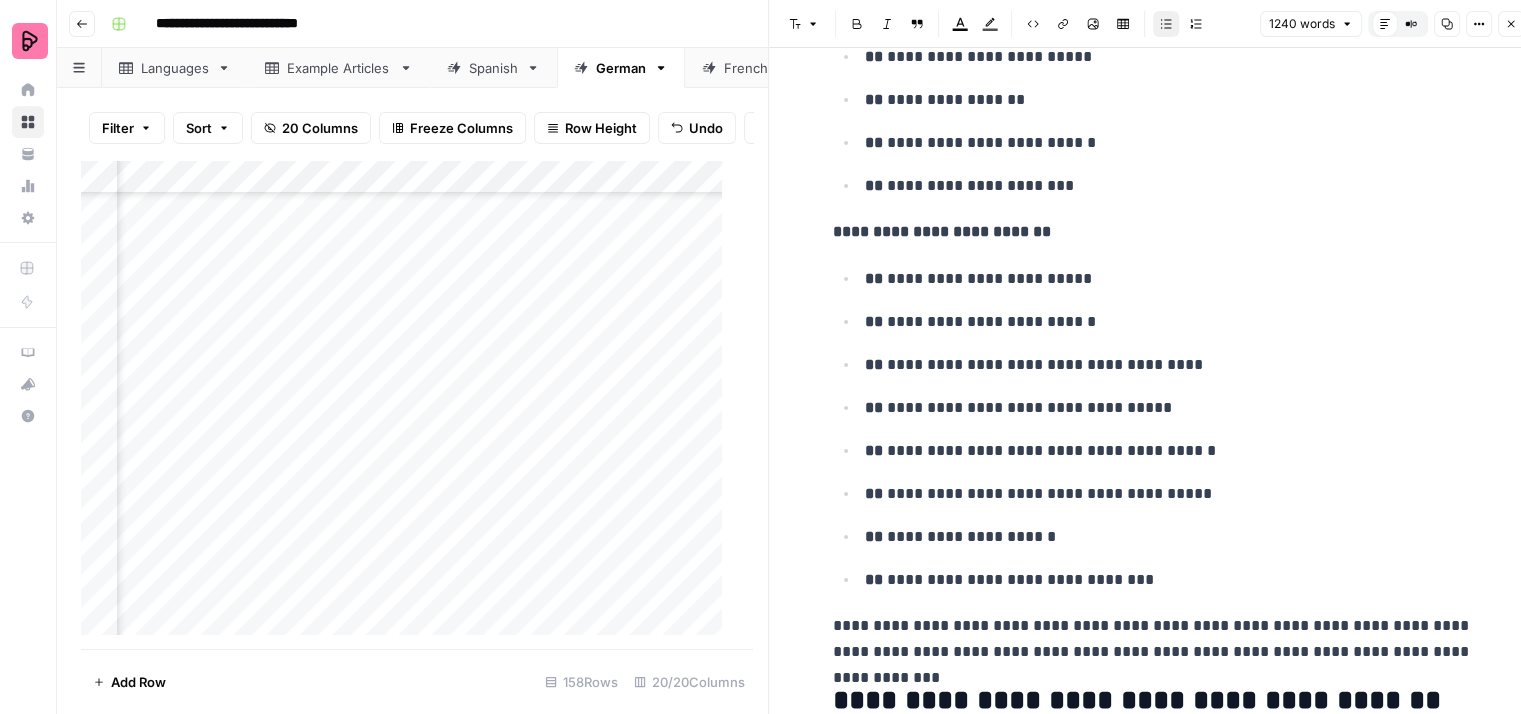 click on "[FIRST] [LAST] [FIRST] [LAST] [FIRST] [LAST] [FIRST] [LAST] [FIRST] [LAST] [FIRST] [LAST] [FIRST] [LAST] [FIRST] [LAST]" at bounding box center [1153, 429] 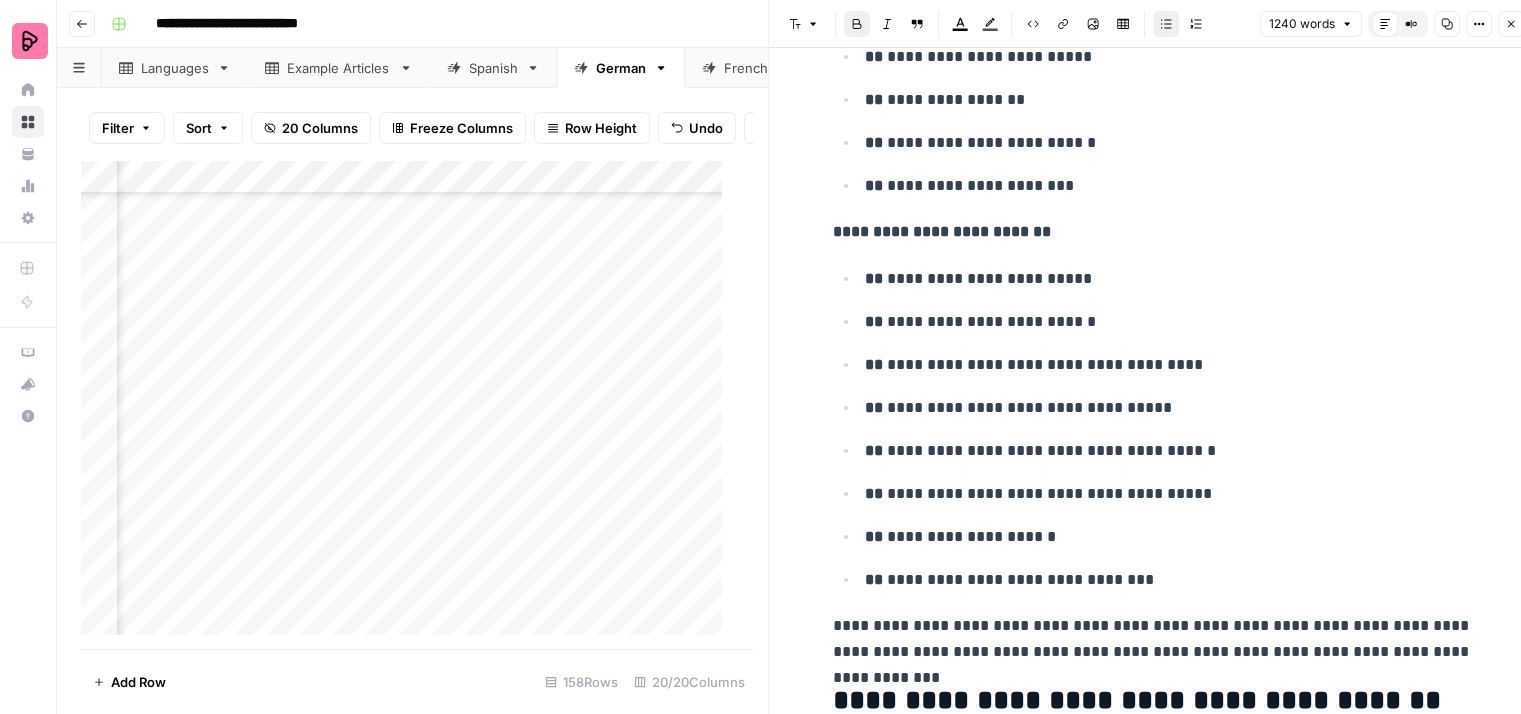 click on "[FIRST] [LAST]" at bounding box center (1169, 451) 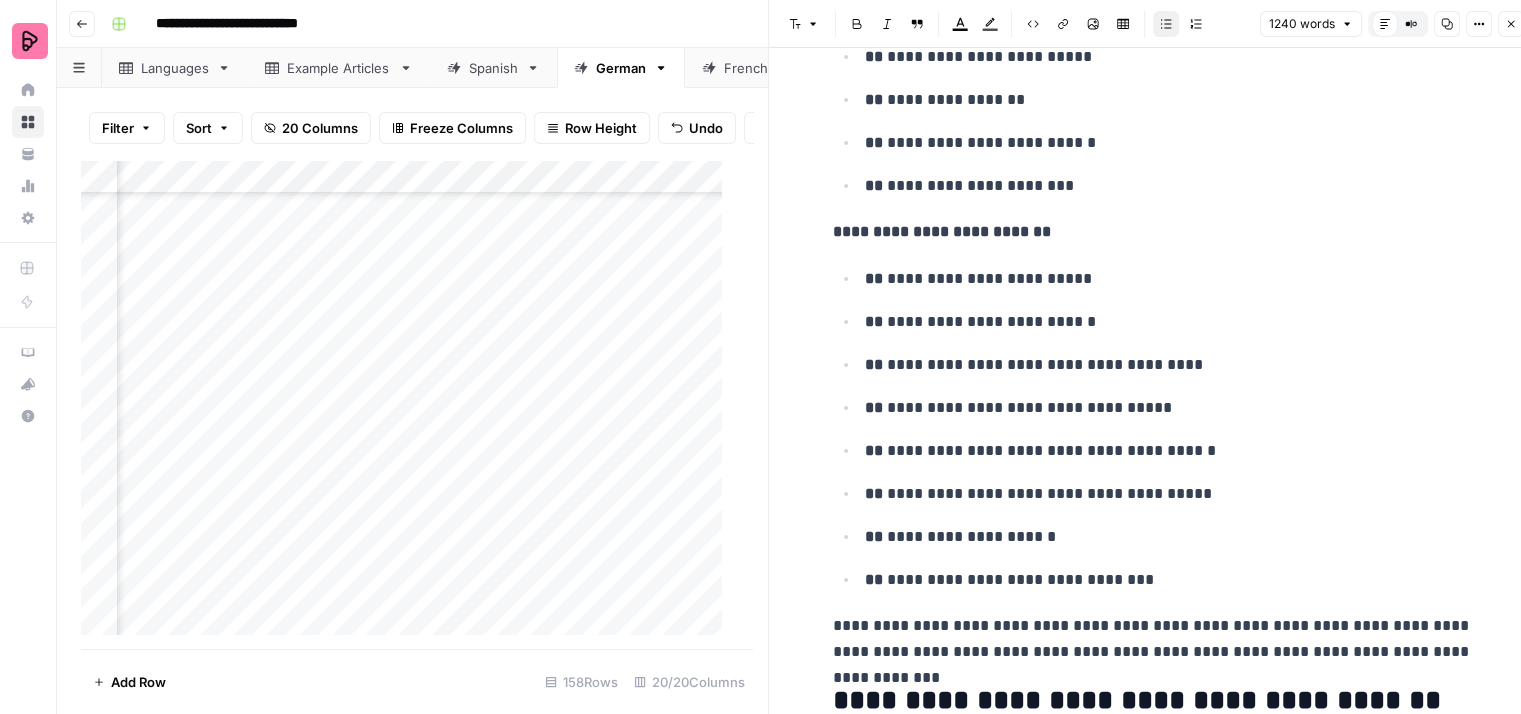 click on "[FIRST] [LAST] [FIRST] [LAST] [FIRST] [LAST] [FIRST] [LAST] [FIRST] [LAST] [FIRST] [LAST] [FIRST] [LAST] [FIRST] [LAST]" at bounding box center (1153, 429) 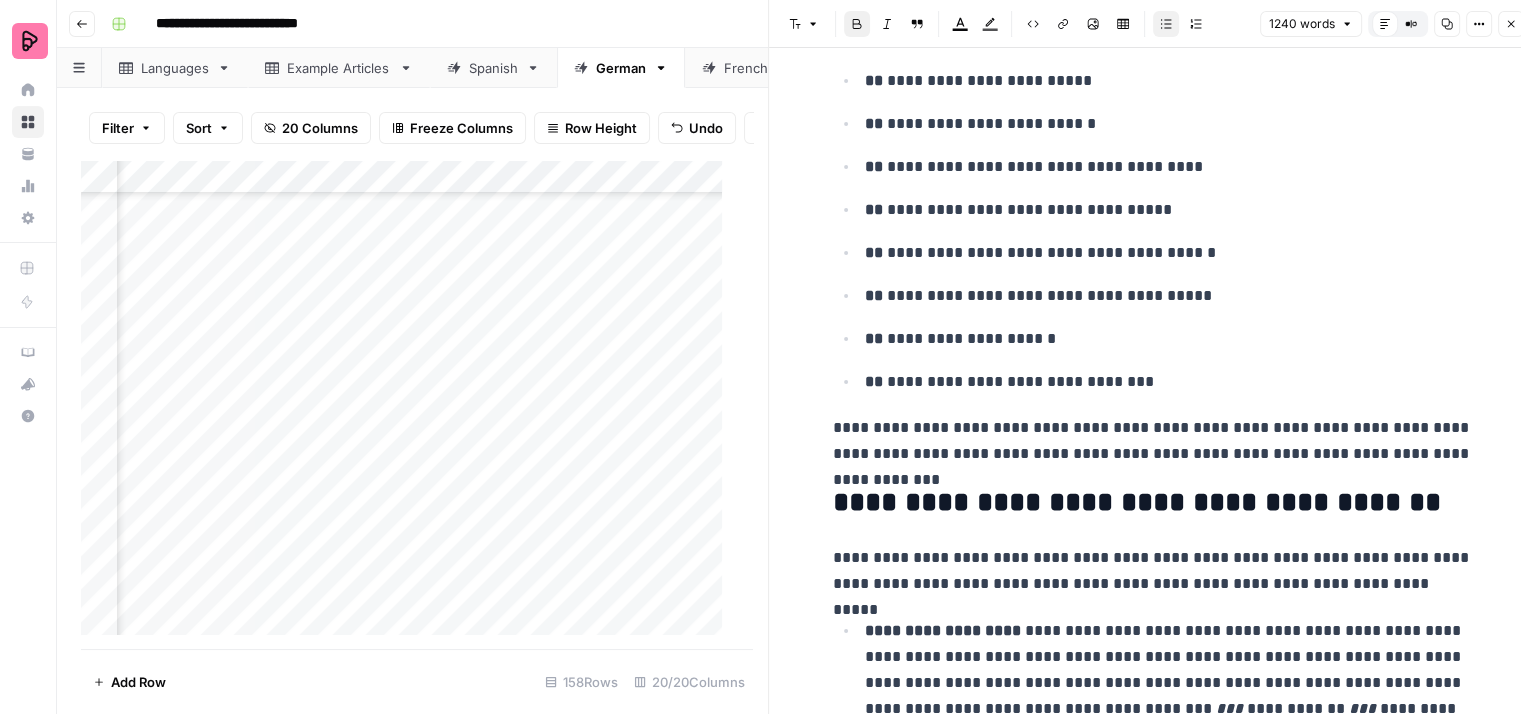 scroll, scrollTop: 2000, scrollLeft: 0, axis: vertical 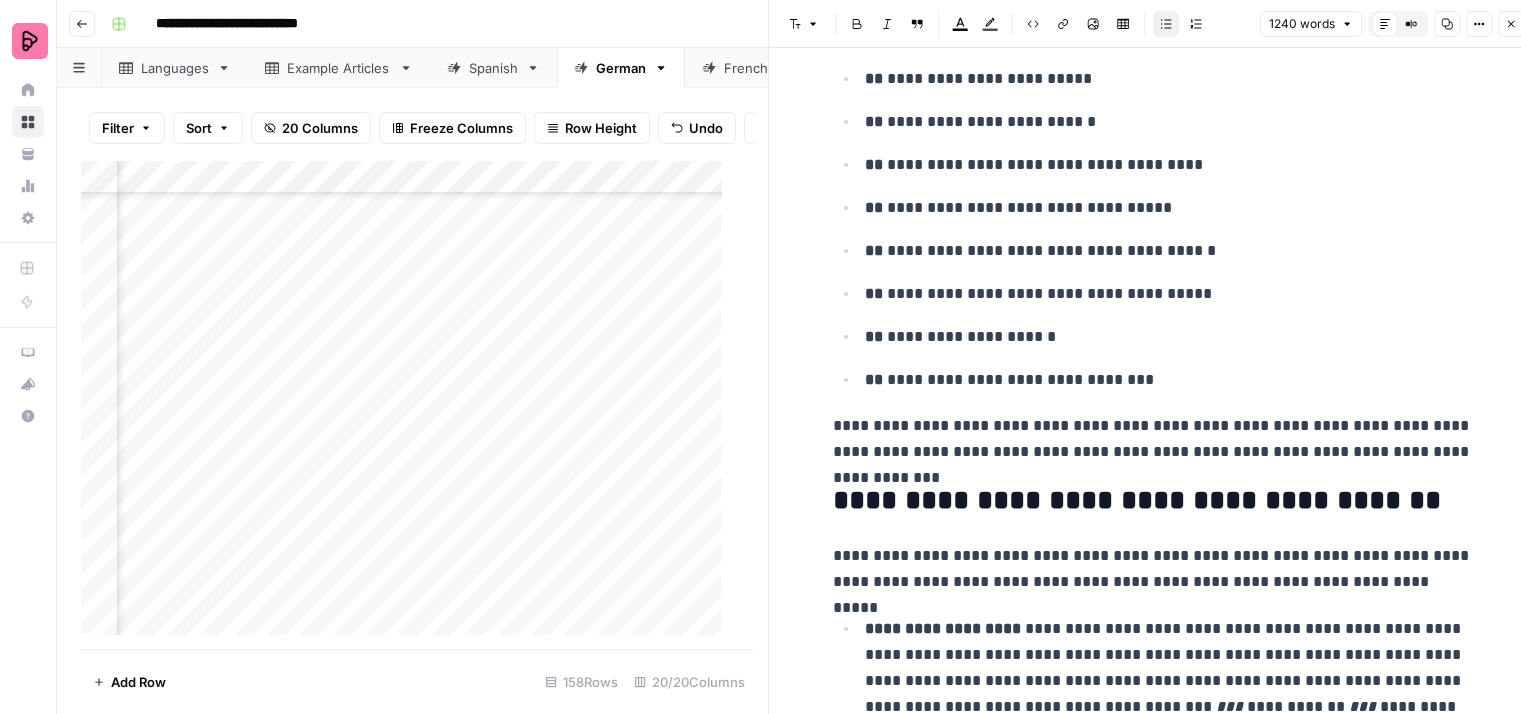 click on "**********" at bounding box center [1169, 380] 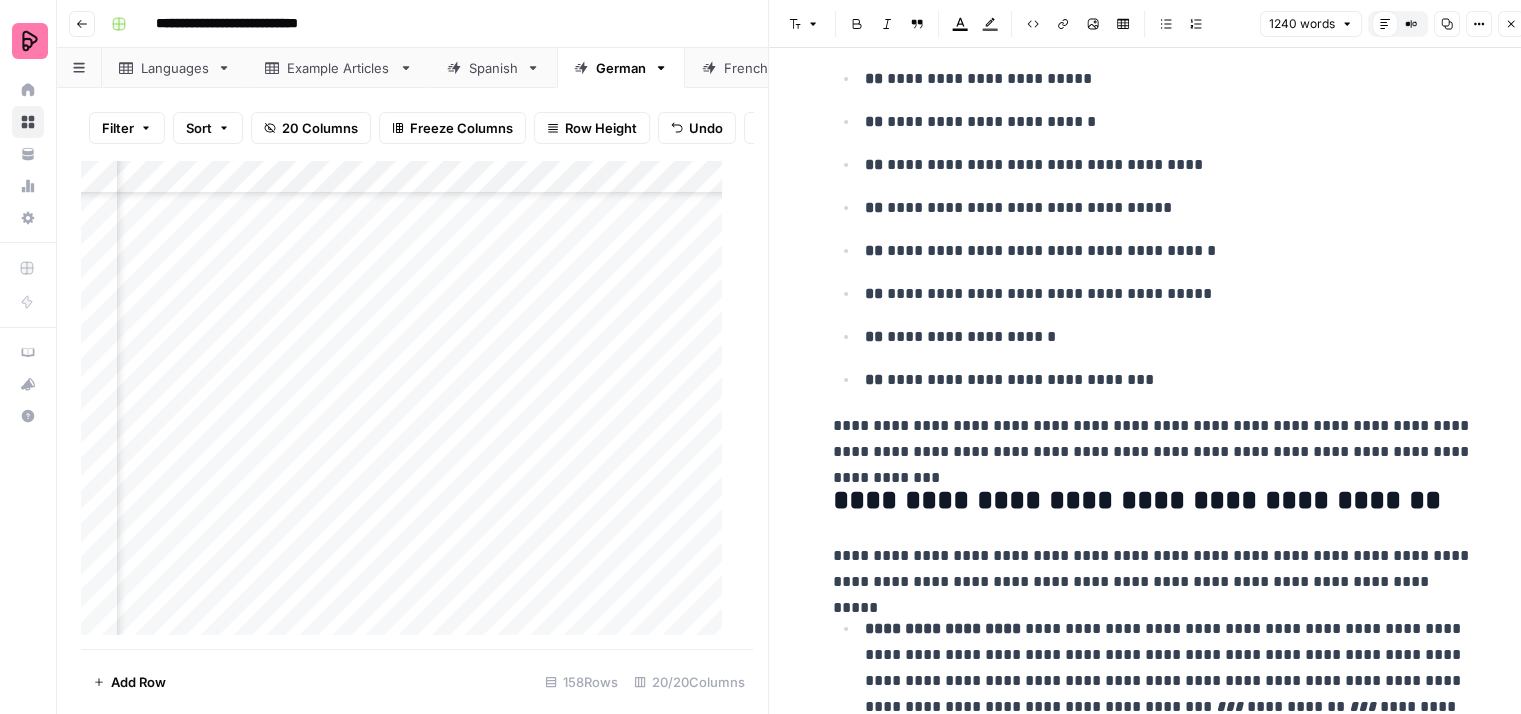 click on "**********" at bounding box center [1153, 439] 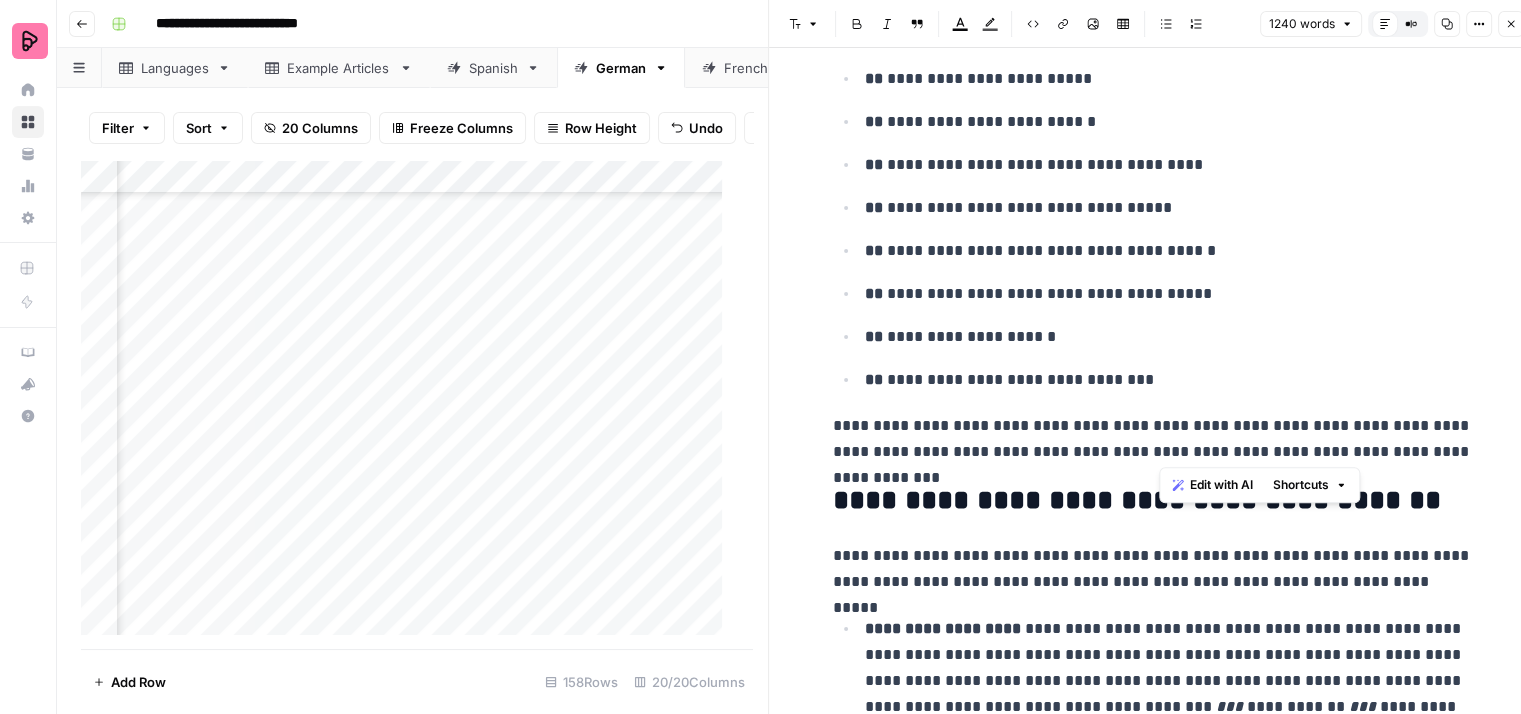 click on "**********" at bounding box center (1153, 439) 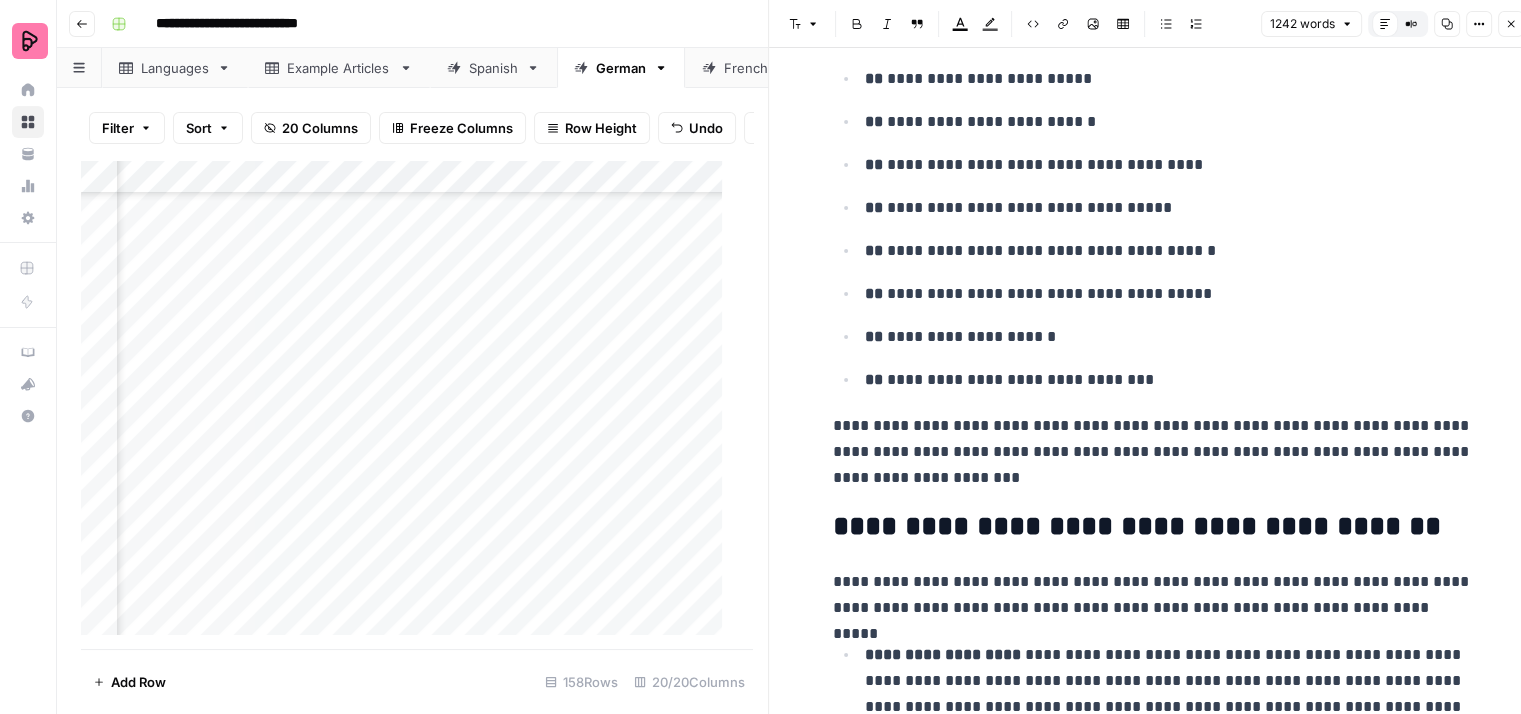 click on "**********" at bounding box center (1153, 452) 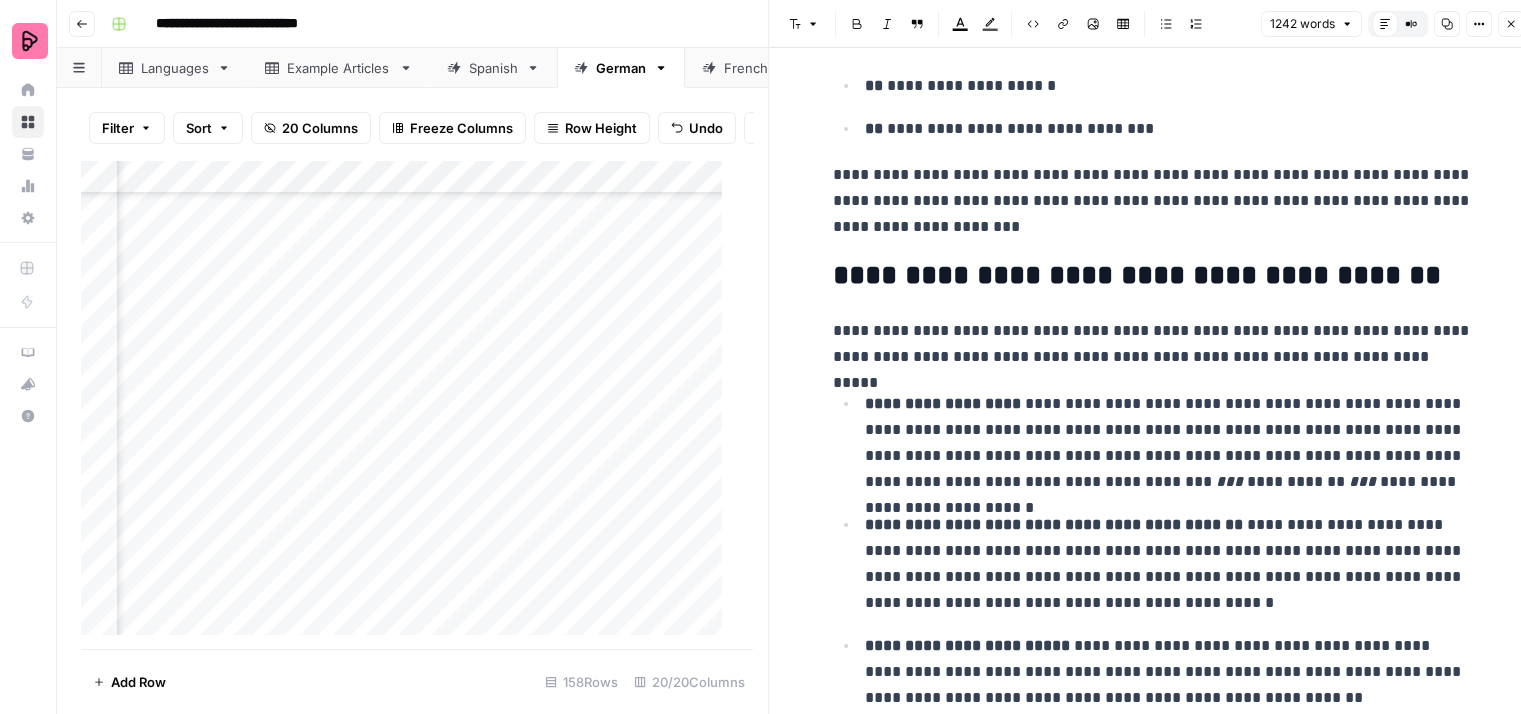 scroll, scrollTop: 2400, scrollLeft: 0, axis: vertical 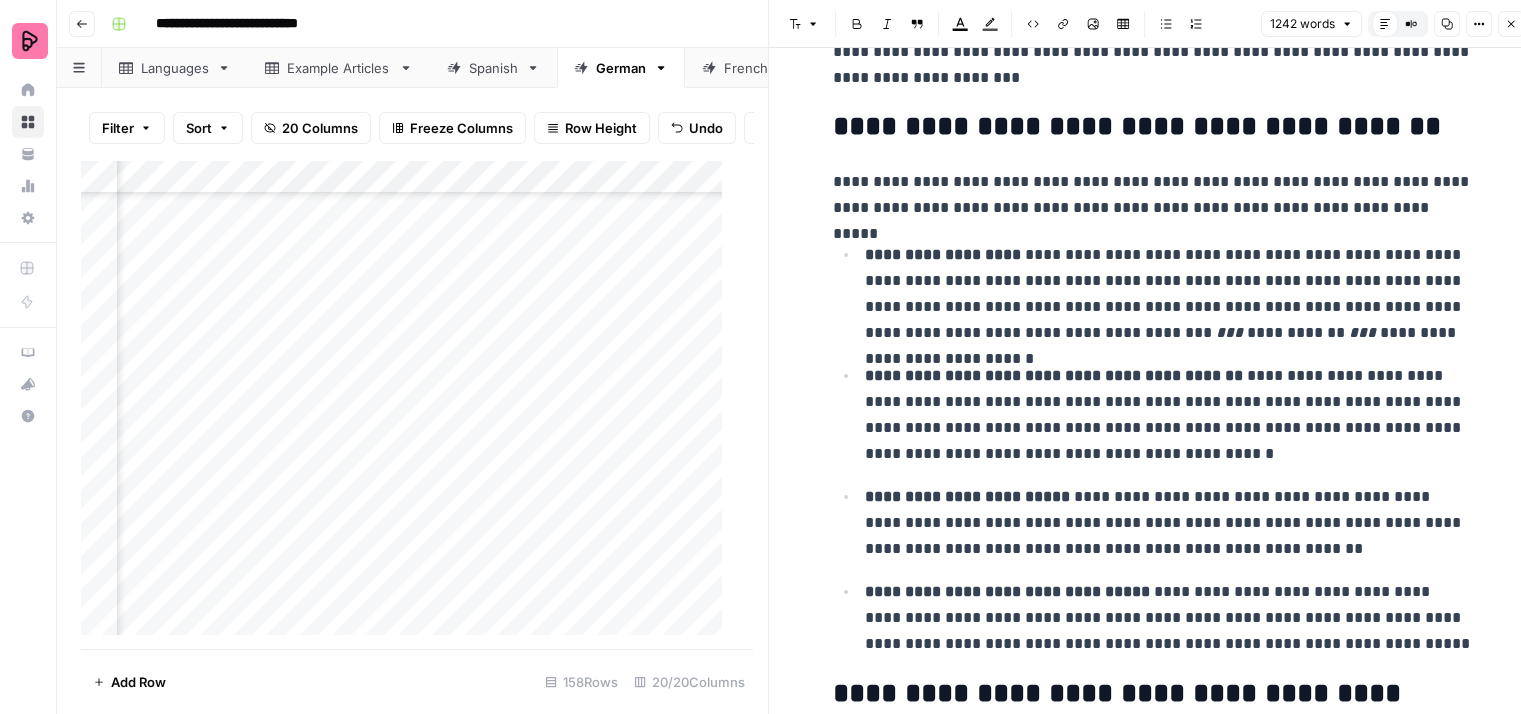 click on "**********" at bounding box center (1153, 195) 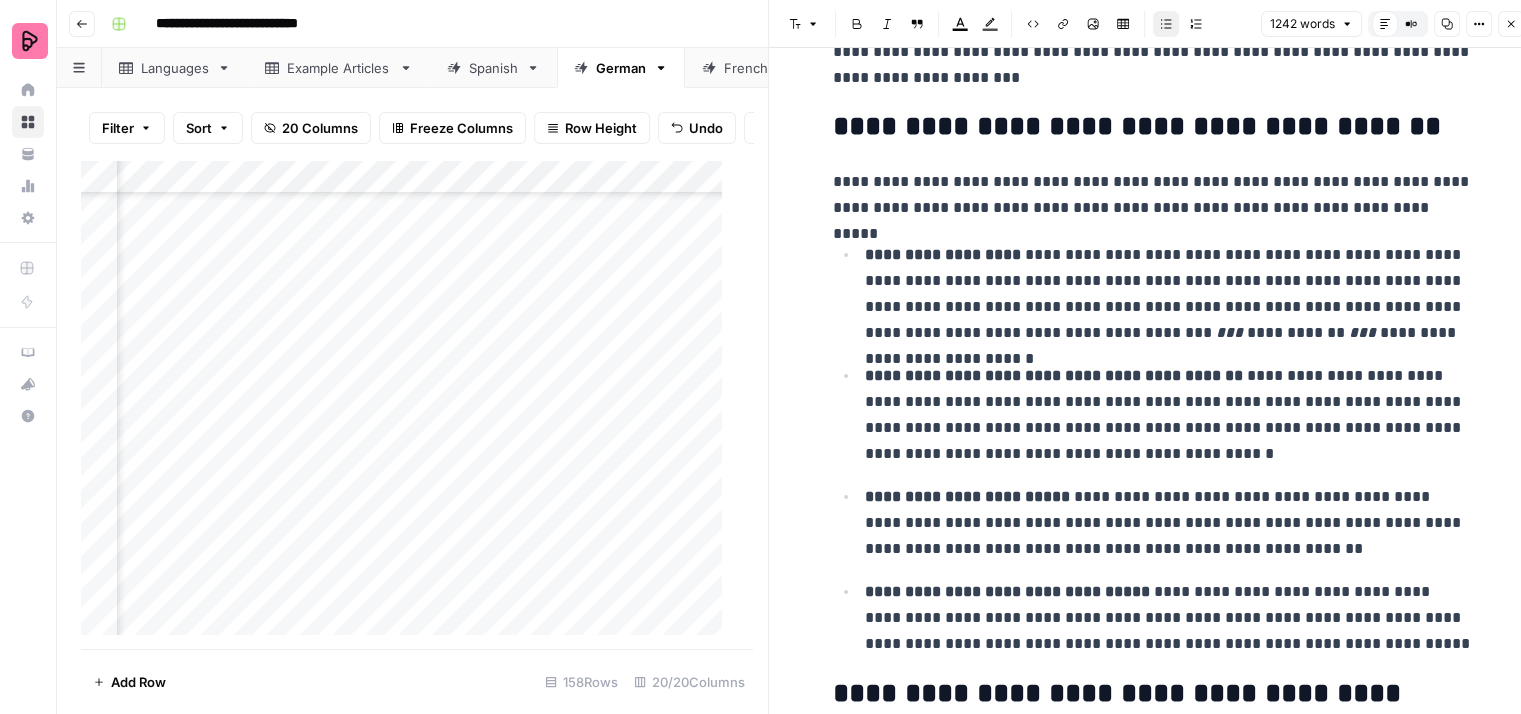 click on "[FIRST] [LAST] [FIRST] [LAST] [FIRST] [LAST]" at bounding box center [1169, 294] 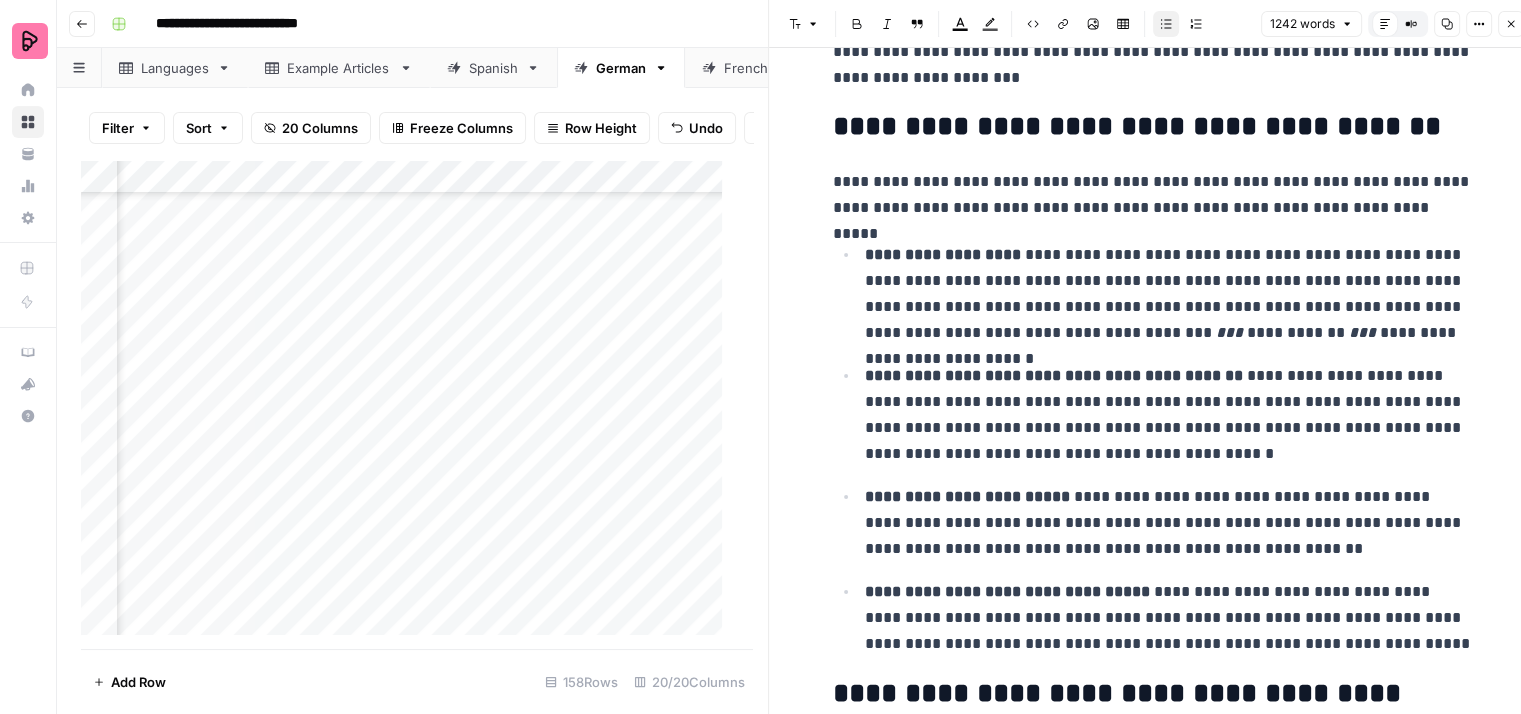 scroll, scrollTop: 2500, scrollLeft: 0, axis: vertical 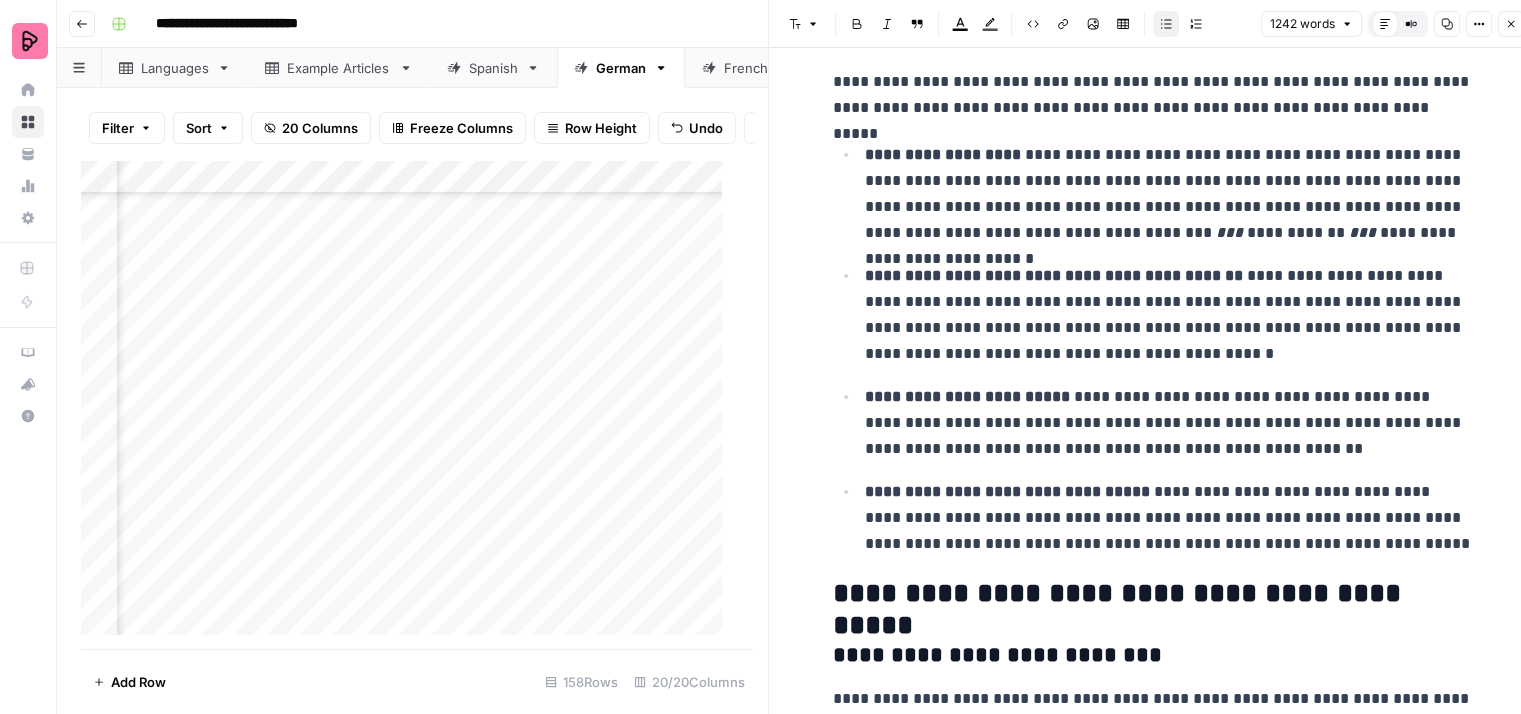 click on "[FIRST] [LAST] [FIRST] [LAST] [FIRST] [LAST]" at bounding box center [1169, 194] 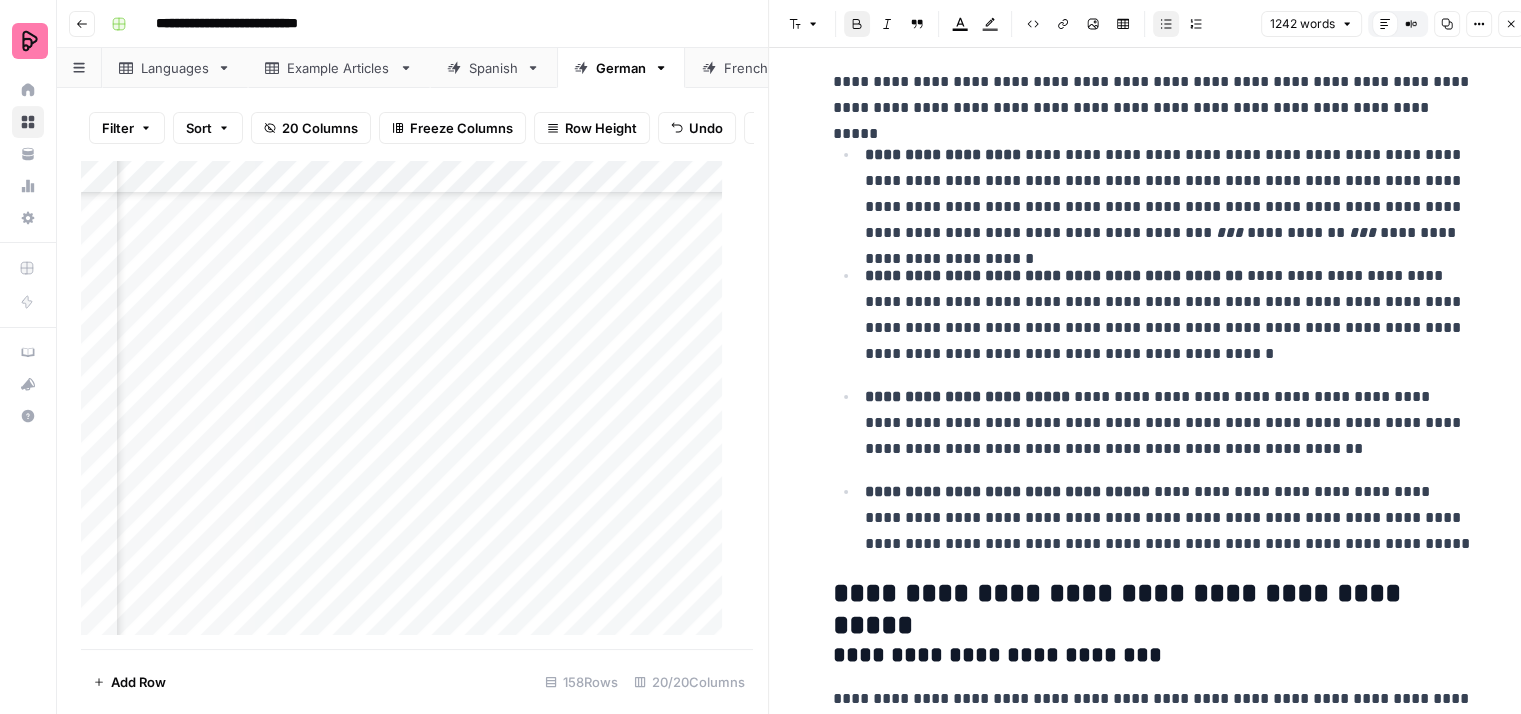 click on "**********" at bounding box center (1054, 275) 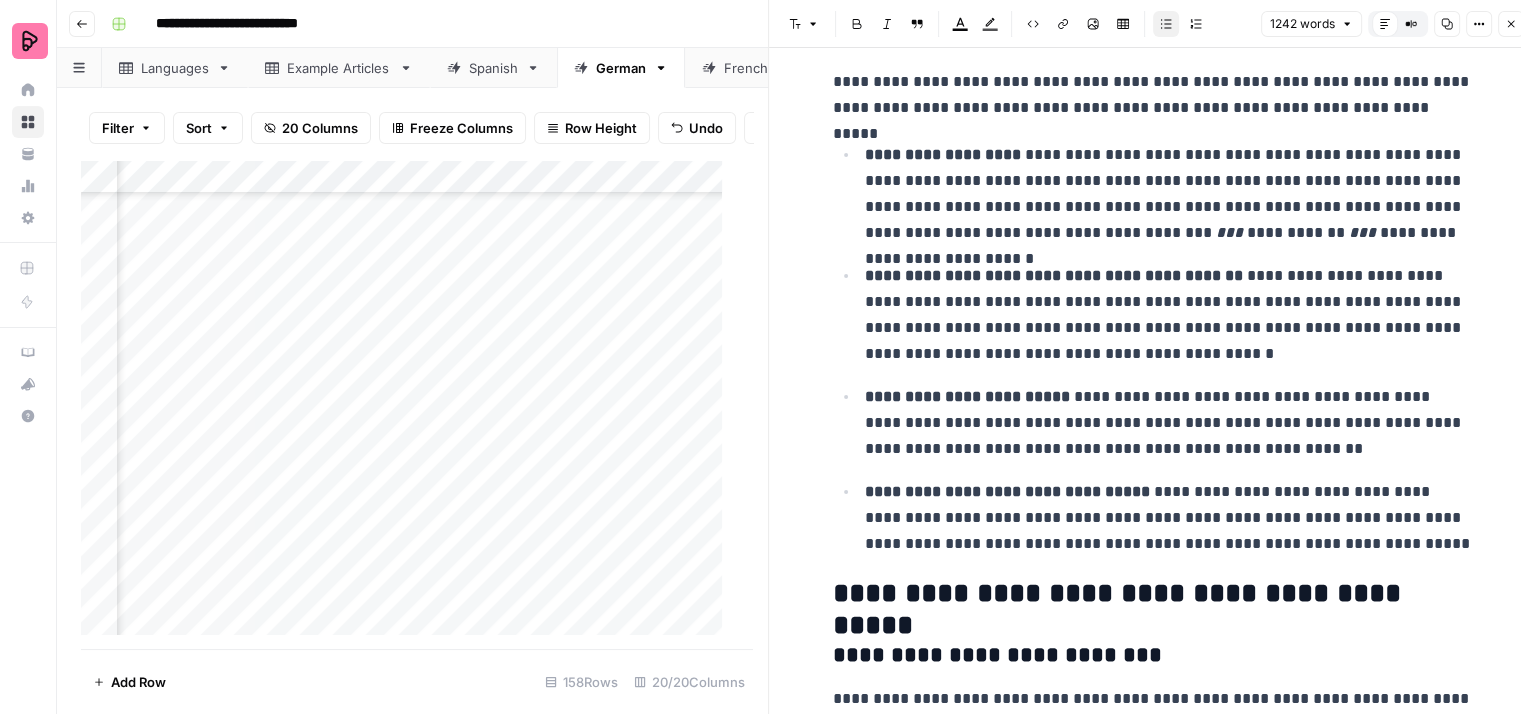 click on "**********" at bounding box center [1169, 315] 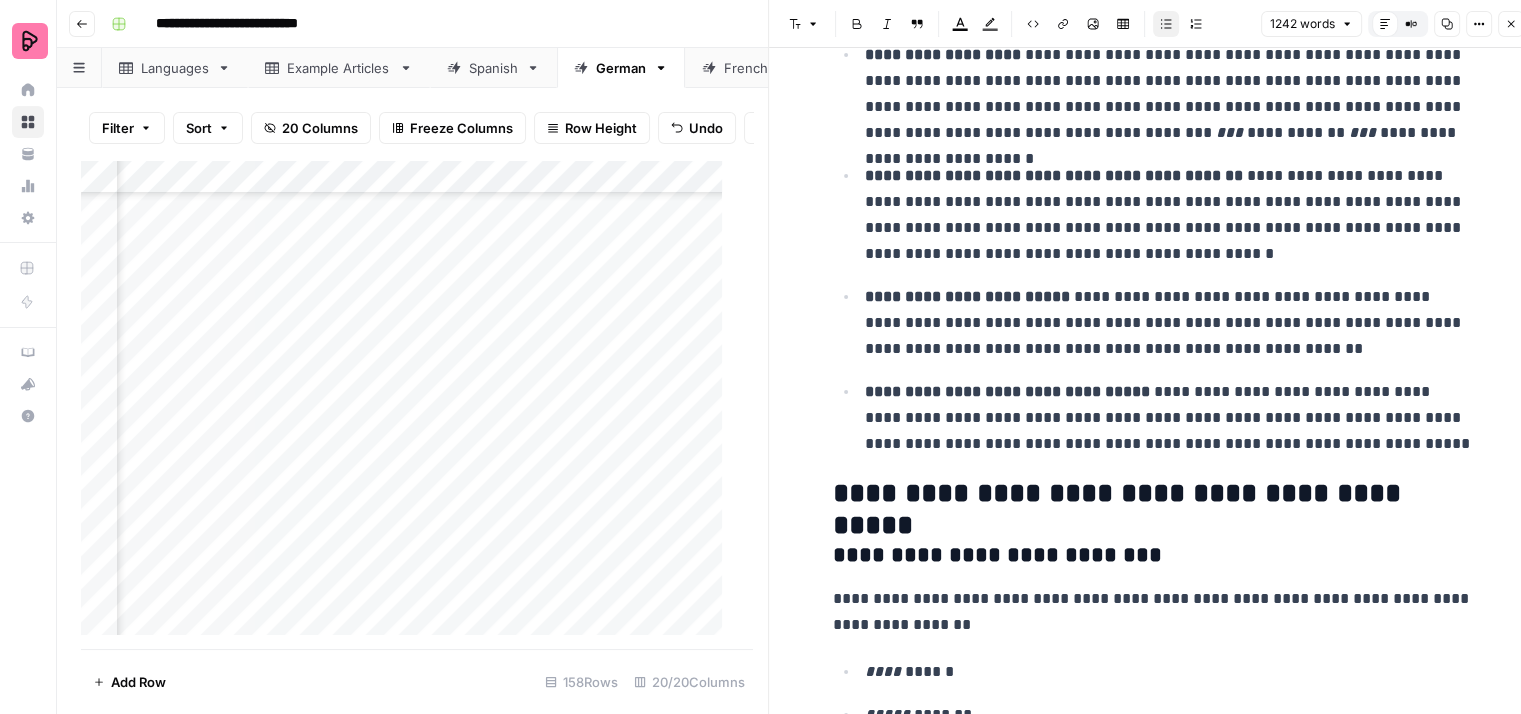 click on "[FIRST] [LAST] [FIRST] [LAST]" at bounding box center (1169, 323) 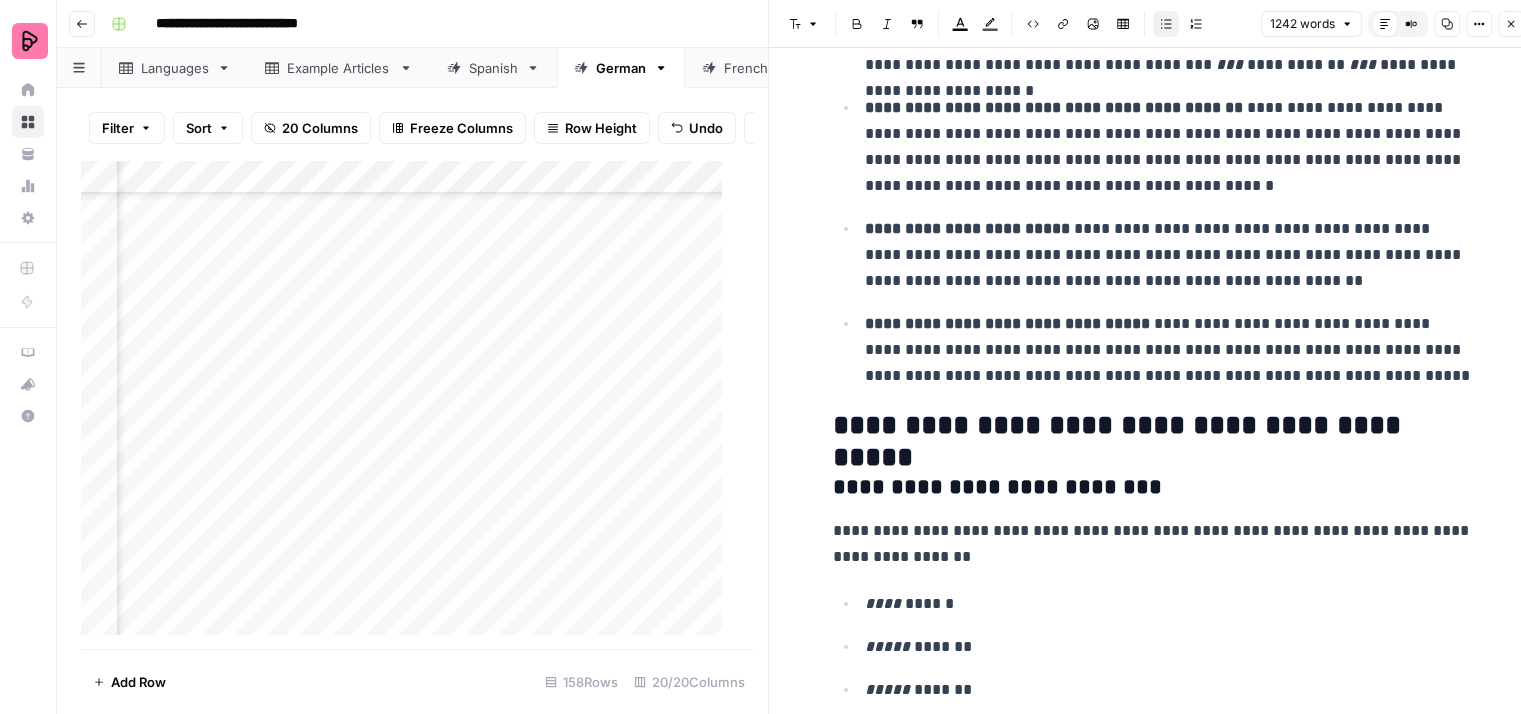 scroll, scrollTop: 2800, scrollLeft: 0, axis: vertical 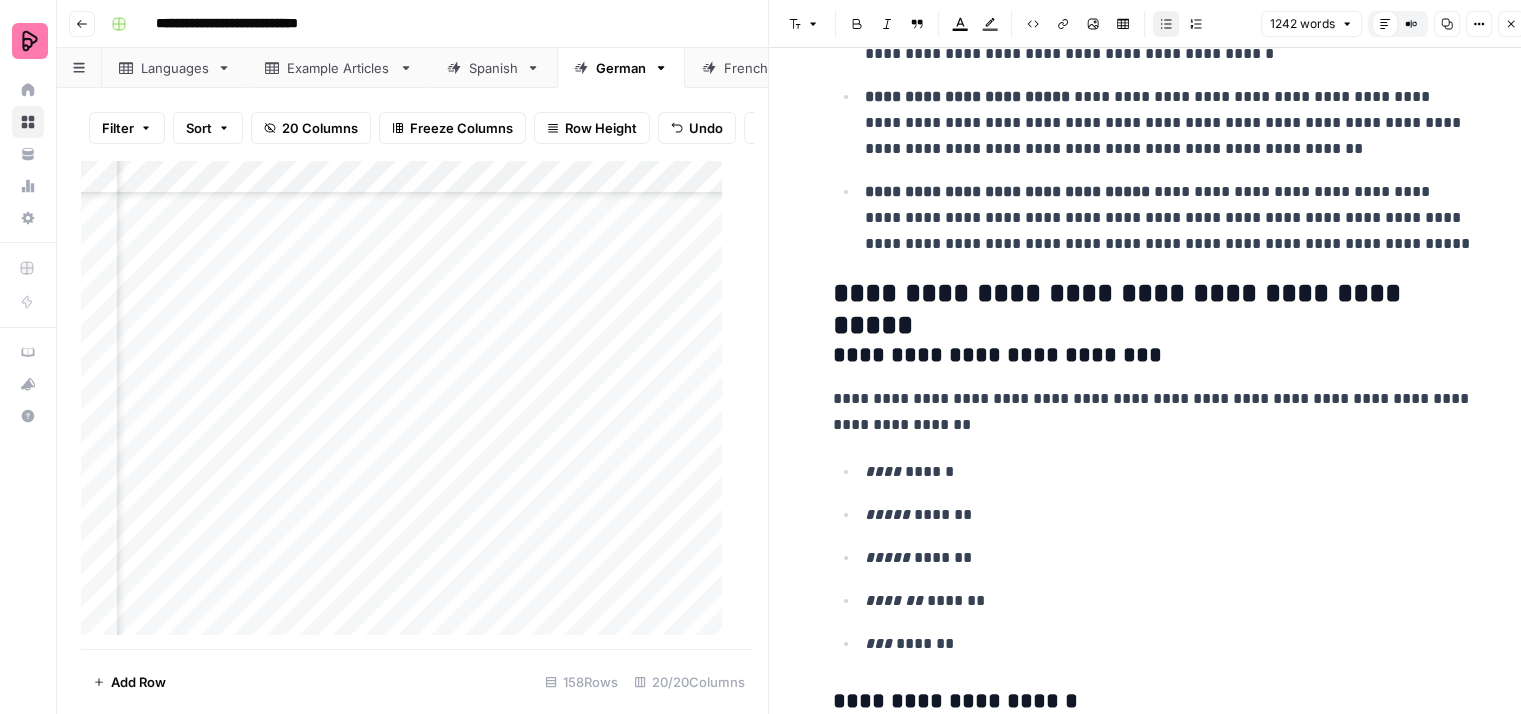 click on "[FIRST] [LAST]" at bounding box center [1169, 218] 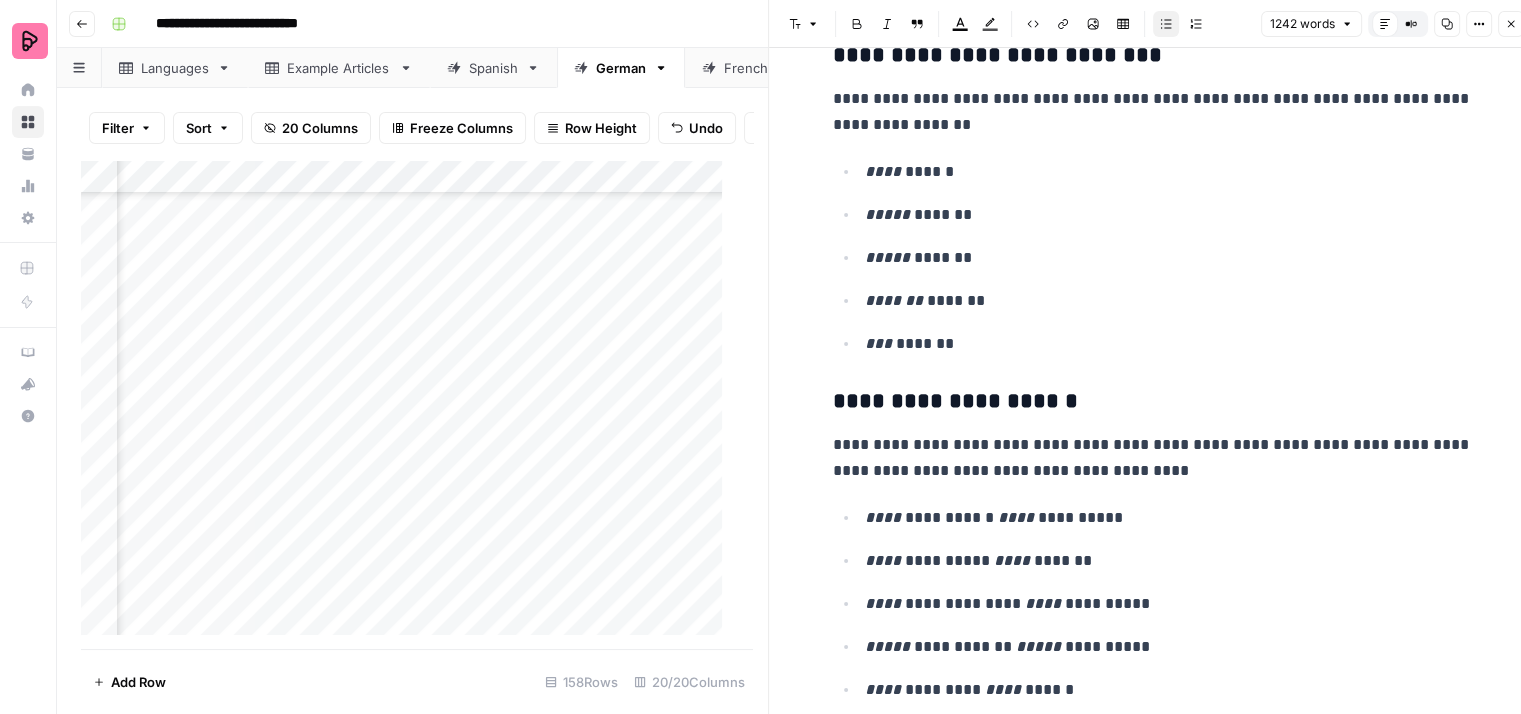 scroll, scrollTop: 3000, scrollLeft: 0, axis: vertical 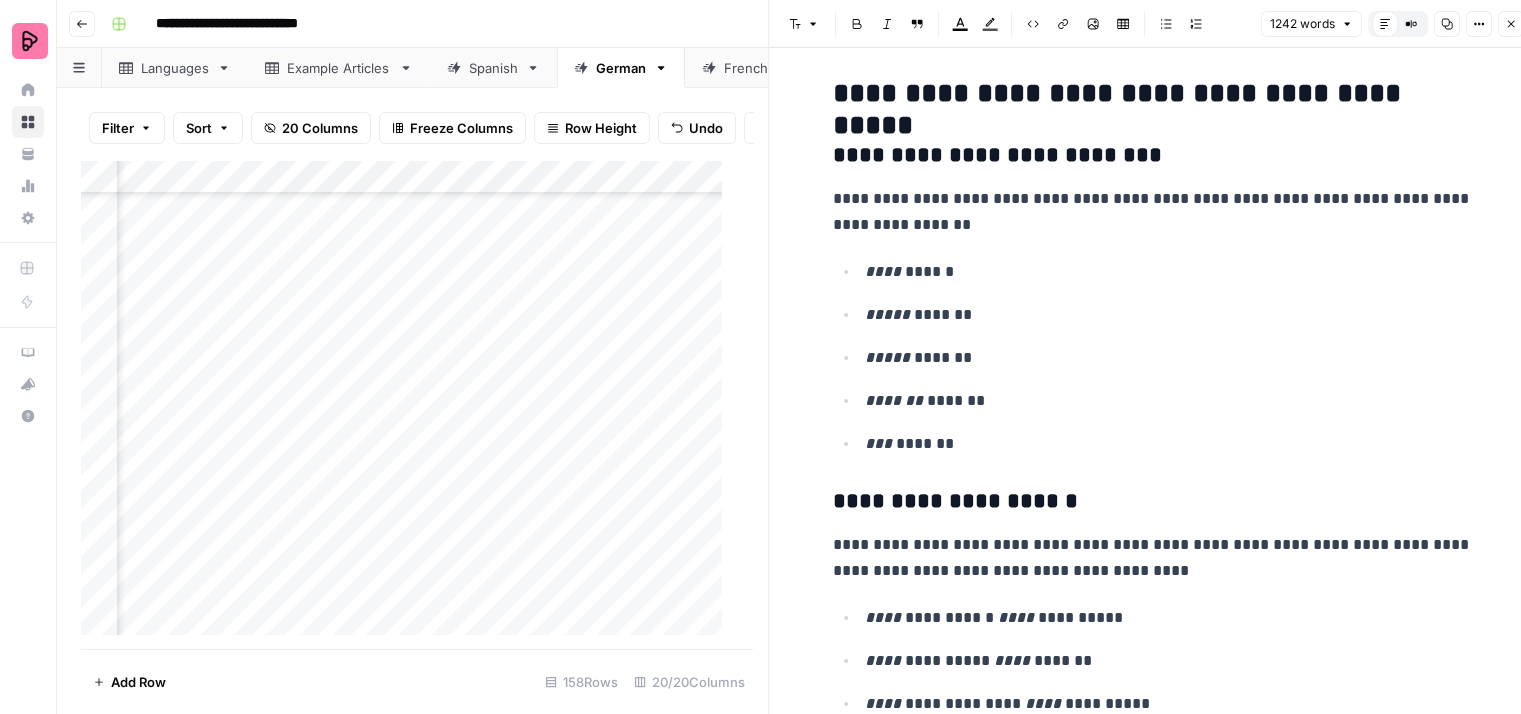 click on "**********" at bounding box center [1153, 212] 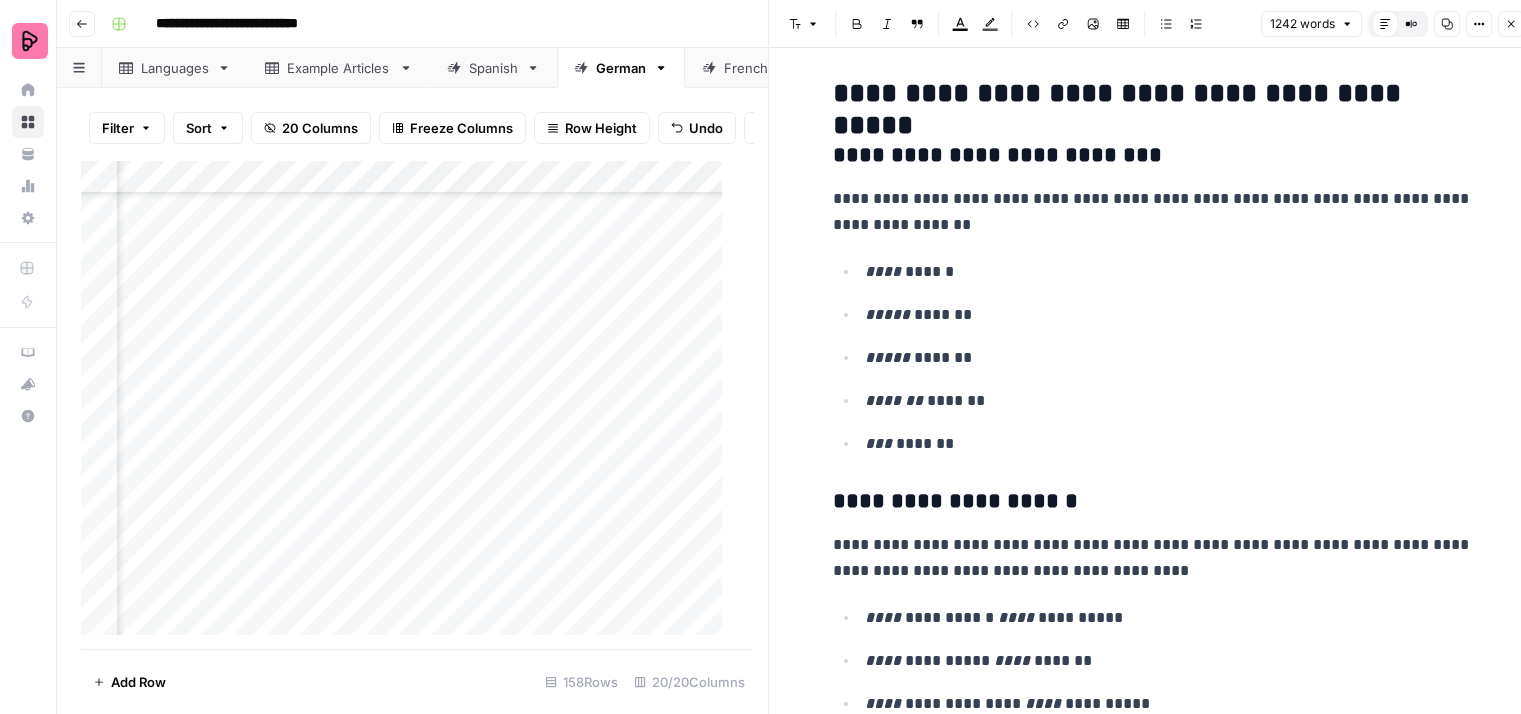 click on "**** ****** ***** ******* ***** ******* ******* ******* *** *******" at bounding box center (1153, 357) 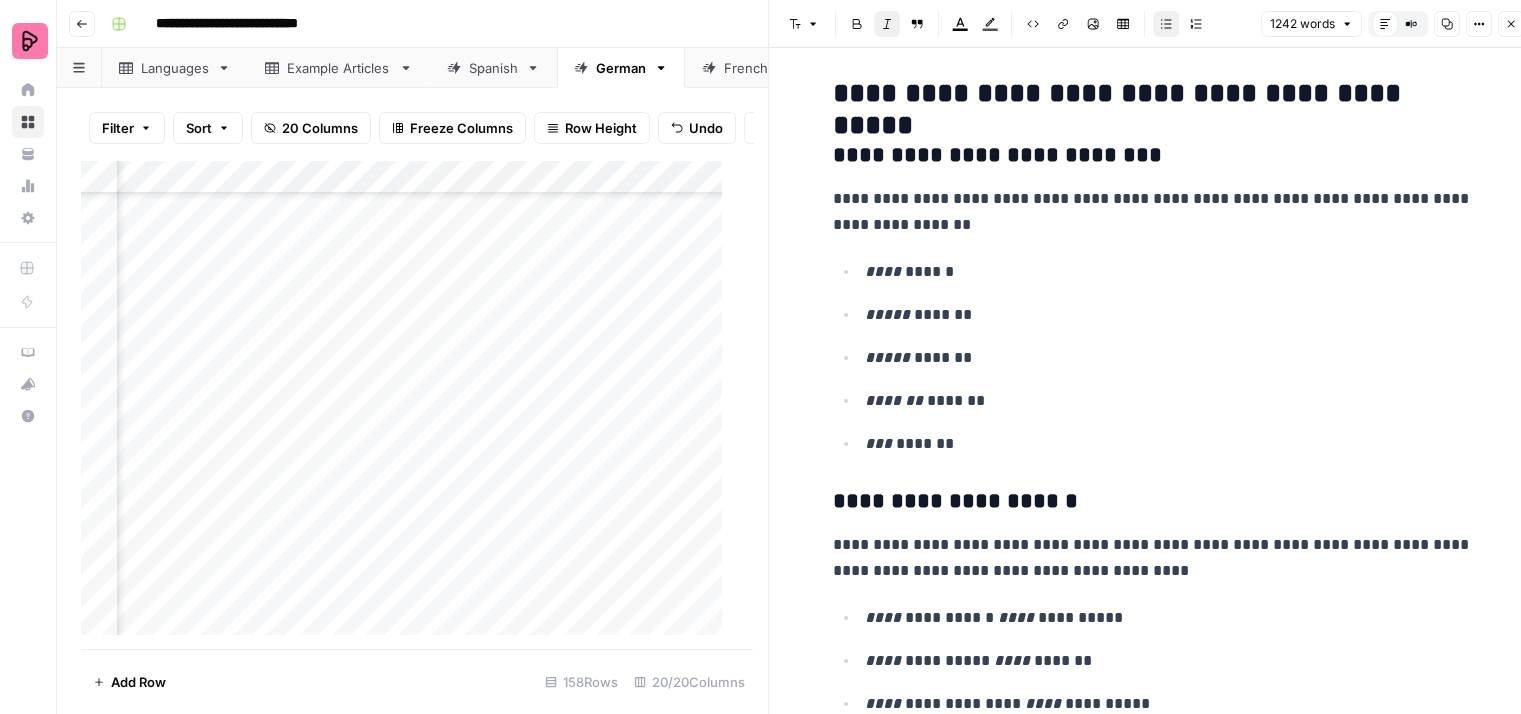 click on "**** ****** ***** ******* ***** ******* ******* ******* *** *******" at bounding box center [1153, 357] 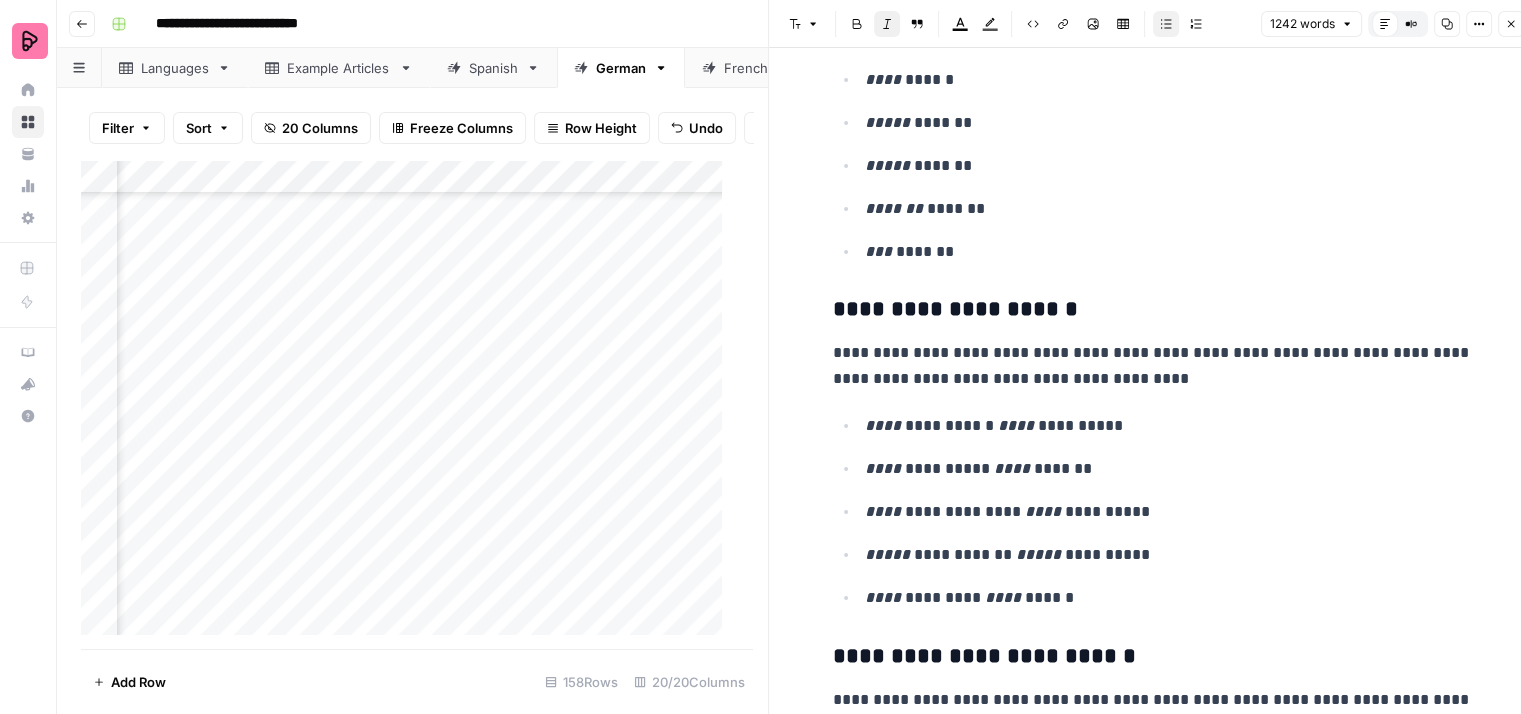 scroll, scrollTop: 3200, scrollLeft: 0, axis: vertical 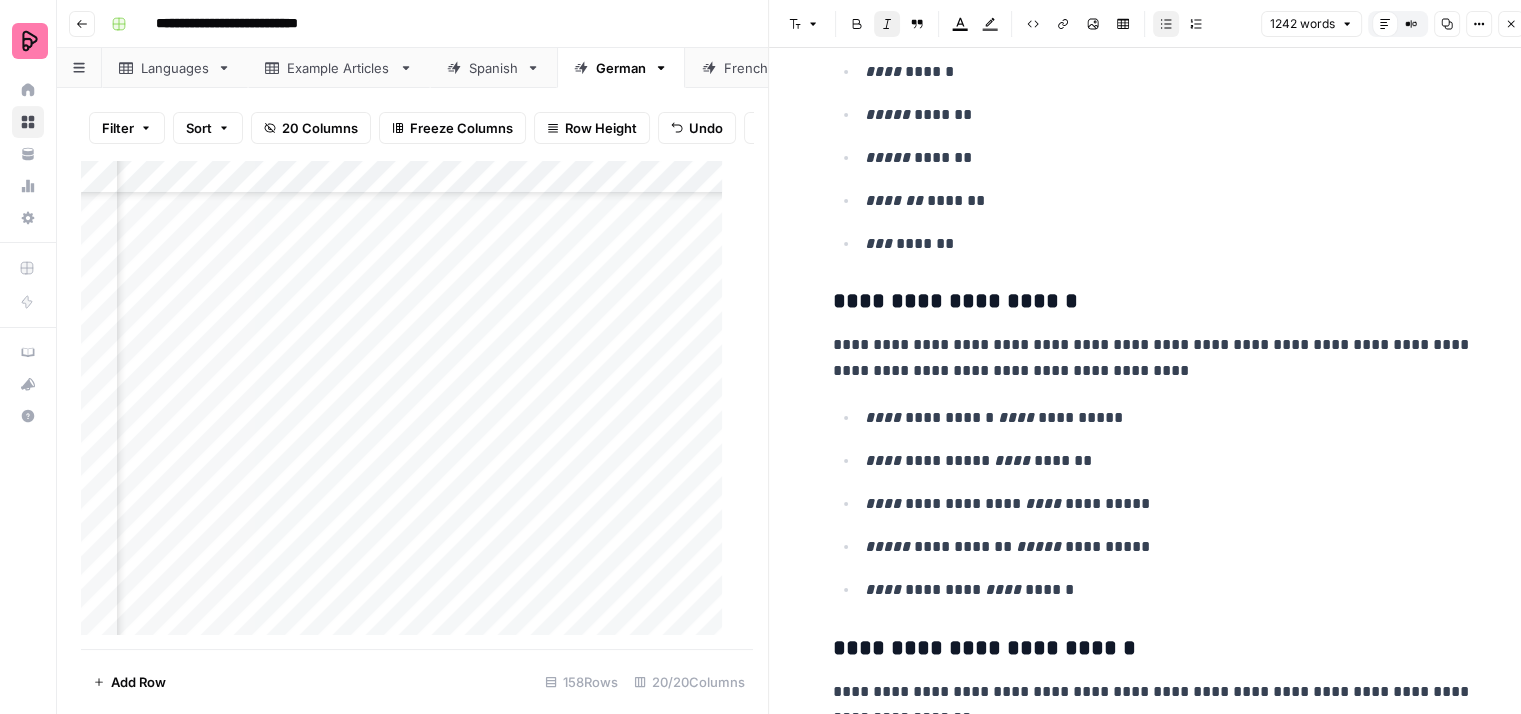 click on "**********" at bounding box center [1153, 302] 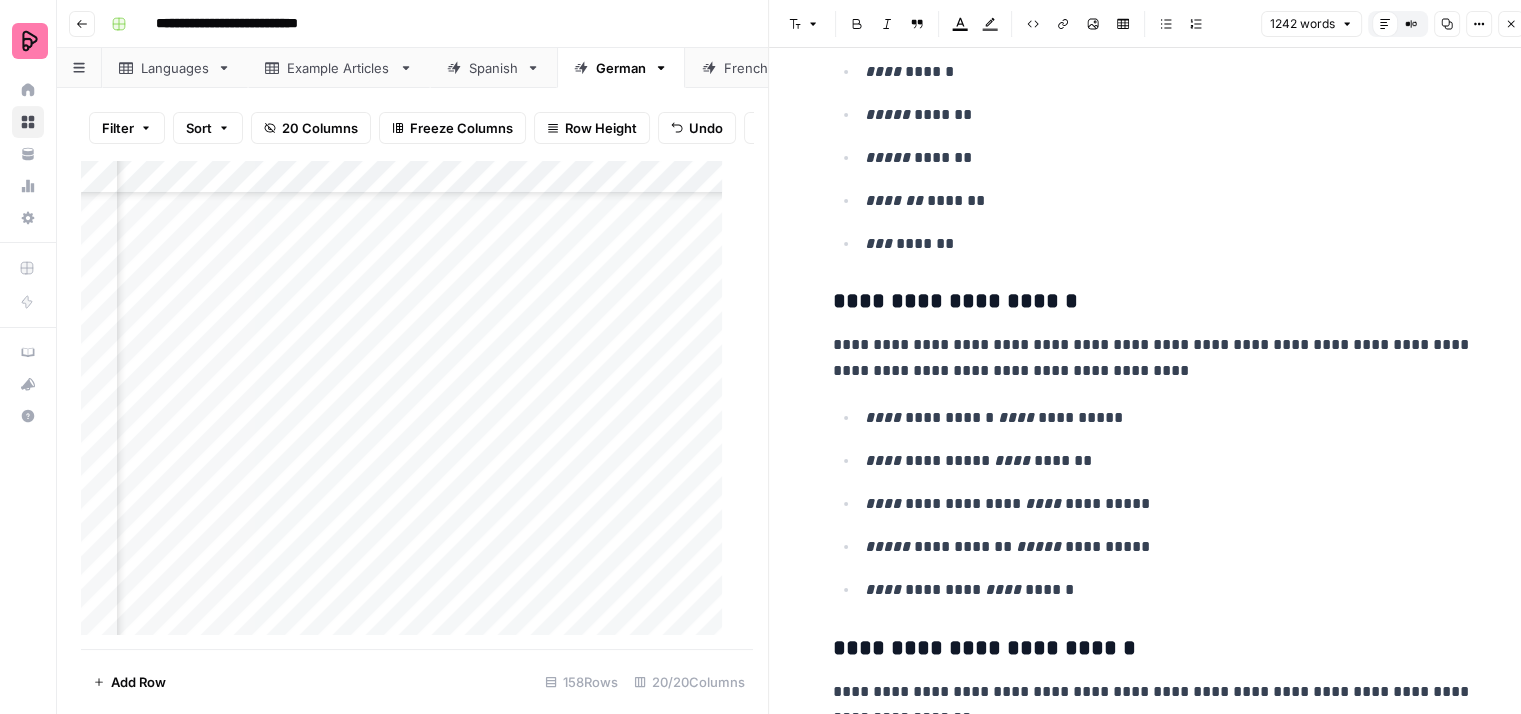 click on "**********" at bounding box center (1153, 358) 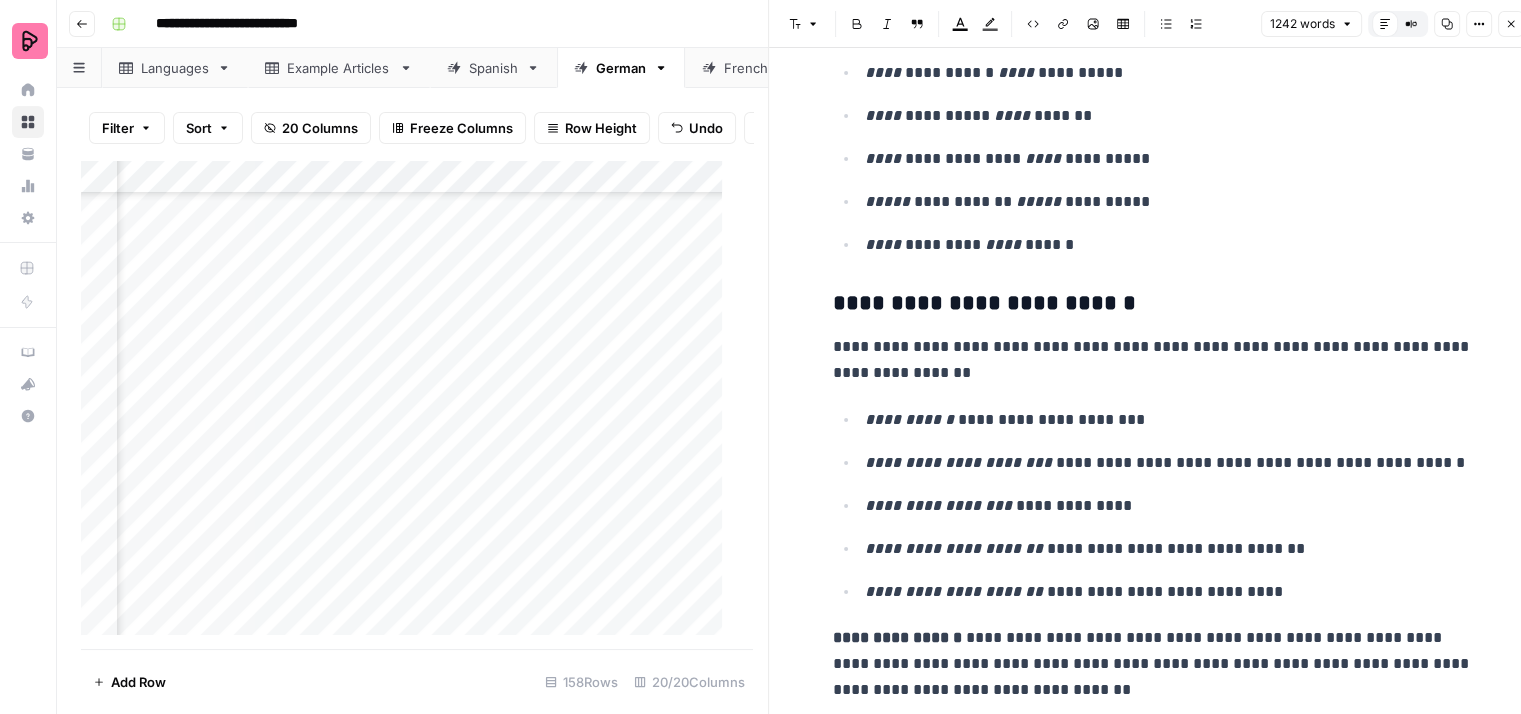 scroll, scrollTop: 3600, scrollLeft: 0, axis: vertical 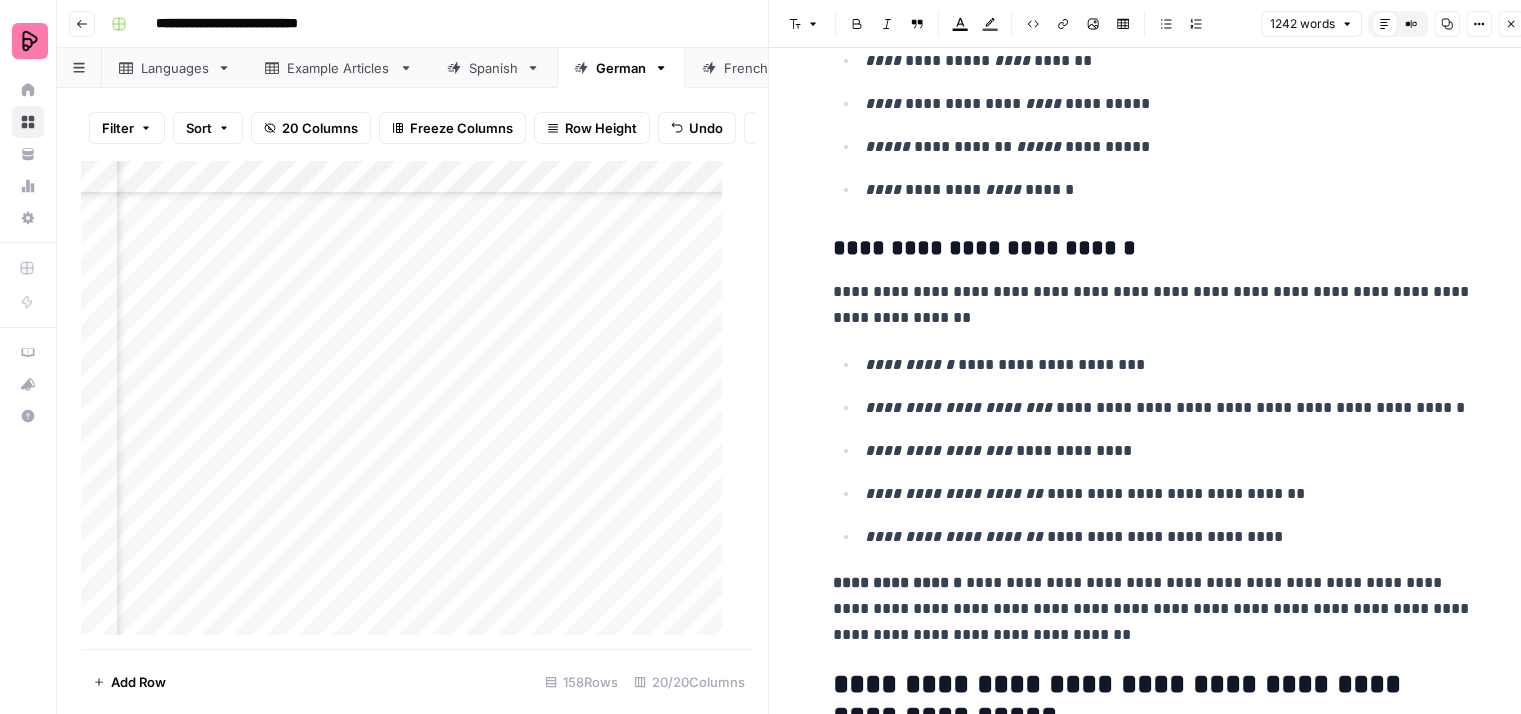 click on "**********" at bounding box center (1153, 305) 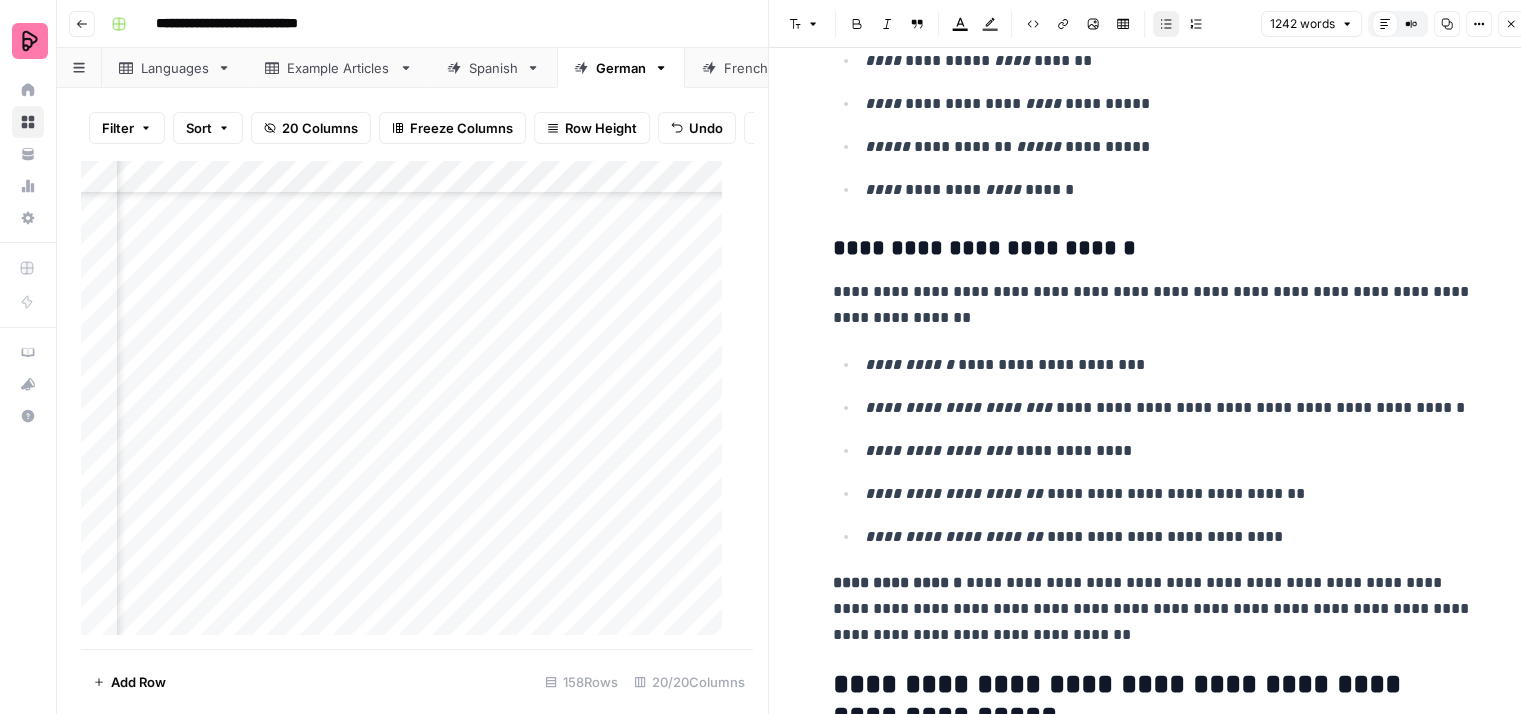 click on "[FIRST] [LAST]" at bounding box center [1169, 365] 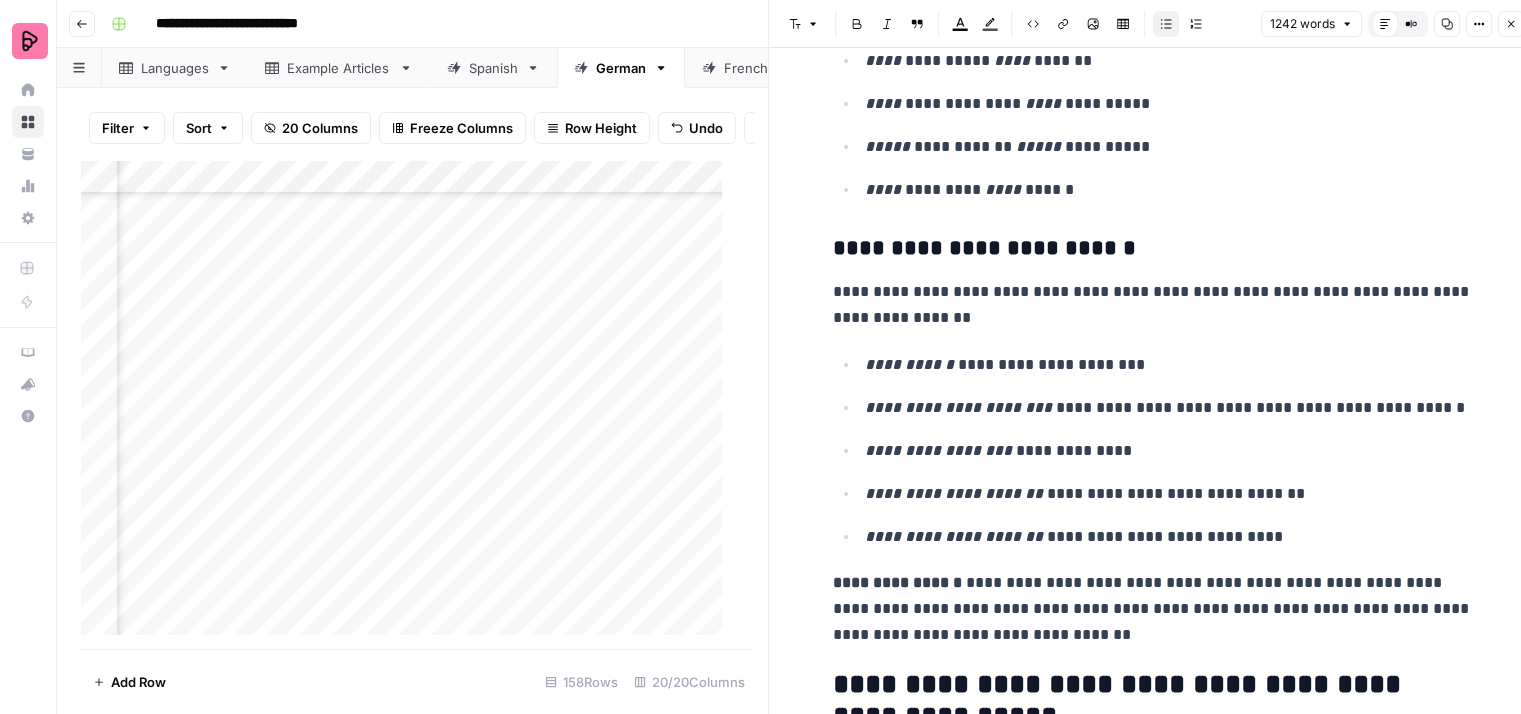 click on "**********" at bounding box center (1169, 408) 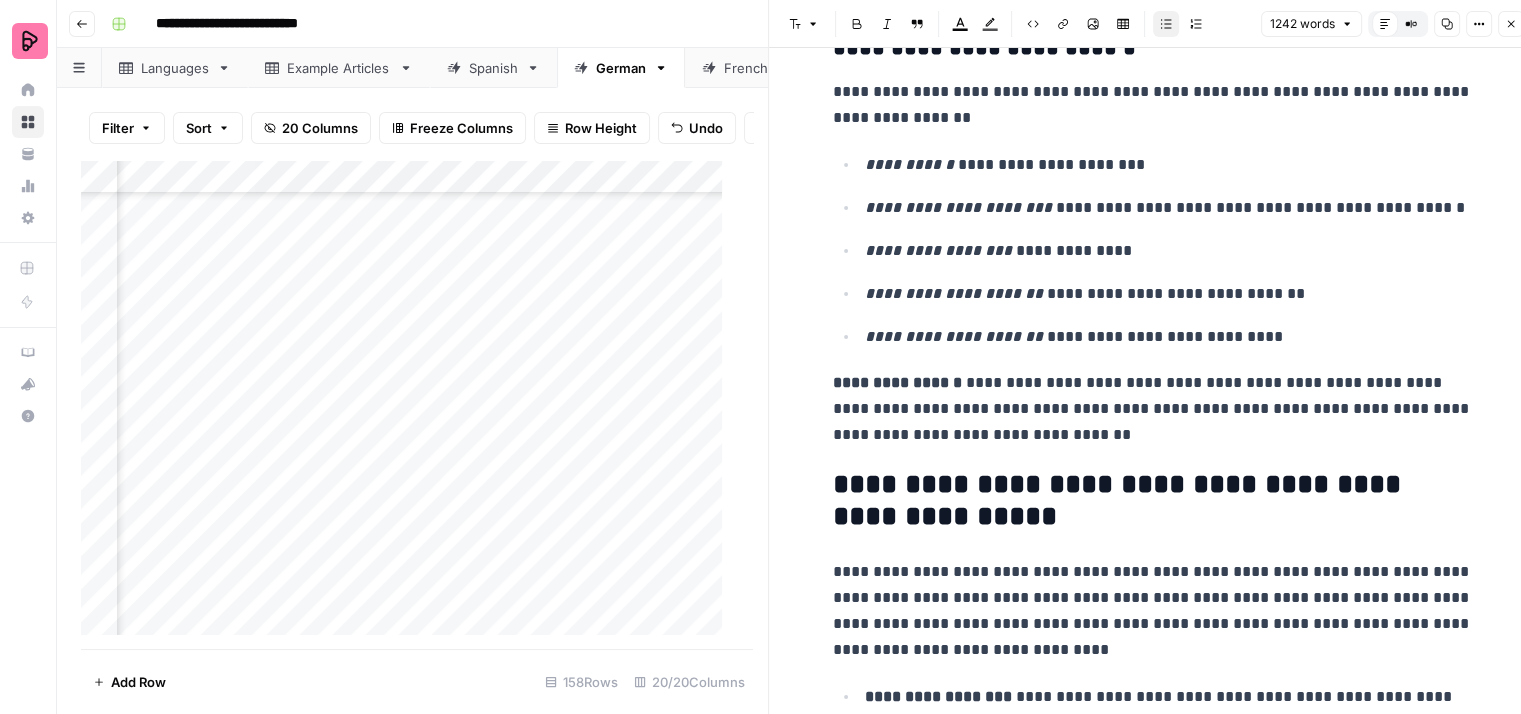 scroll, scrollTop: 3900, scrollLeft: 0, axis: vertical 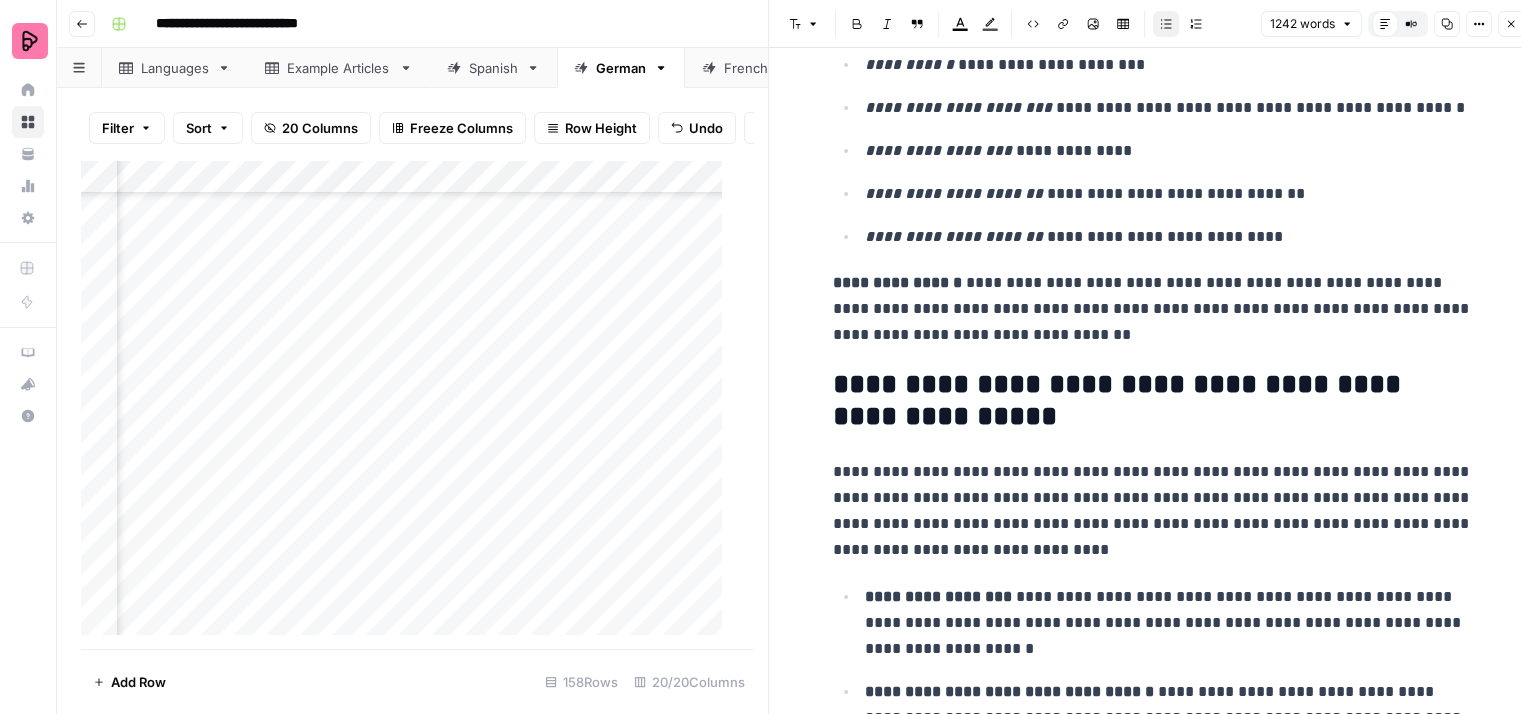 click on "**********" at bounding box center (1153, 309) 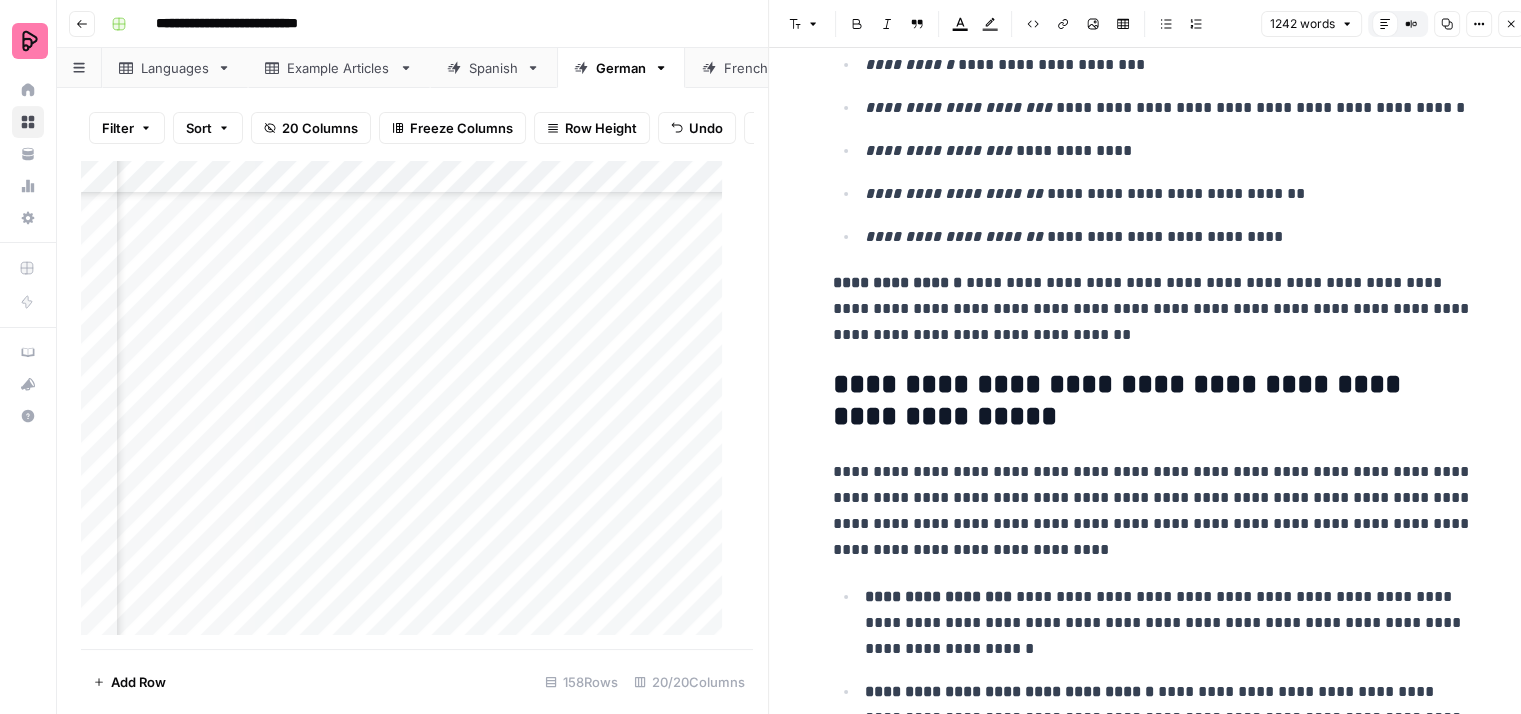 click on "**********" at bounding box center (1153, 401) 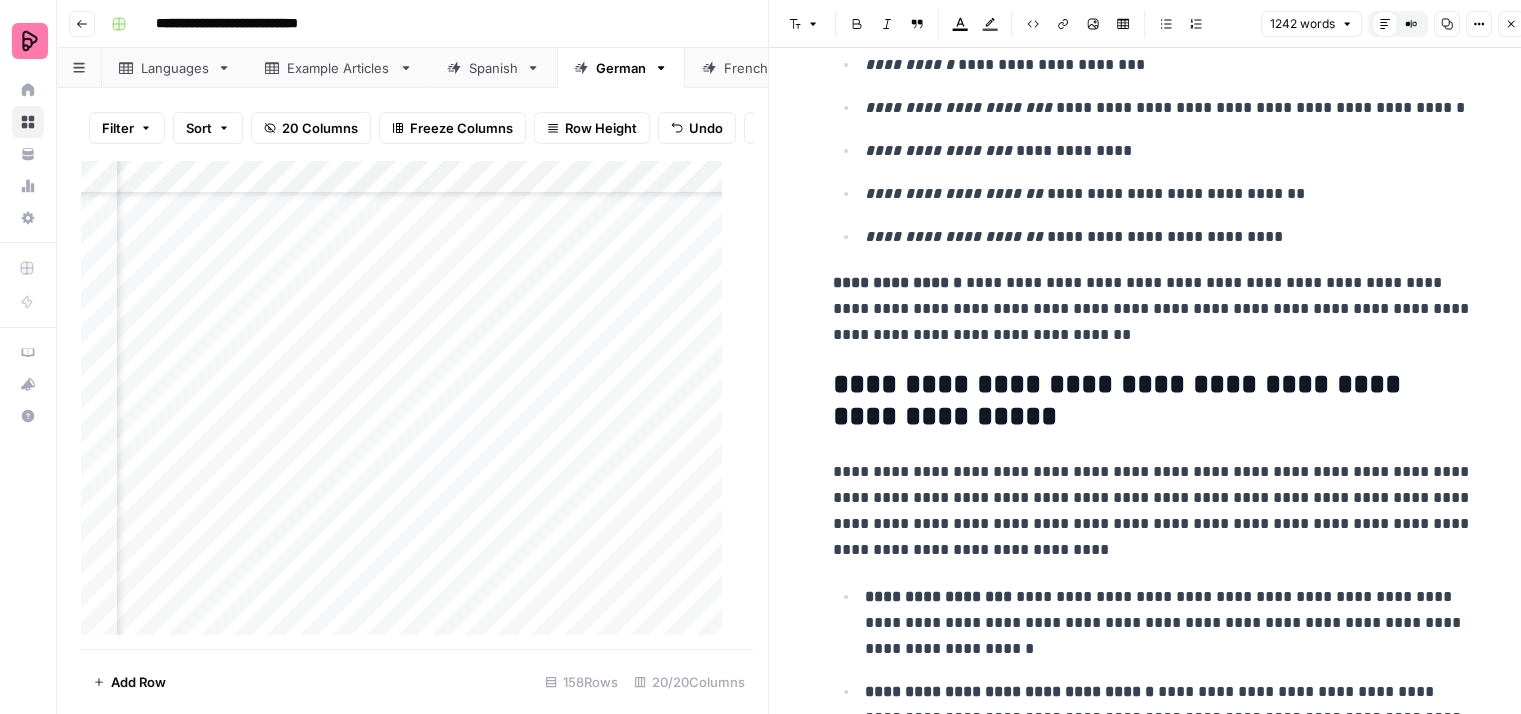 click on "**********" at bounding box center (1153, 511) 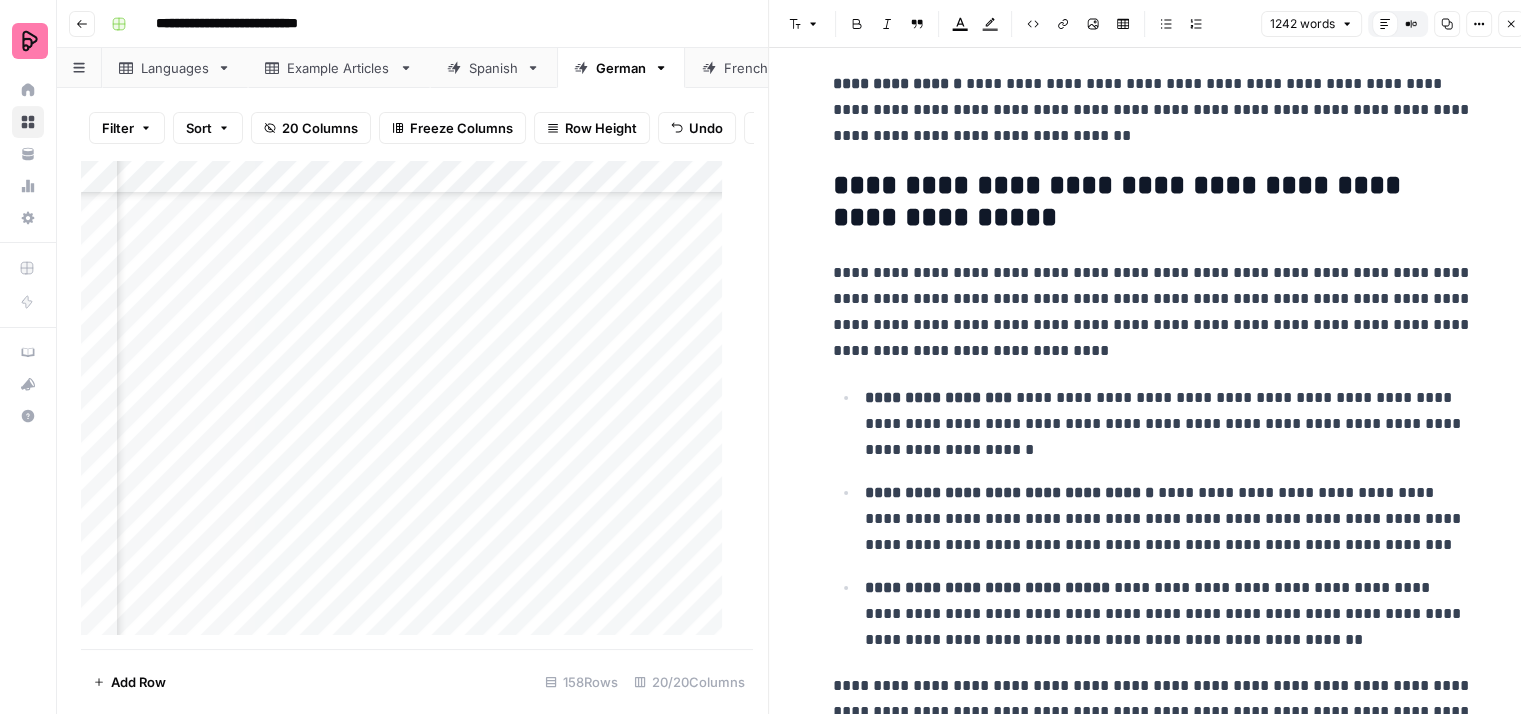 scroll, scrollTop: 4100, scrollLeft: 0, axis: vertical 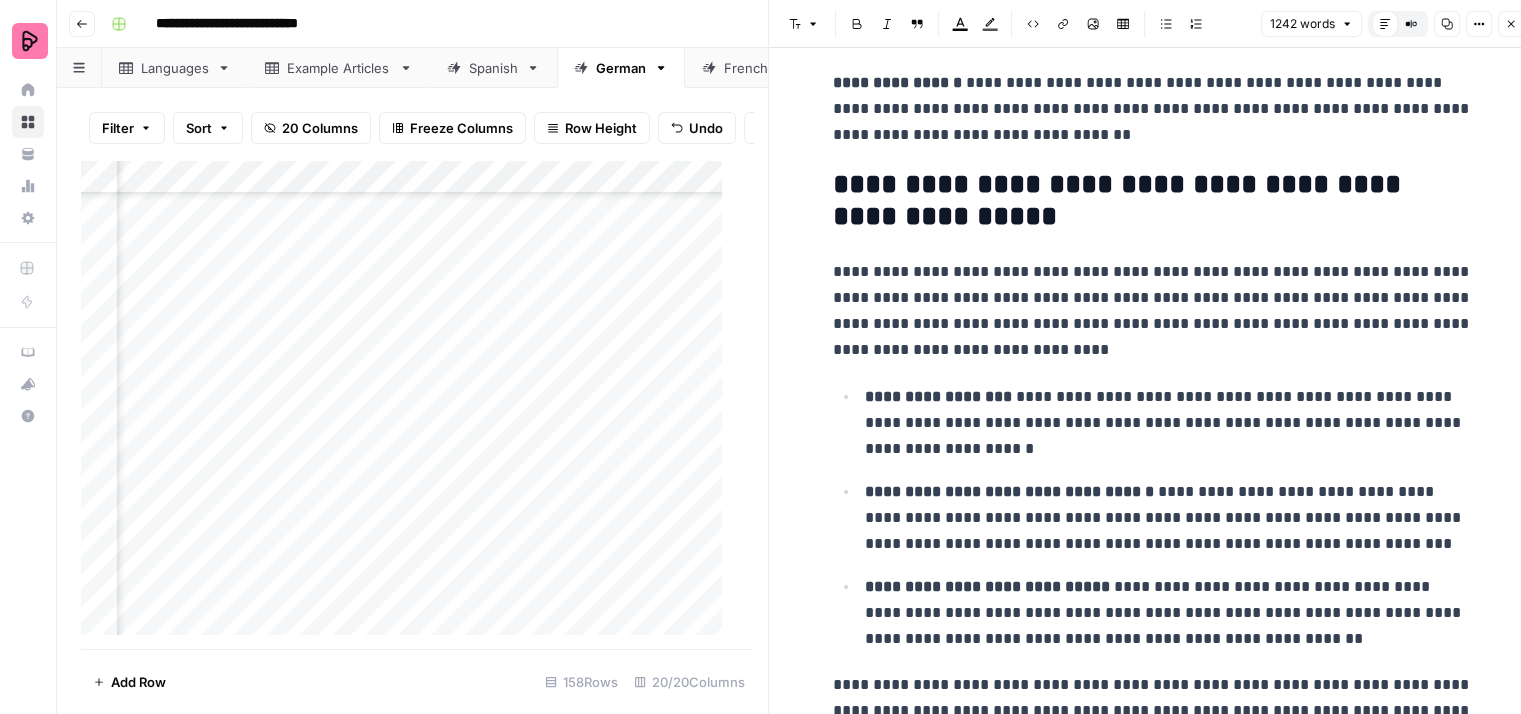 click on "**********" at bounding box center (1153, 201) 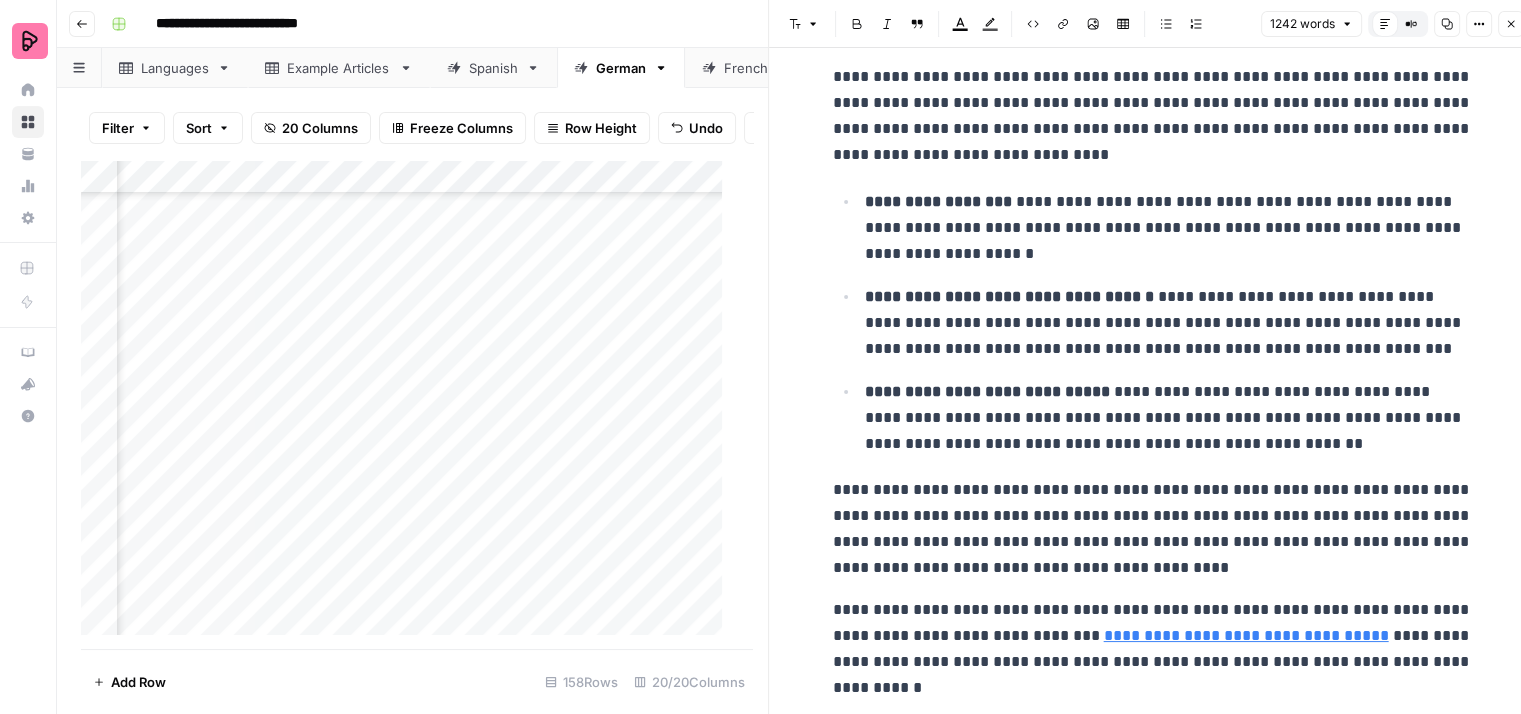 scroll, scrollTop: 4300, scrollLeft: 0, axis: vertical 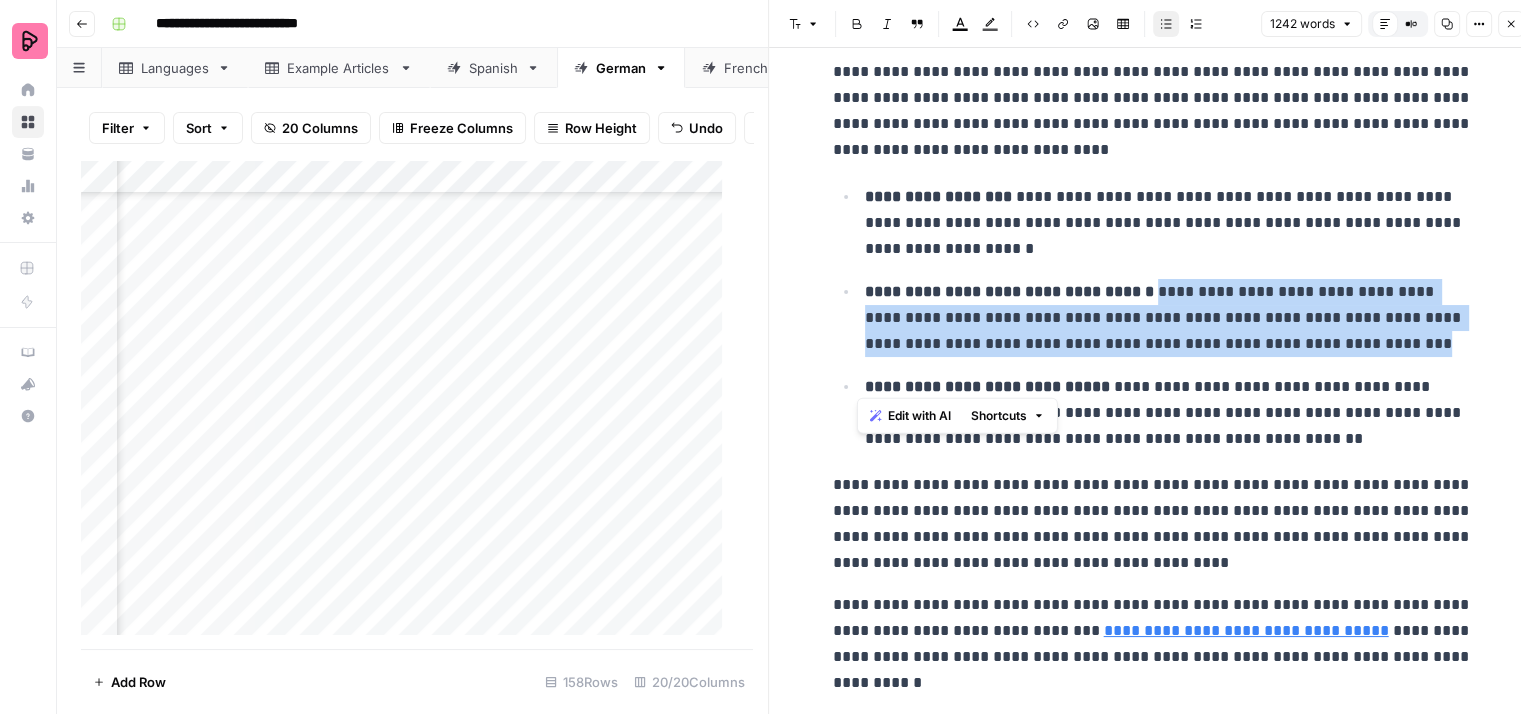 drag, startPoint x: 1373, startPoint y: 349, endPoint x: 1156, endPoint y: 273, distance: 229.9239 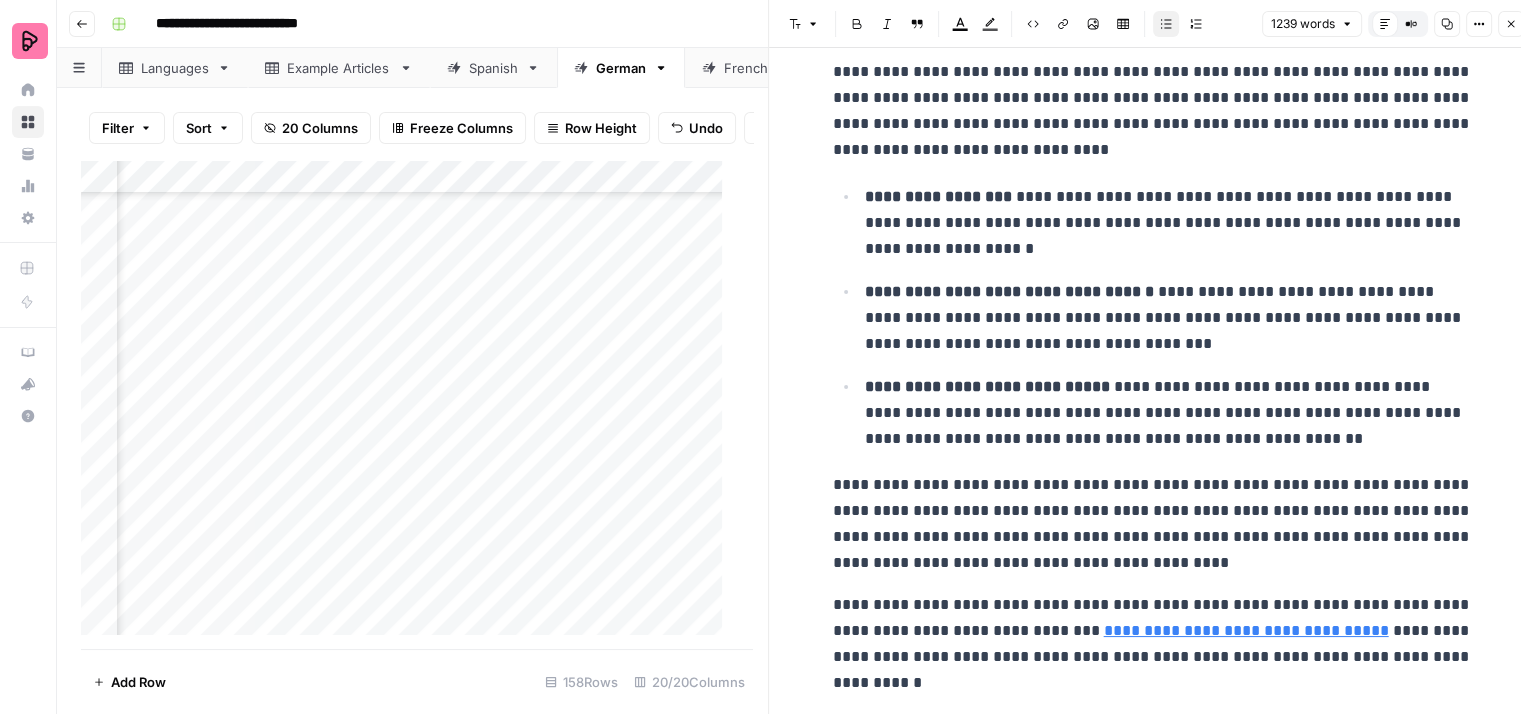 click on "**********" at bounding box center (1169, 318) 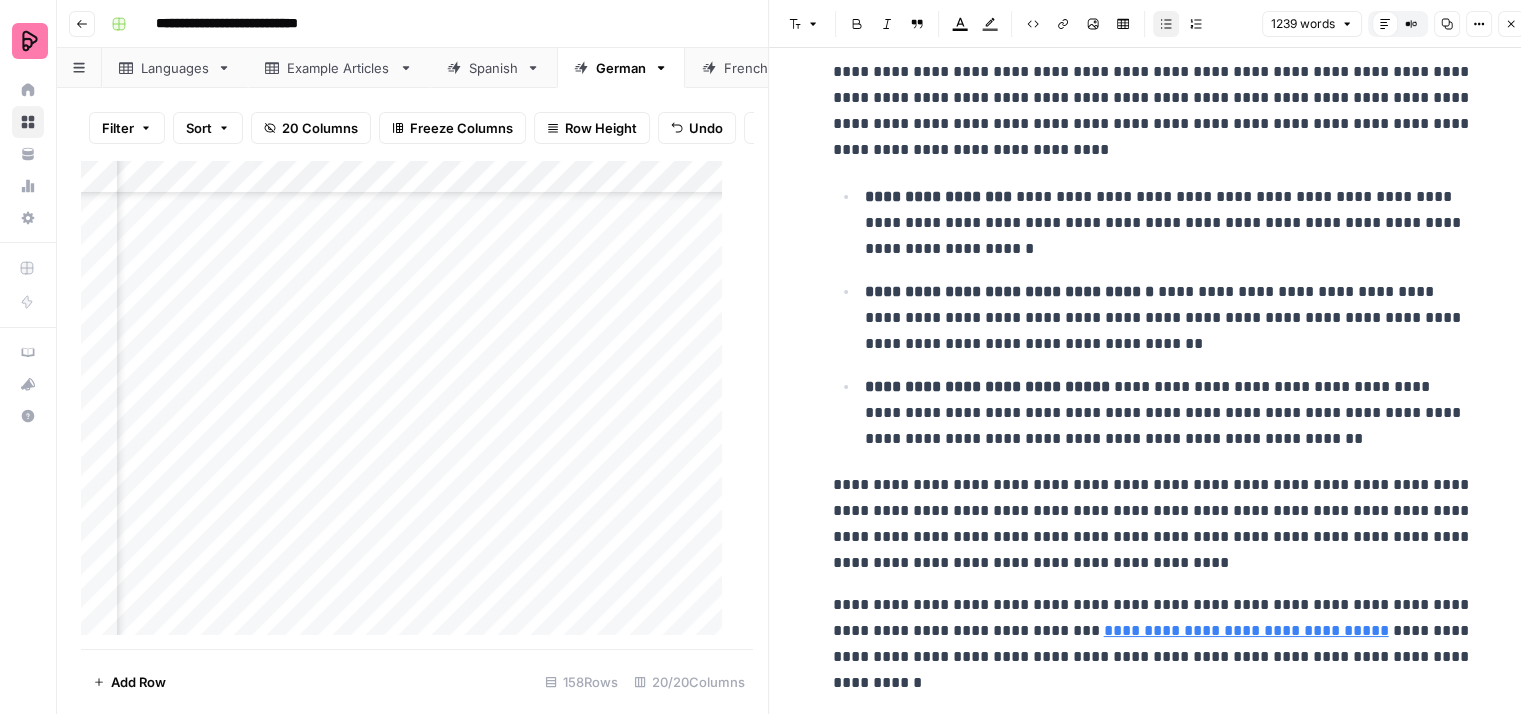 click on "[FIRST] [LAST]" at bounding box center (1169, 318) 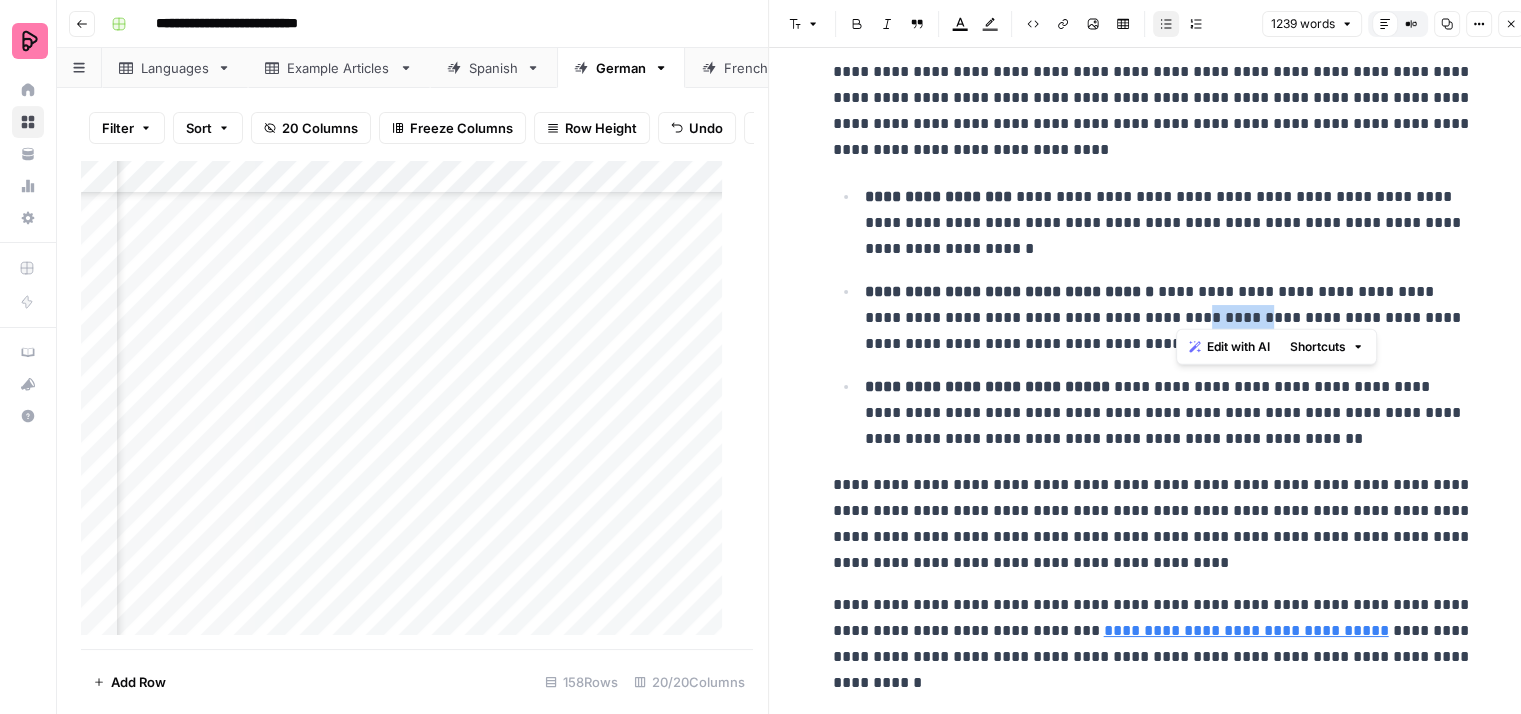 drag, startPoint x: 1236, startPoint y: 305, endPoint x: 1176, endPoint y: 309, distance: 60.133186 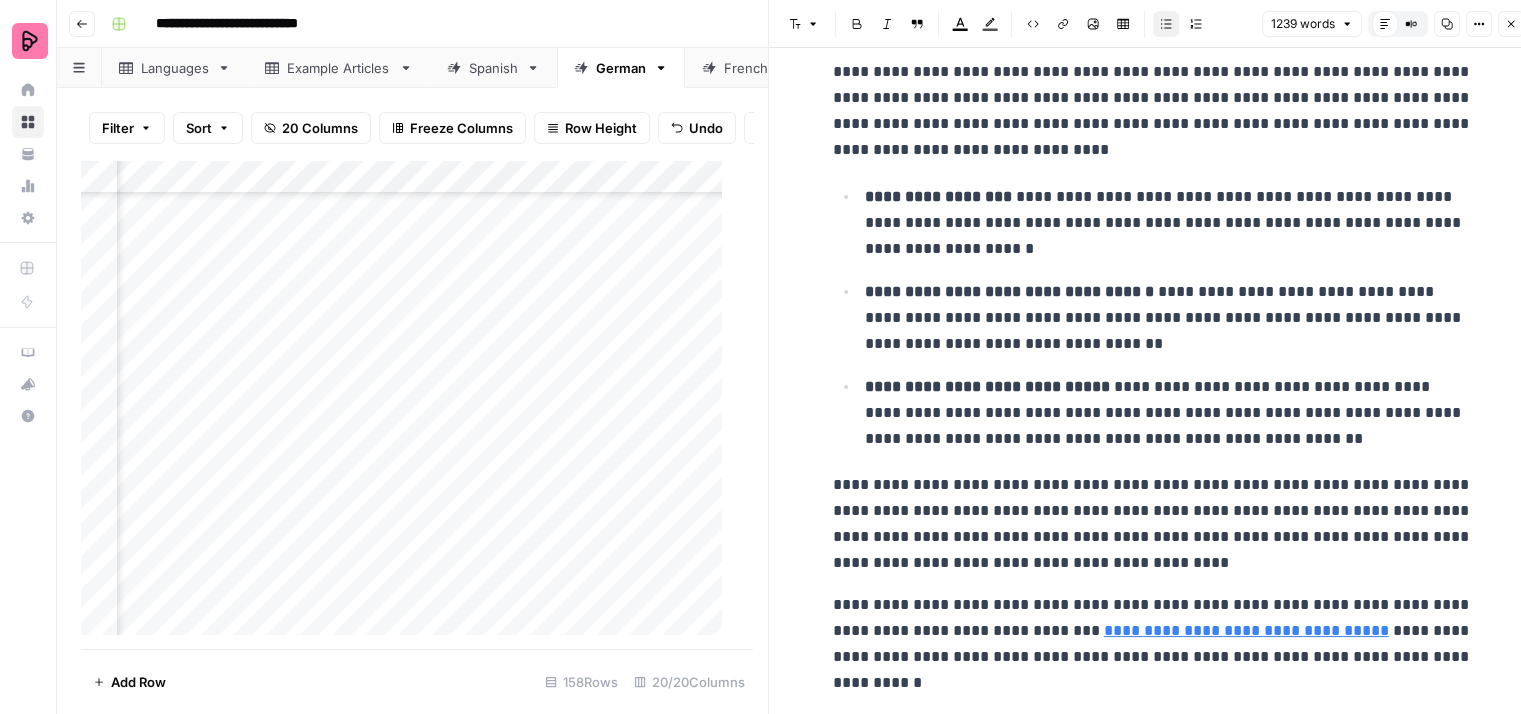 click on "**********" at bounding box center [1169, 318] 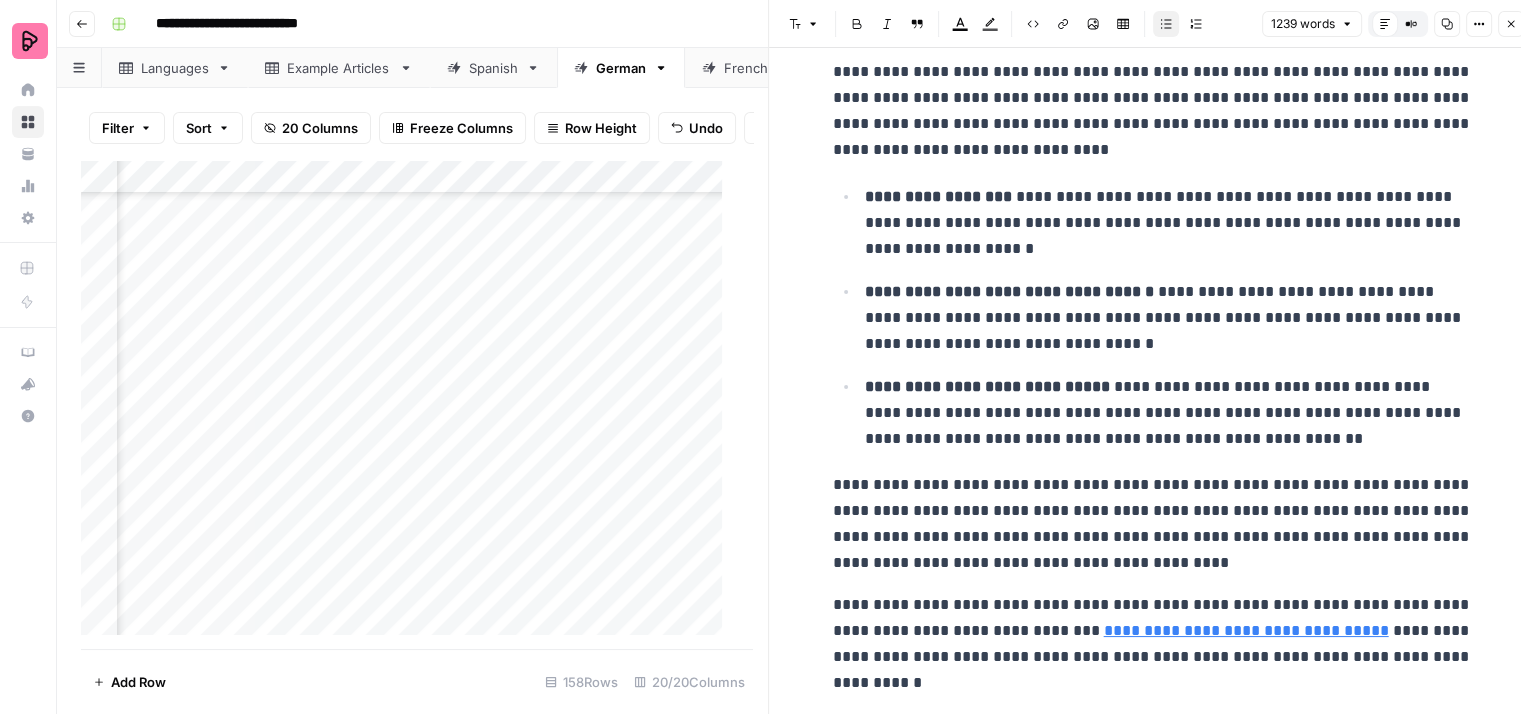 click on "**********" at bounding box center [1169, 413] 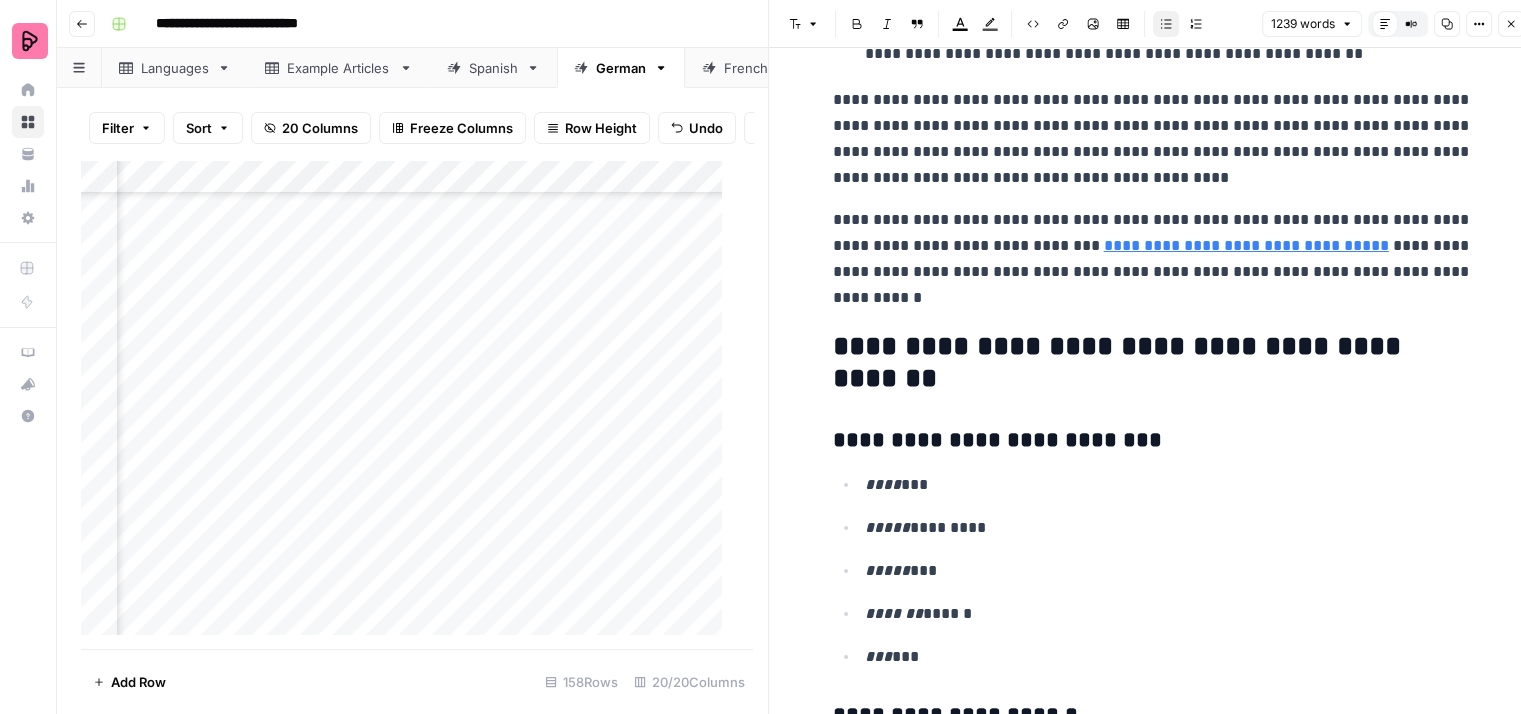 scroll, scrollTop: 4700, scrollLeft: 0, axis: vertical 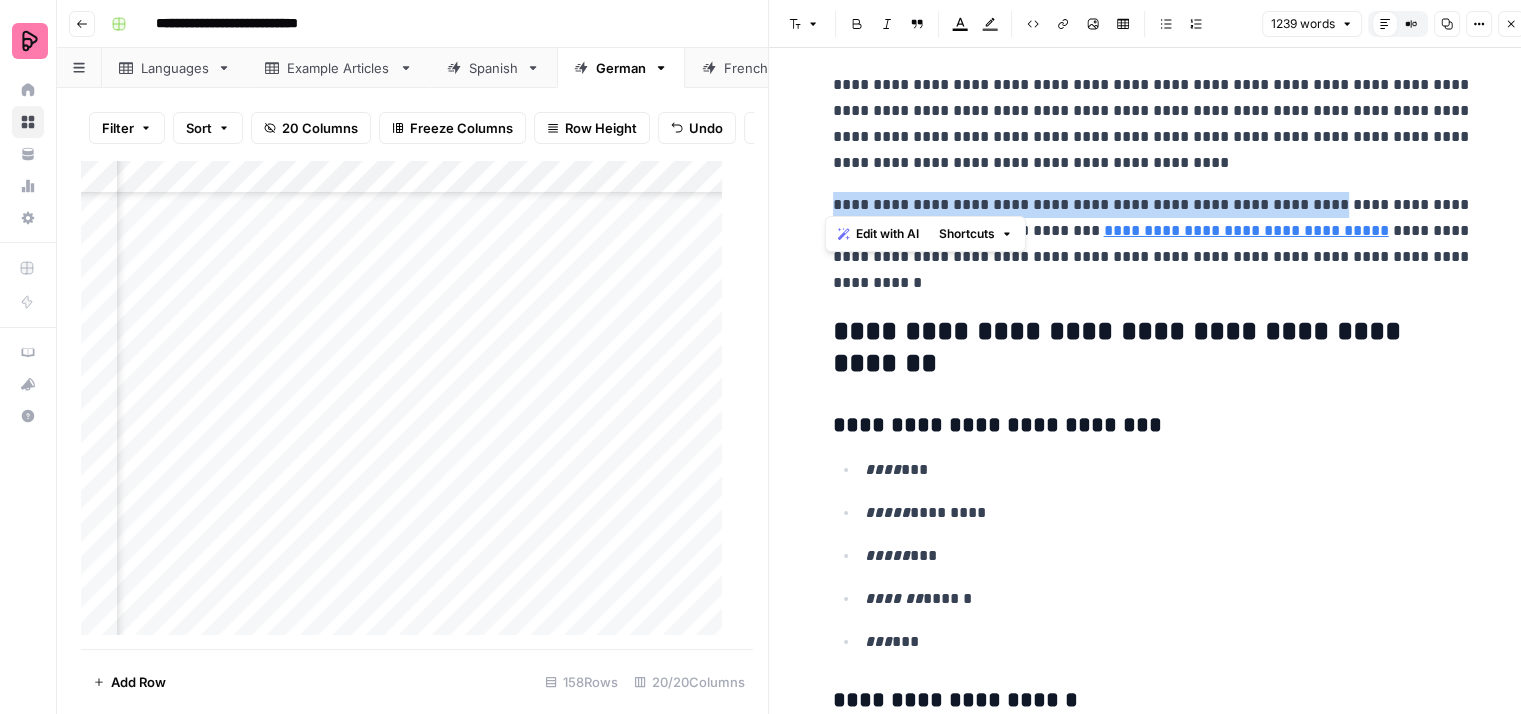drag, startPoint x: 1296, startPoint y: 190, endPoint x: 805, endPoint y: 192, distance: 491.00406 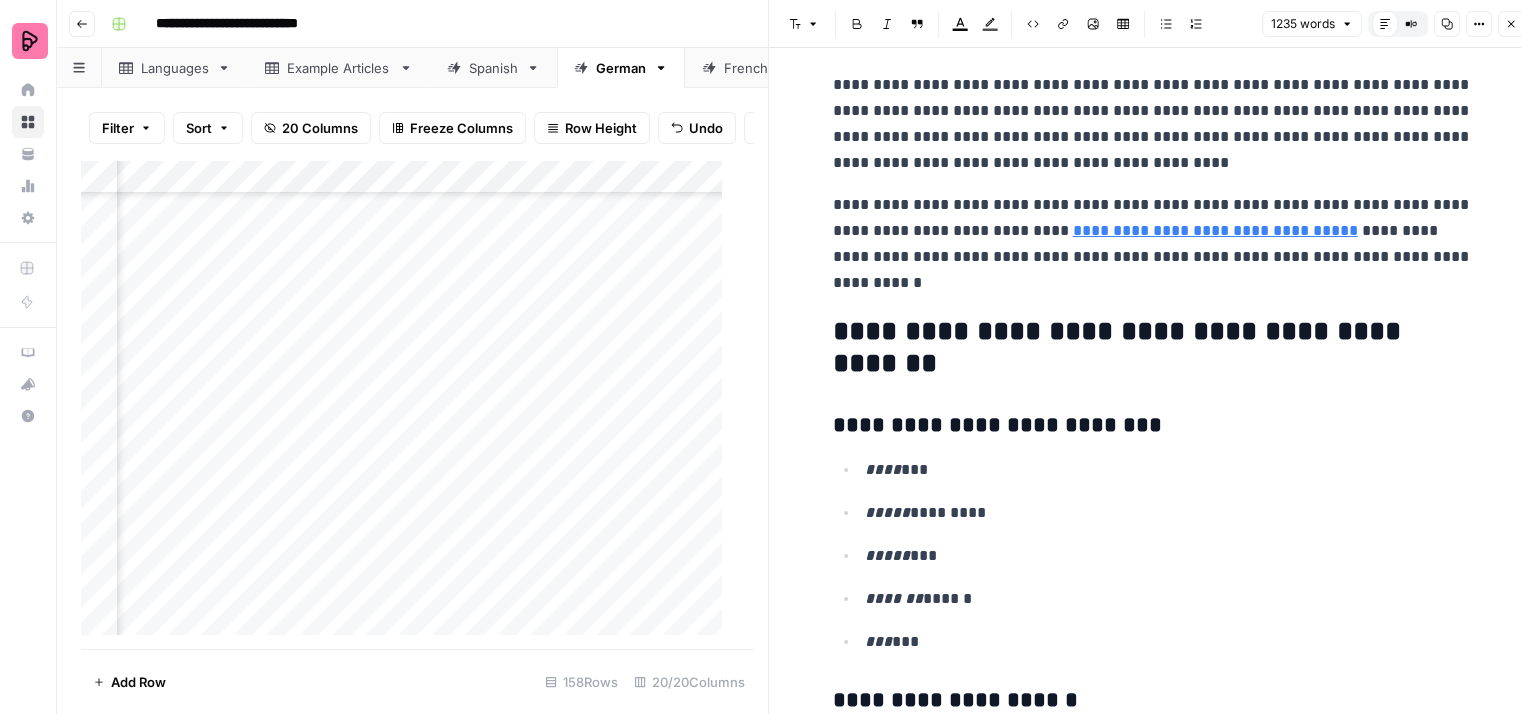 click on "**********" at bounding box center [1153, 244] 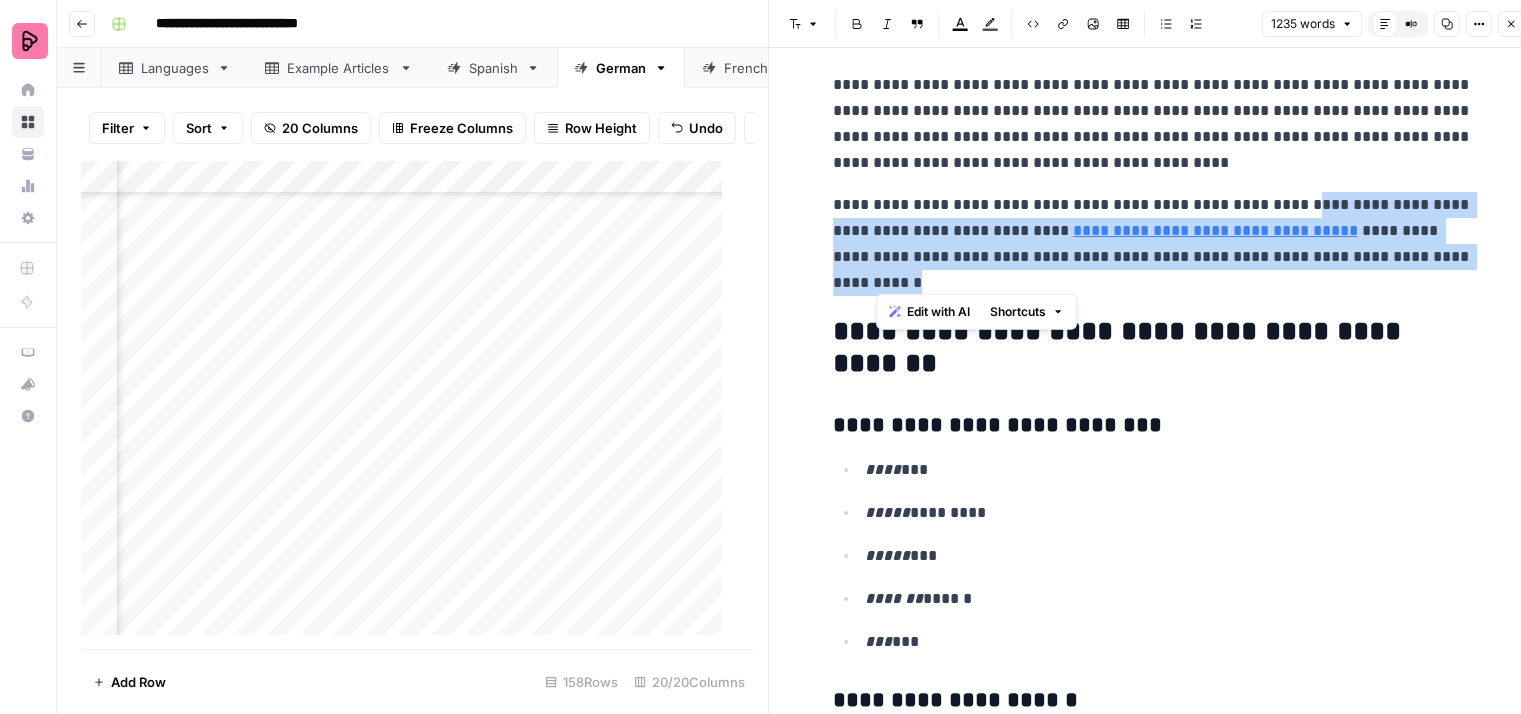 drag, startPoint x: 1044, startPoint y: 266, endPoint x: 1269, endPoint y: 191, distance: 237.17082 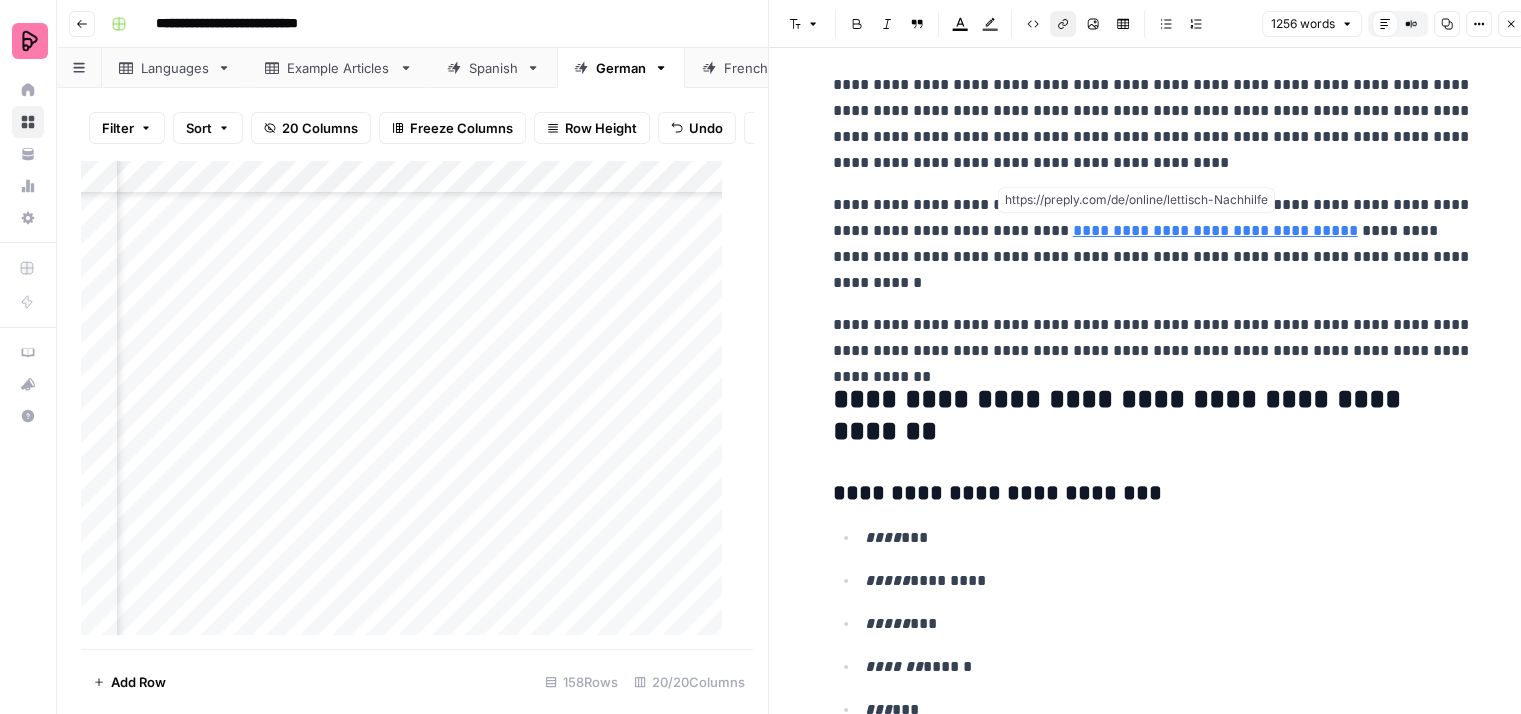 click on "**********" at bounding box center [1215, 230] 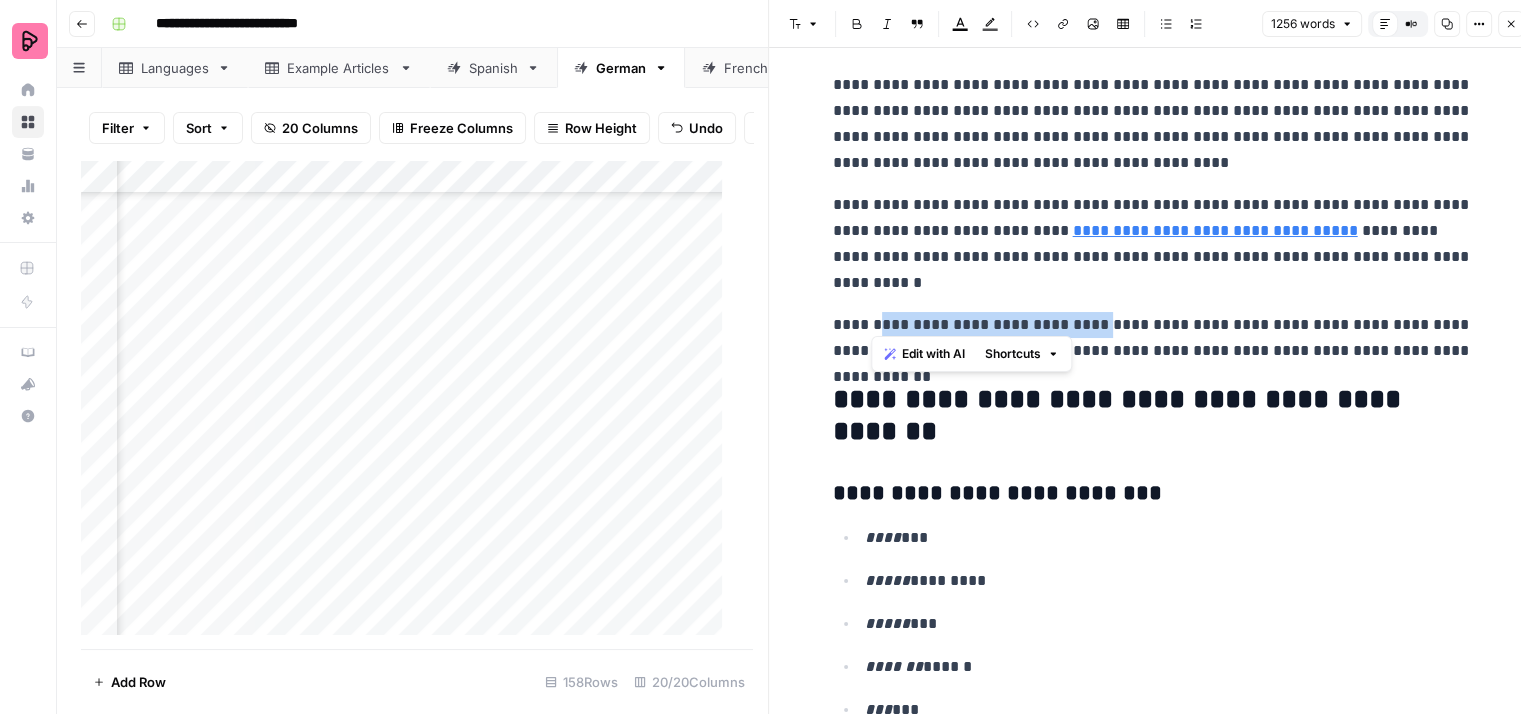 drag, startPoint x: 1023, startPoint y: 315, endPoint x: 872, endPoint y: 317, distance: 151.01324 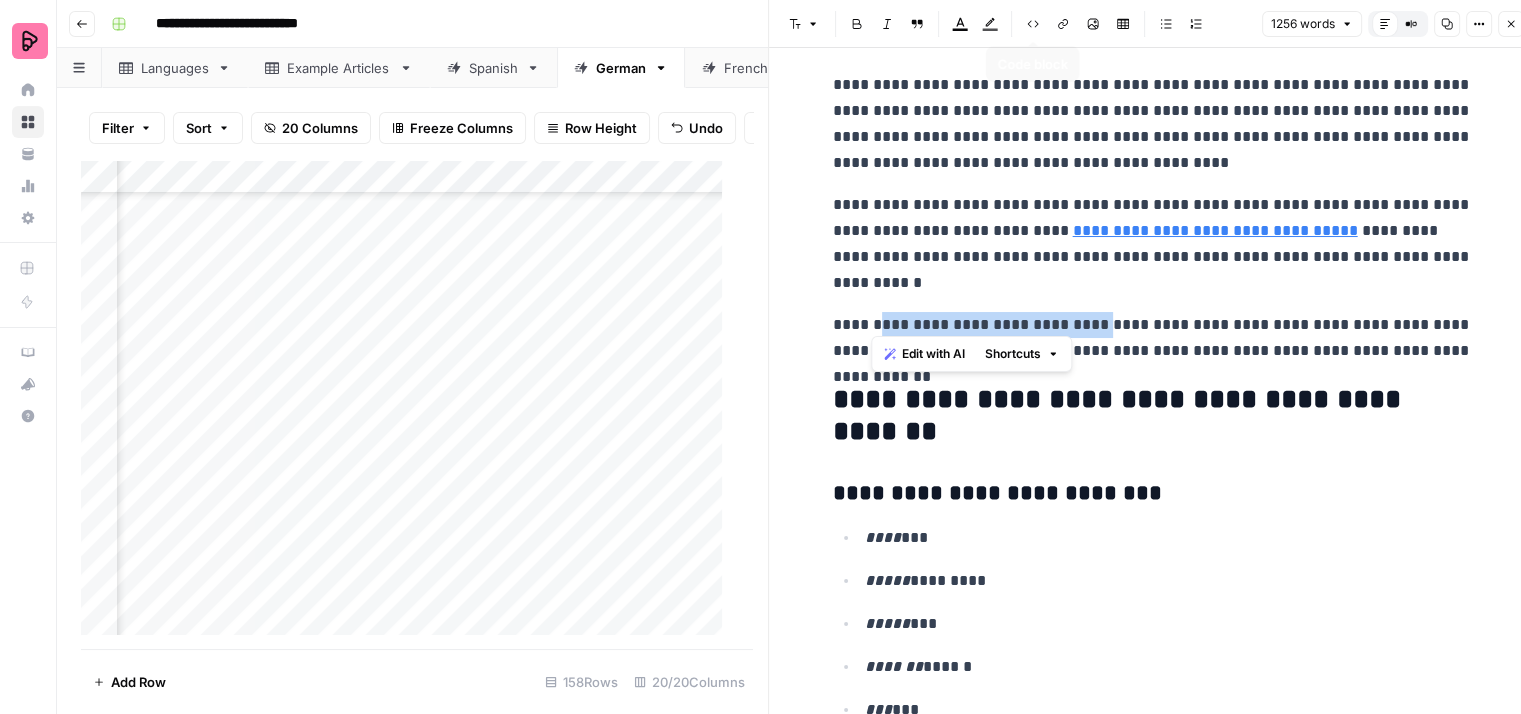 click on "Link" at bounding box center (1063, 24) 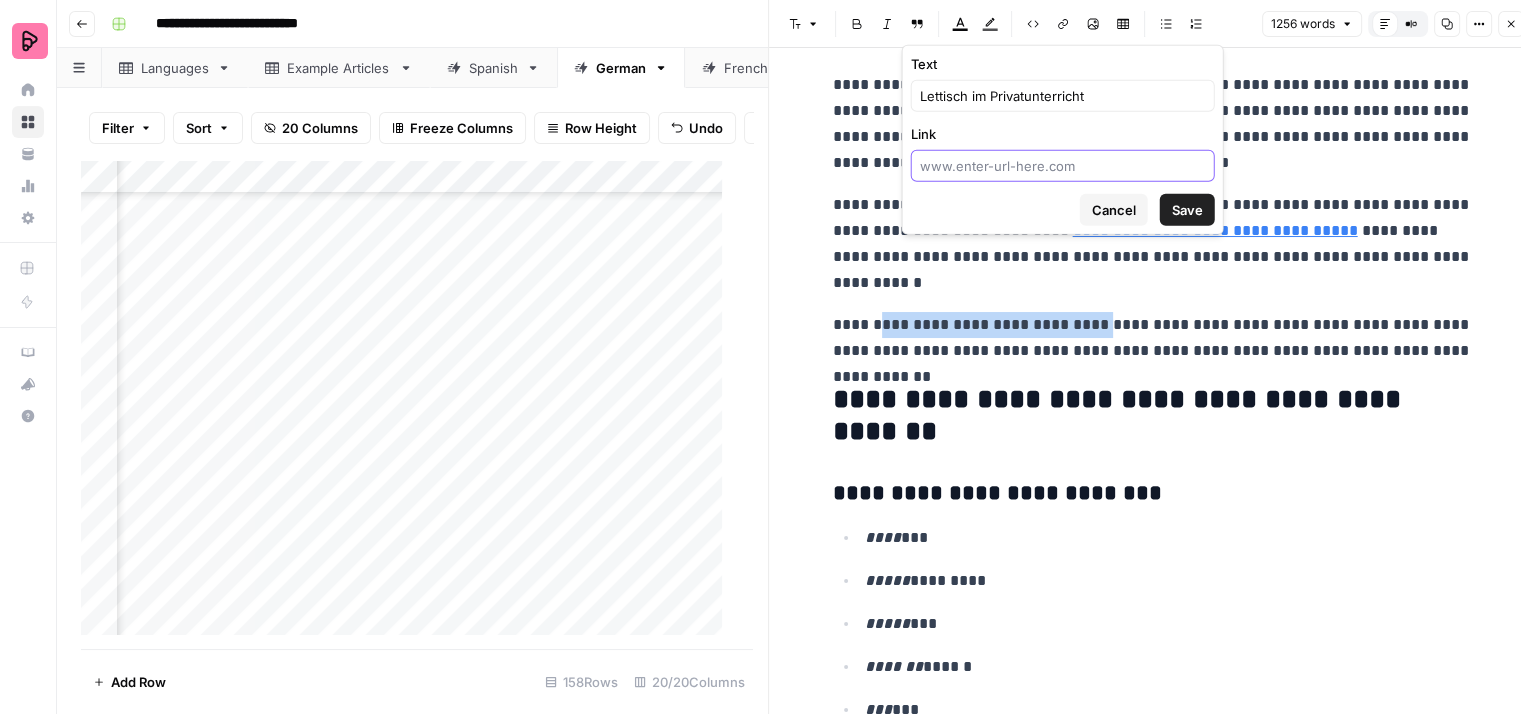 click on "Link" at bounding box center [1063, 166] 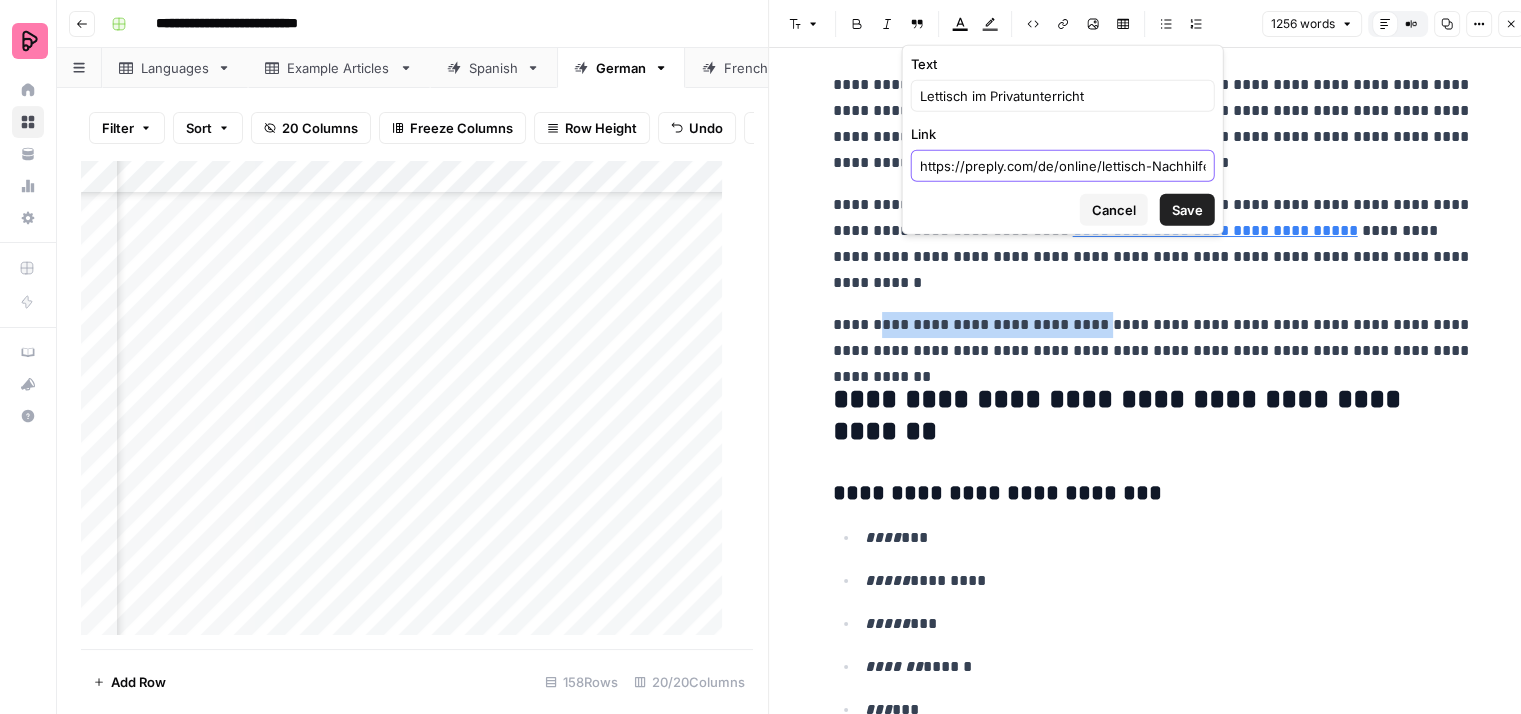scroll, scrollTop: 0, scrollLeft: 1, axis: horizontal 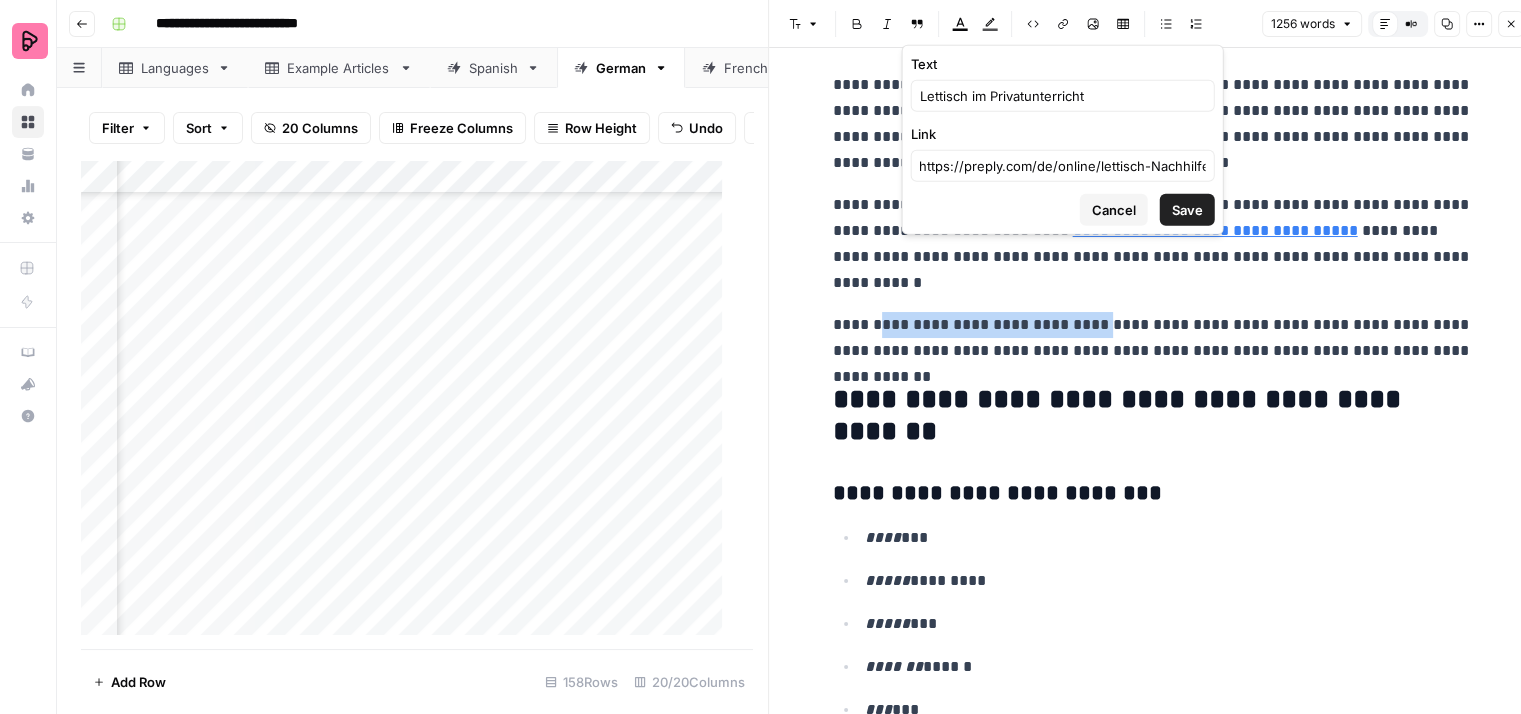 click on "Save" at bounding box center [1187, 210] 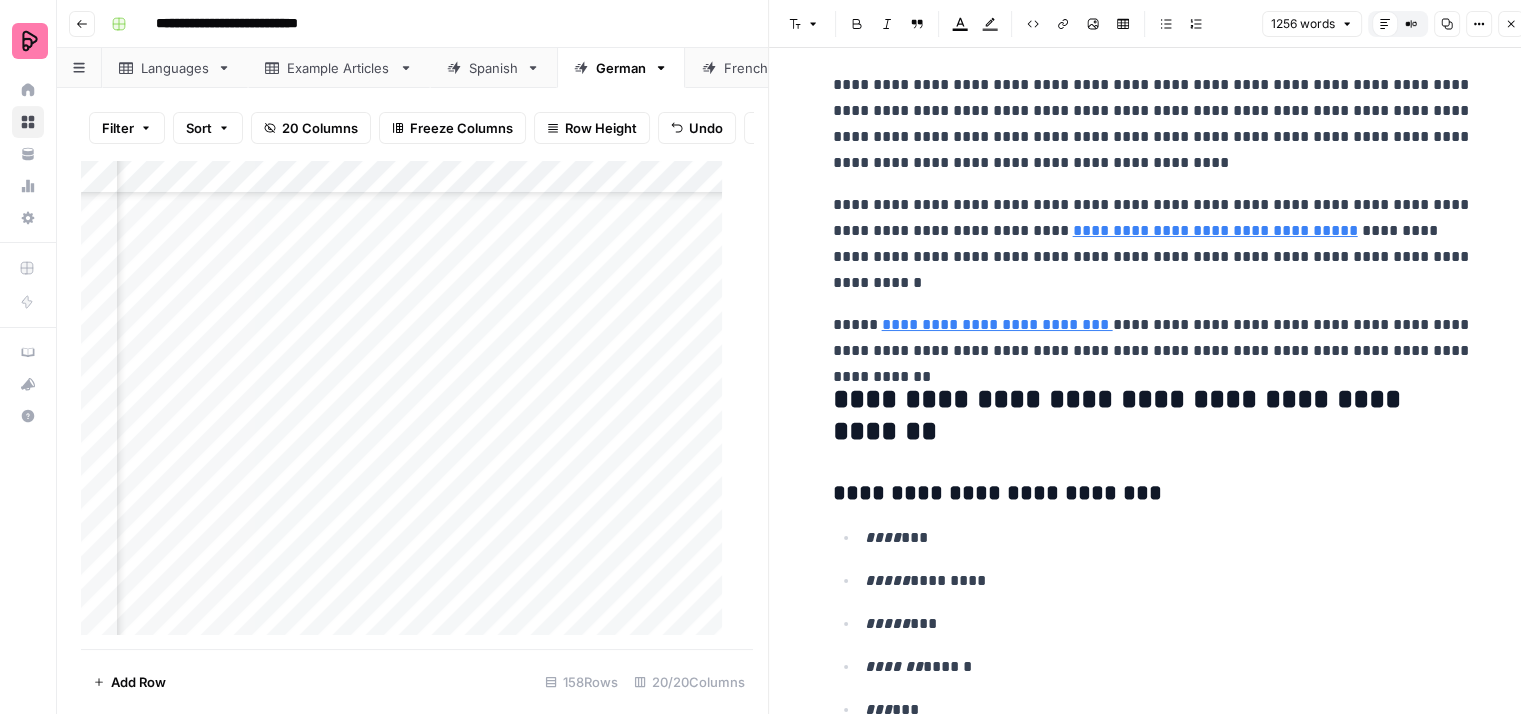click on "**********" at bounding box center [1153, 244] 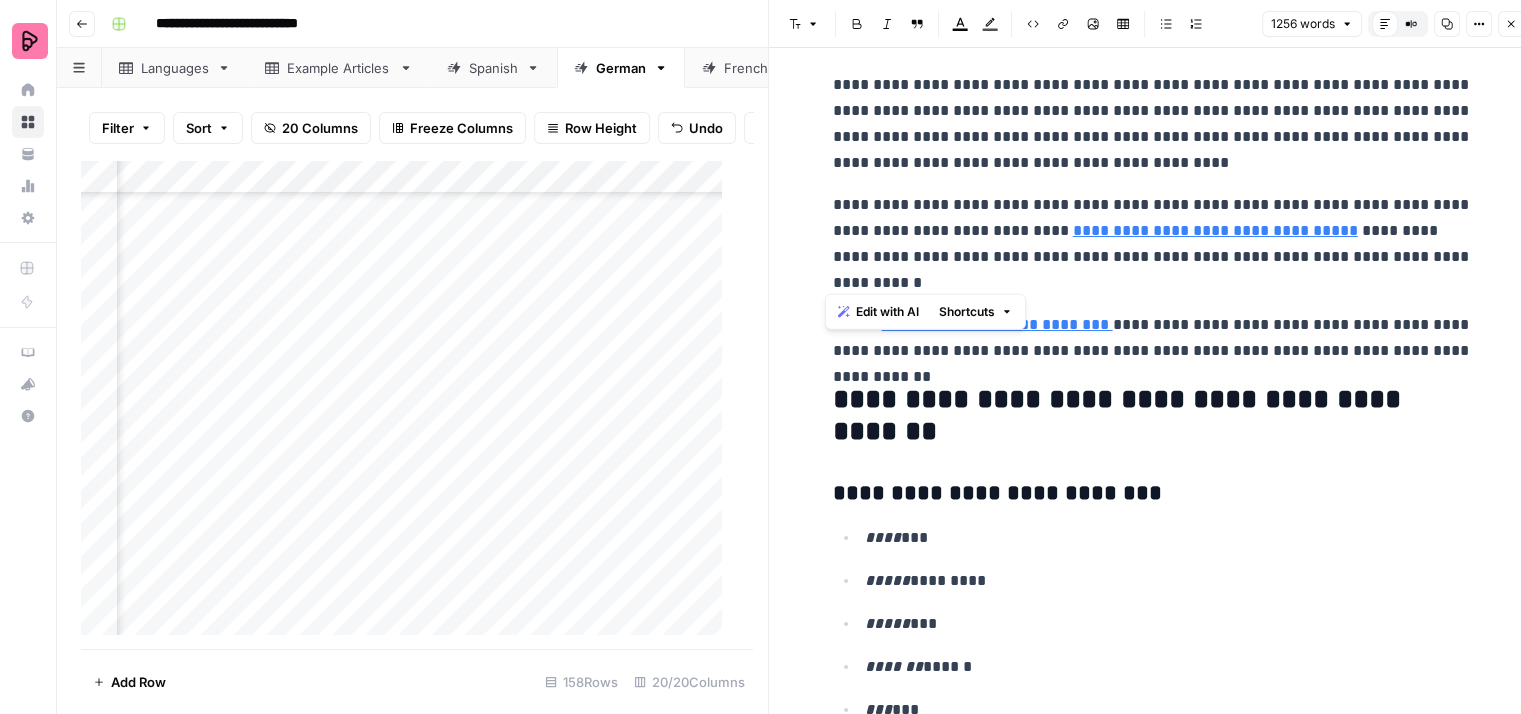 drag, startPoint x: 931, startPoint y: 265, endPoint x: 826, endPoint y: 191, distance: 128.45622 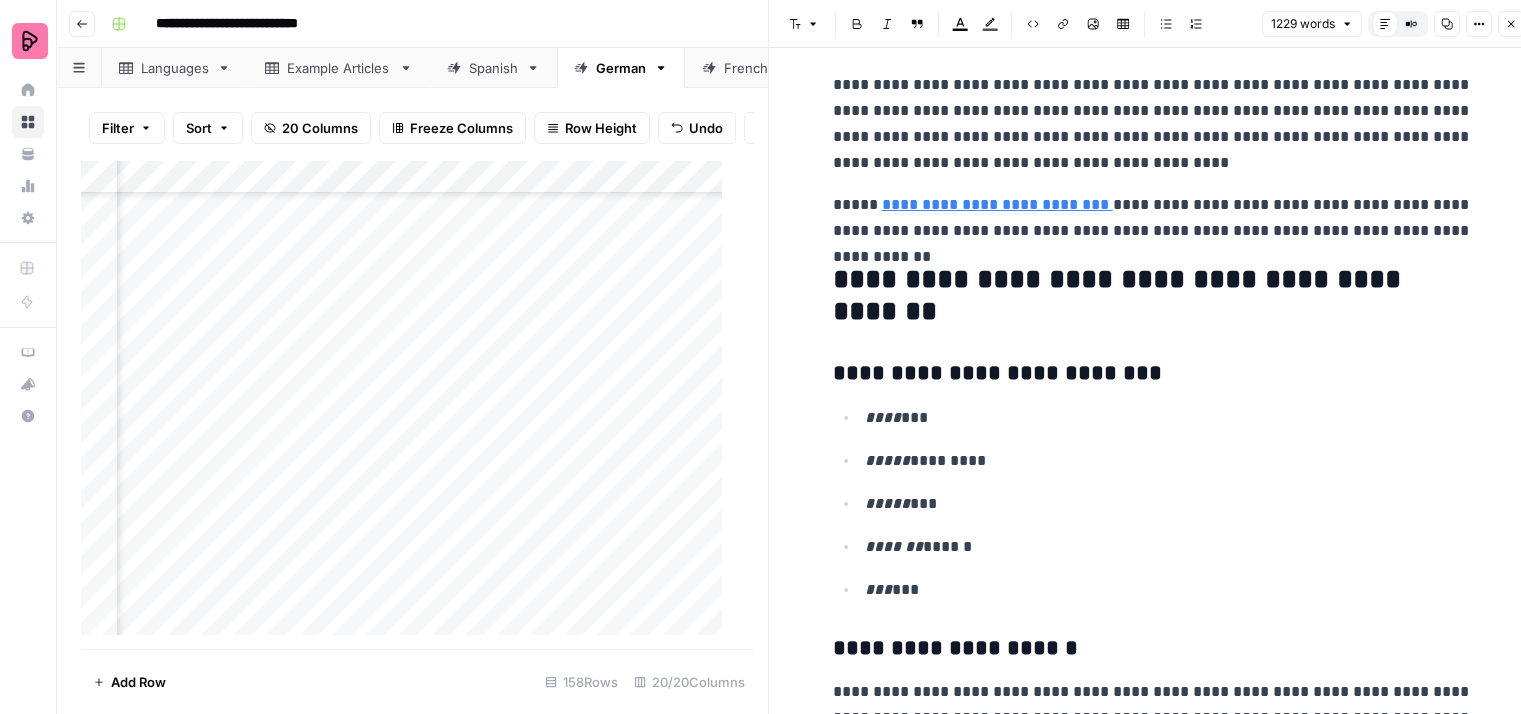 click on "**********" at bounding box center (1153, -1596) 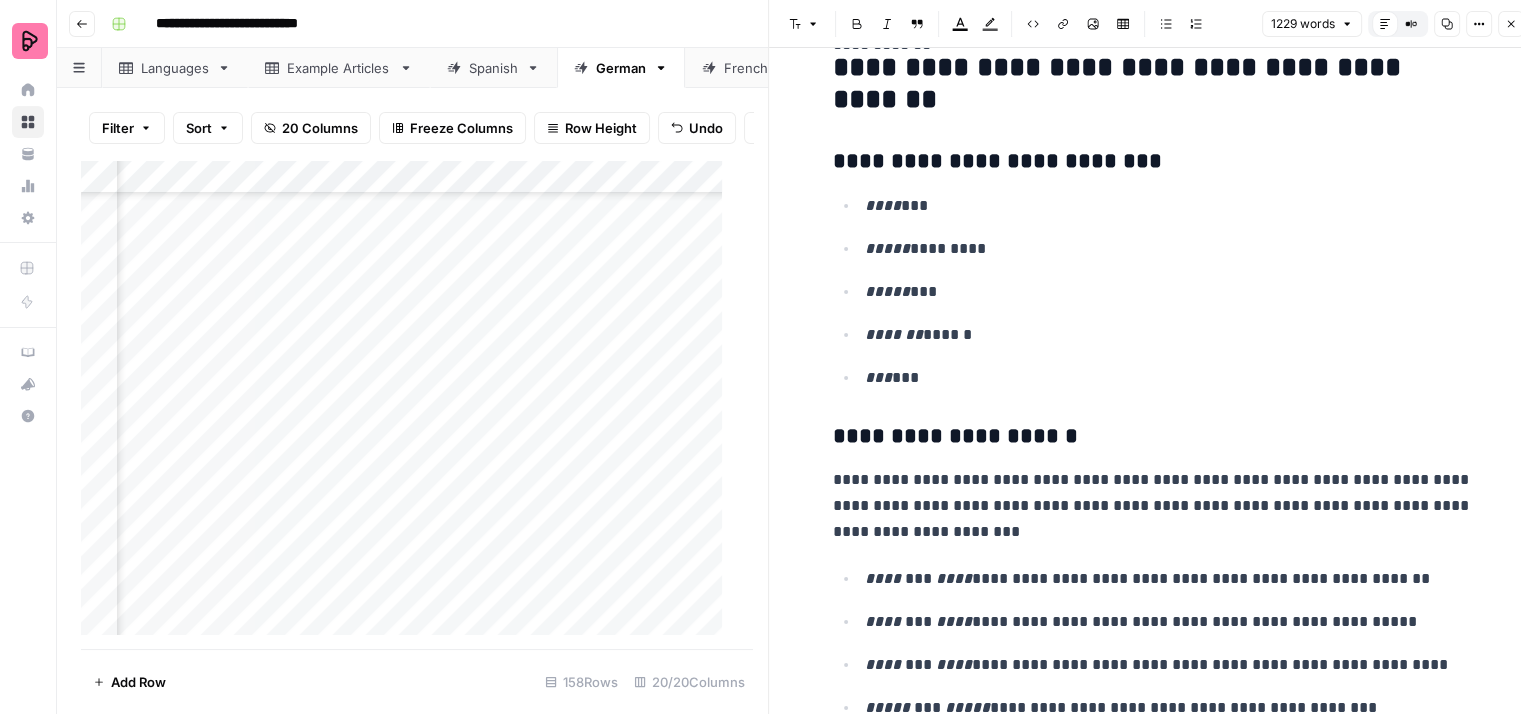 scroll, scrollTop: 5000, scrollLeft: 0, axis: vertical 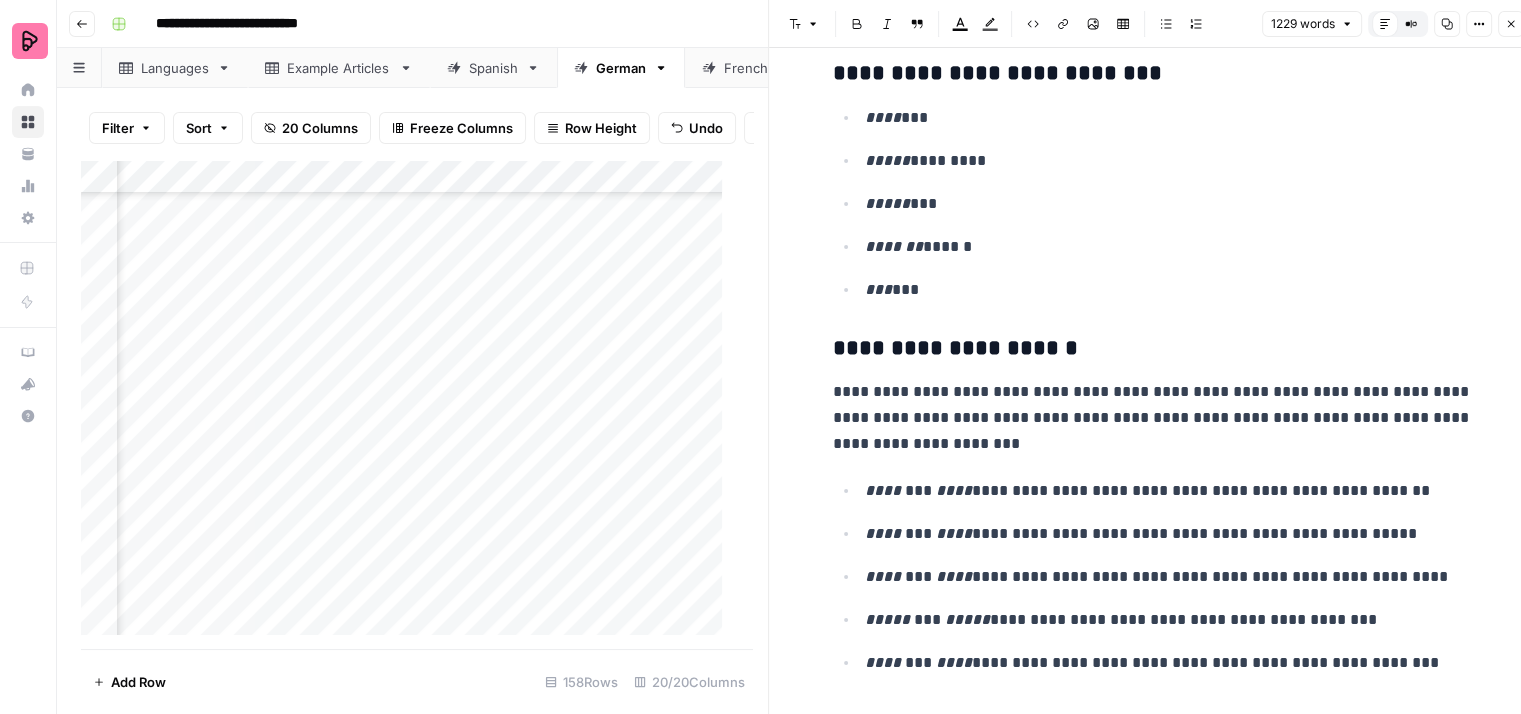 click on "[FIRST] [LAST]" at bounding box center (1169, 118) 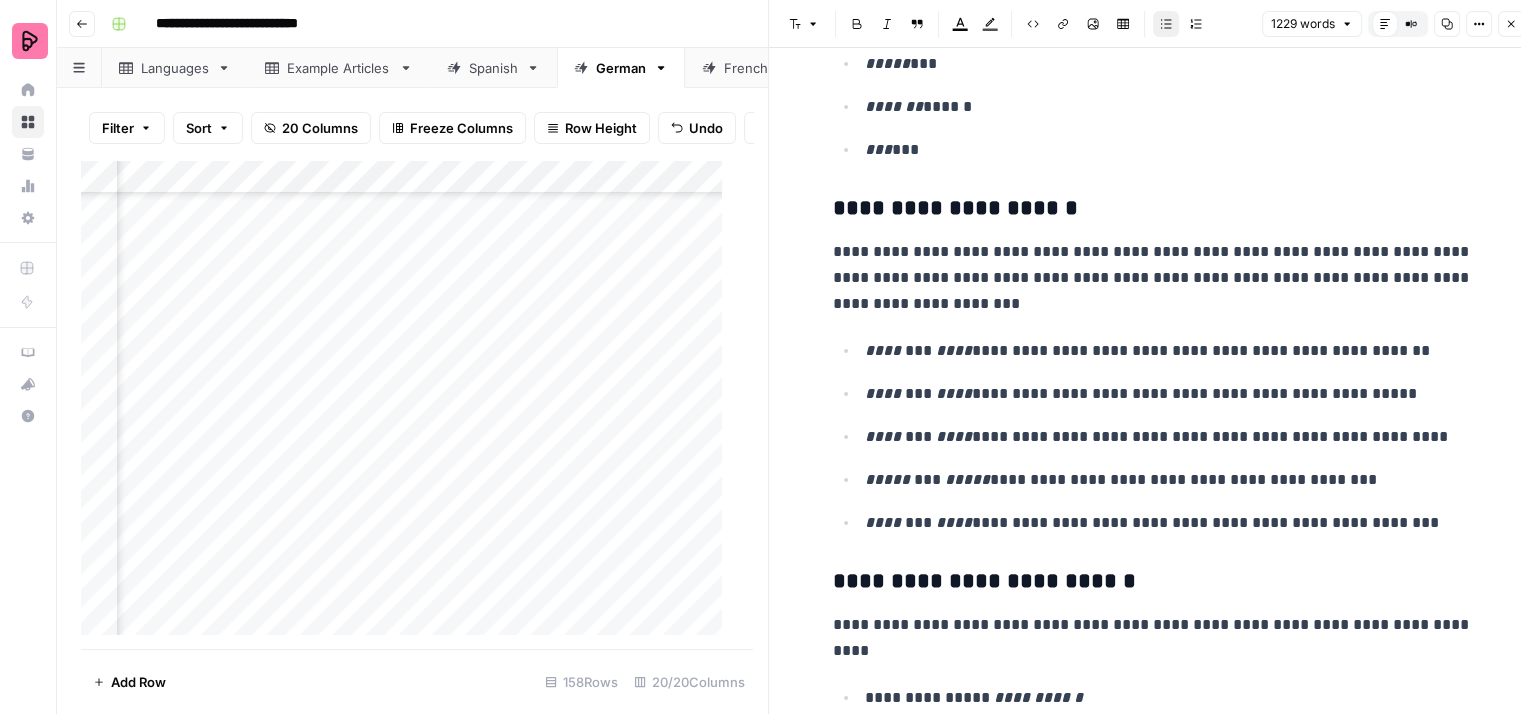 scroll, scrollTop: 5200, scrollLeft: 0, axis: vertical 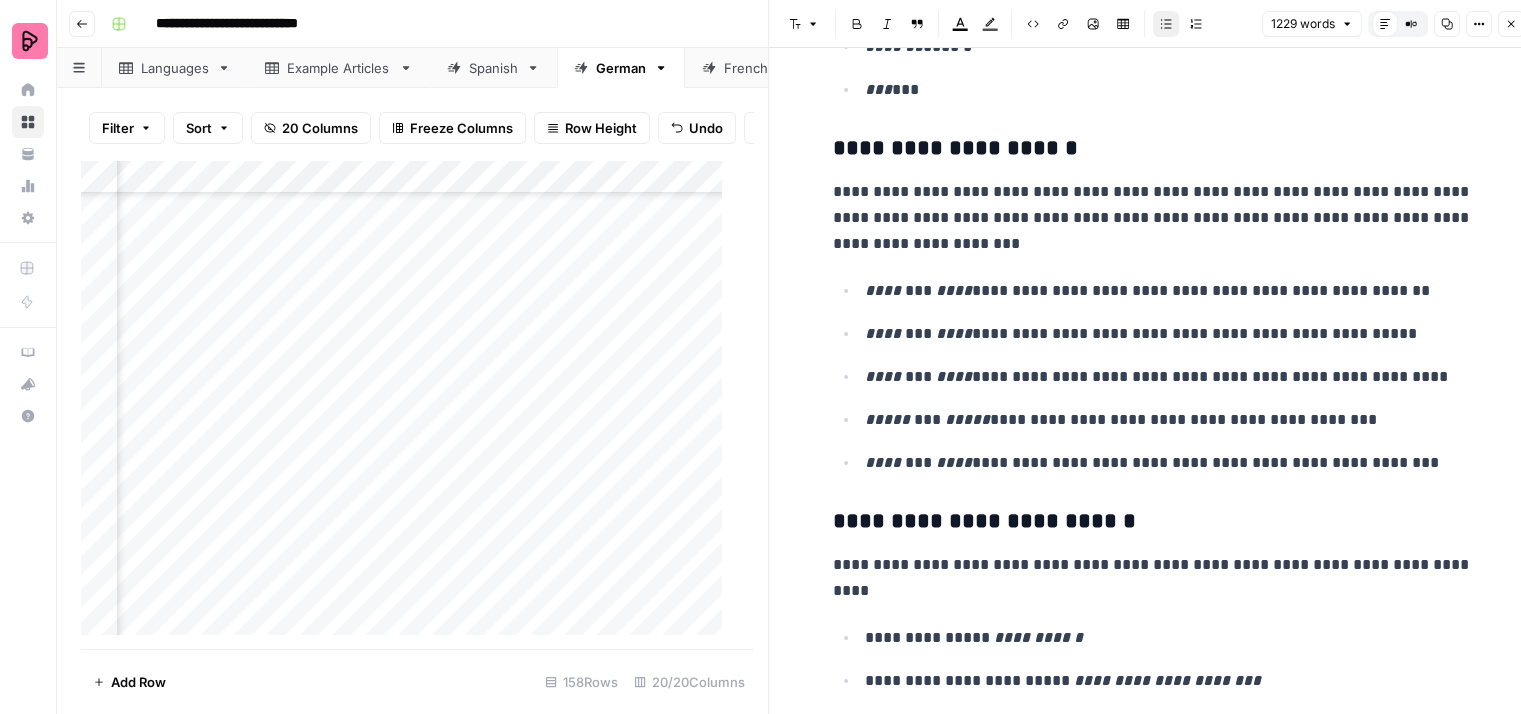 click on "**********" at bounding box center (1153, 218) 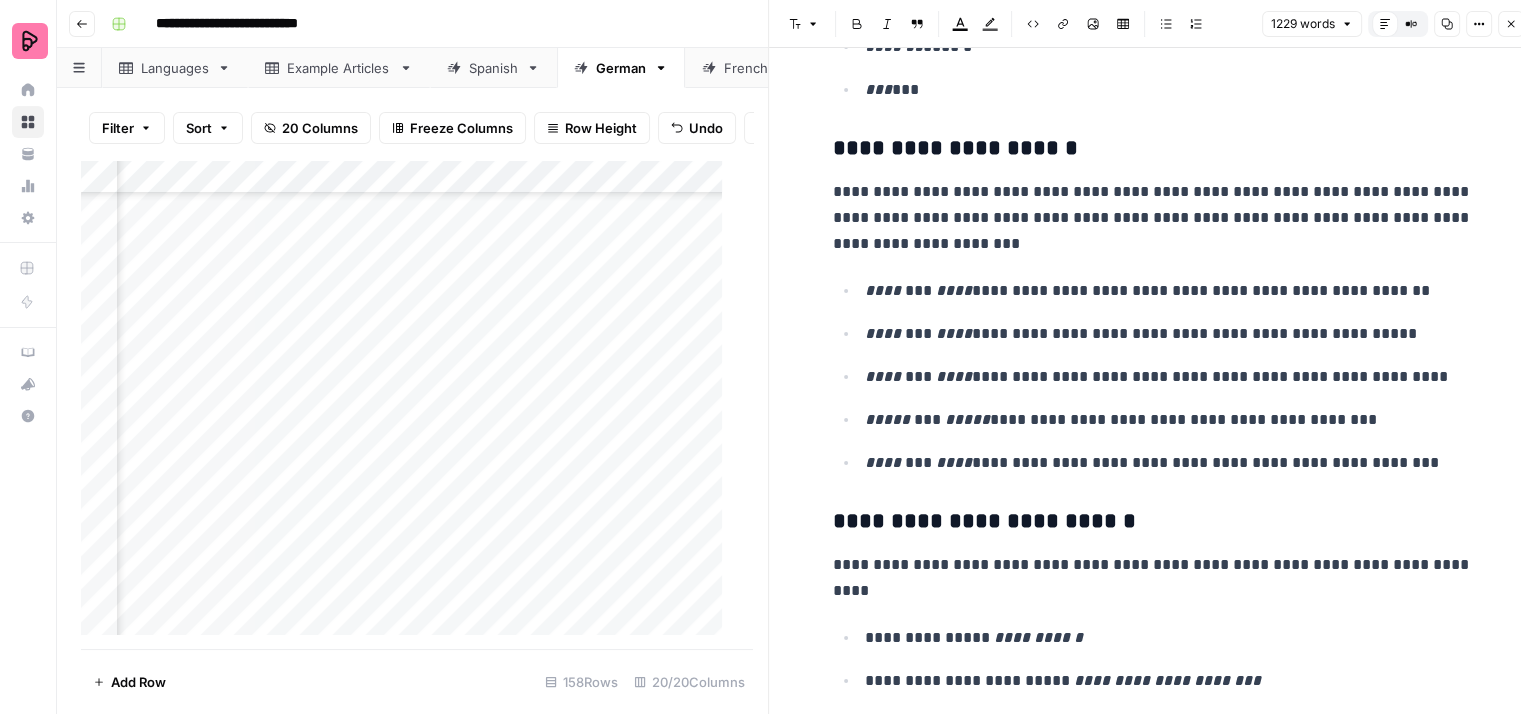 click on "**********" at bounding box center [1153, 218] 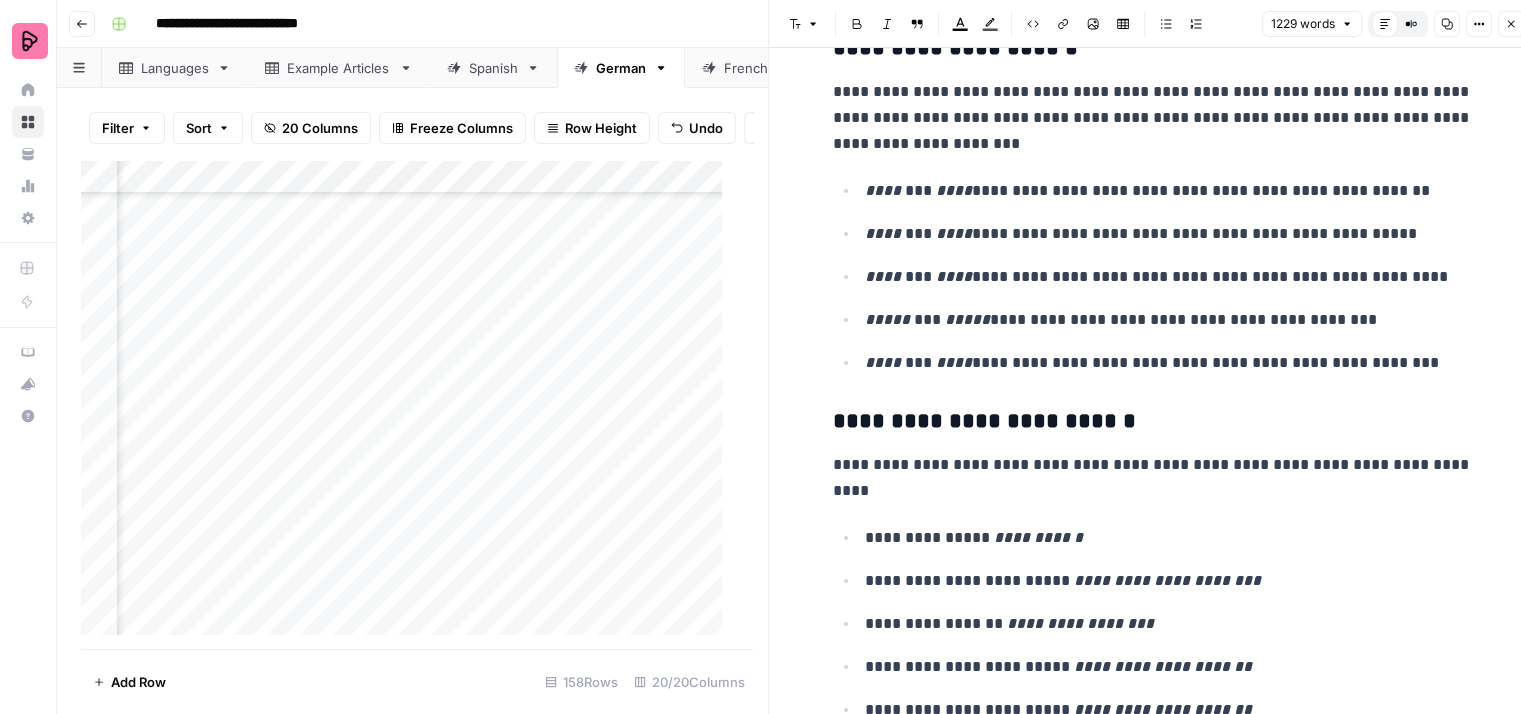 scroll, scrollTop: 5400, scrollLeft: 0, axis: vertical 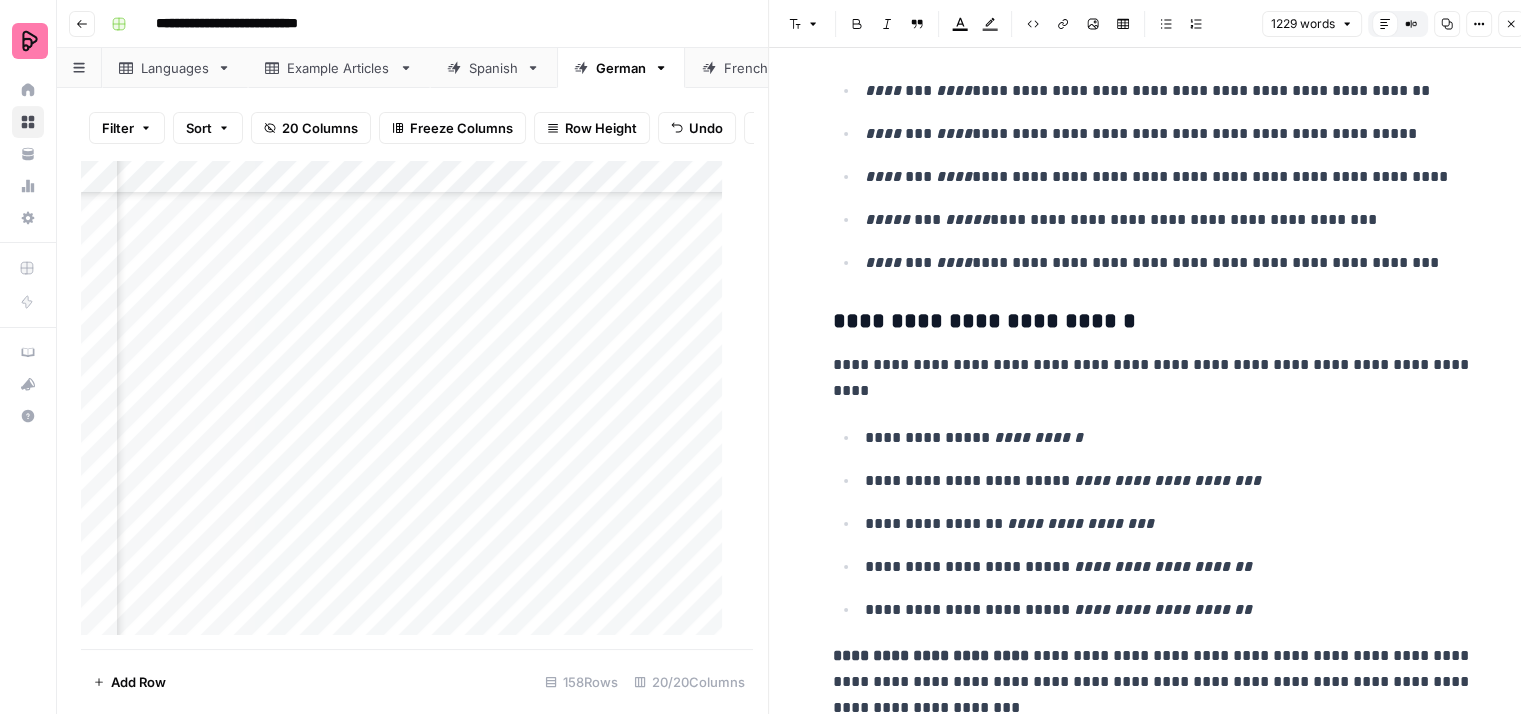 click on "[FIRST] [LAST] [FIRST] [LAST]" at bounding box center (1169, 220) 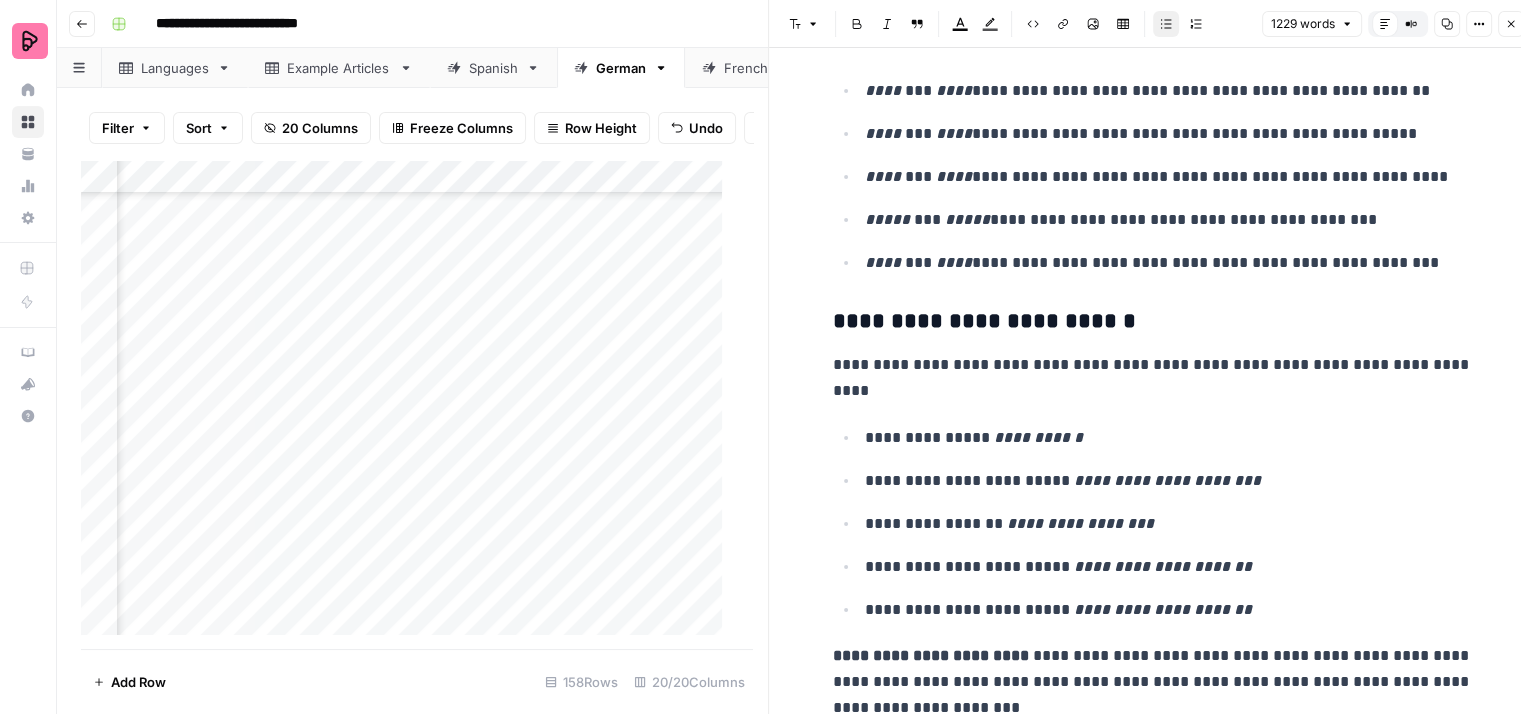click on "[FIRST] [LAST] [FIRST] [LAST]" at bounding box center (1169, 220) 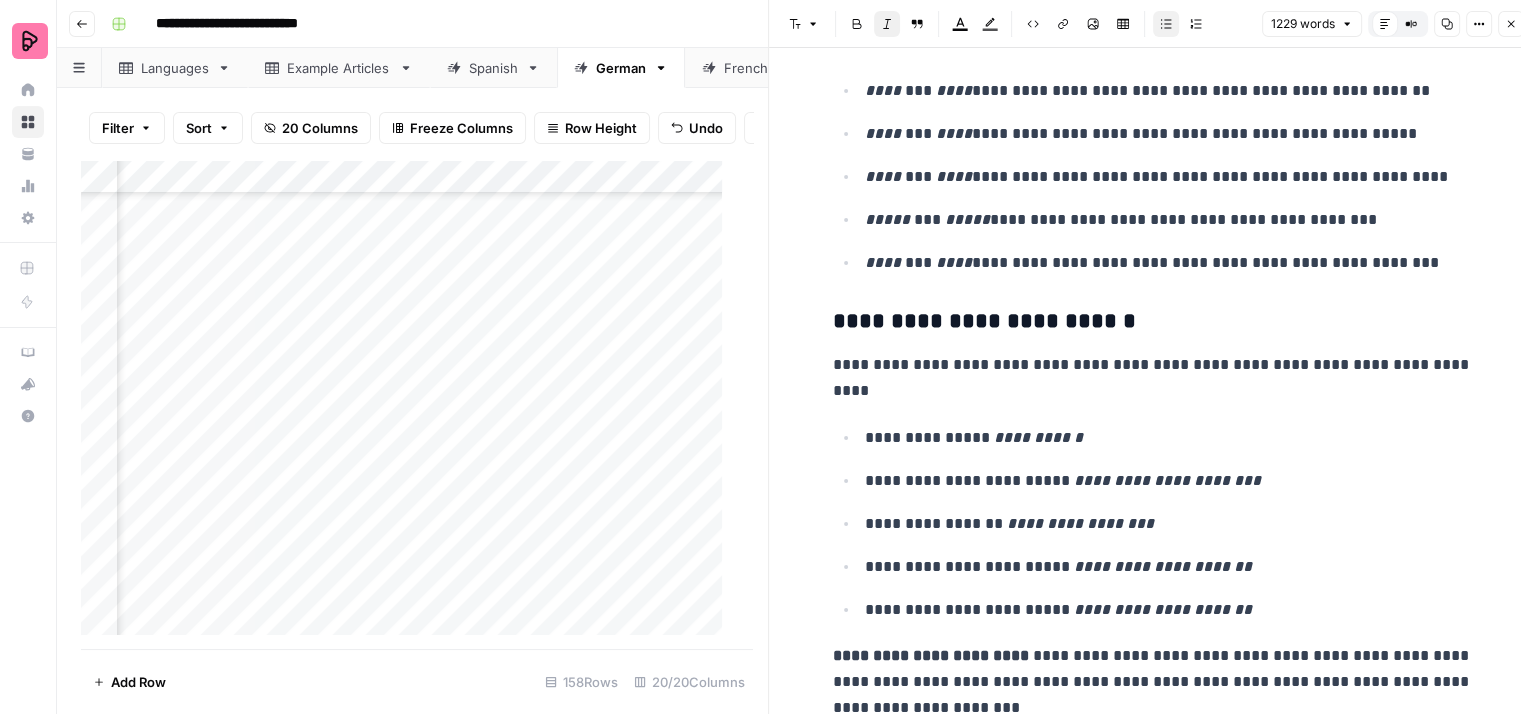 scroll, scrollTop: 5451, scrollLeft: 0, axis: vertical 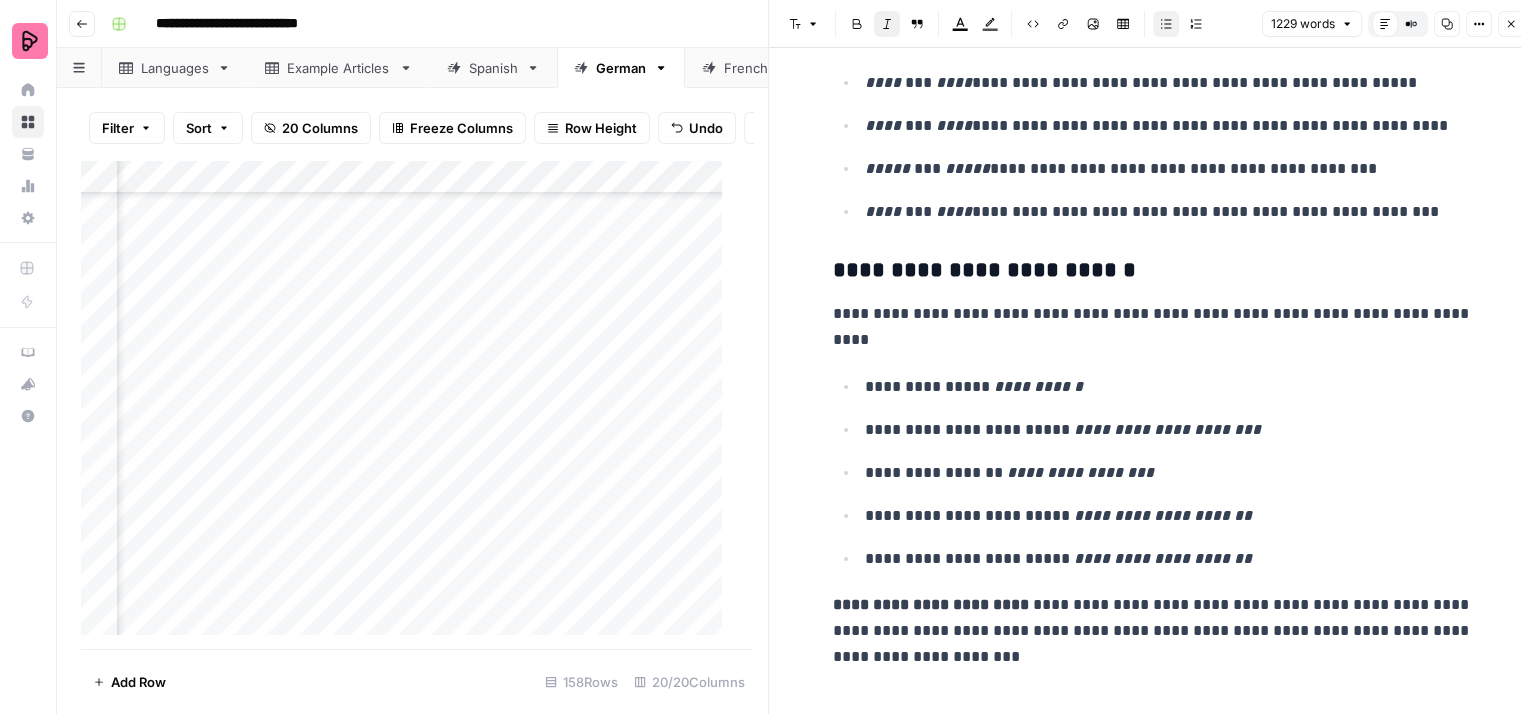 click on "**********" at bounding box center (1153, 327) 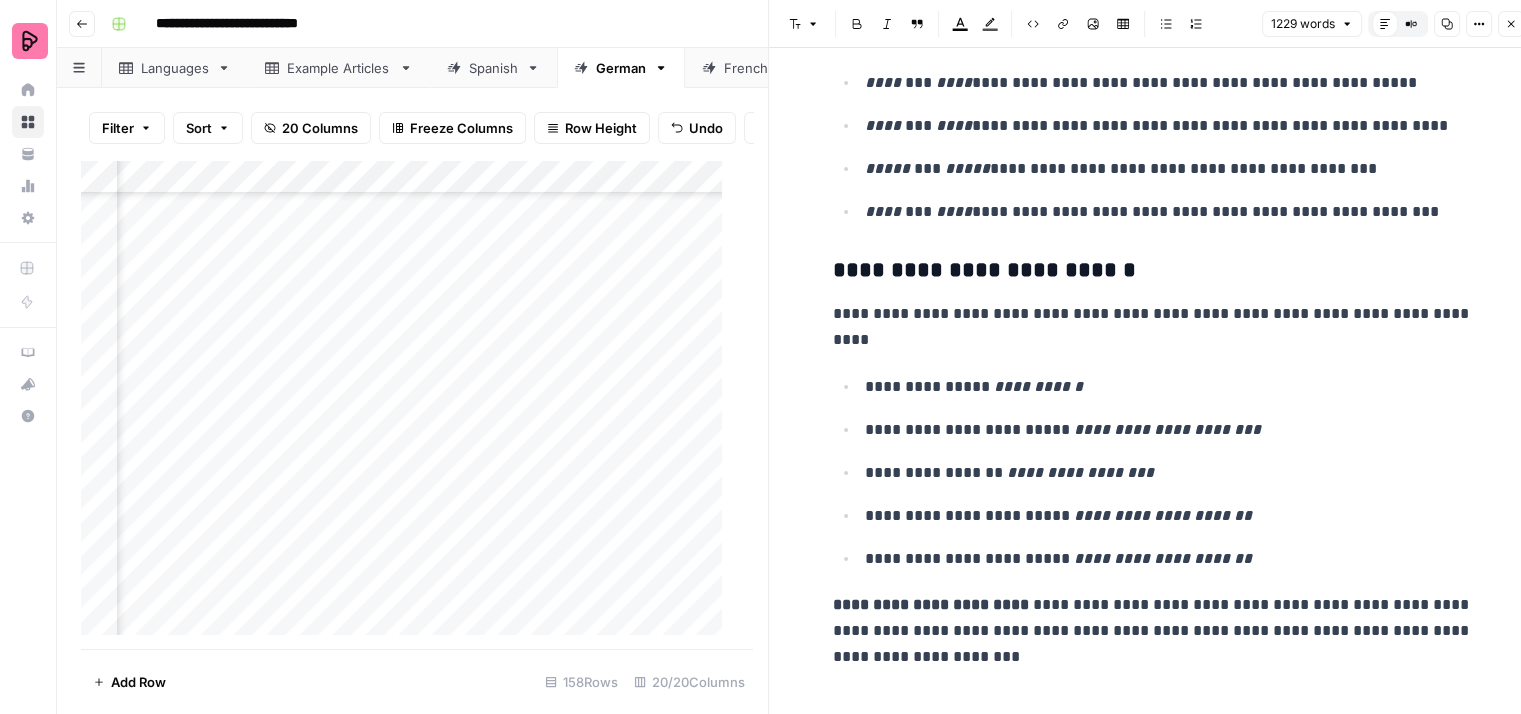 click on "**********" at bounding box center (1153, 327) 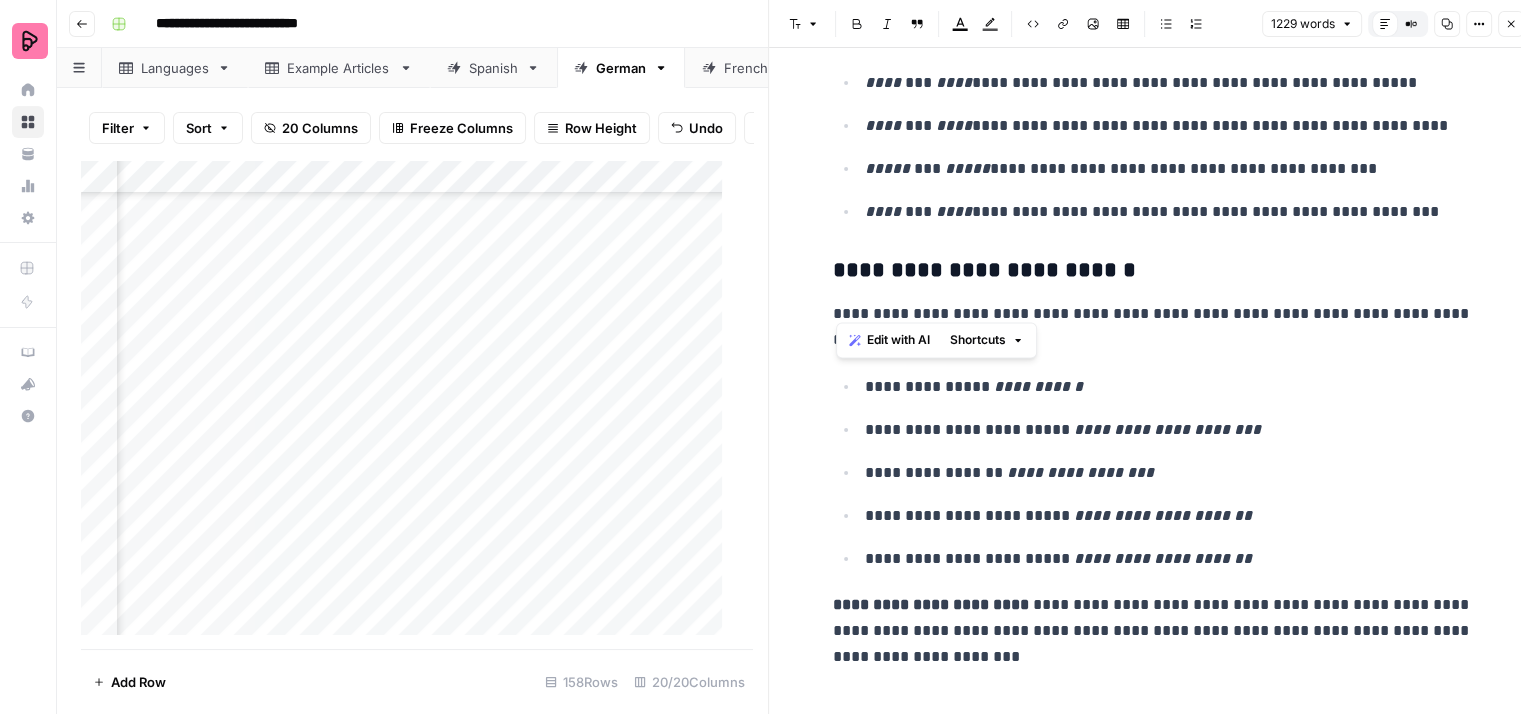 drag, startPoint x: 913, startPoint y: 304, endPoint x: 832, endPoint y: 302, distance: 81.02469 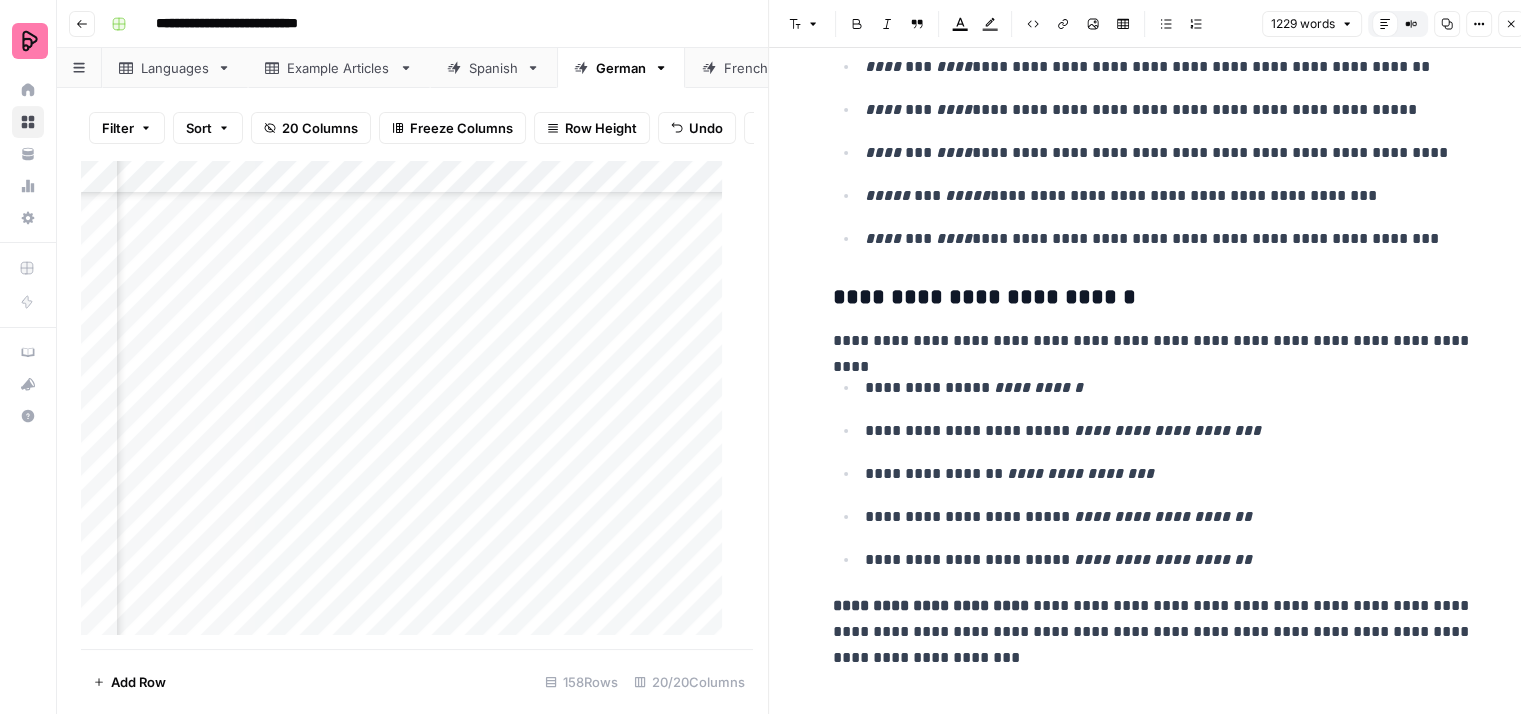 scroll, scrollTop: 5451, scrollLeft: 0, axis: vertical 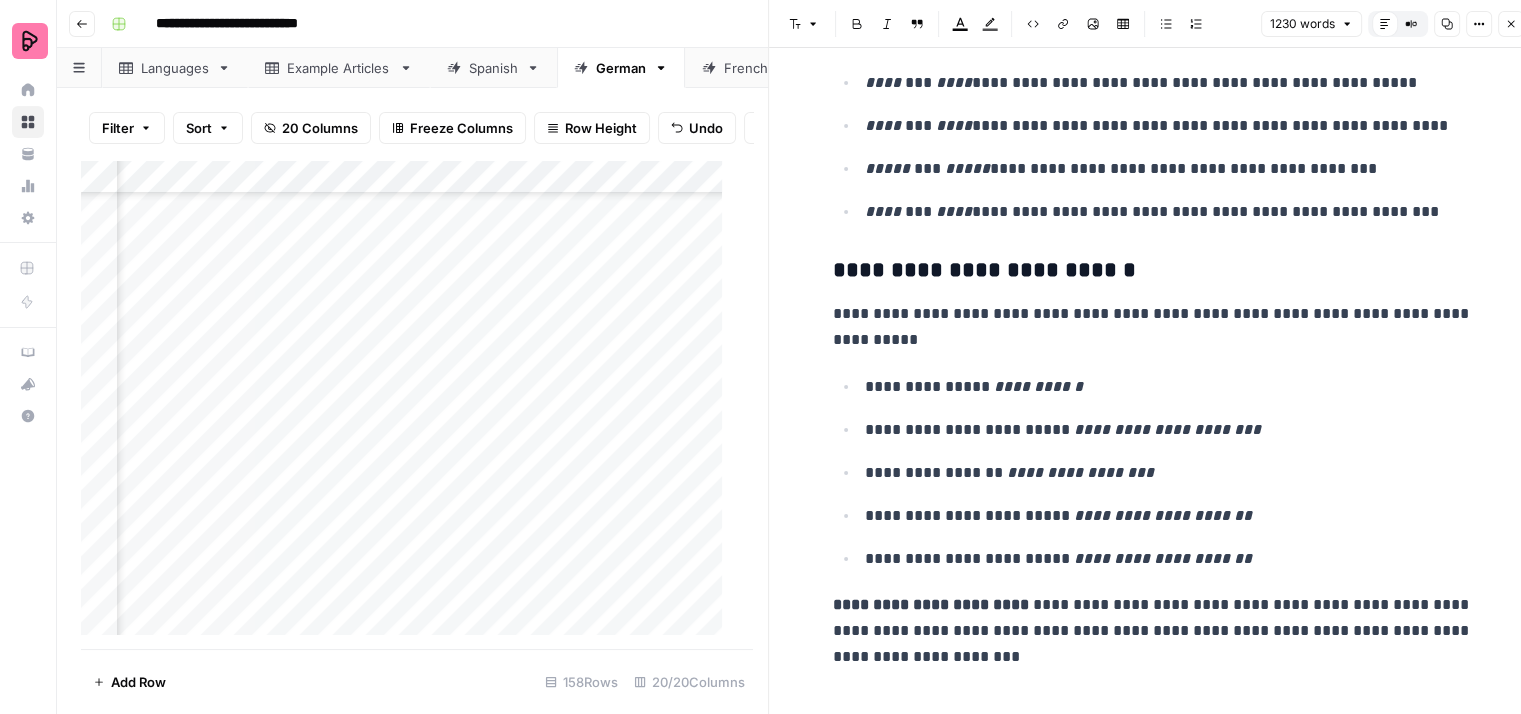 click on "**********" at bounding box center [1153, 327] 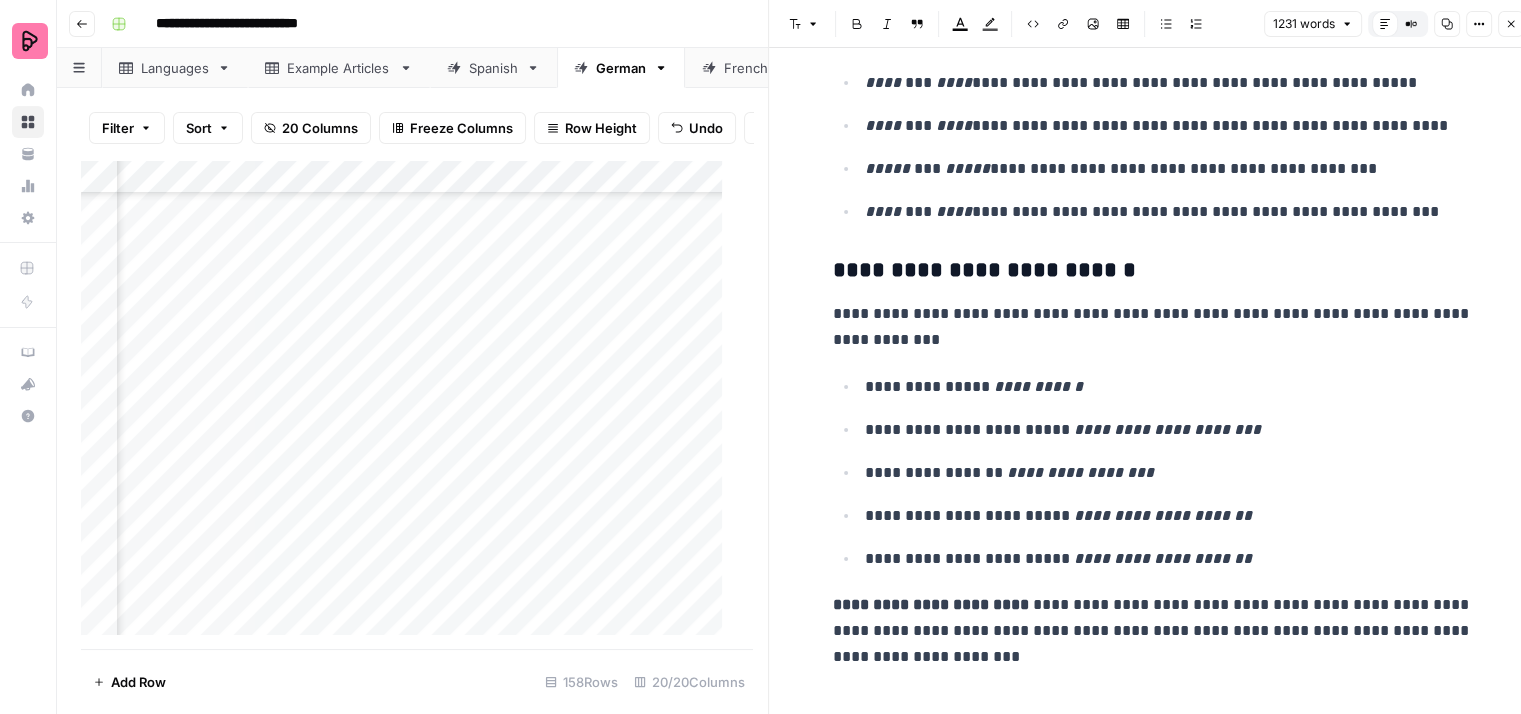 click on "**********" at bounding box center (1153, 327) 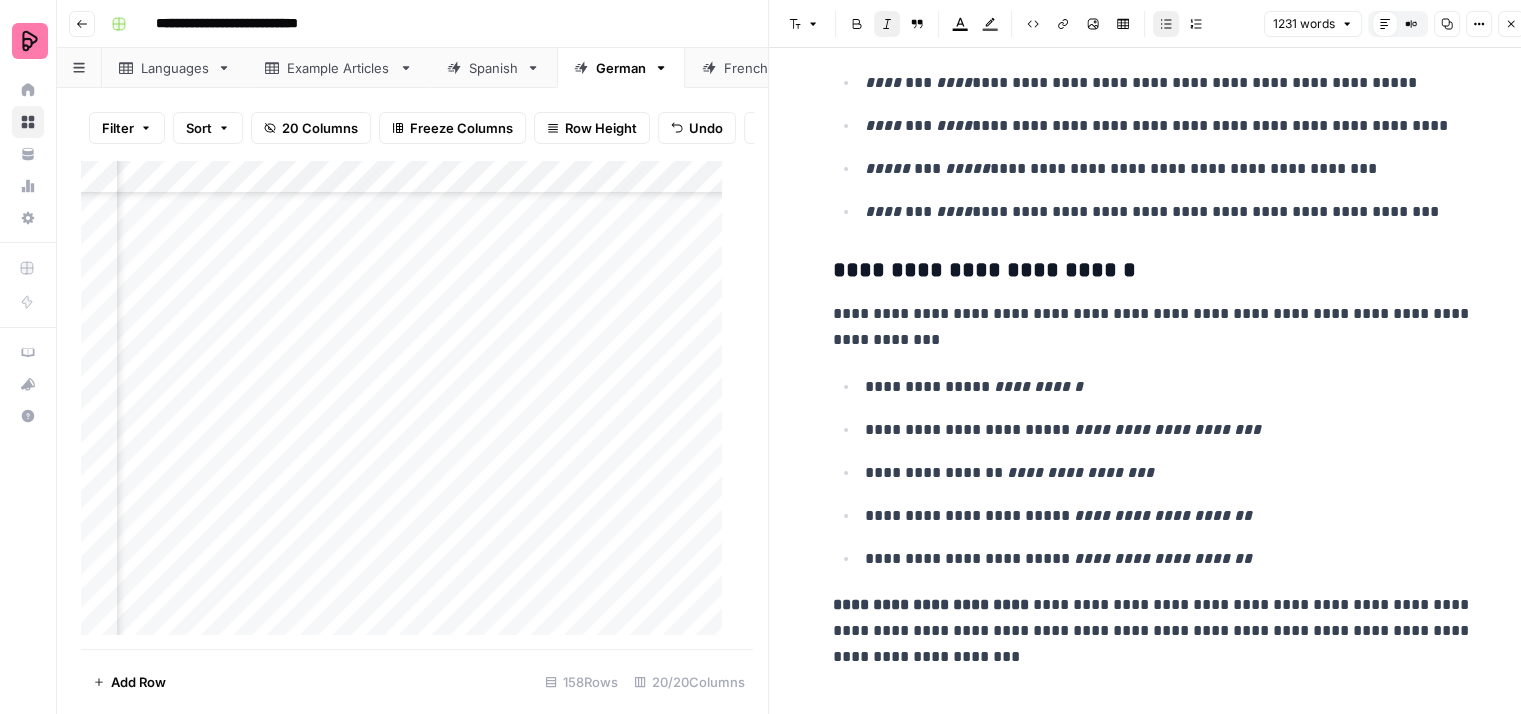 click on "**********" at bounding box center [1169, 430] 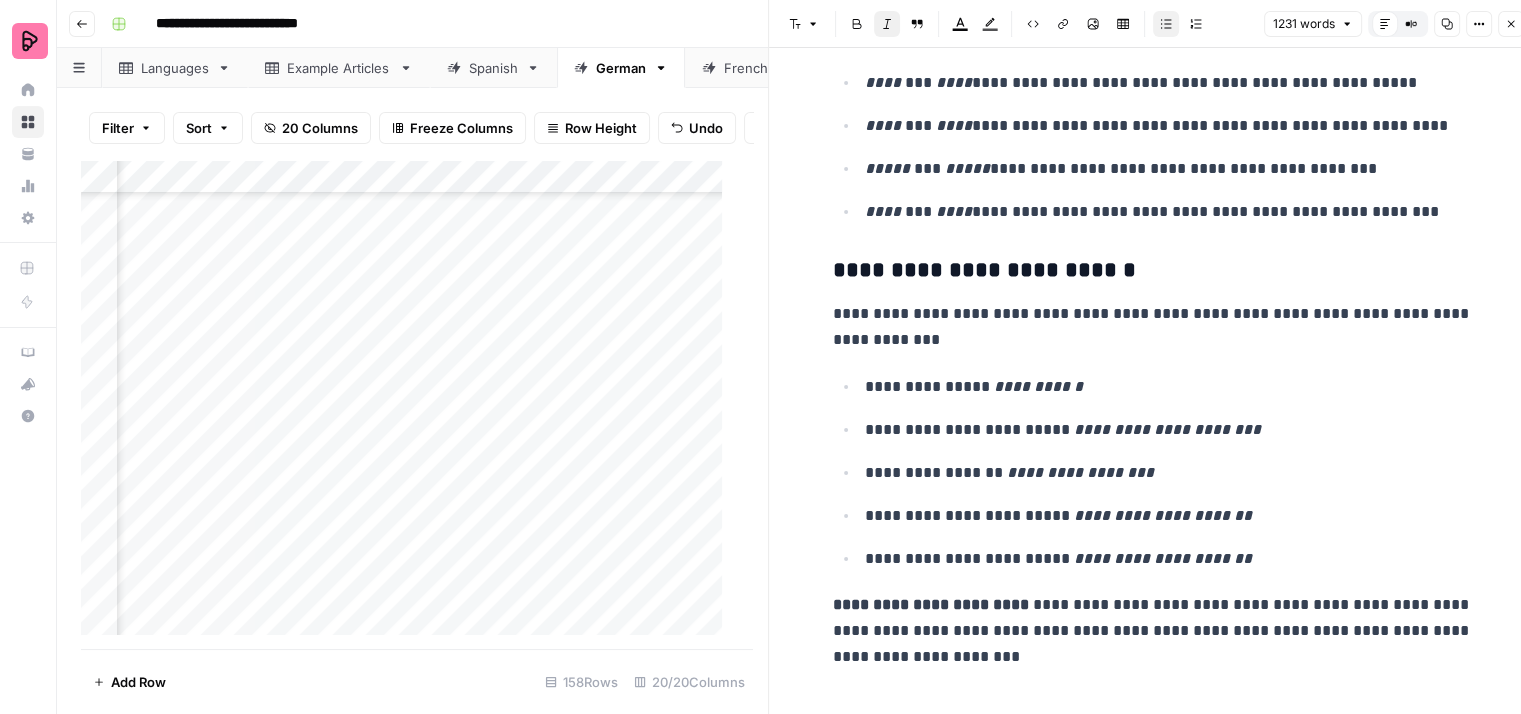 click on "[FIRST] [LAST]" at bounding box center [1169, 473] 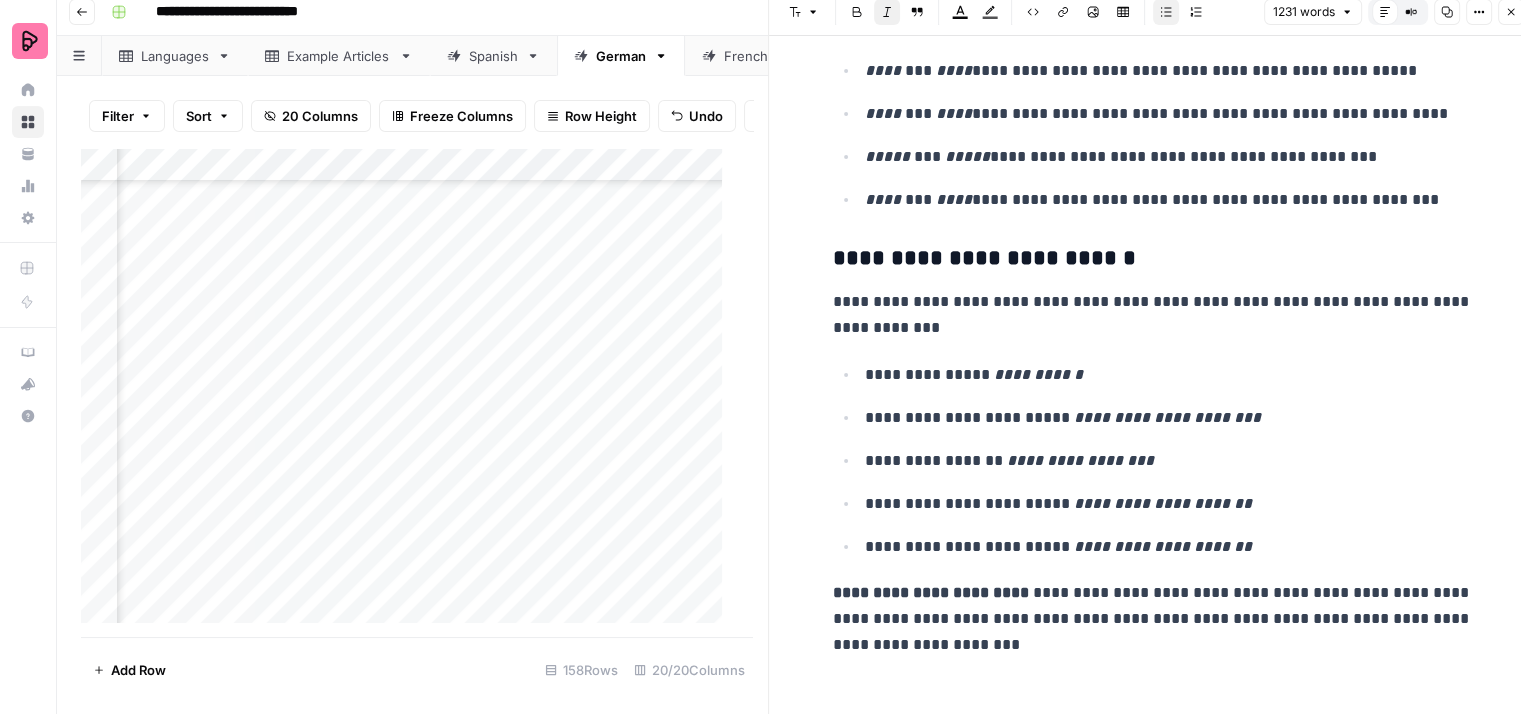 scroll, scrollTop: 16, scrollLeft: 0, axis: vertical 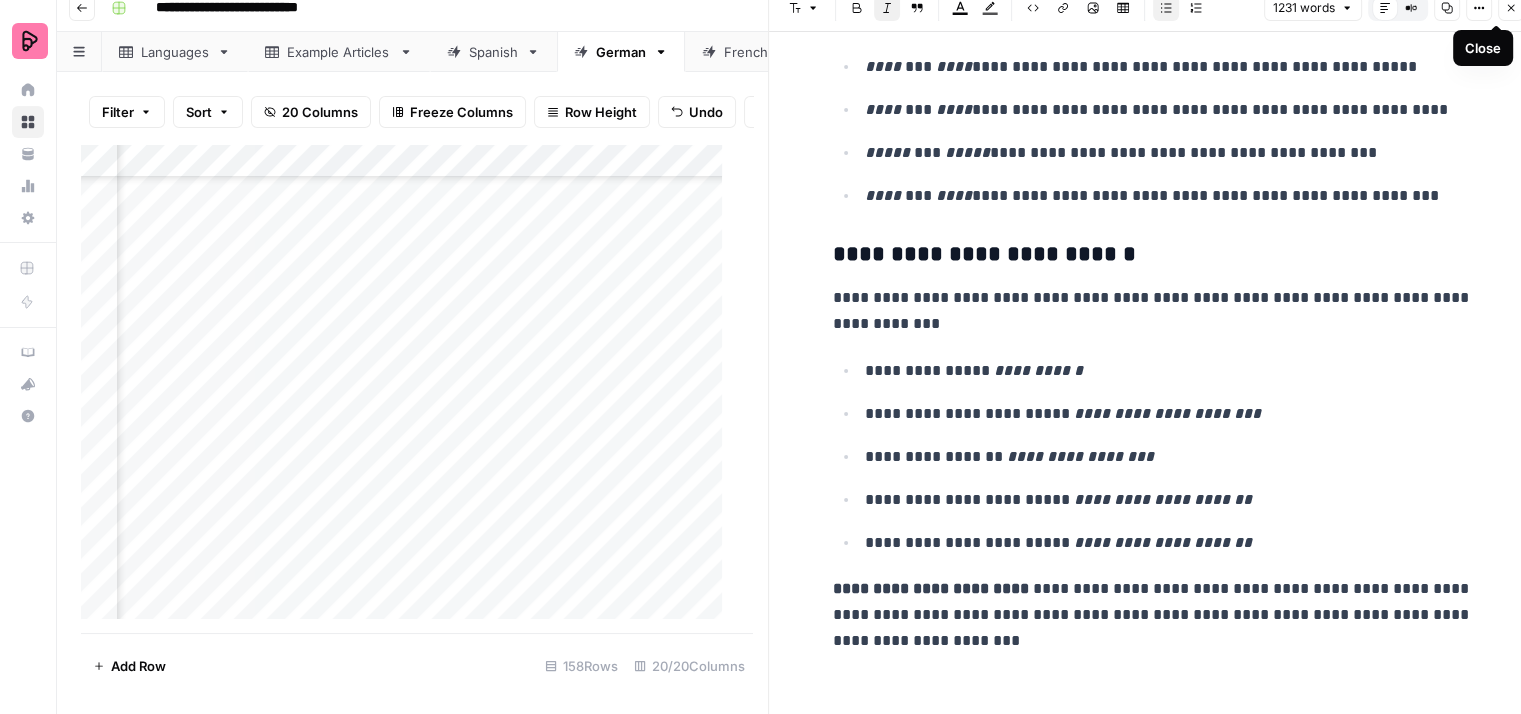 click 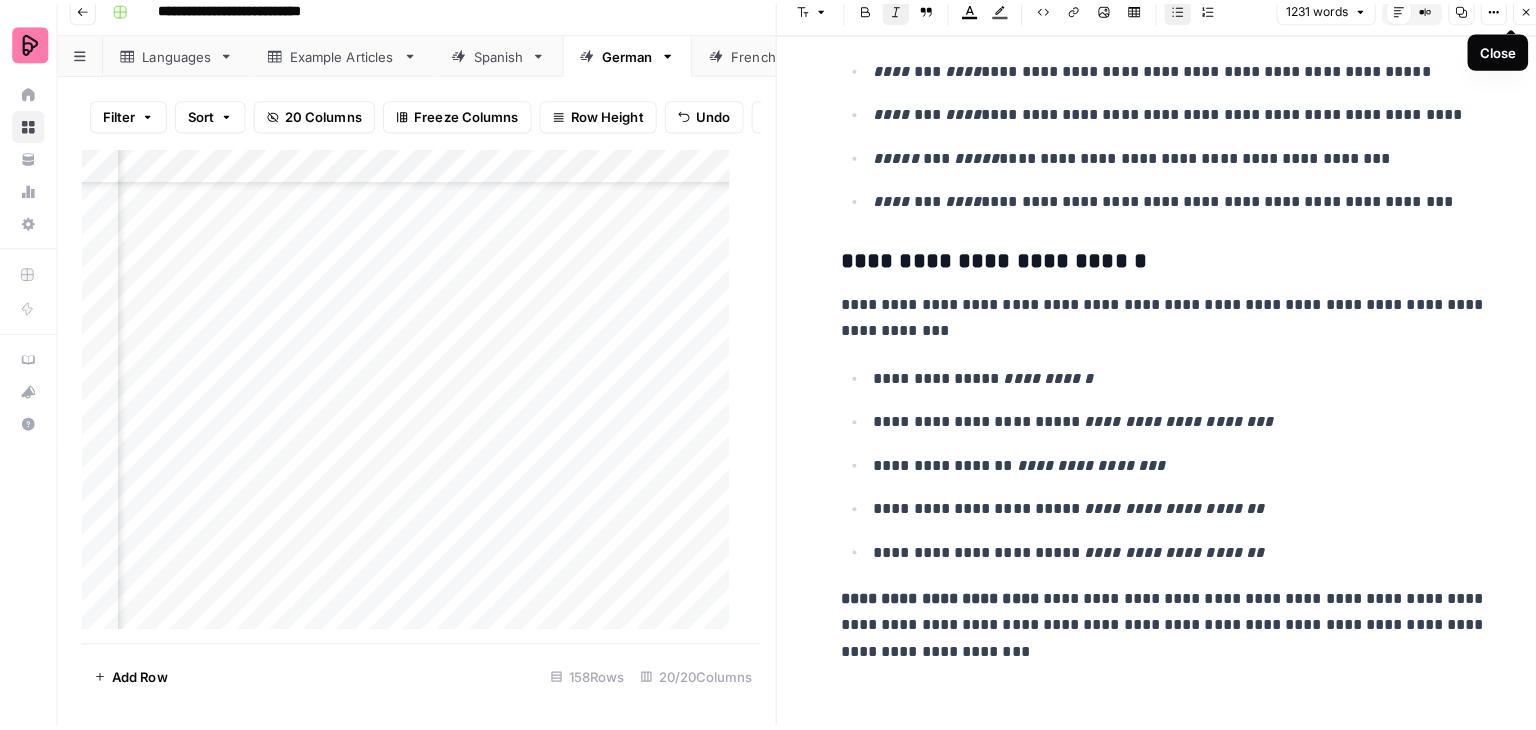 scroll, scrollTop: 0, scrollLeft: 0, axis: both 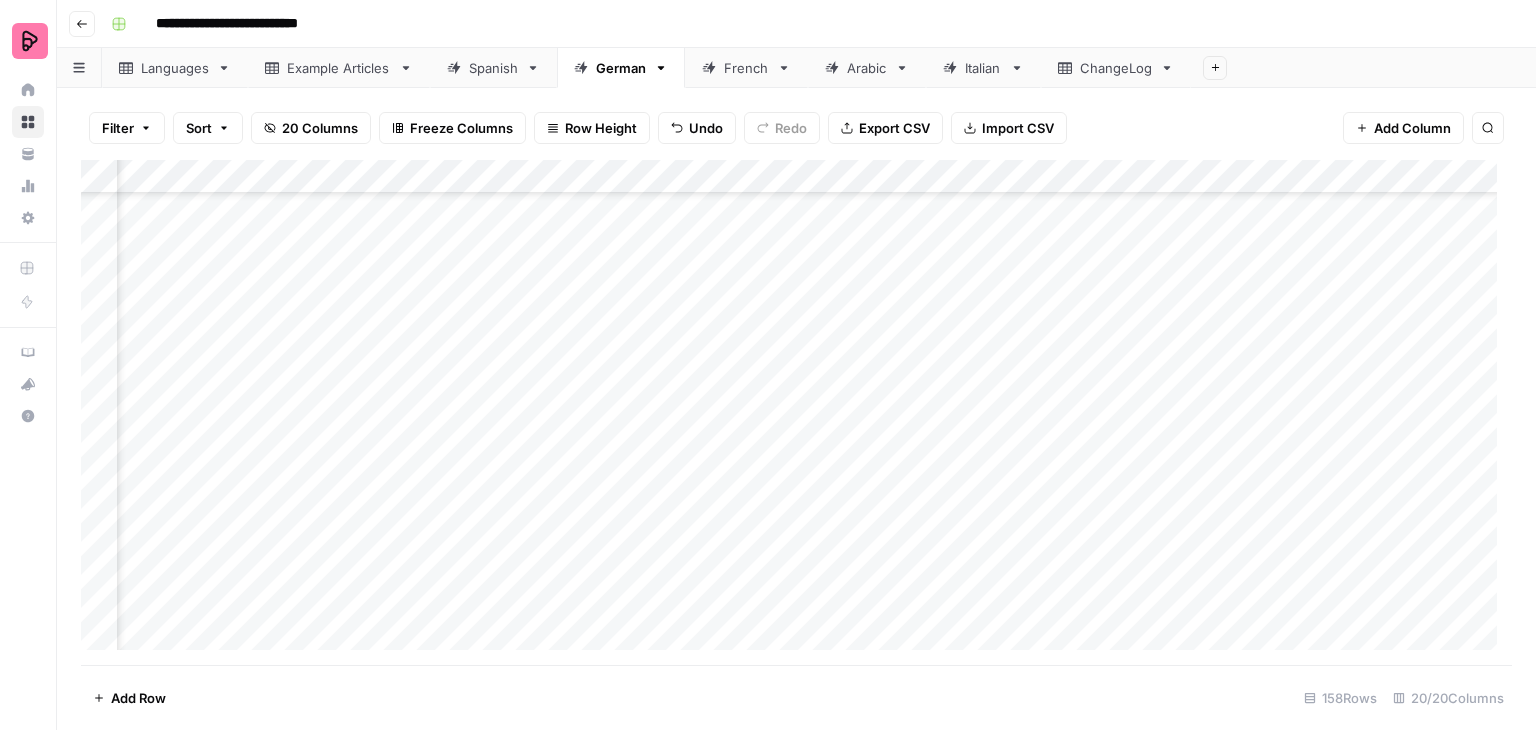click on "Add Column" at bounding box center (796, 412) 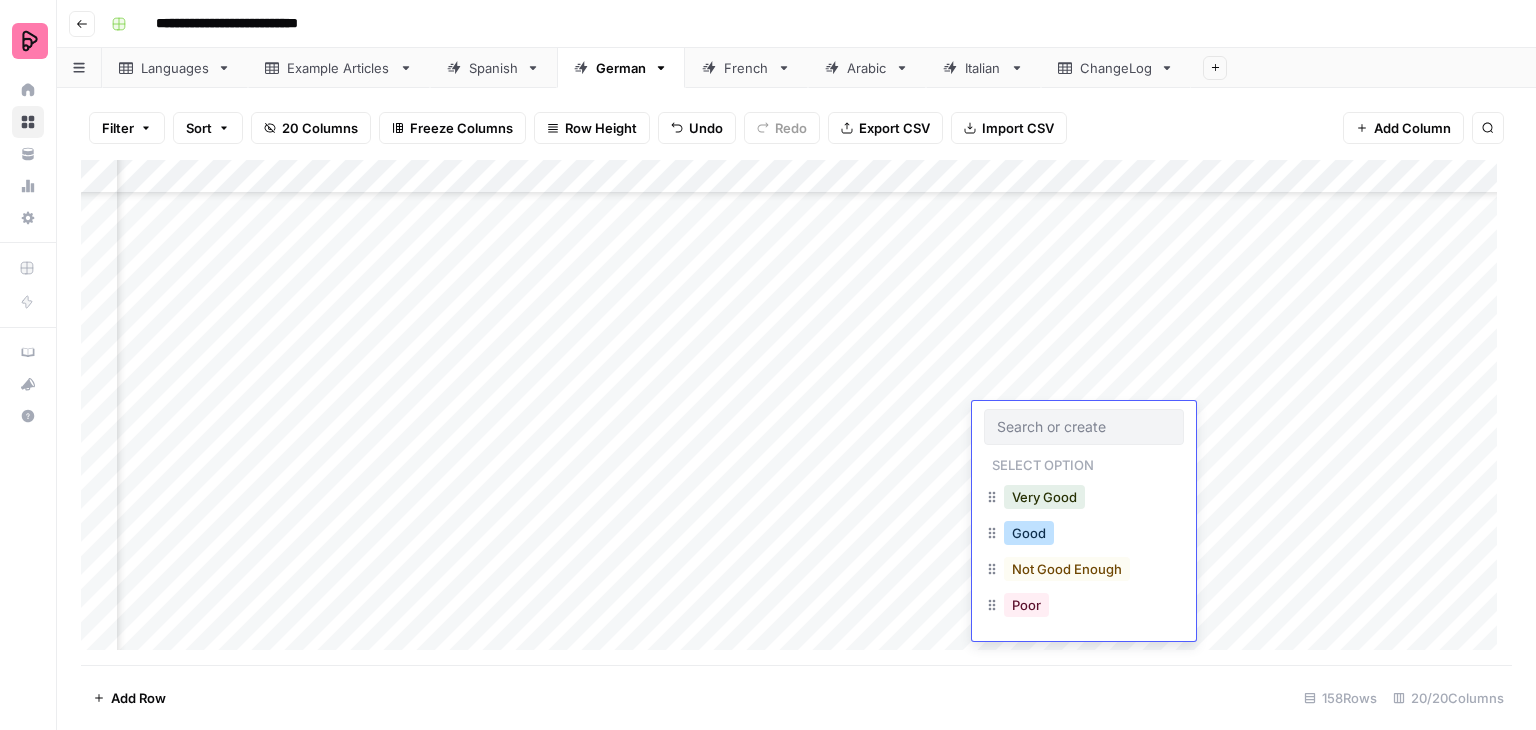 click on "Good" at bounding box center (1029, 533) 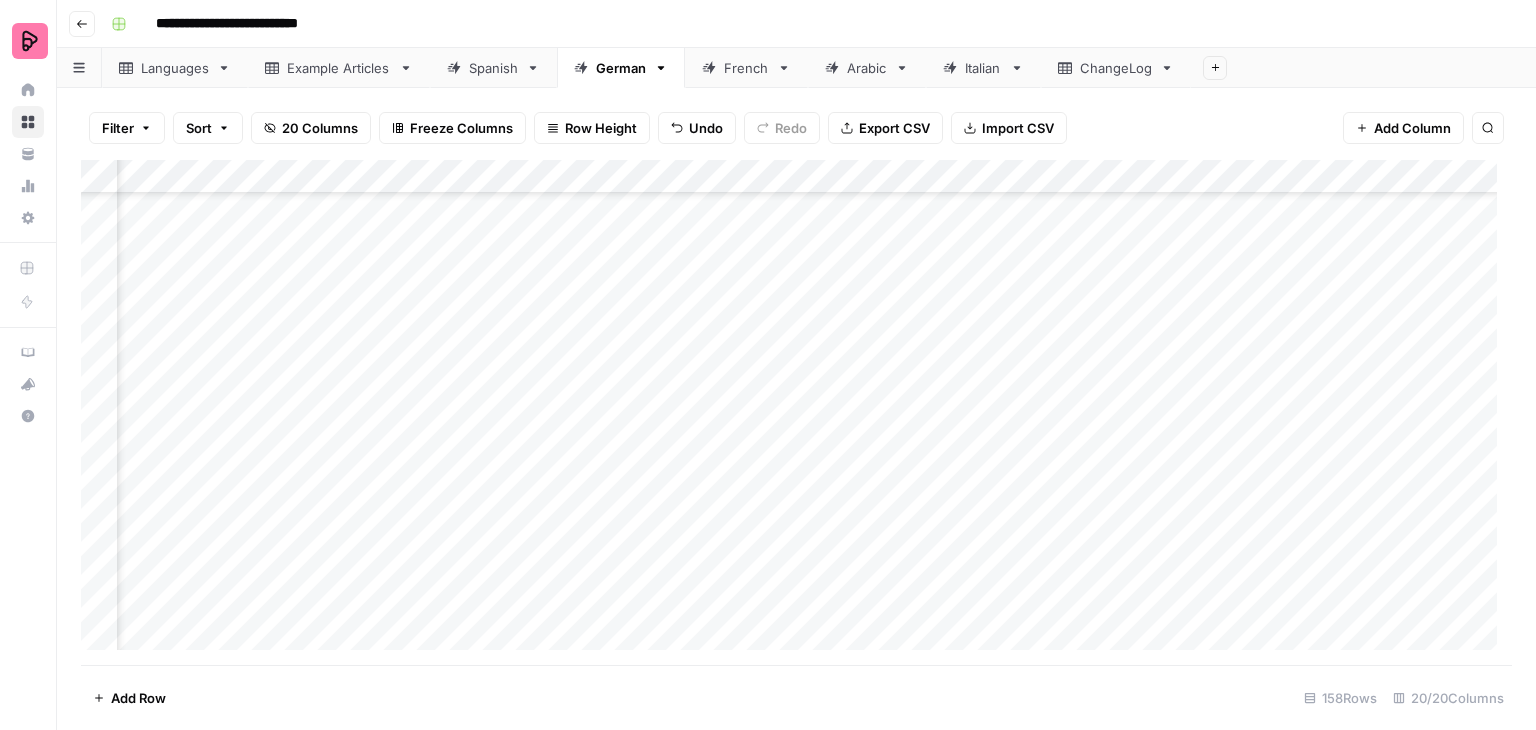 click on "Add Column" at bounding box center [796, 412] 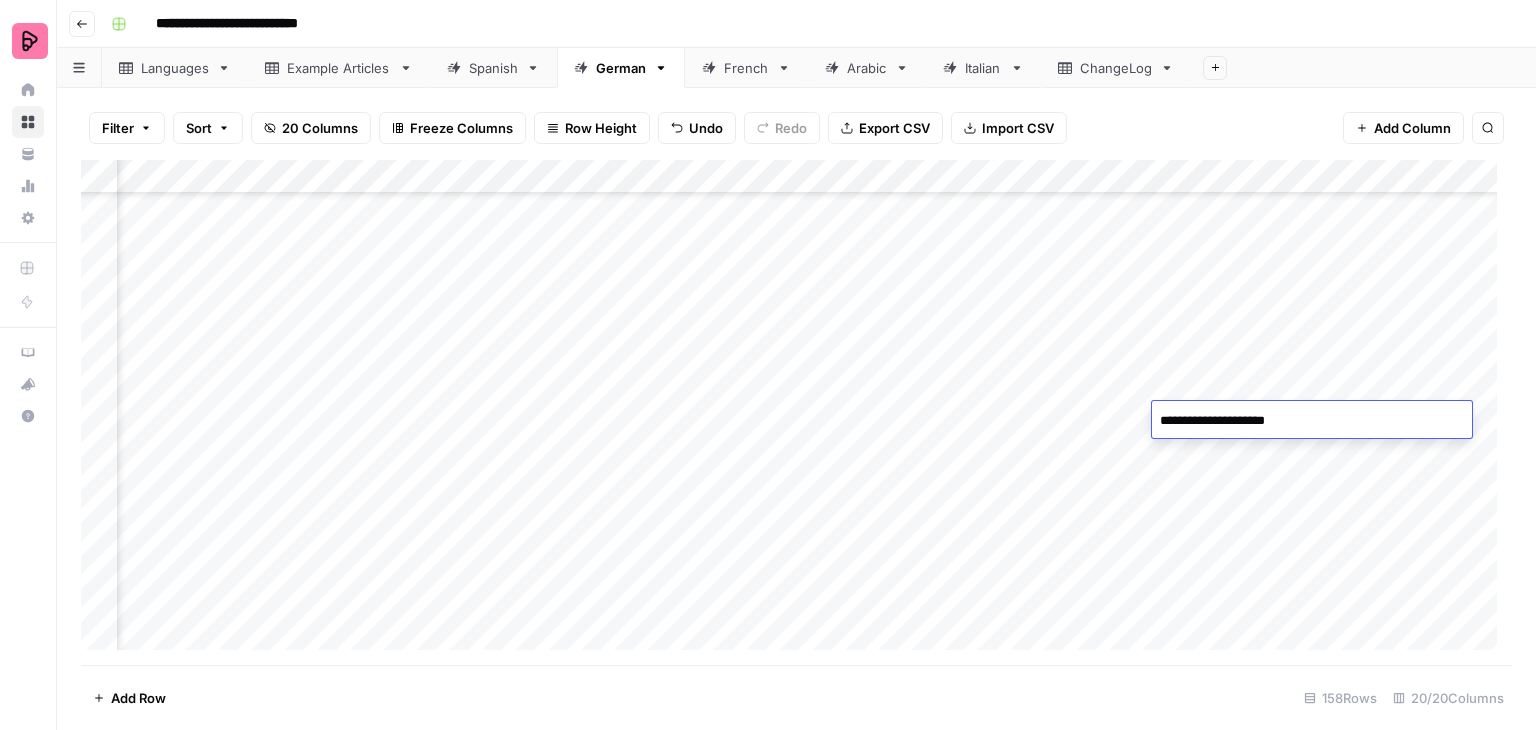 type on "**********" 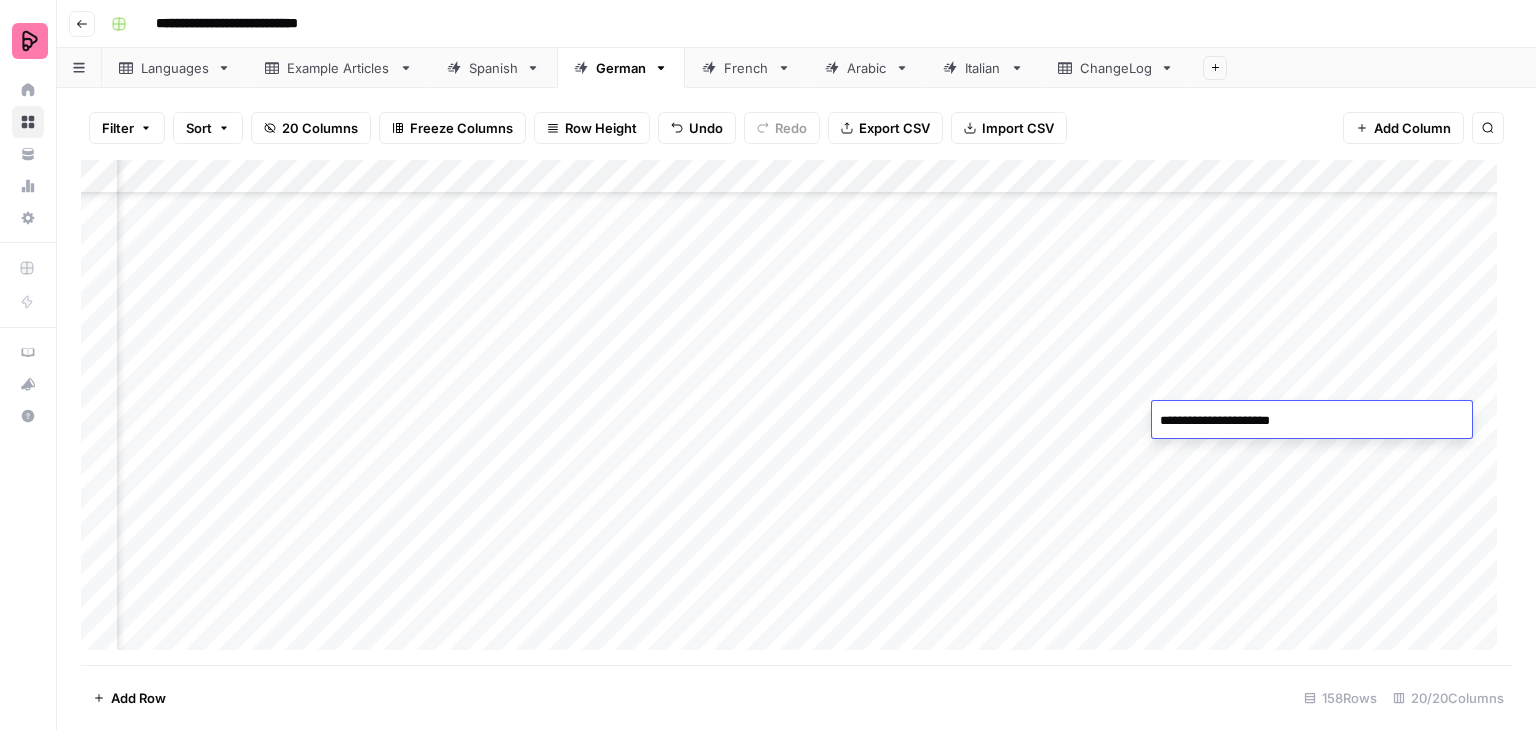 click on "Add Column" at bounding box center [796, 412] 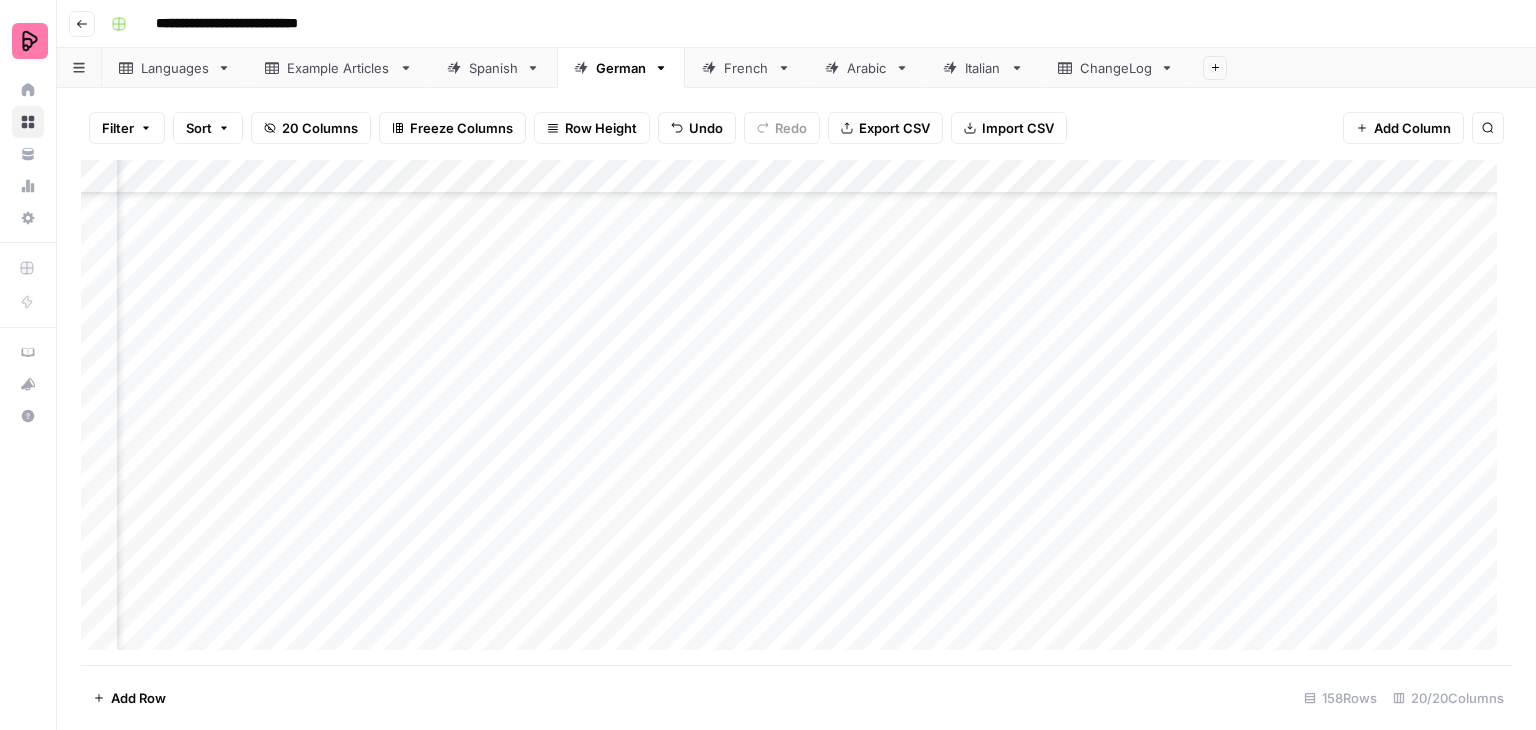 click on "Add Column" at bounding box center [796, 412] 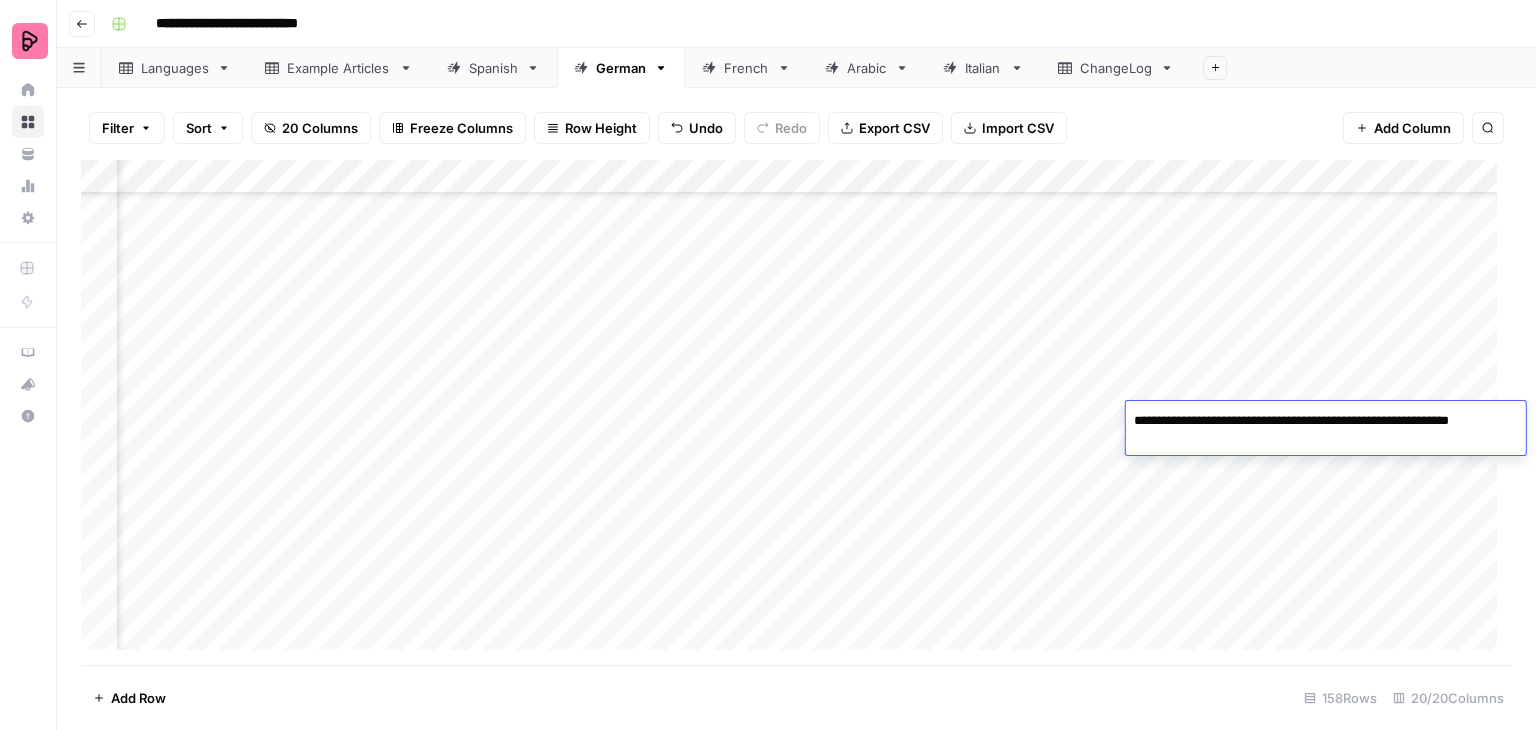 drag, startPoint x: 1192, startPoint y: 447, endPoint x: 1131, endPoint y: 419, distance: 67.11929 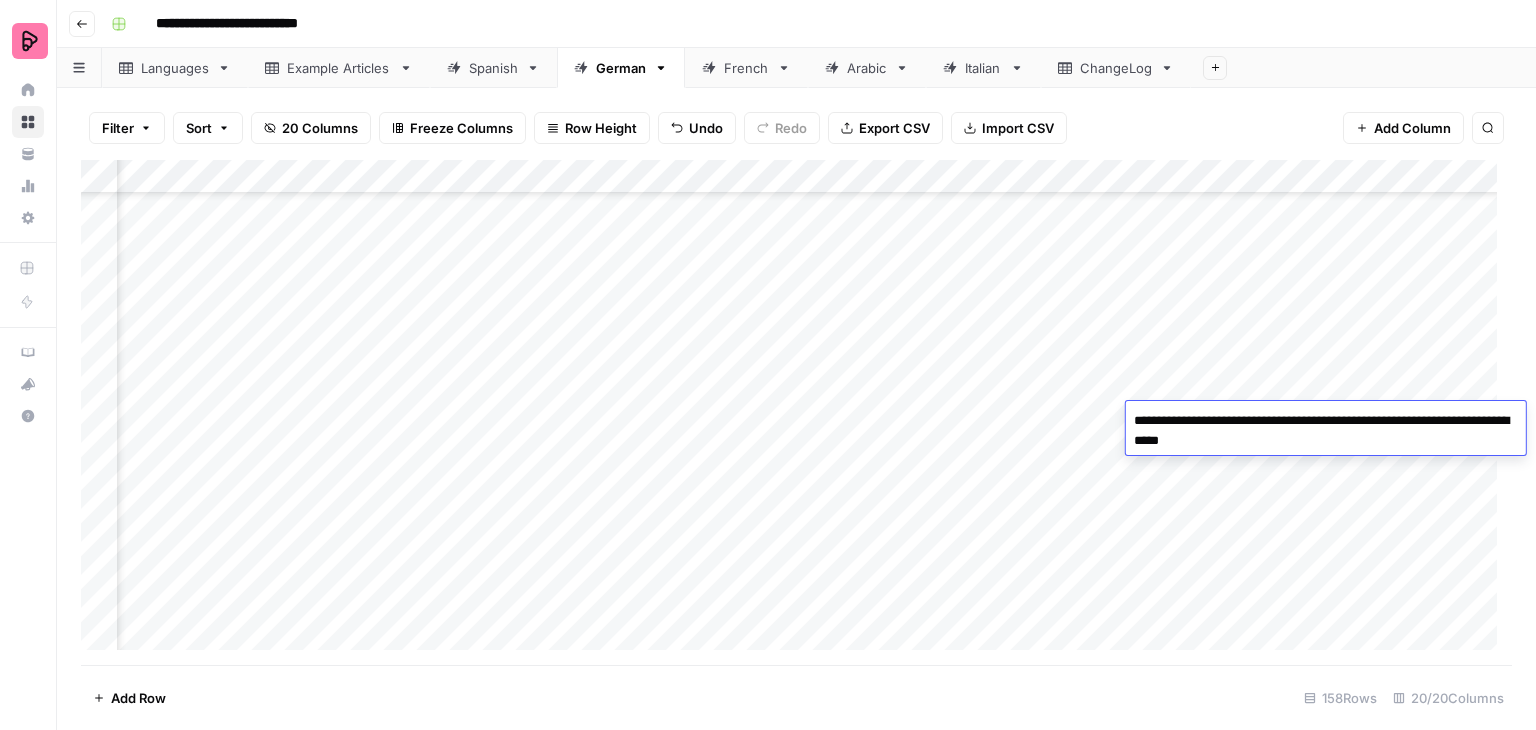 type on "**********" 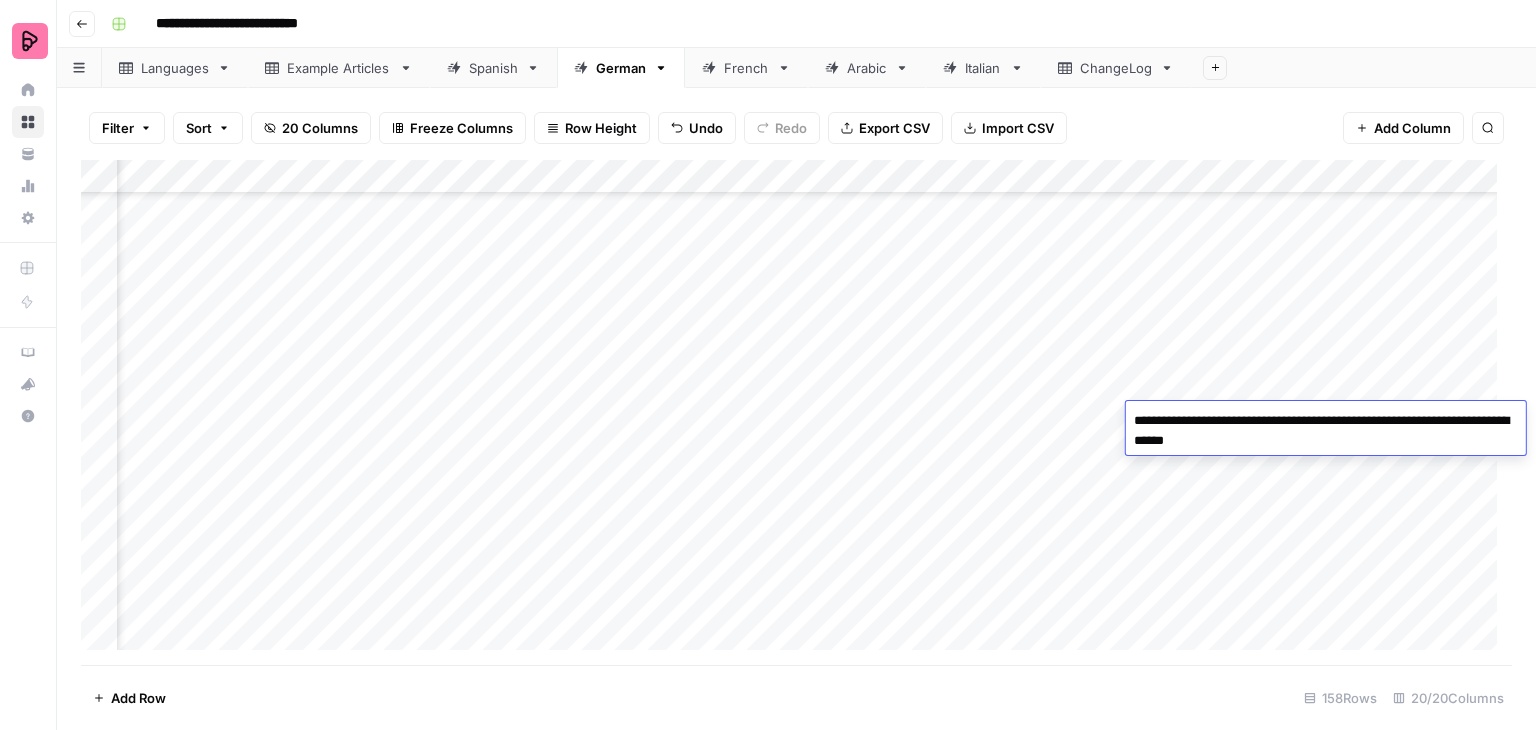 click on "**********" at bounding box center (1326, 431) 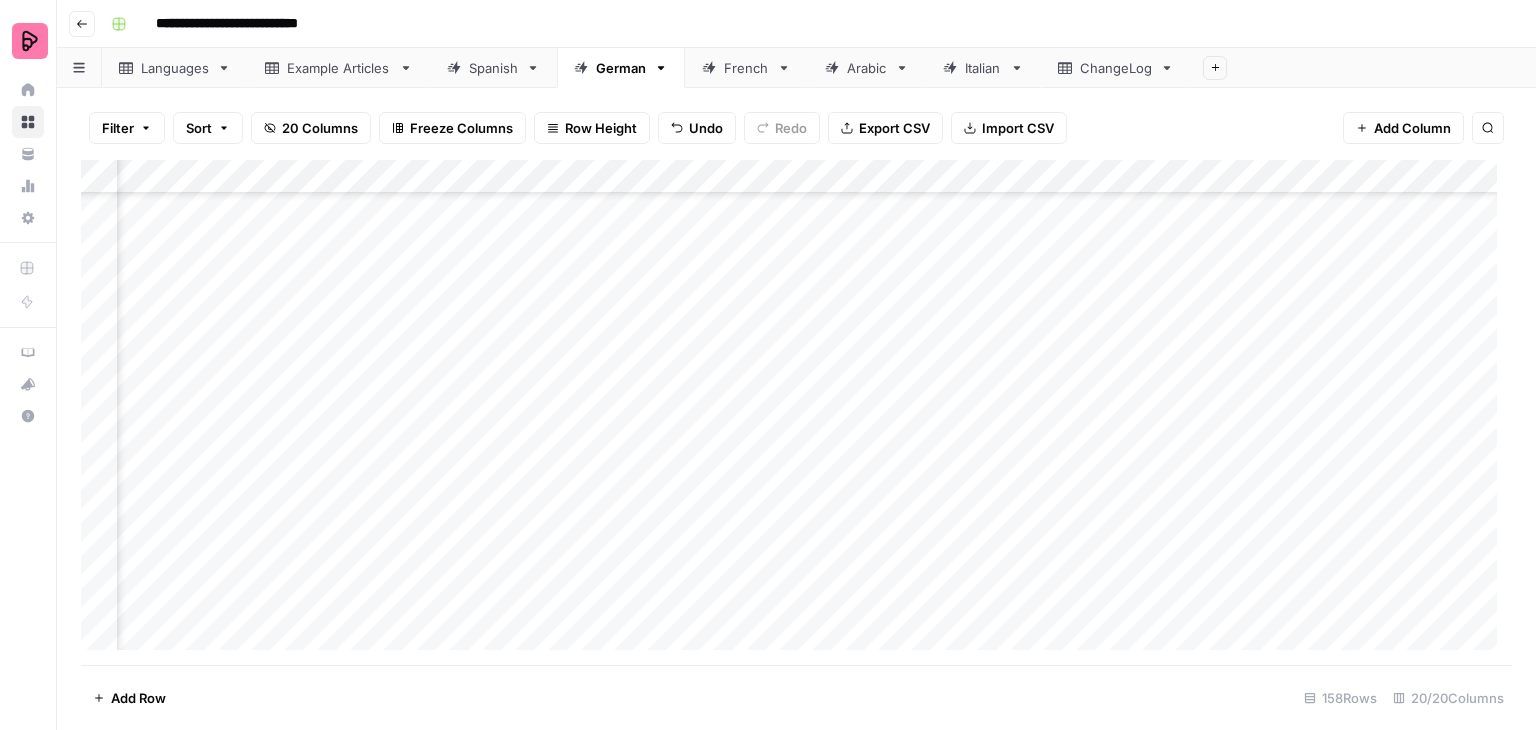 scroll, scrollTop: 4448, scrollLeft: 1904, axis: both 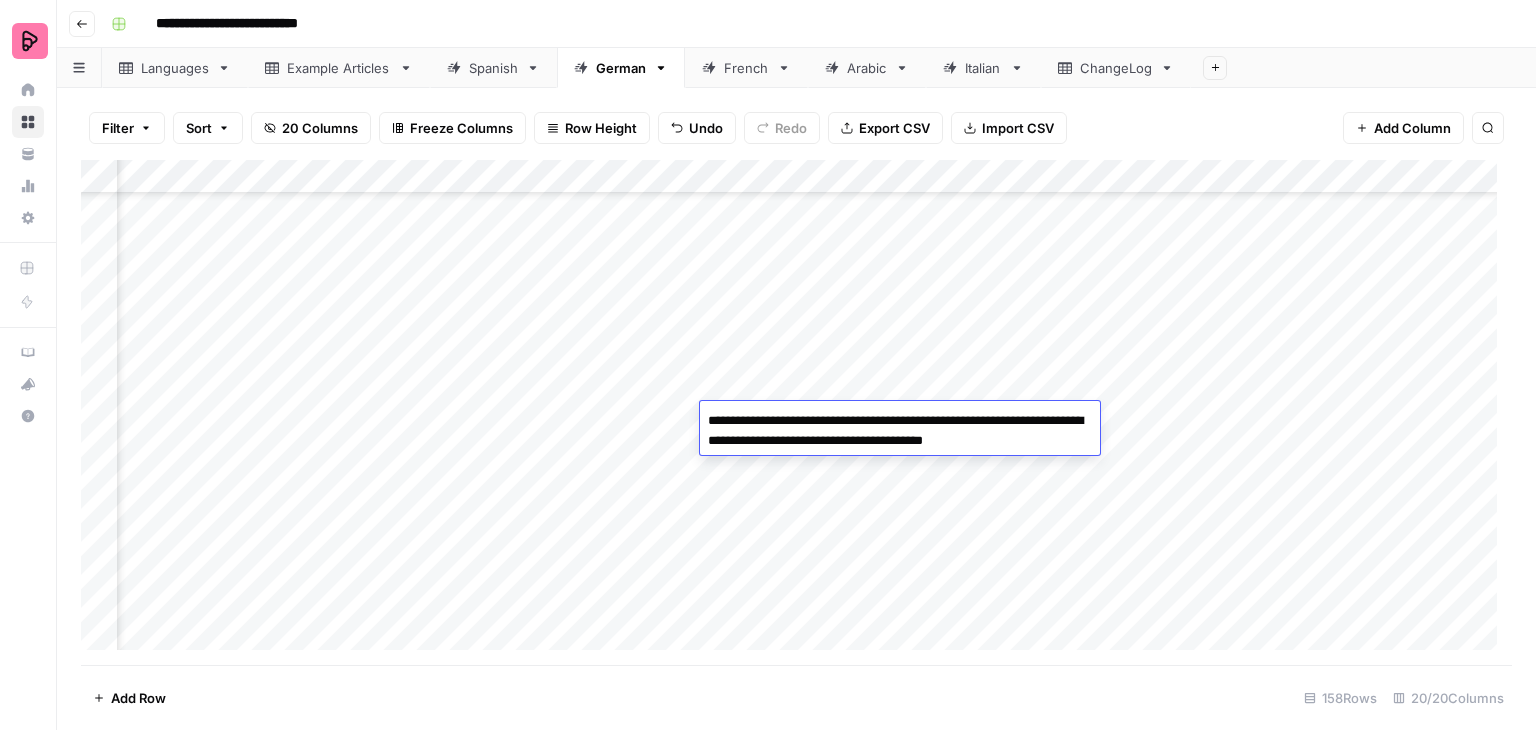 drag, startPoint x: 1071, startPoint y: 440, endPoint x: 710, endPoint y: 420, distance: 361.5536 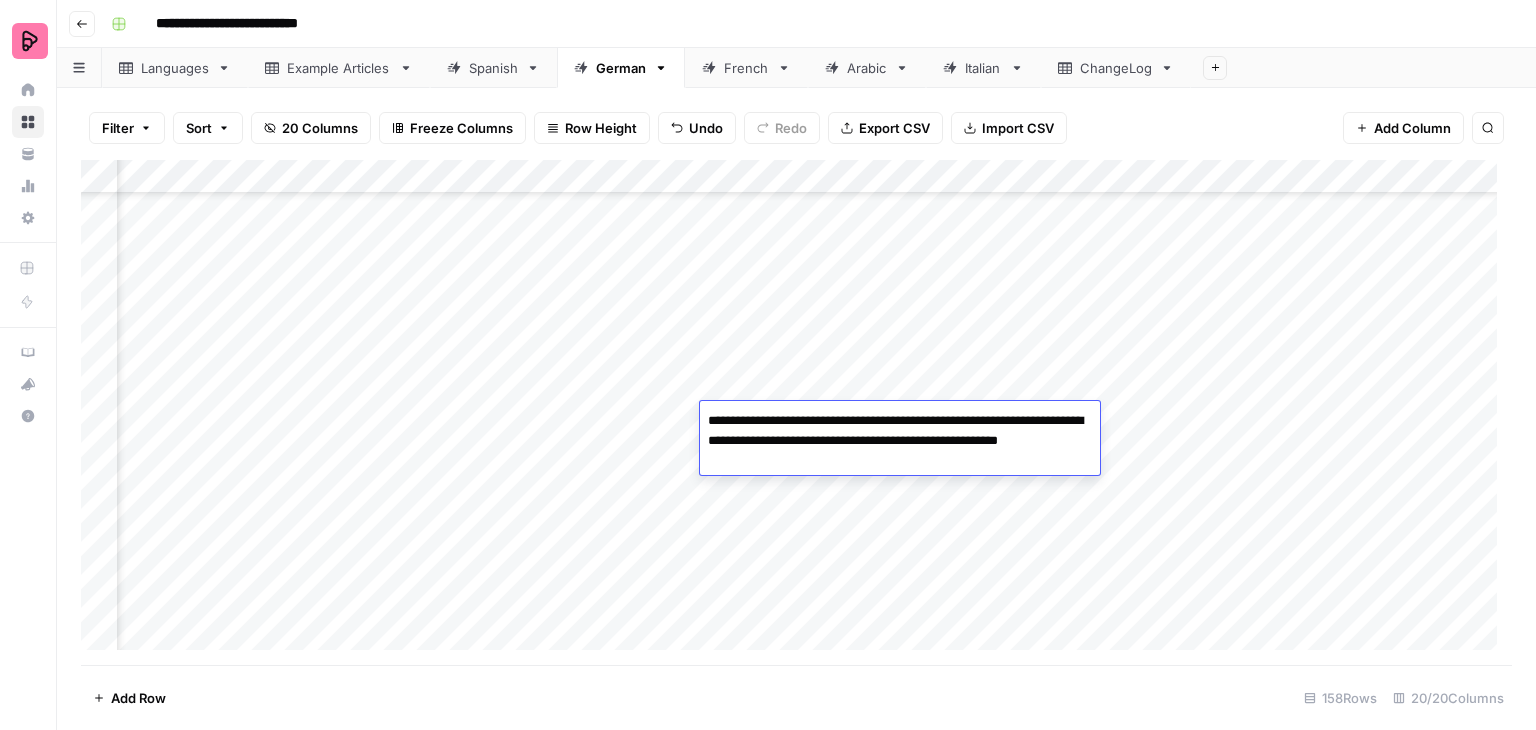 click on "**********" at bounding box center [900, 441] 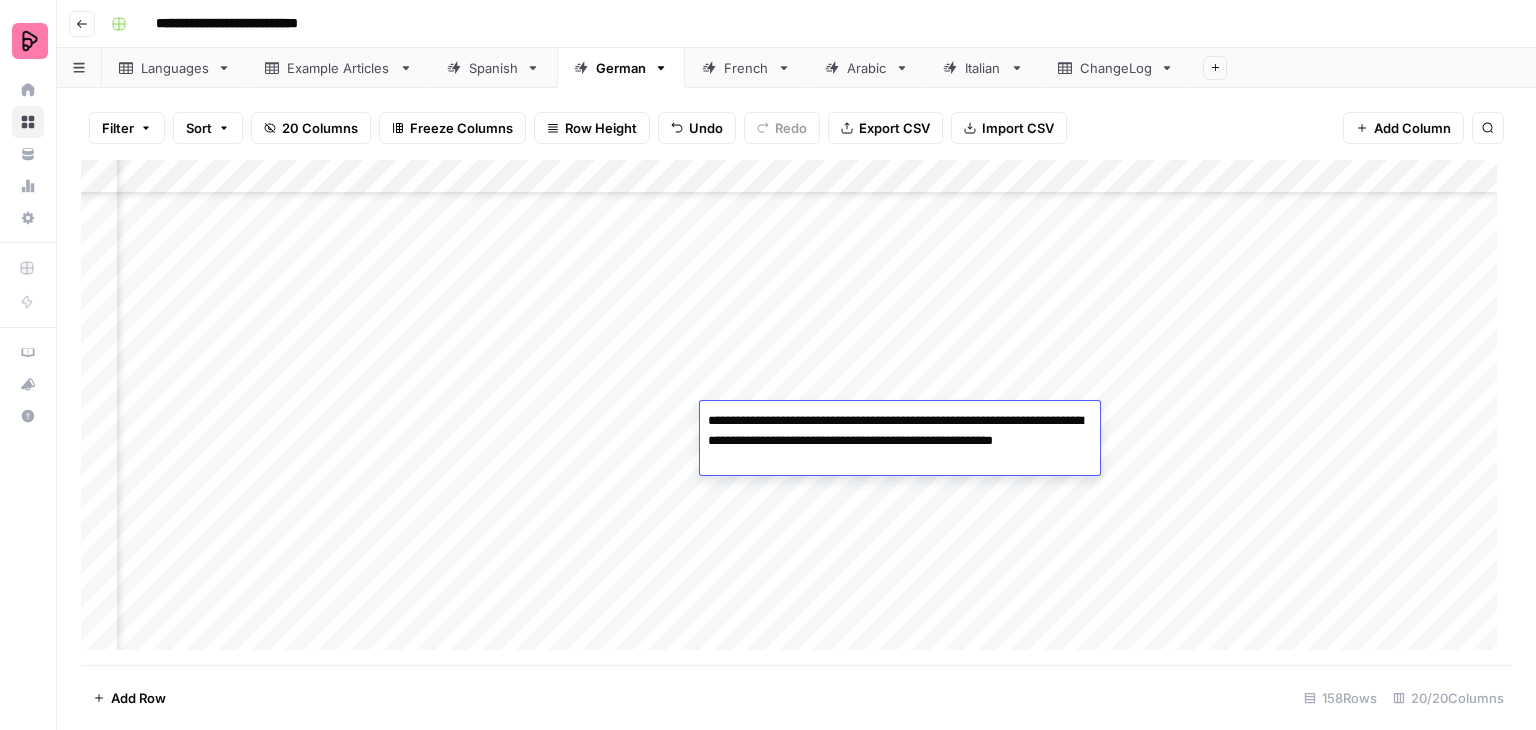 click on "**********" at bounding box center (900, 441) 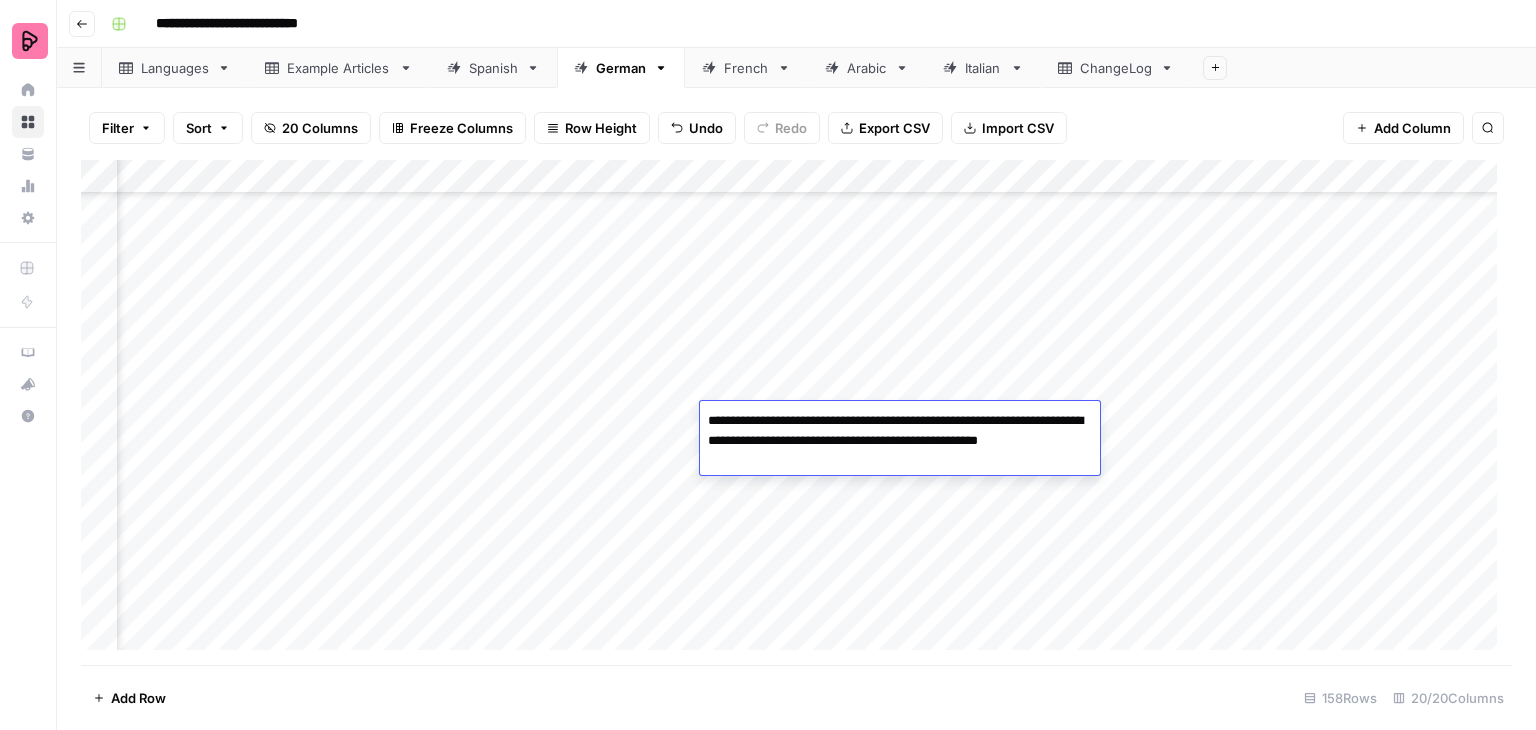 type on "**********" 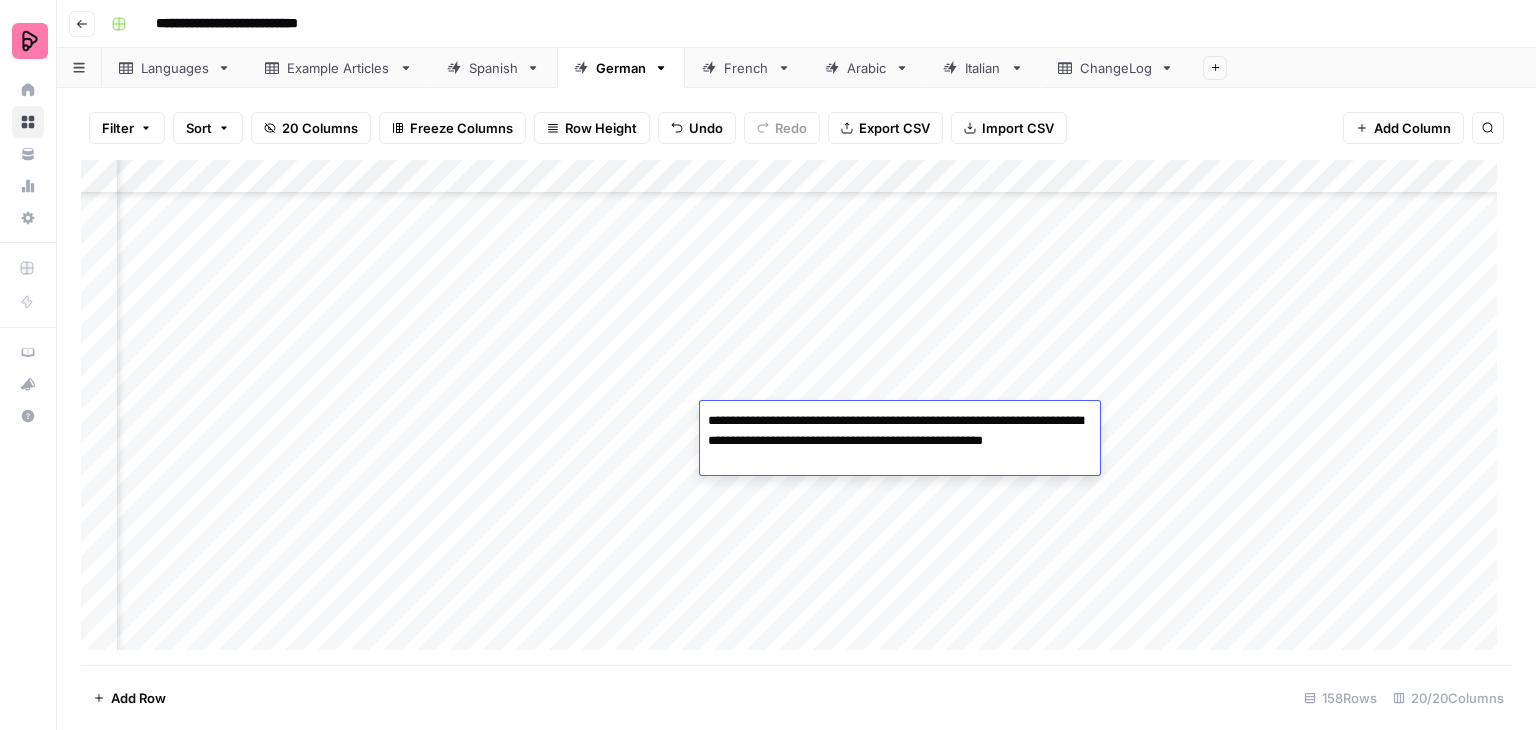 click on "Add Column" at bounding box center (796, 412) 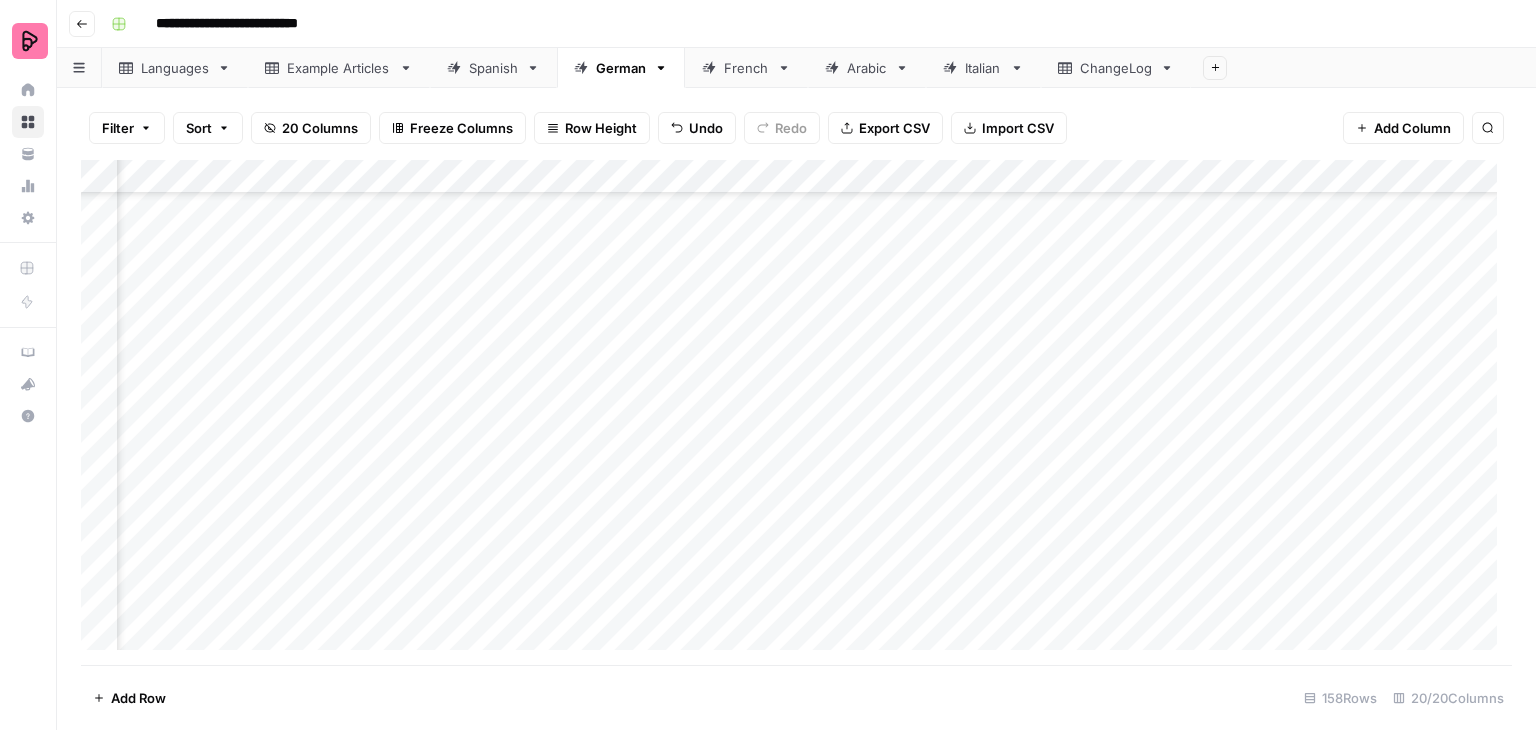 click on "Add Column" at bounding box center (796, 412) 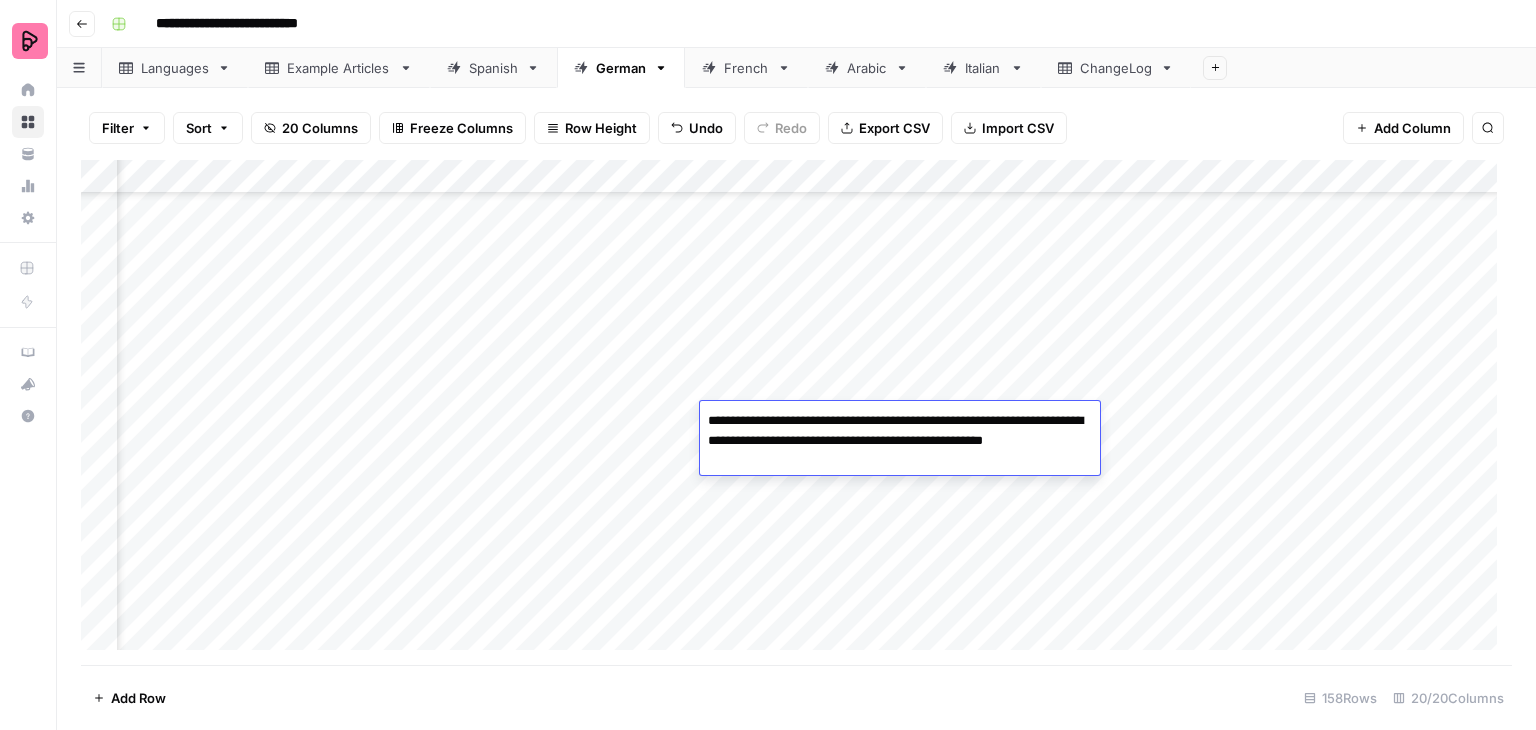 click on "Add Column" at bounding box center [796, 412] 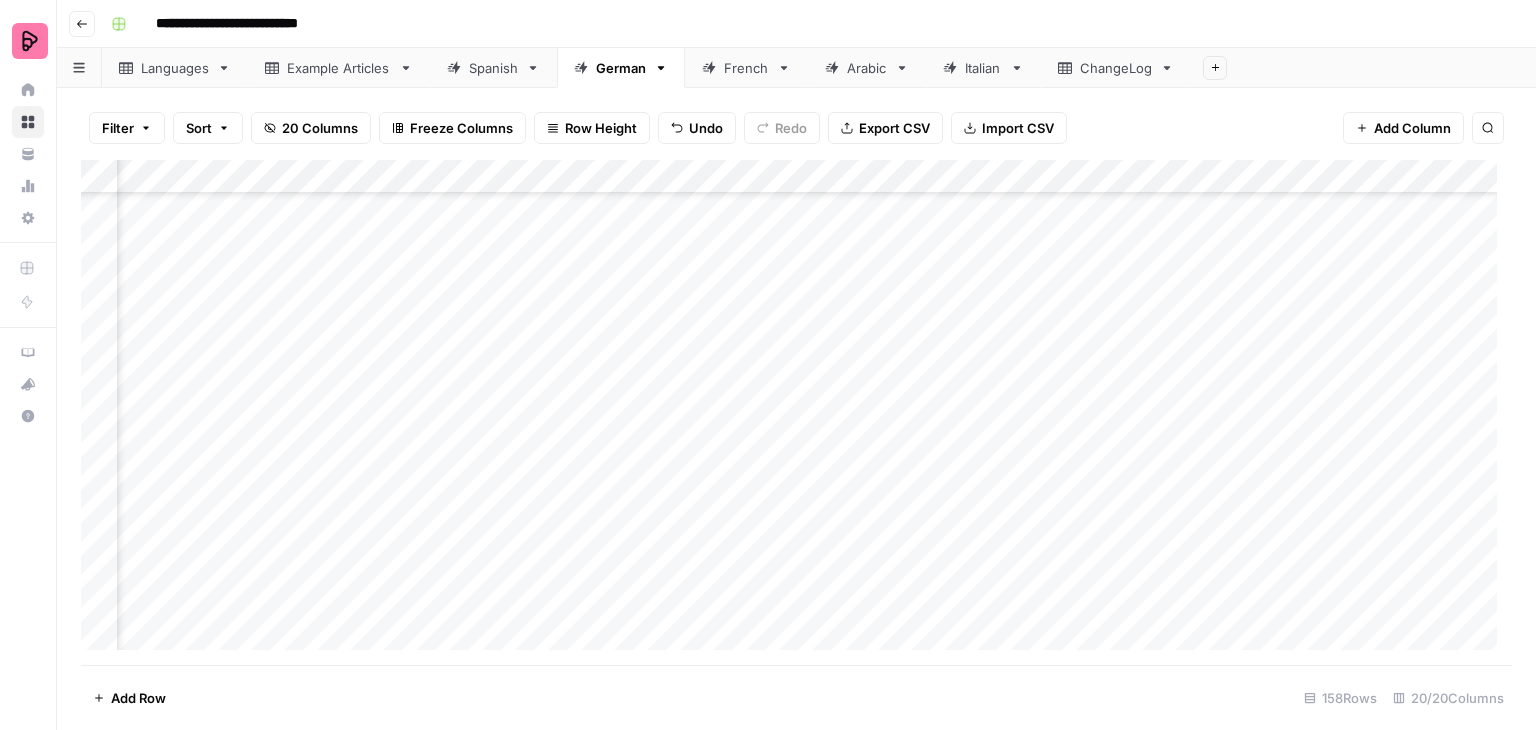 click on "Add Column" at bounding box center (796, 412) 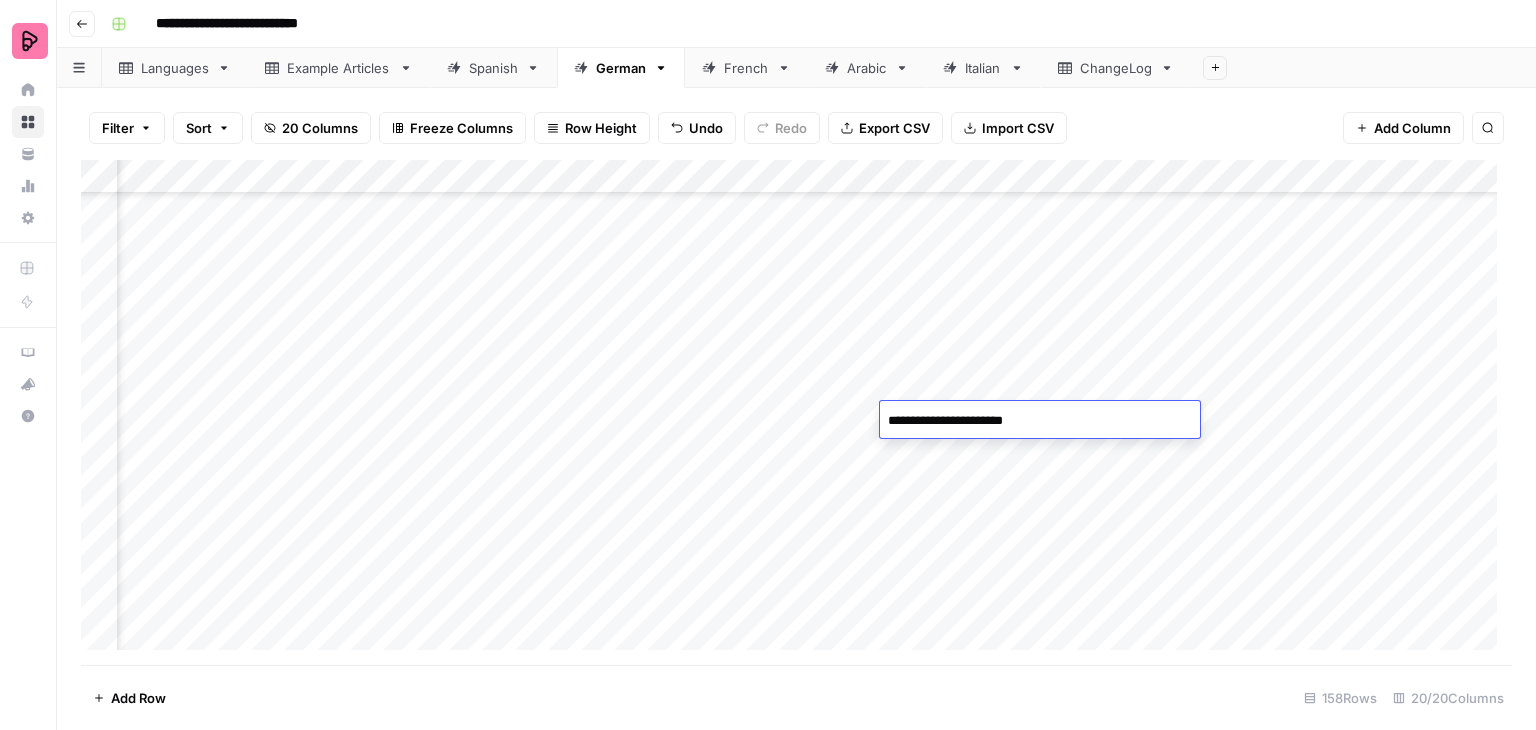 click on "Add Column" at bounding box center (796, 412) 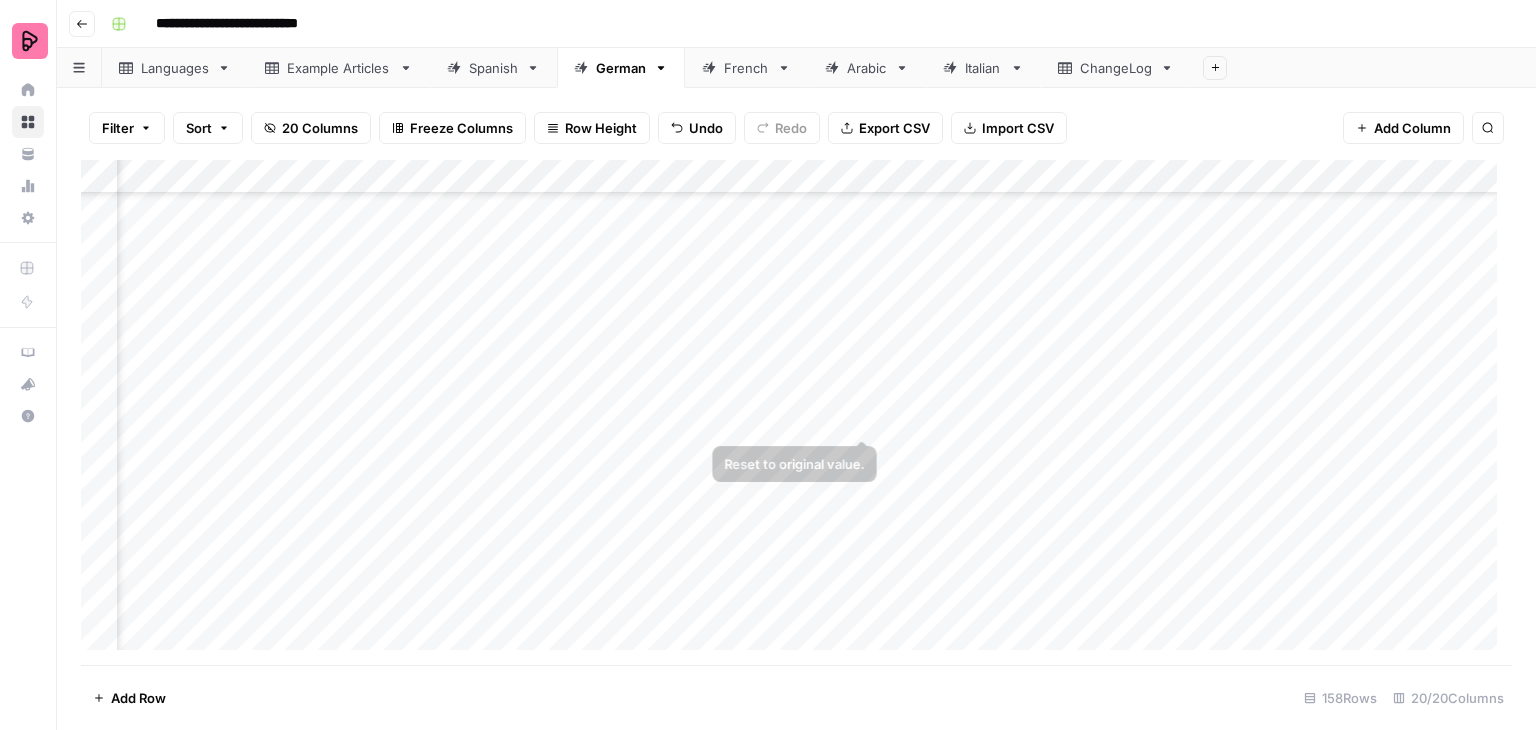 click on "Add Column" at bounding box center (796, 412) 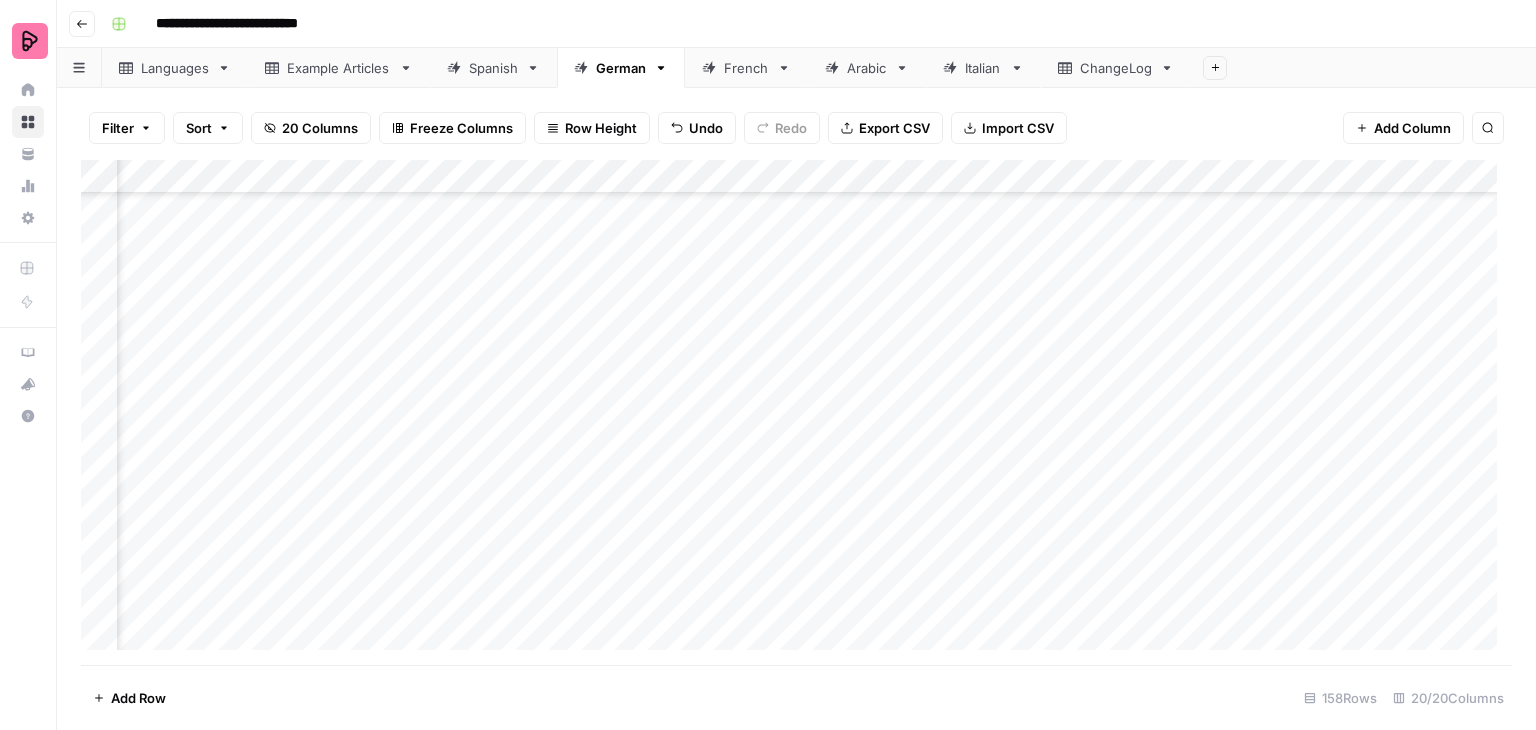 click on "Add Column" at bounding box center (796, 412) 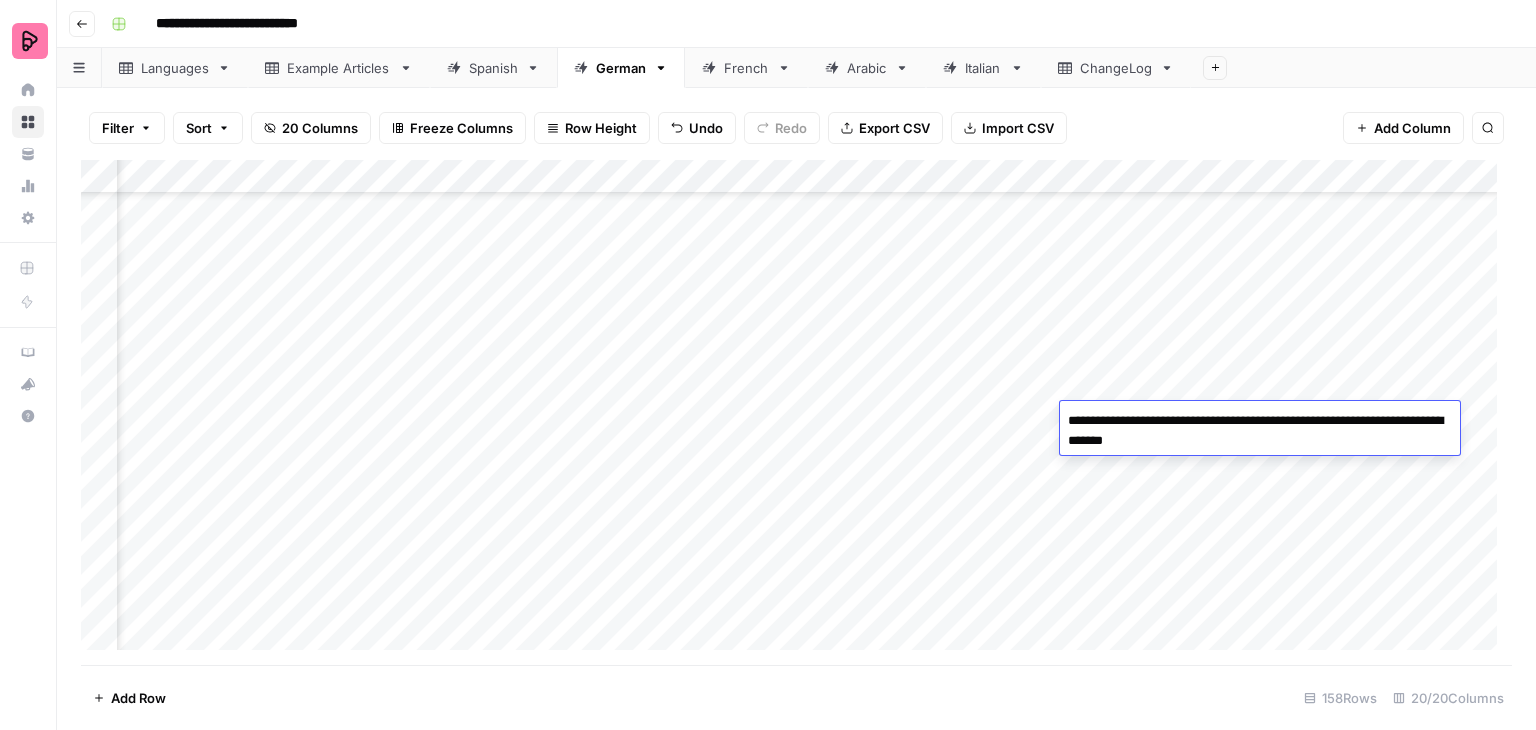 click on "Add Column" at bounding box center [796, 412] 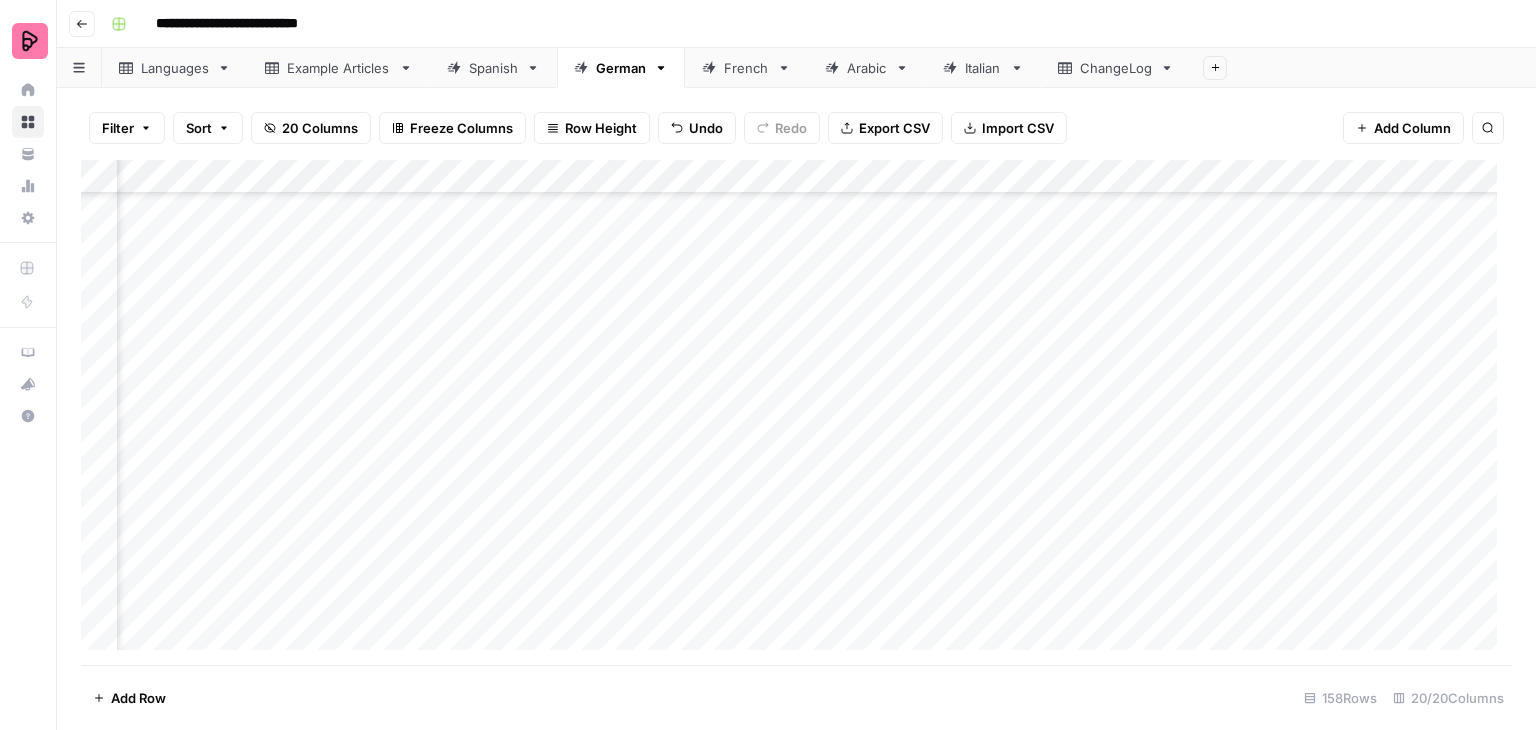 click on "Add Column" at bounding box center (796, 412) 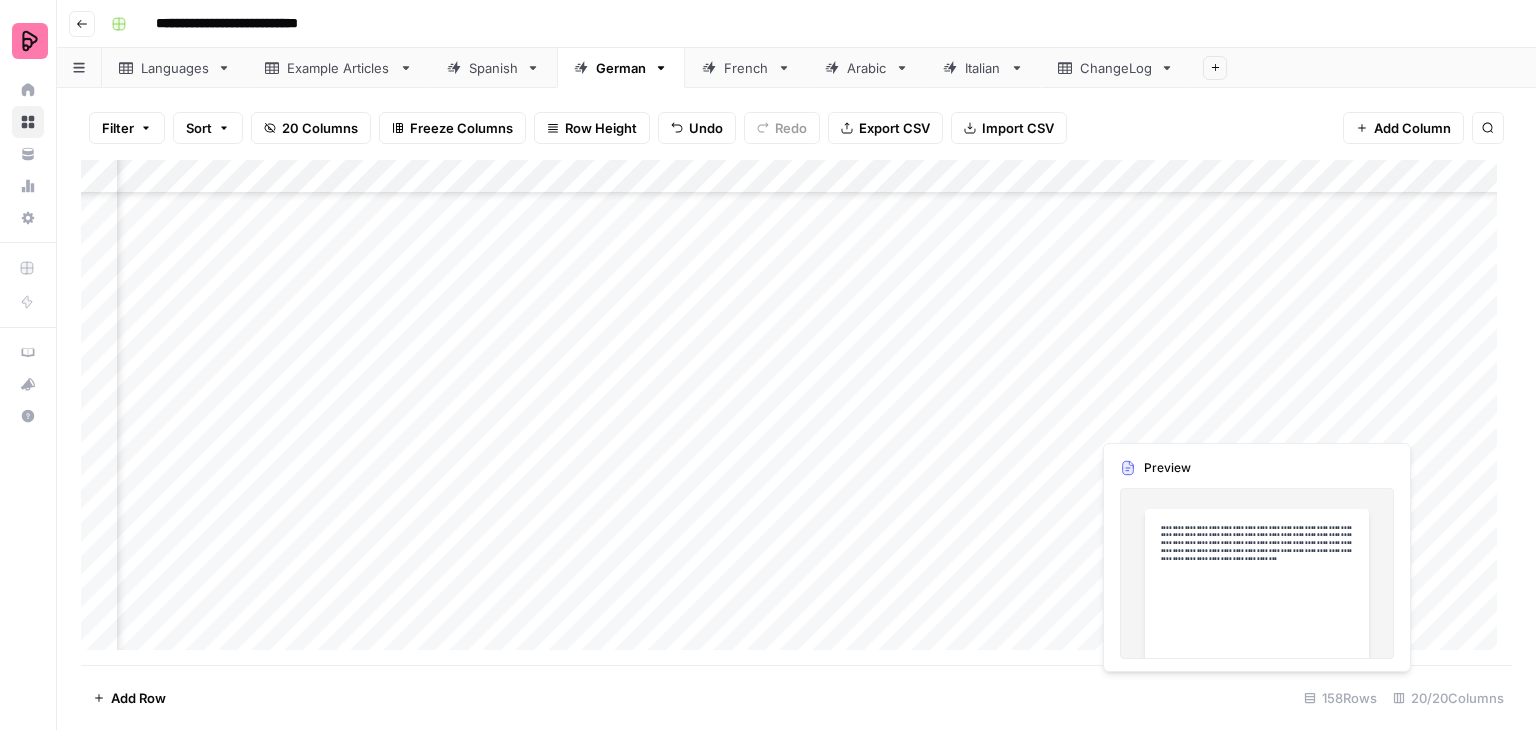 click on "Add Column" at bounding box center (796, 412) 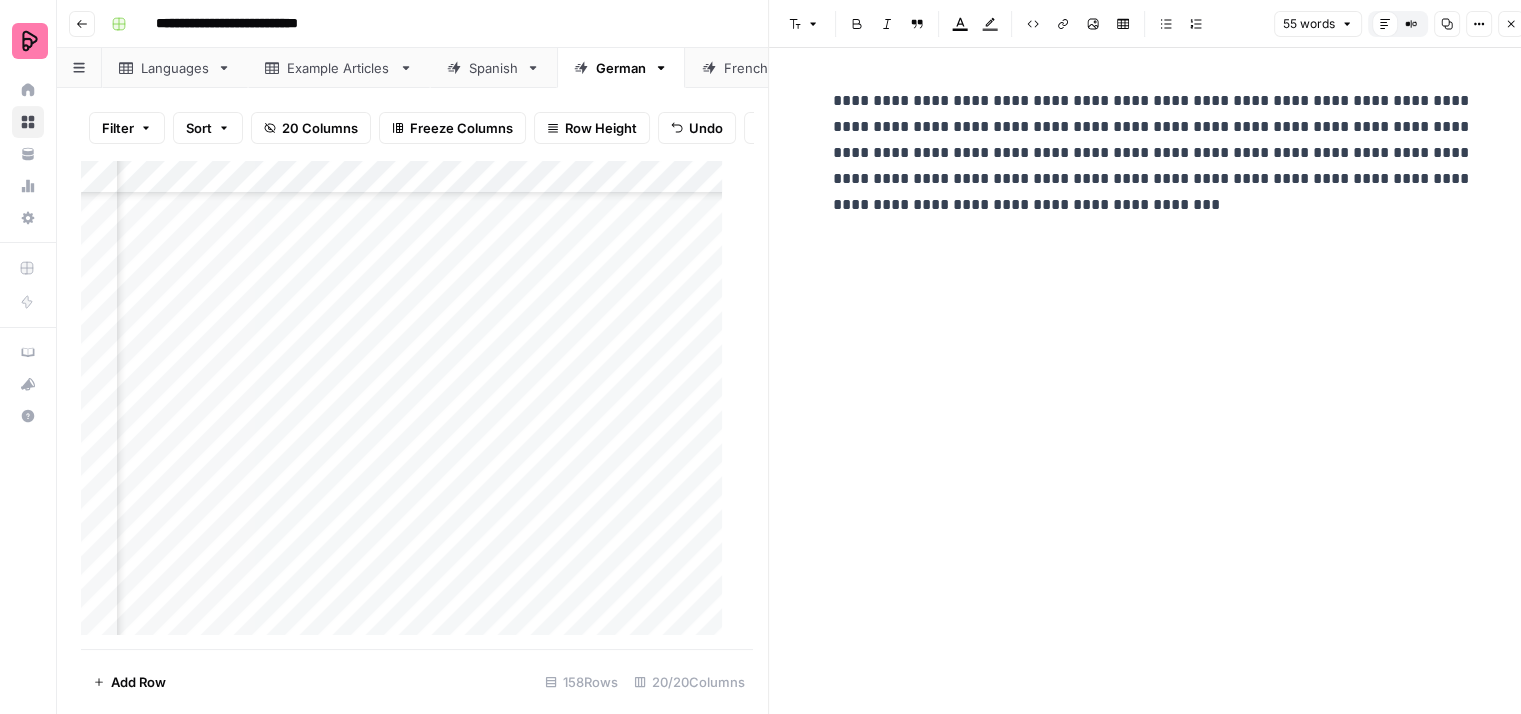 click on "**********" at bounding box center [1153, 153] 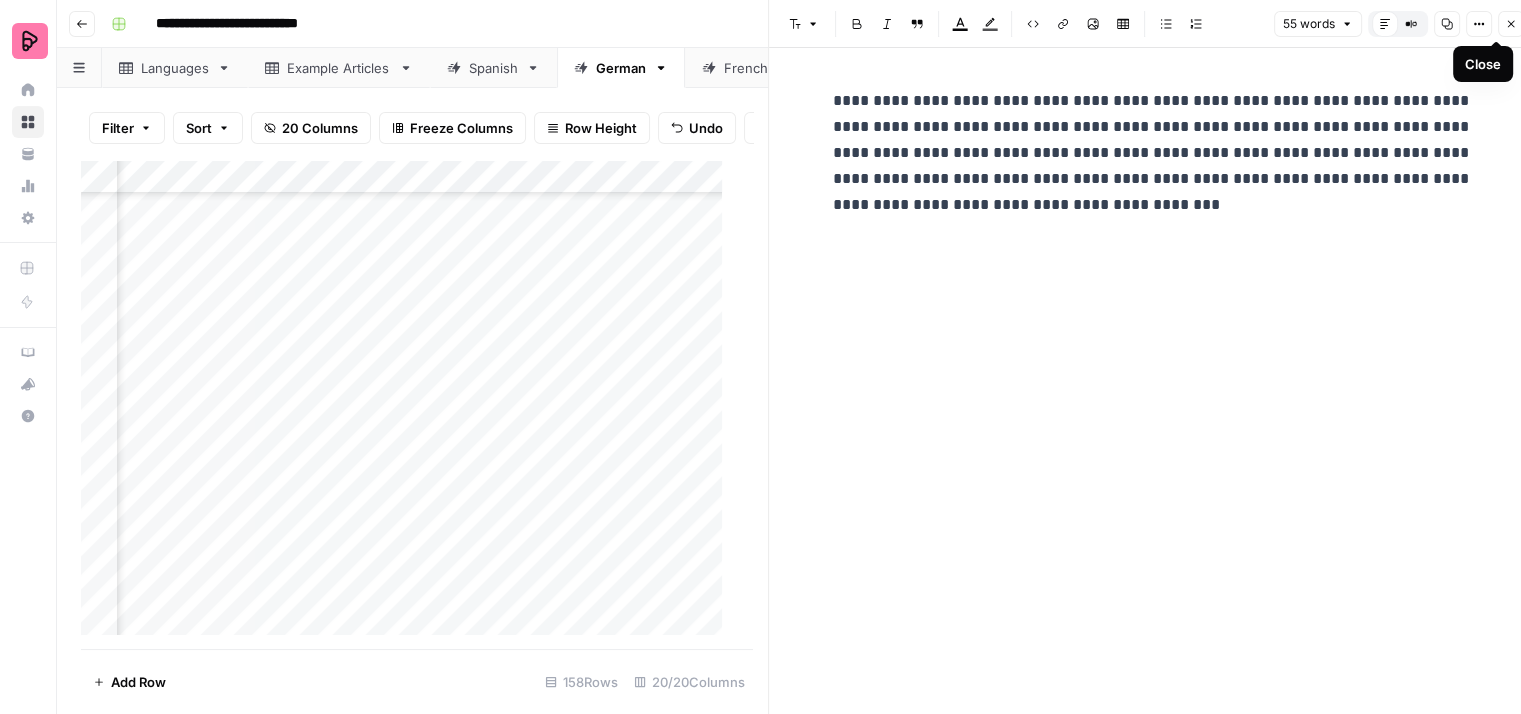 click on "Close" at bounding box center (1511, 24) 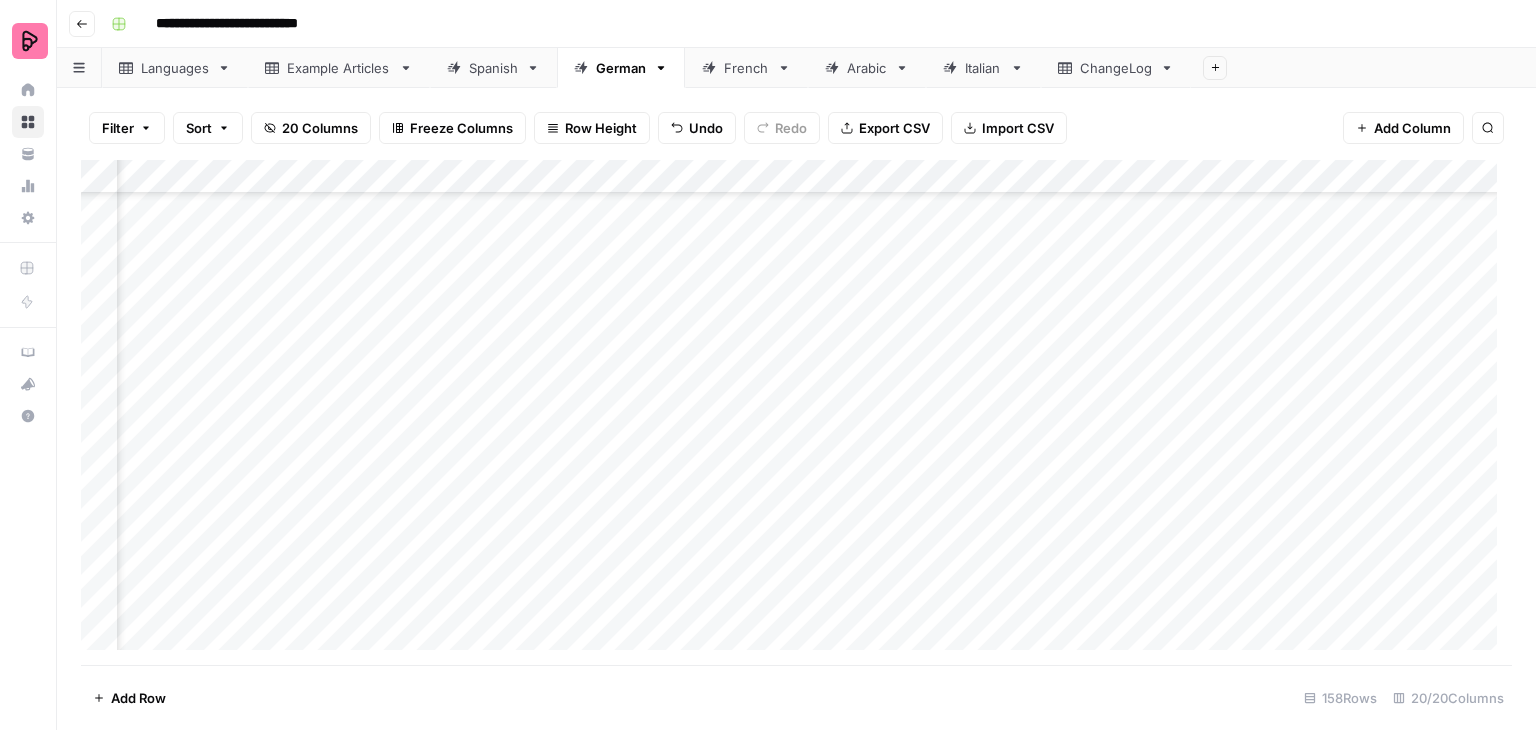 scroll, scrollTop: 4448, scrollLeft: 2661, axis: both 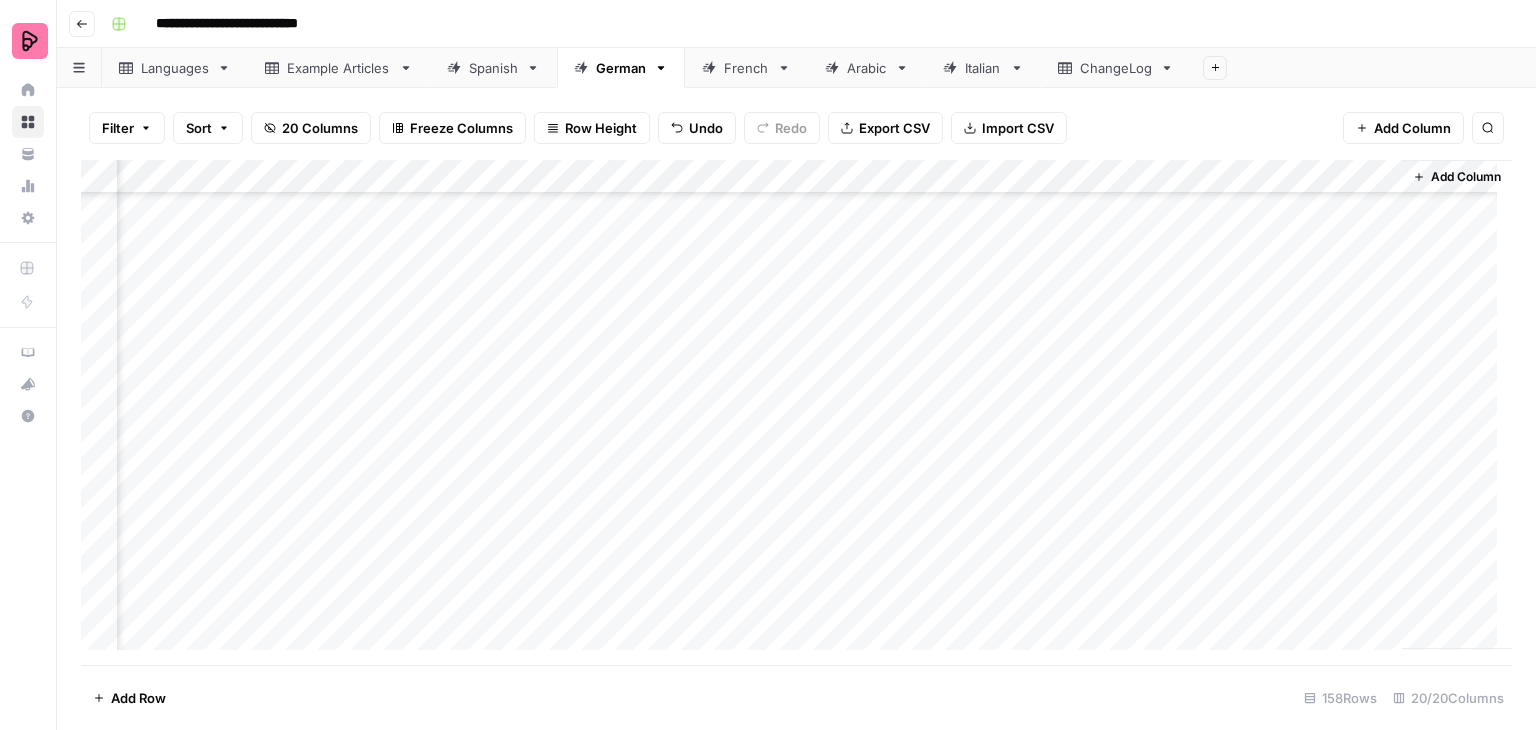 click on "Add Column" at bounding box center (796, 412) 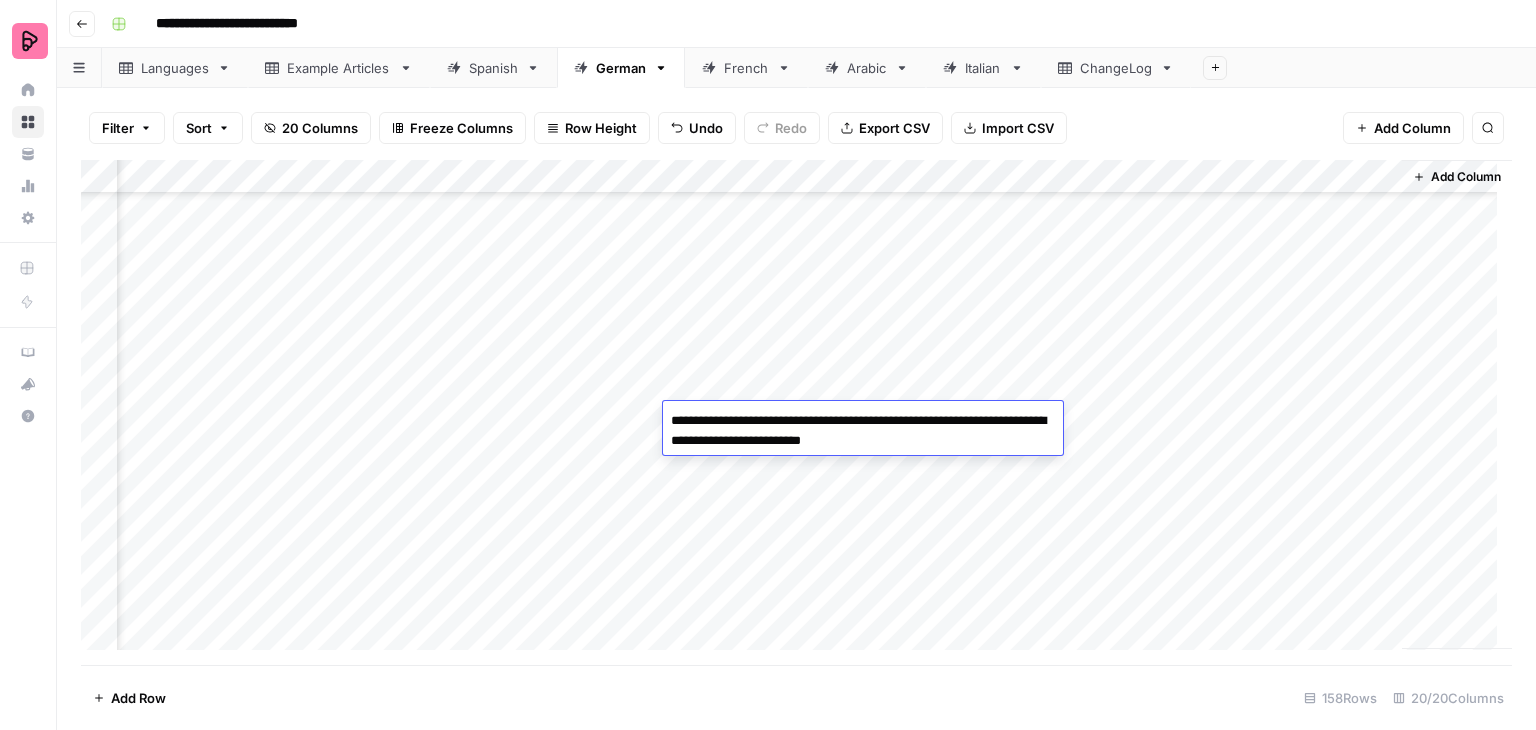 click on "Add Column" at bounding box center (796, 412) 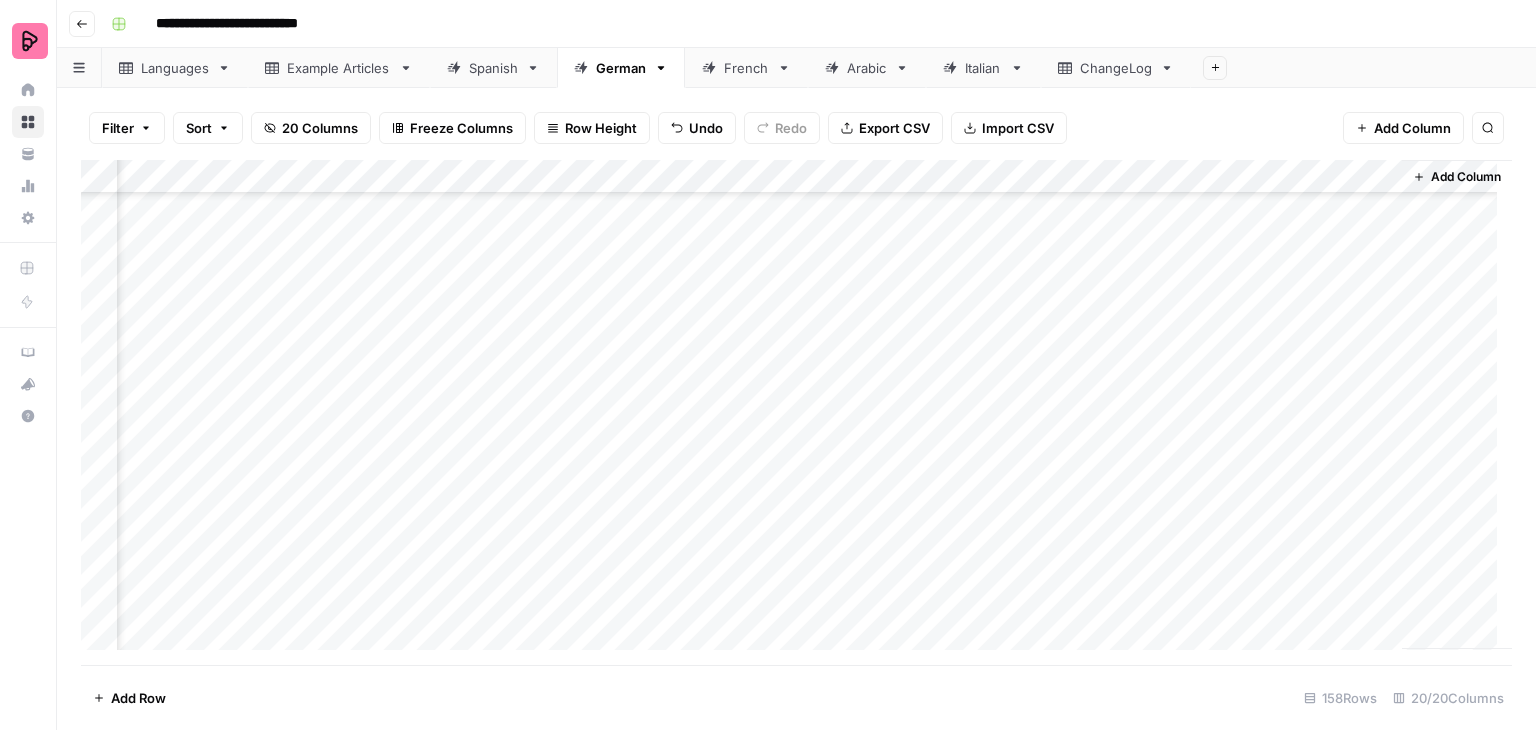 click on "Add Column" at bounding box center [796, 412] 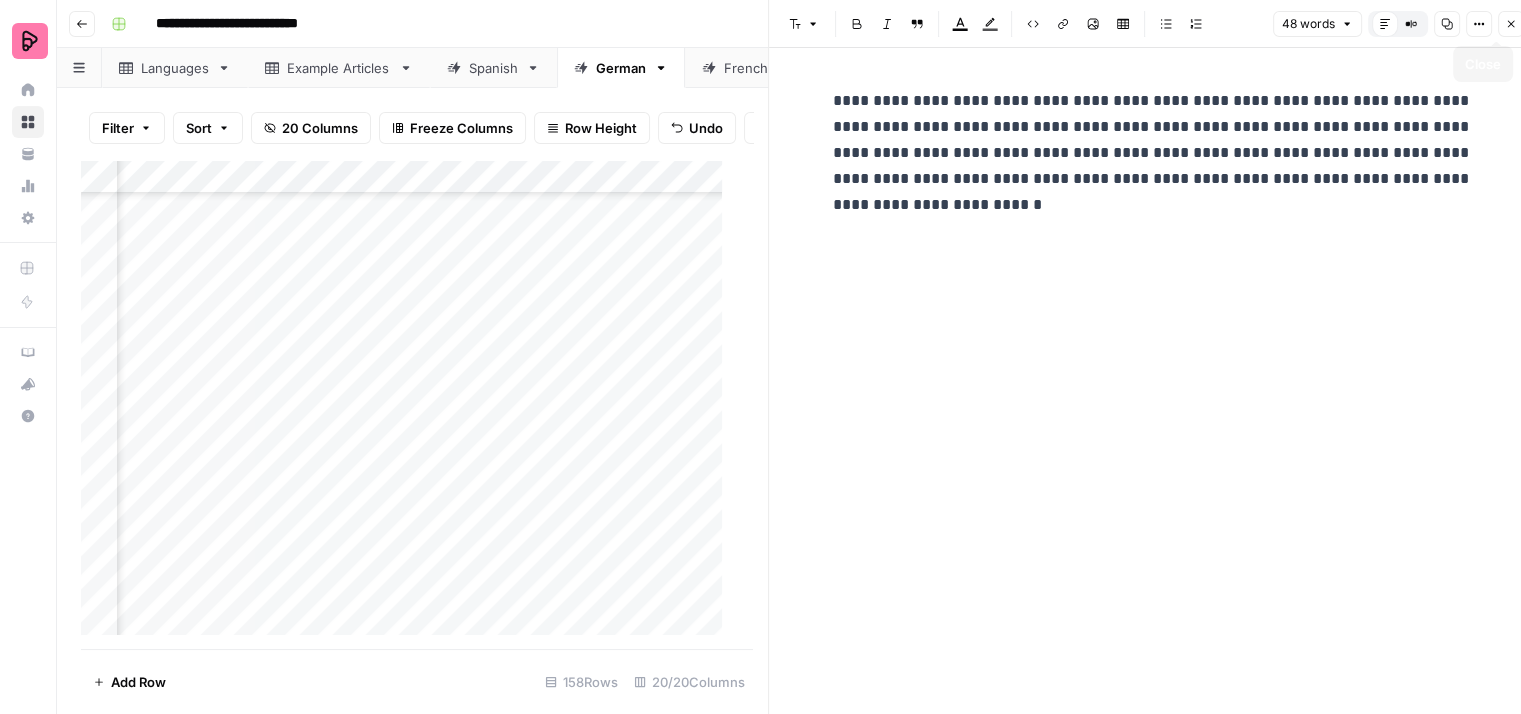 click on "Close" at bounding box center (1511, 24) 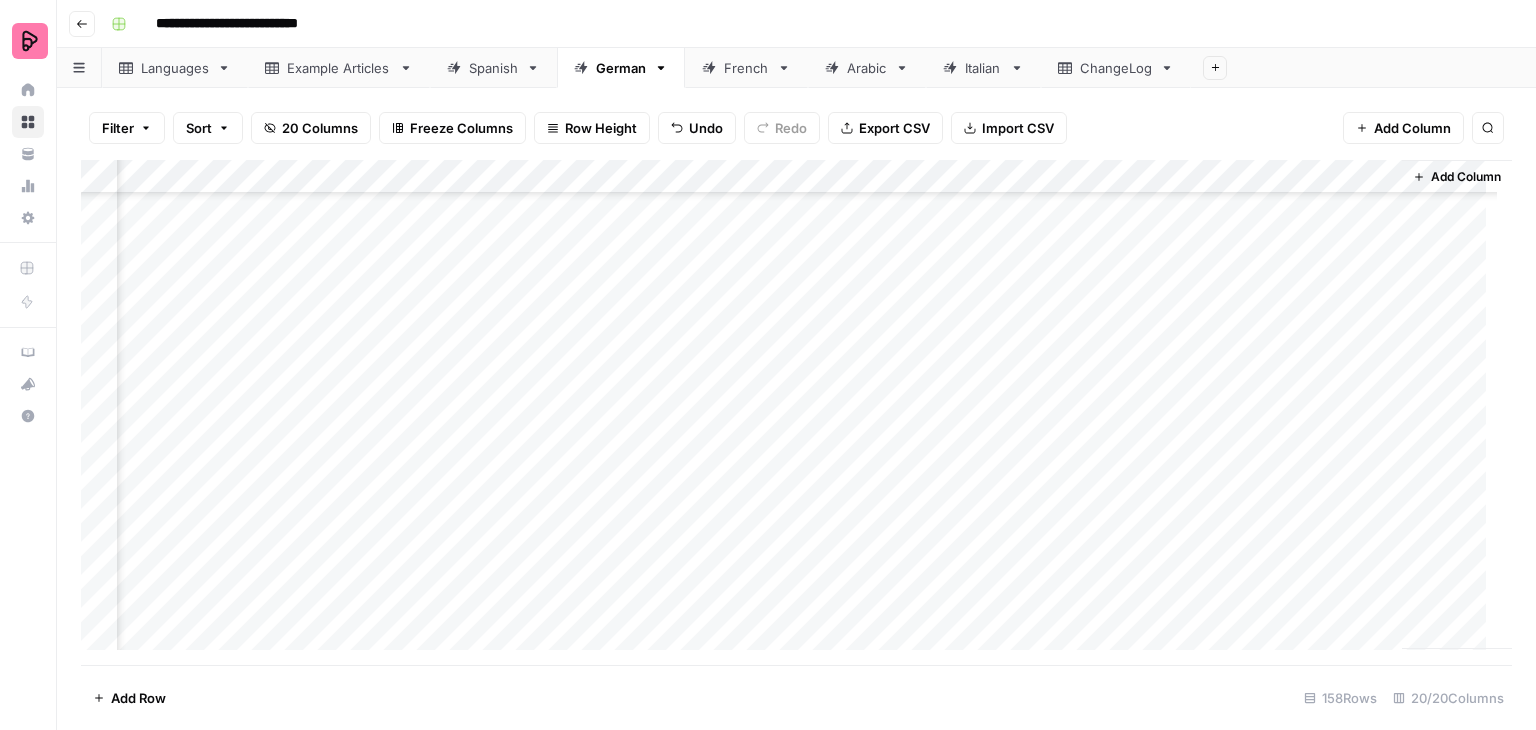 scroll, scrollTop: 4448, scrollLeft: 2637, axis: both 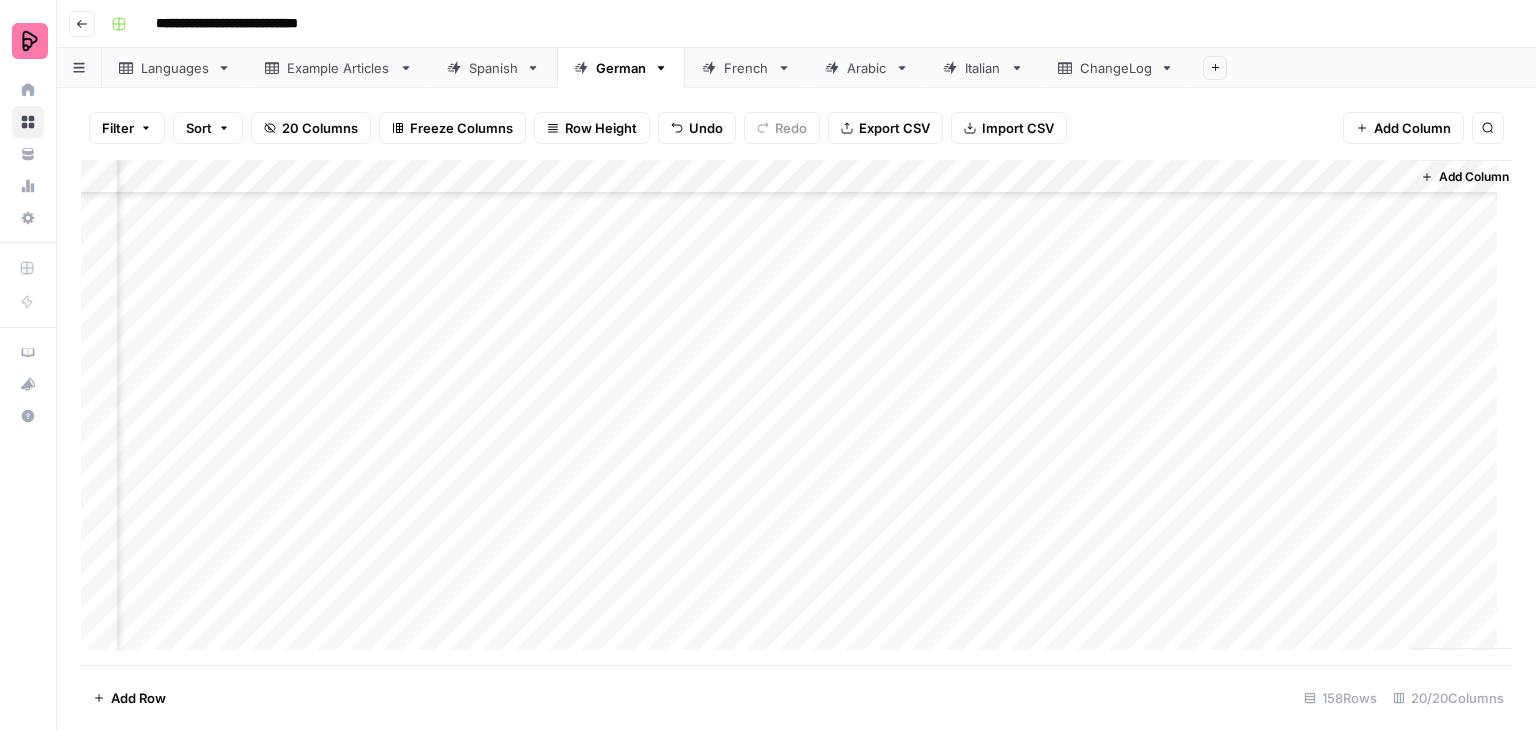 click on "Add Column" at bounding box center [796, 412] 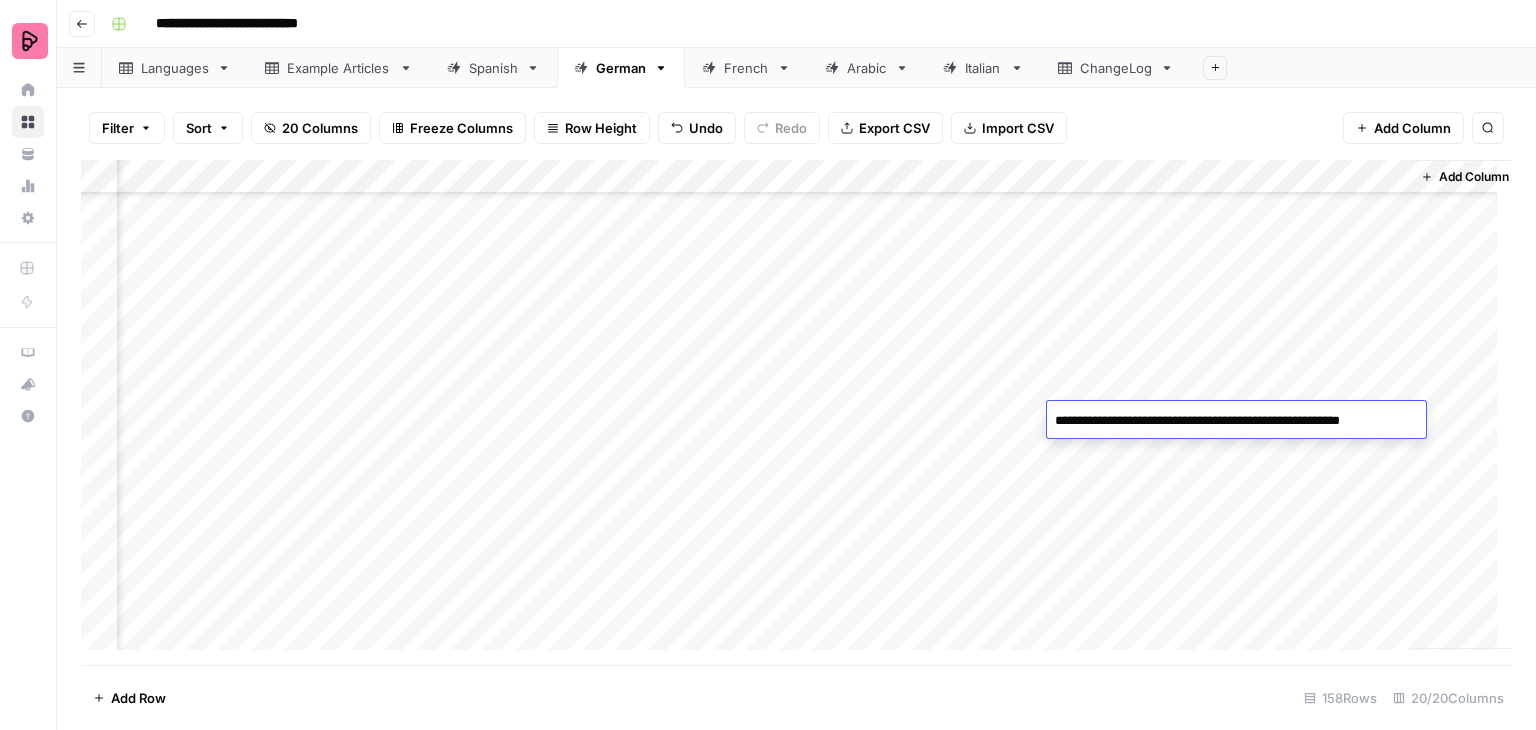 click on "Add Column" at bounding box center [796, 412] 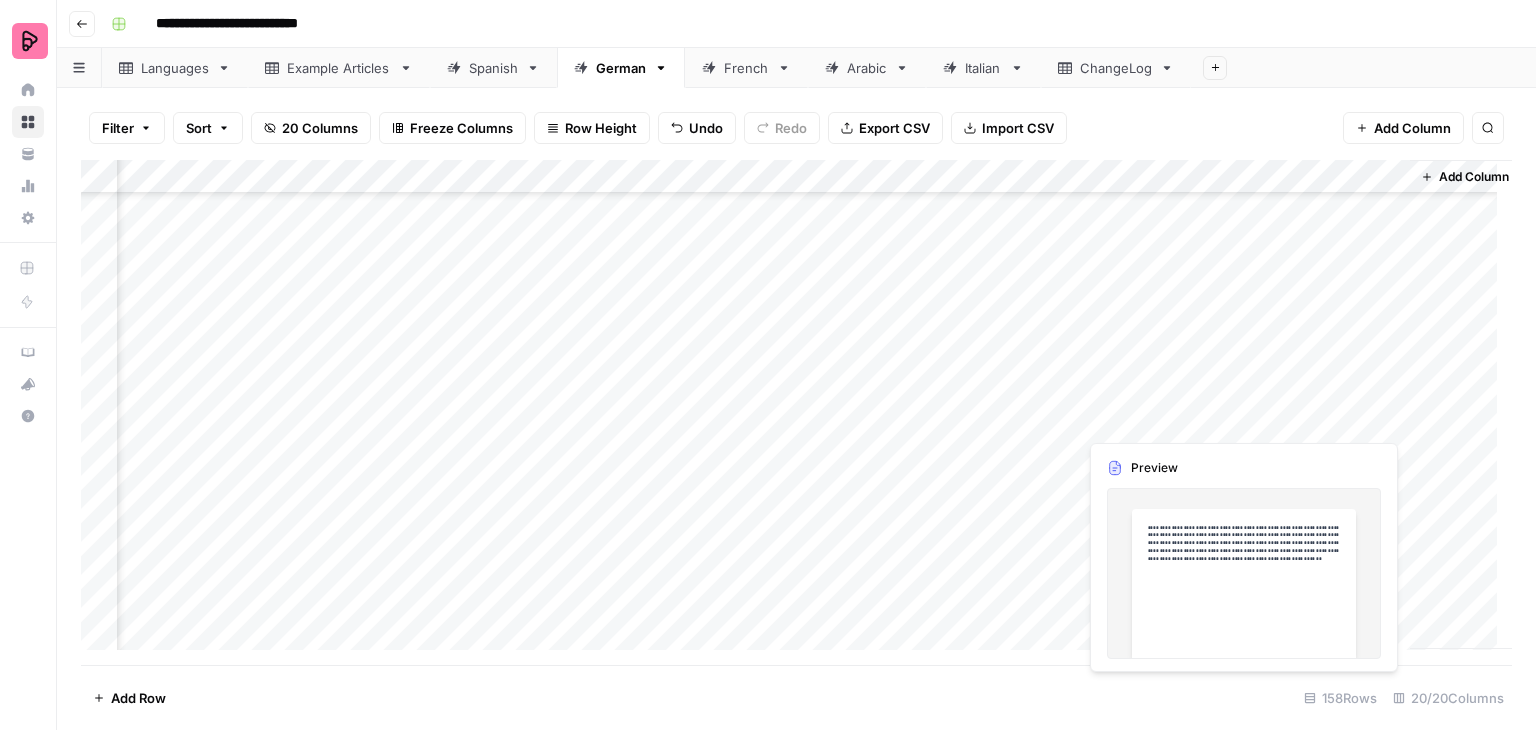 click on "Add Column" at bounding box center [796, 412] 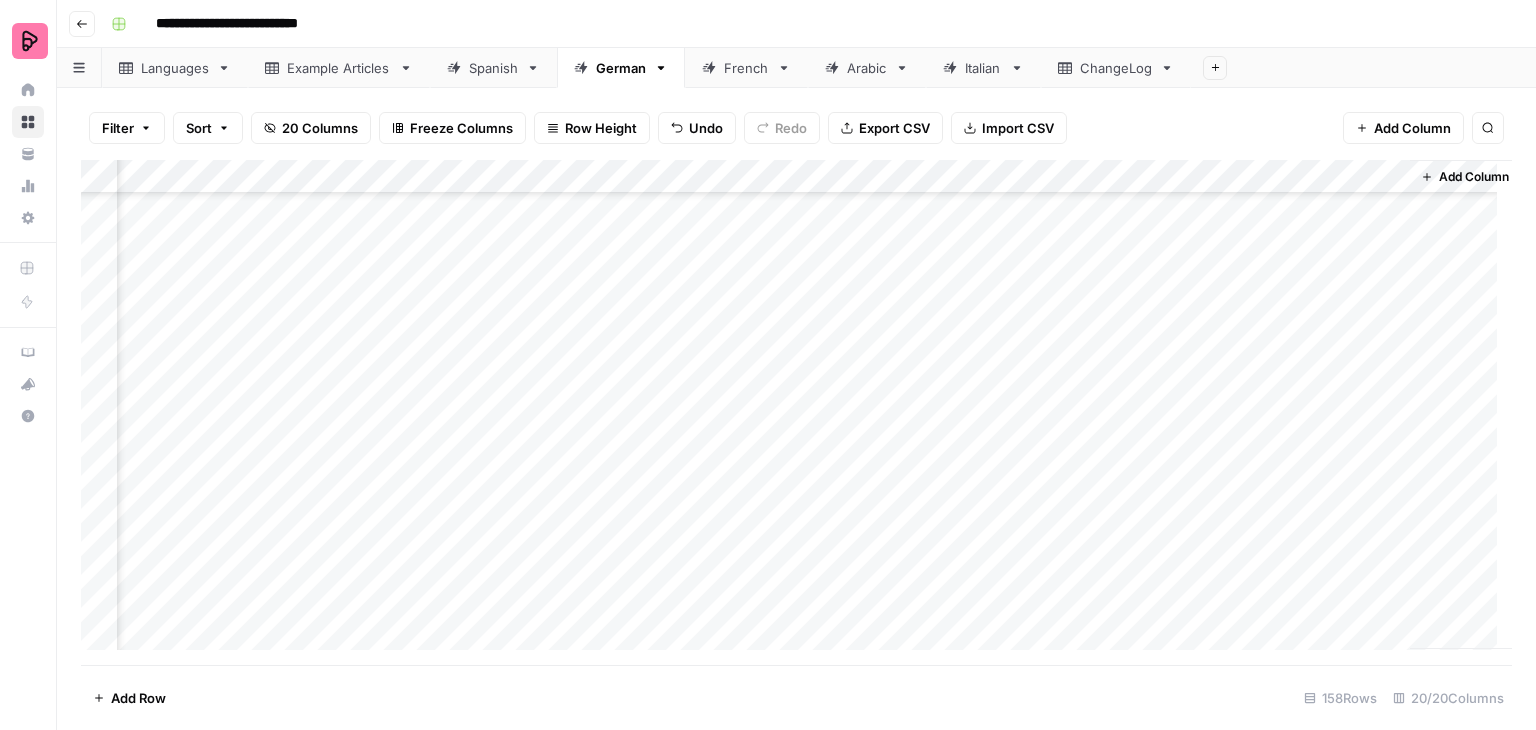 click on "Add Column" at bounding box center (796, 412) 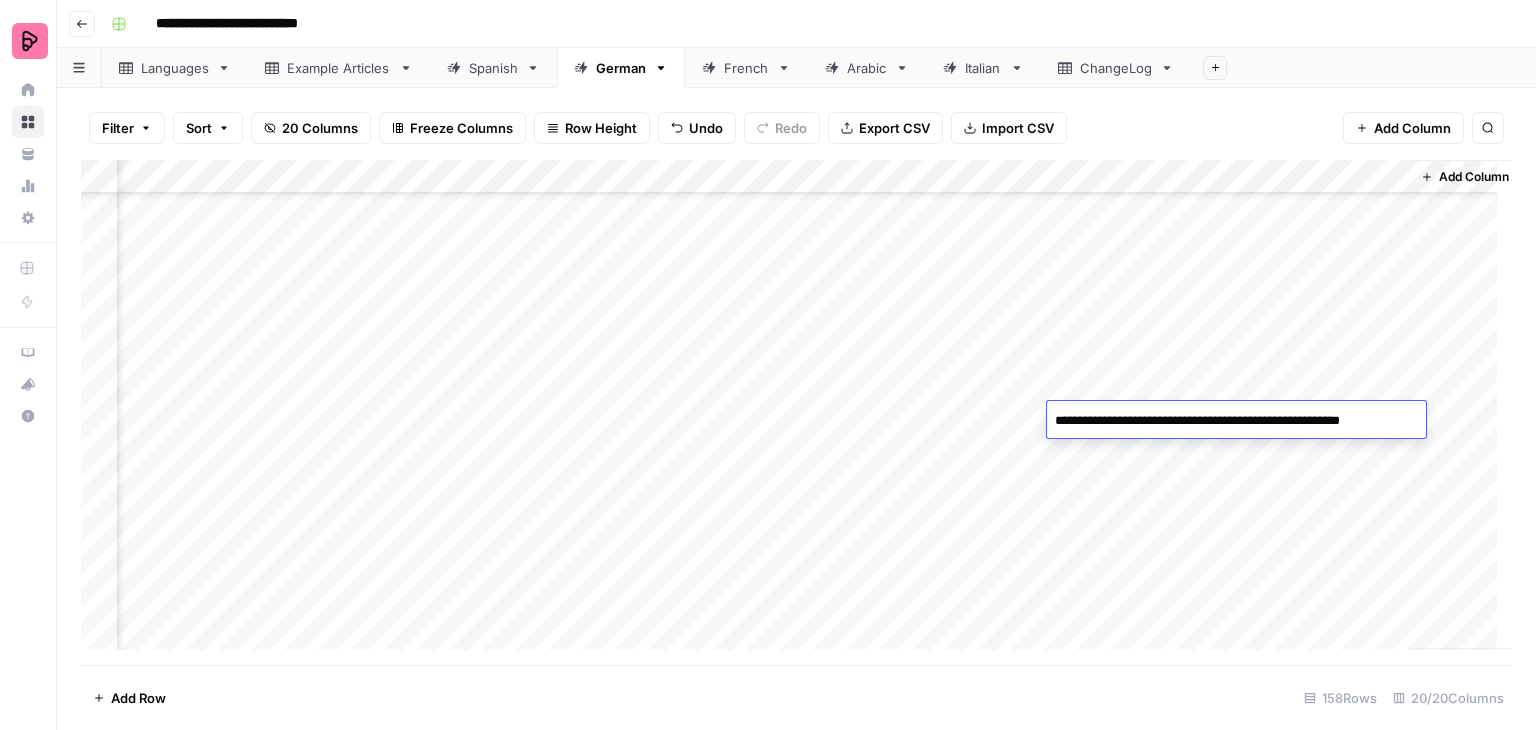 click on "Add Column" at bounding box center (796, 412) 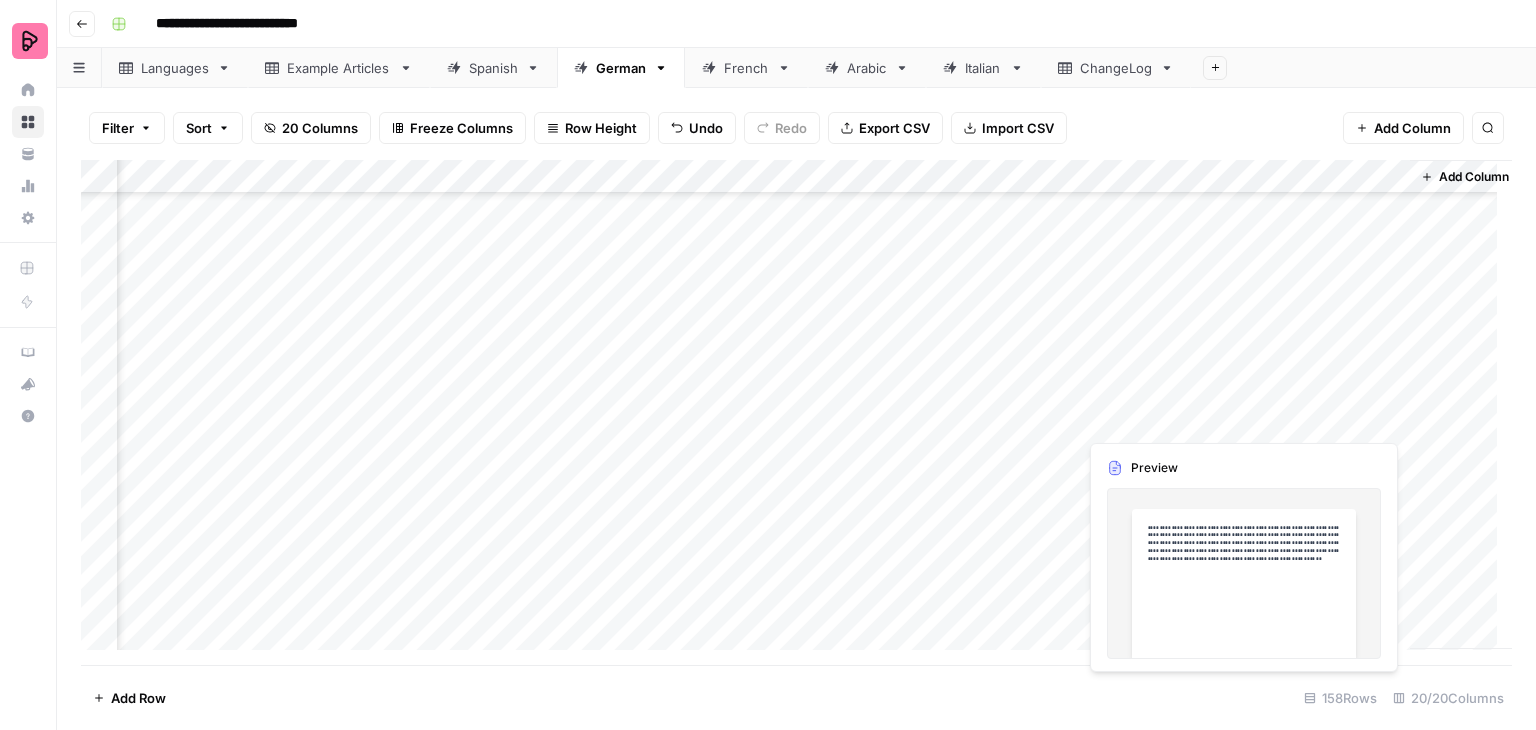 click on "Add Column" at bounding box center (796, 412) 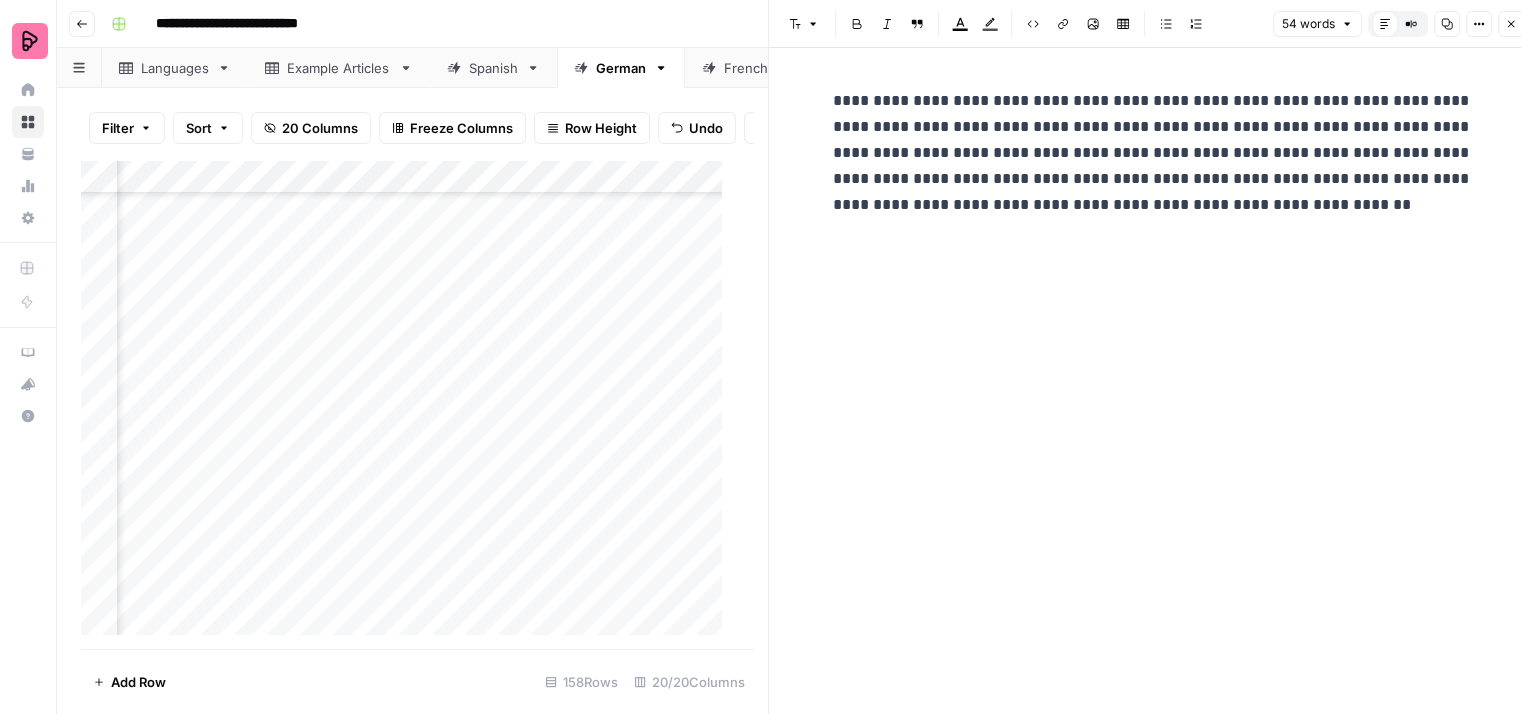 click on "**********" at bounding box center [1153, 153] 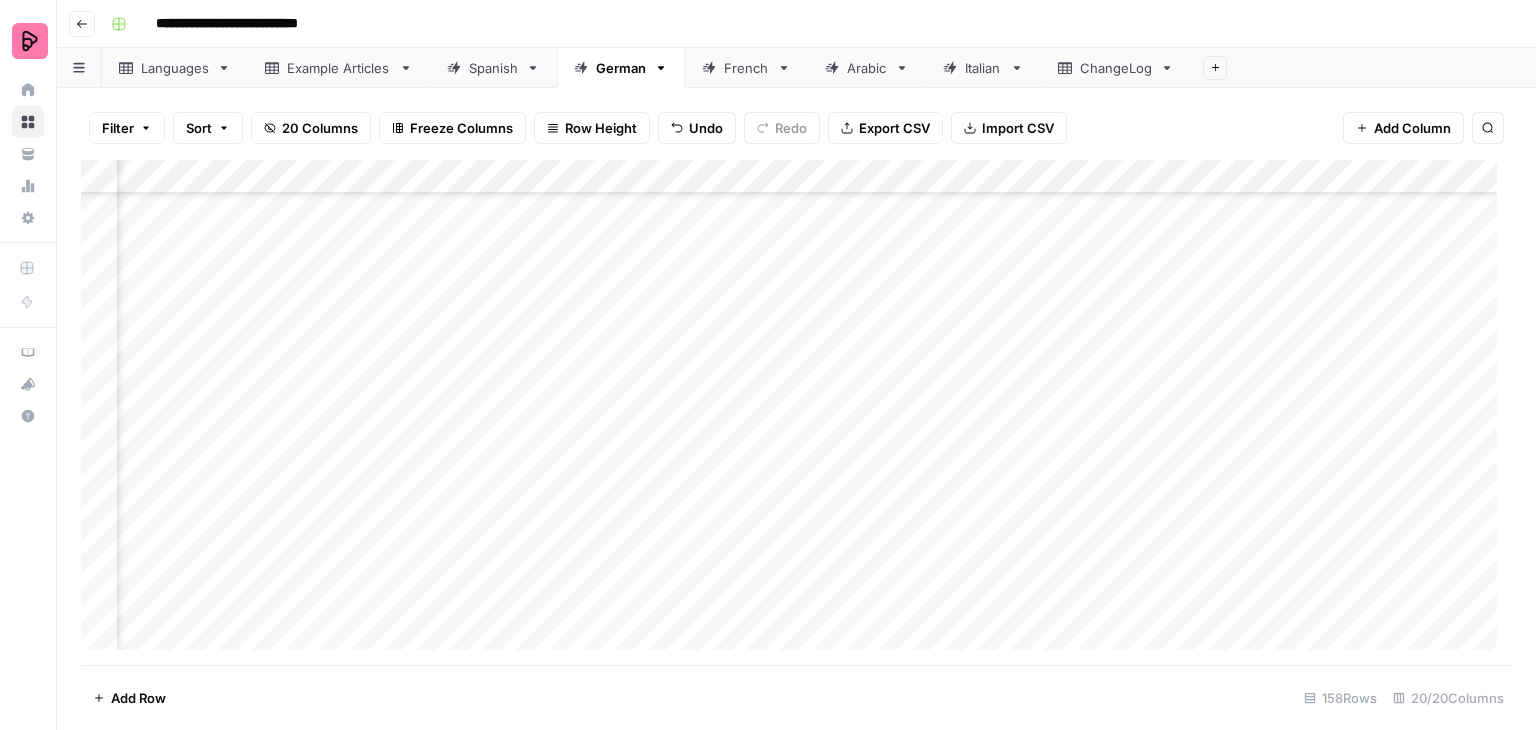 scroll, scrollTop: 4448, scrollLeft: 861, axis: both 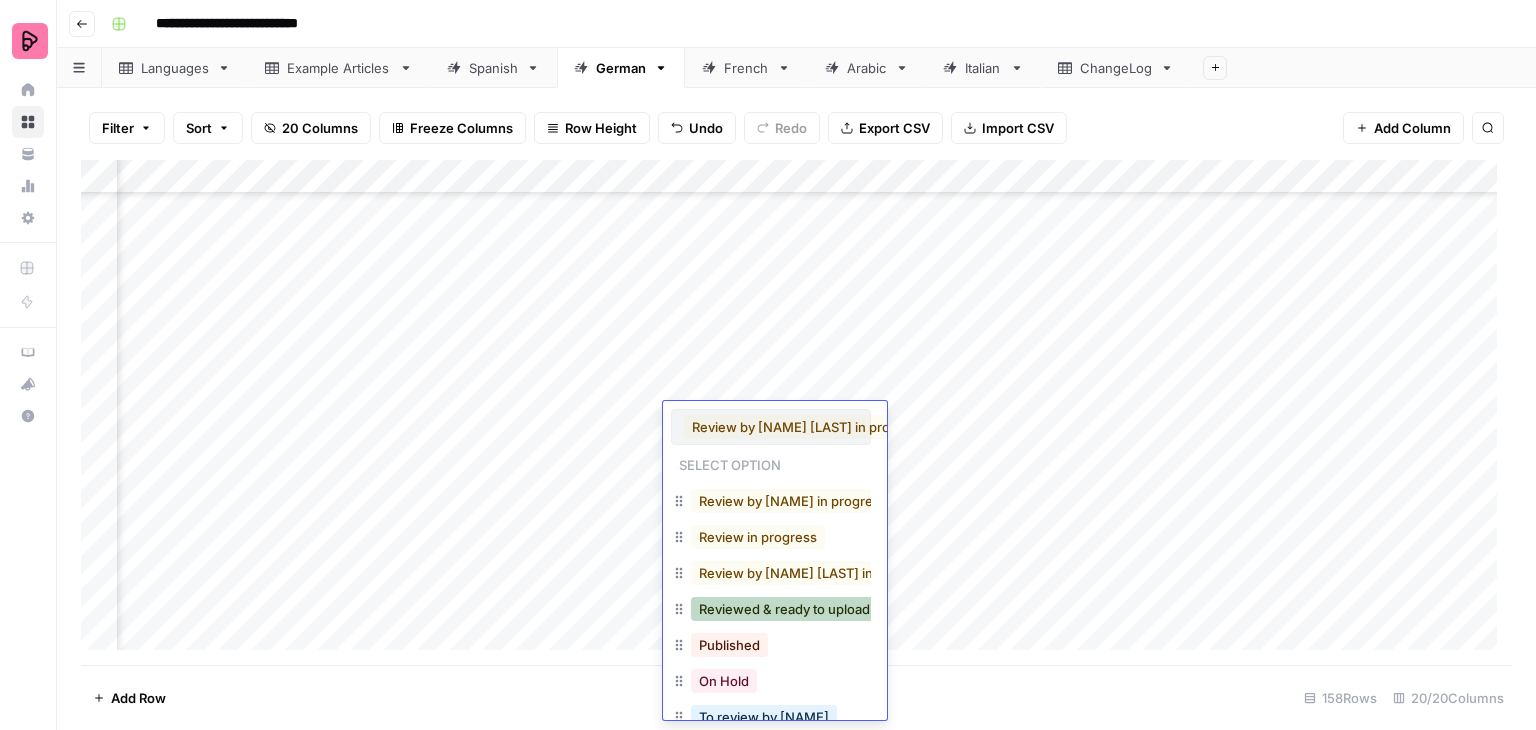 click on "Reviewed & ready to upload" at bounding box center (784, 609) 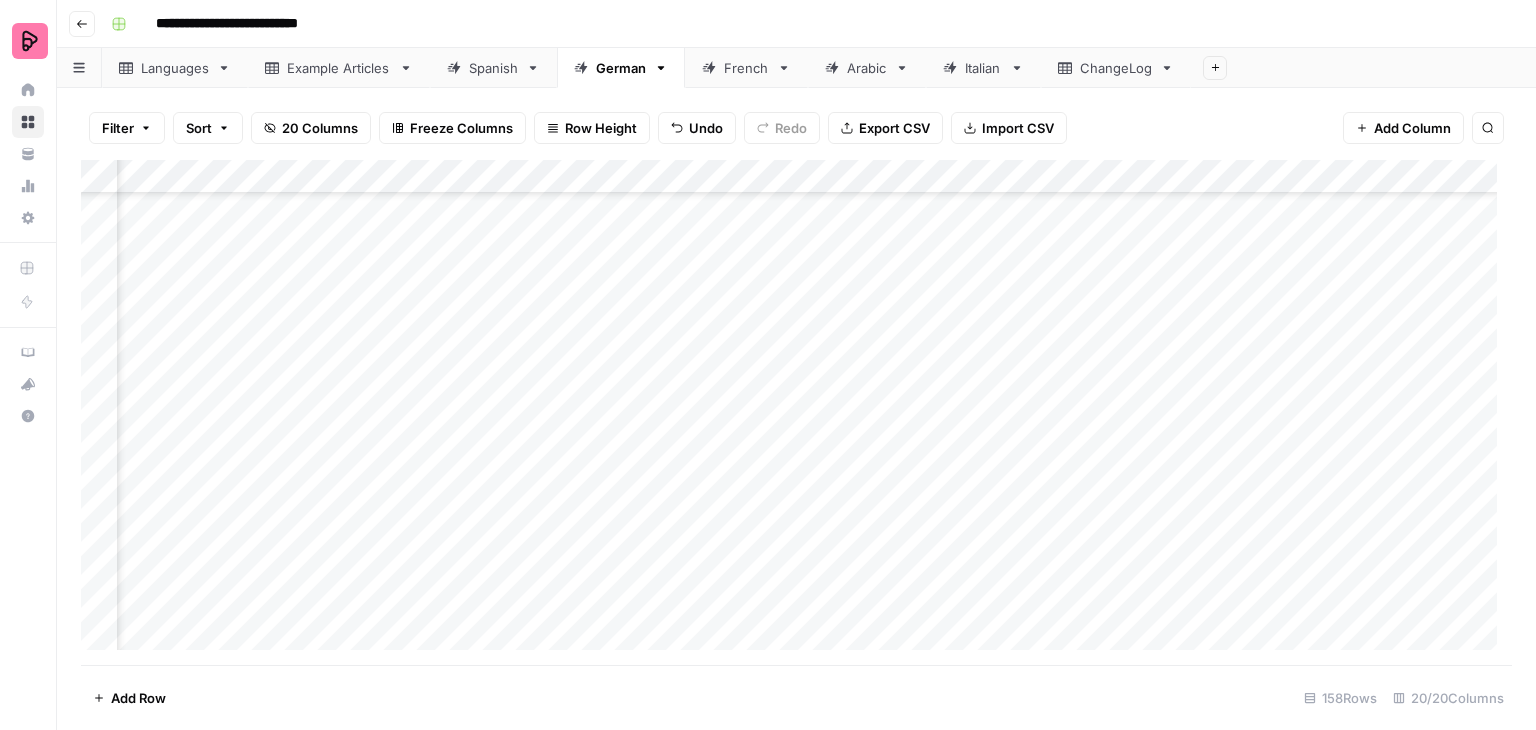click on "Add Column" at bounding box center [796, 412] 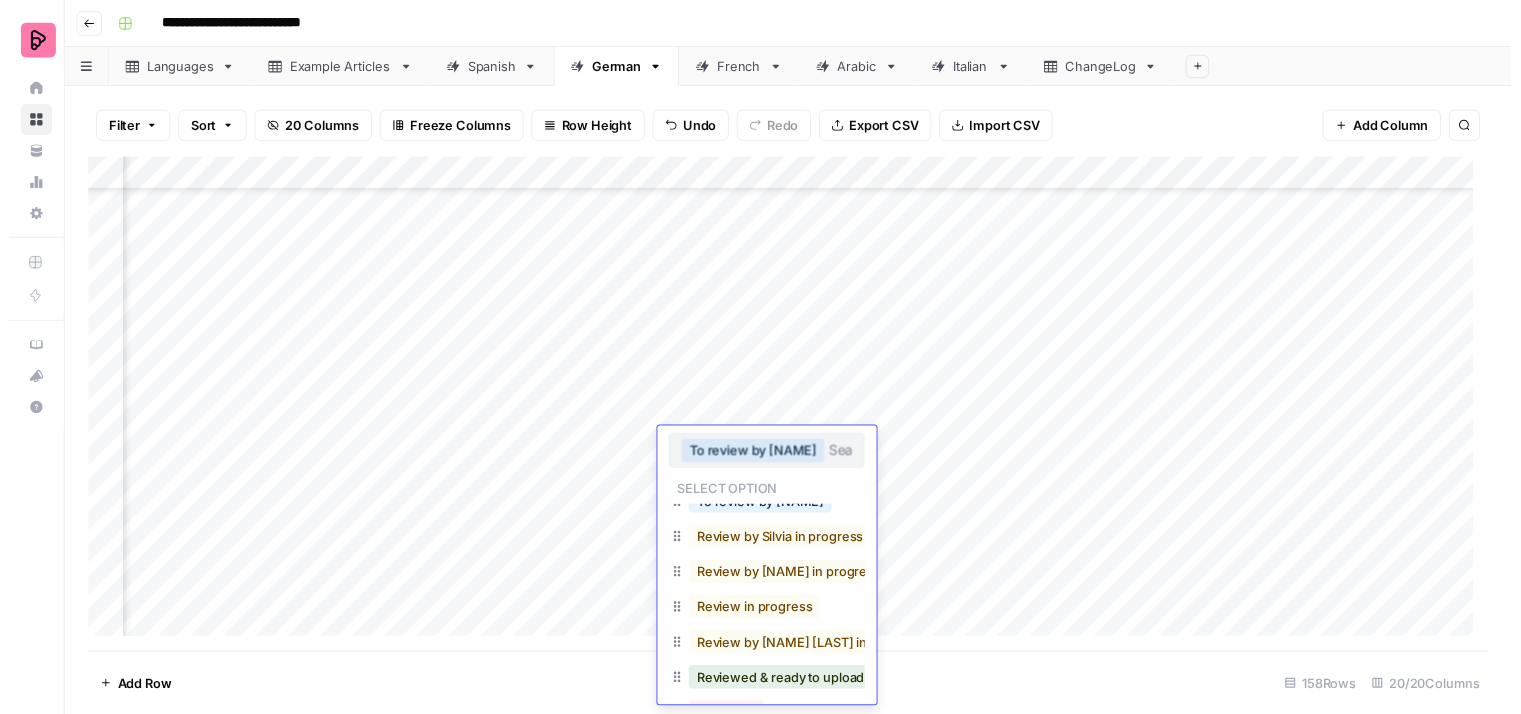scroll, scrollTop: 155, scrollLeft: 0, axis: vertical 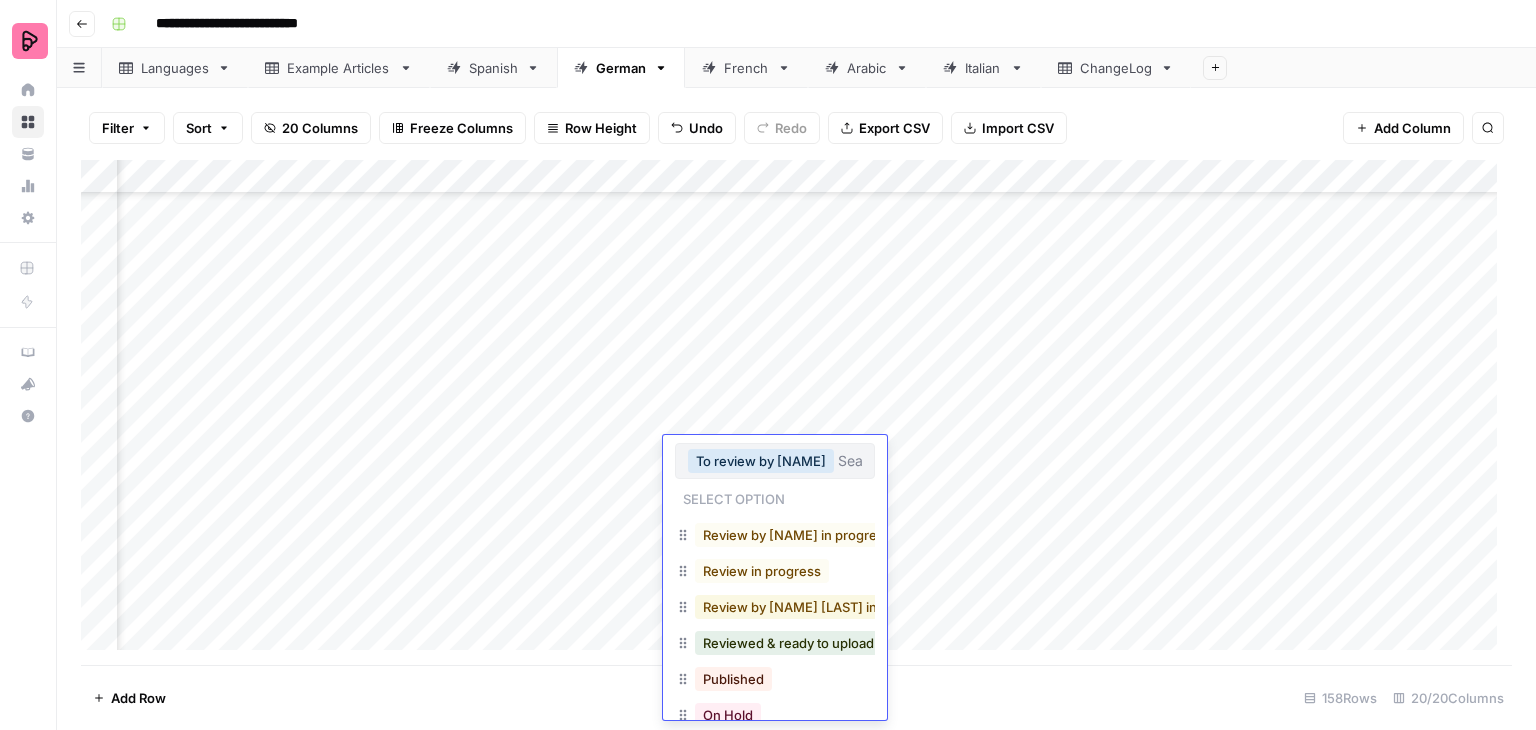 click on "Review by [NAME] [LAST] in progress" at bounding box center [819, 607] 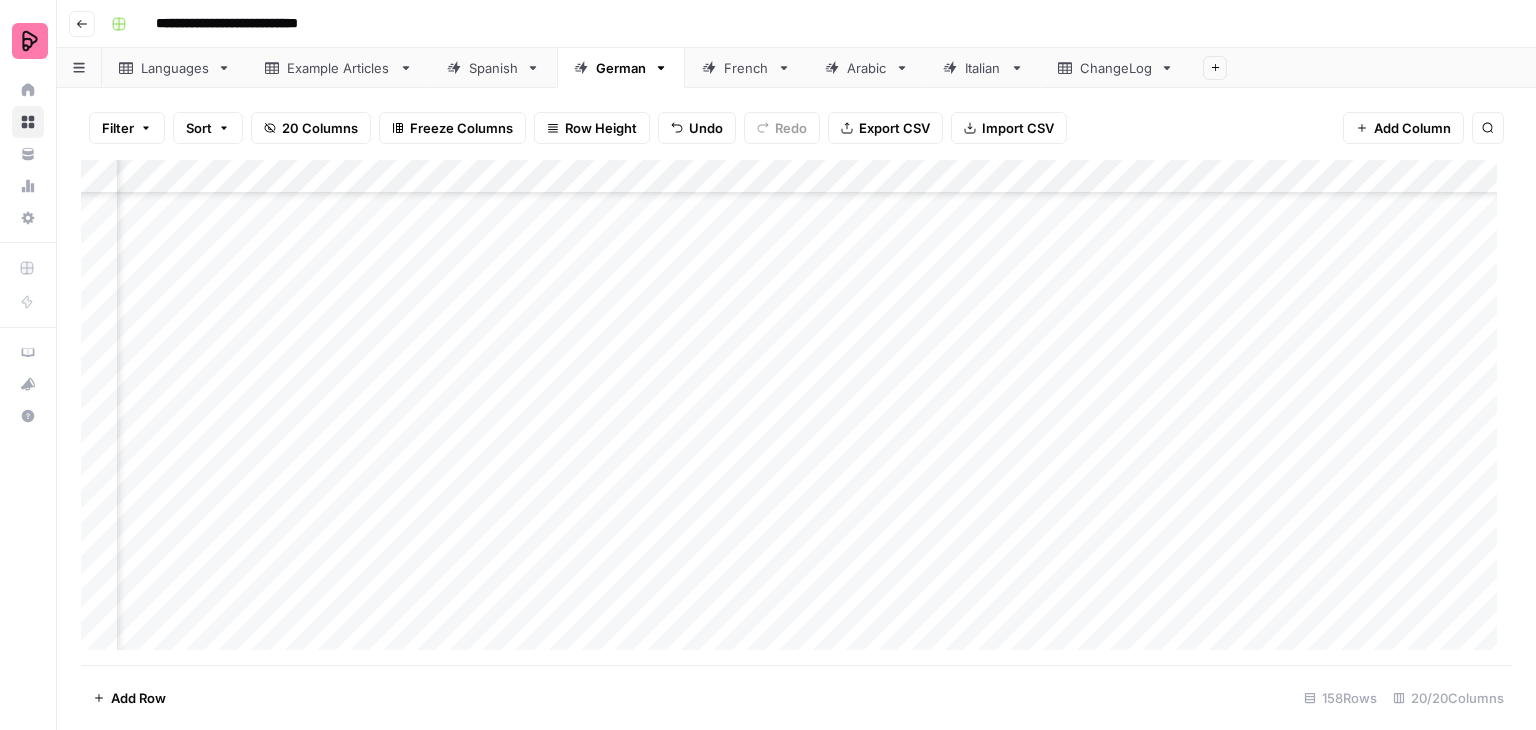click on "Add Column" at bounding box center (796, 412) 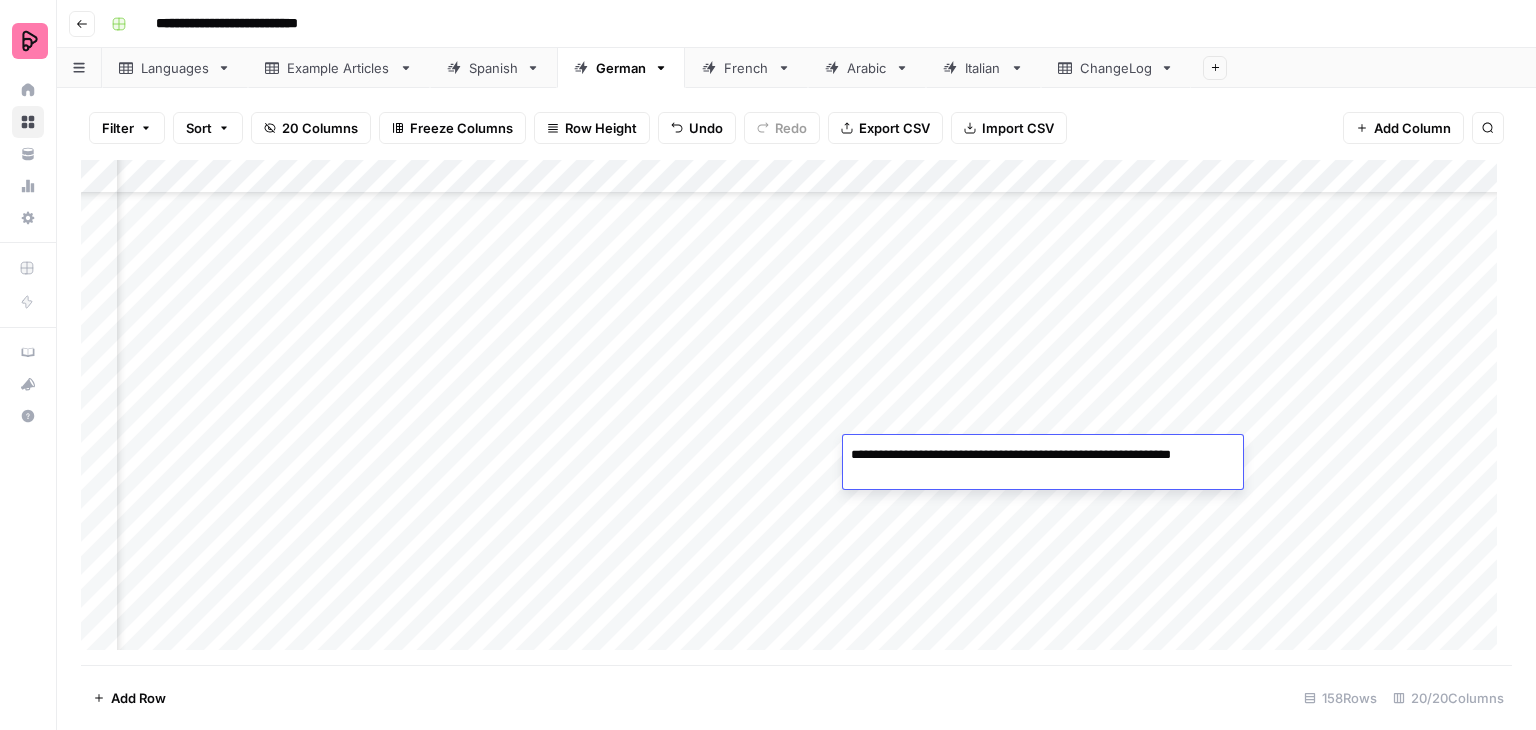 drag, startPoint x: 1008, startPoint y: 477, endPoint x: 852, endPoint y: 452, distance: 157.99051 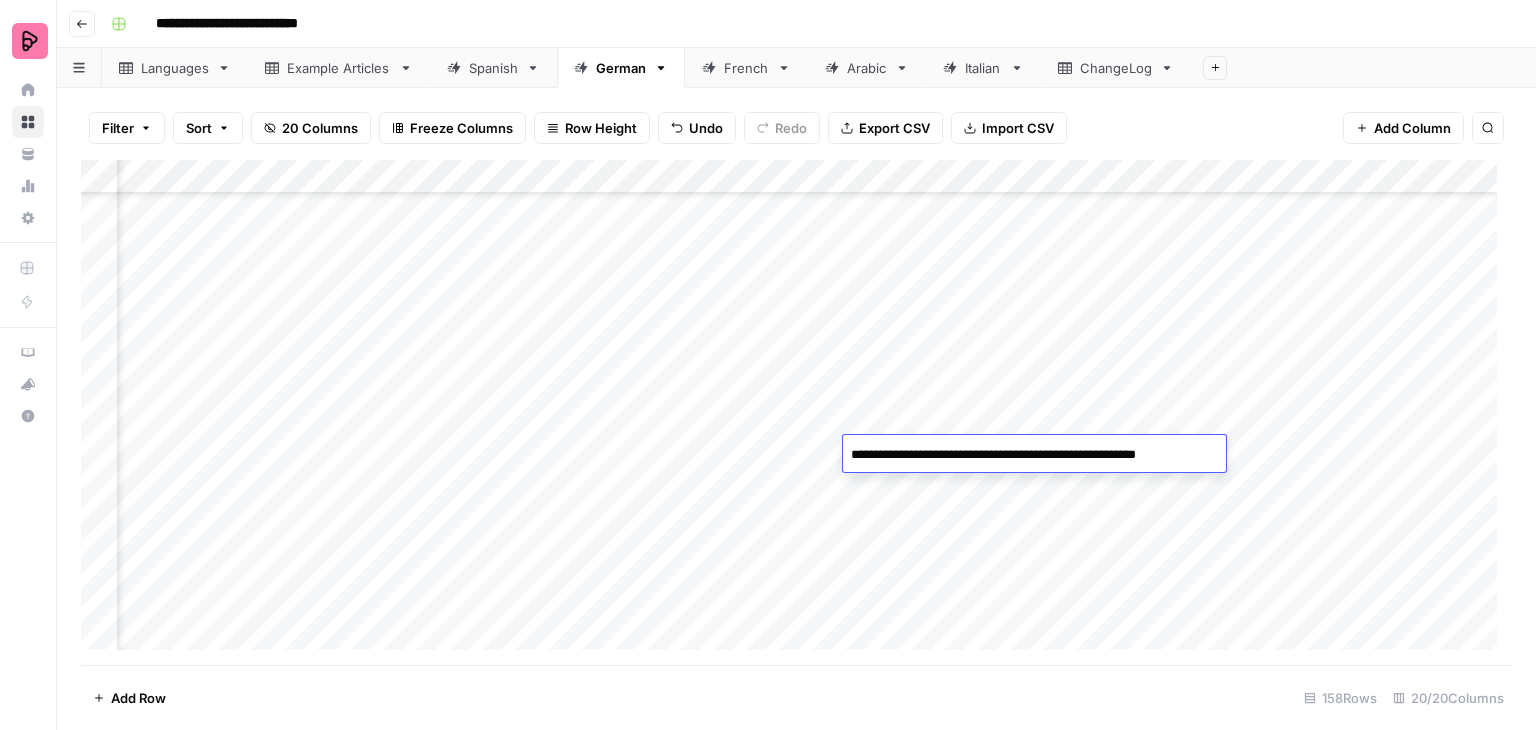 type on "**********" 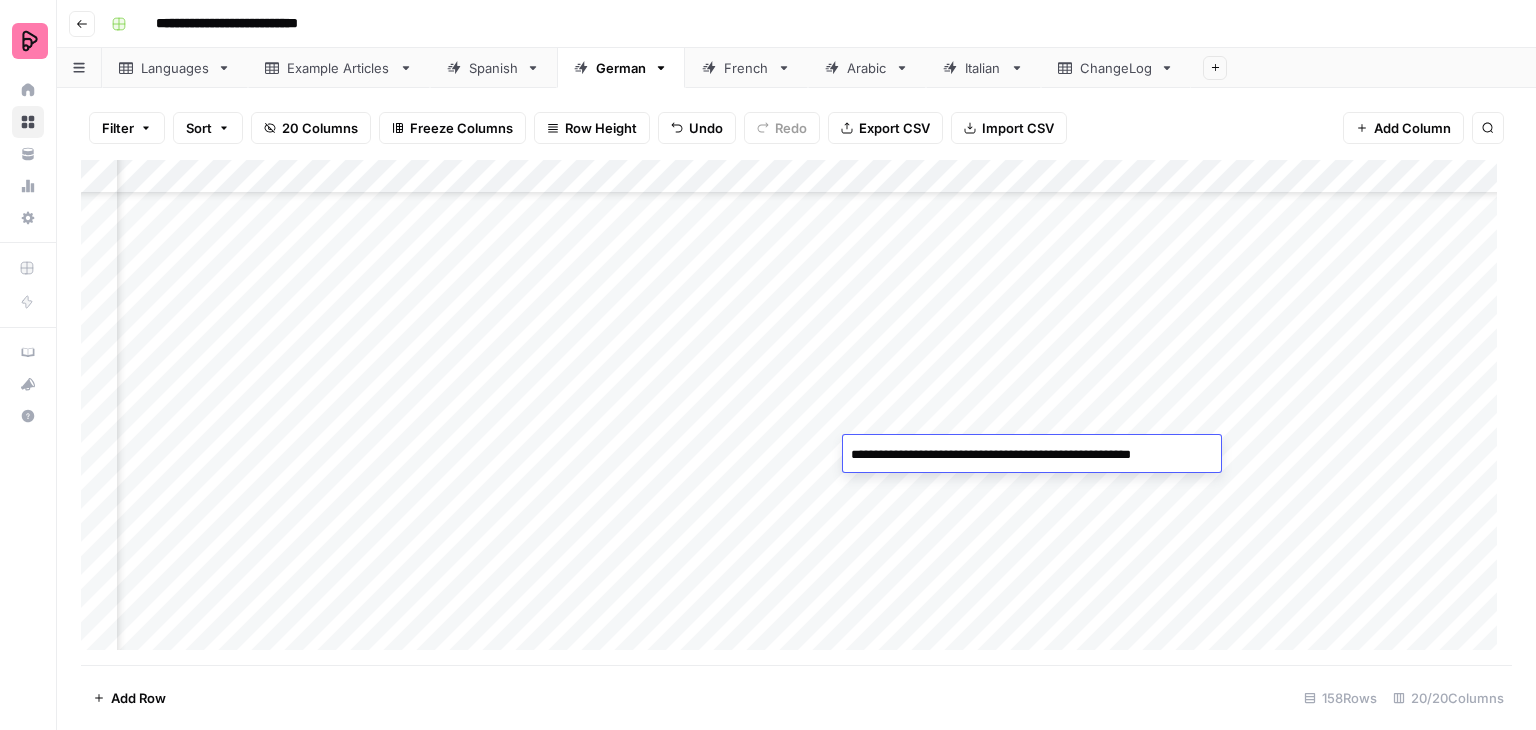 click on "Add Column" at bounding box center [796, 412] 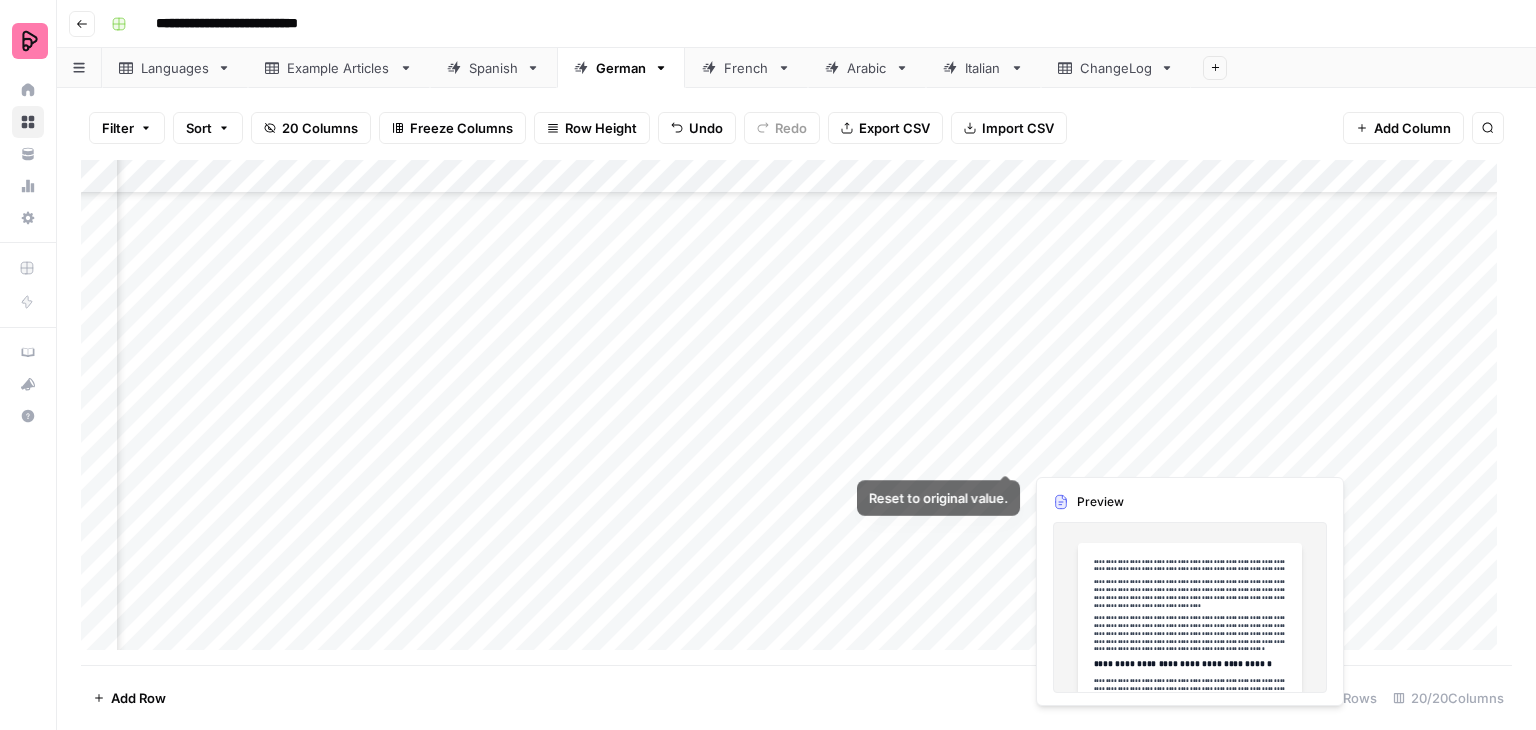 click on "Add Column" at bounding box center [796, 412] 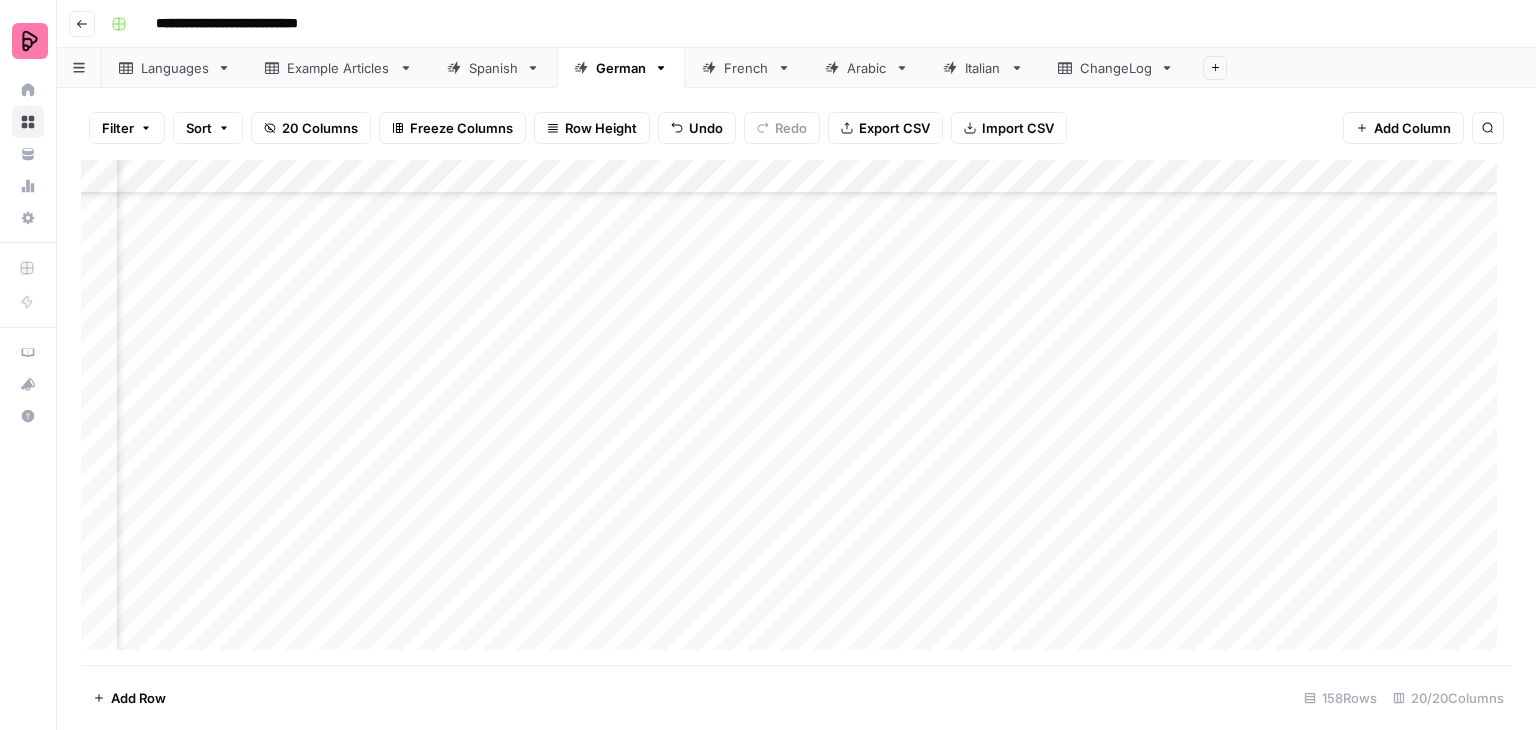 click on "Add Column" at bounding box center [796, 412] 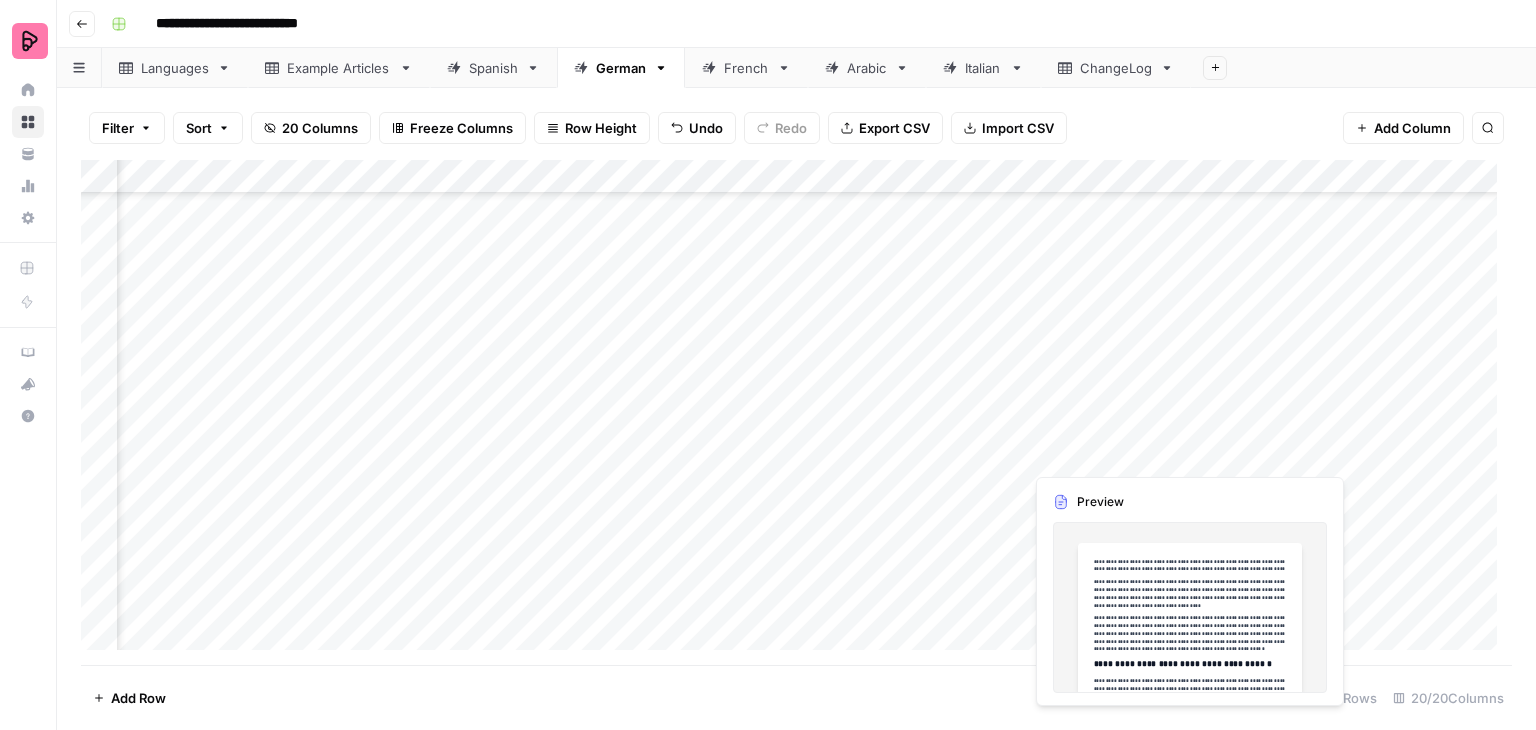click on "Add Column" at bounding box center [796, 412] 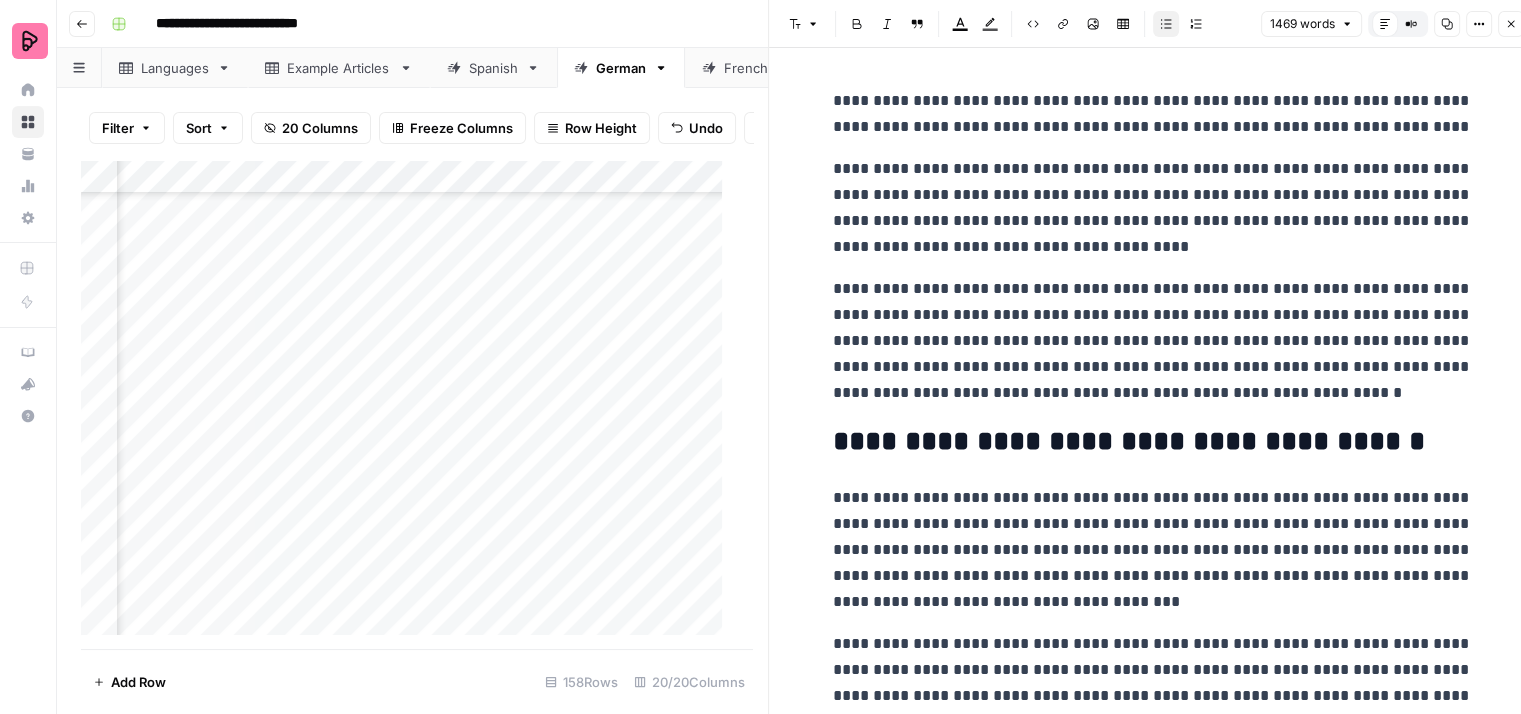 drag, startPoint x: 1508, startPoint y: 20, endPoint x: 1480, endPoint y: 33, distance: 30.870699 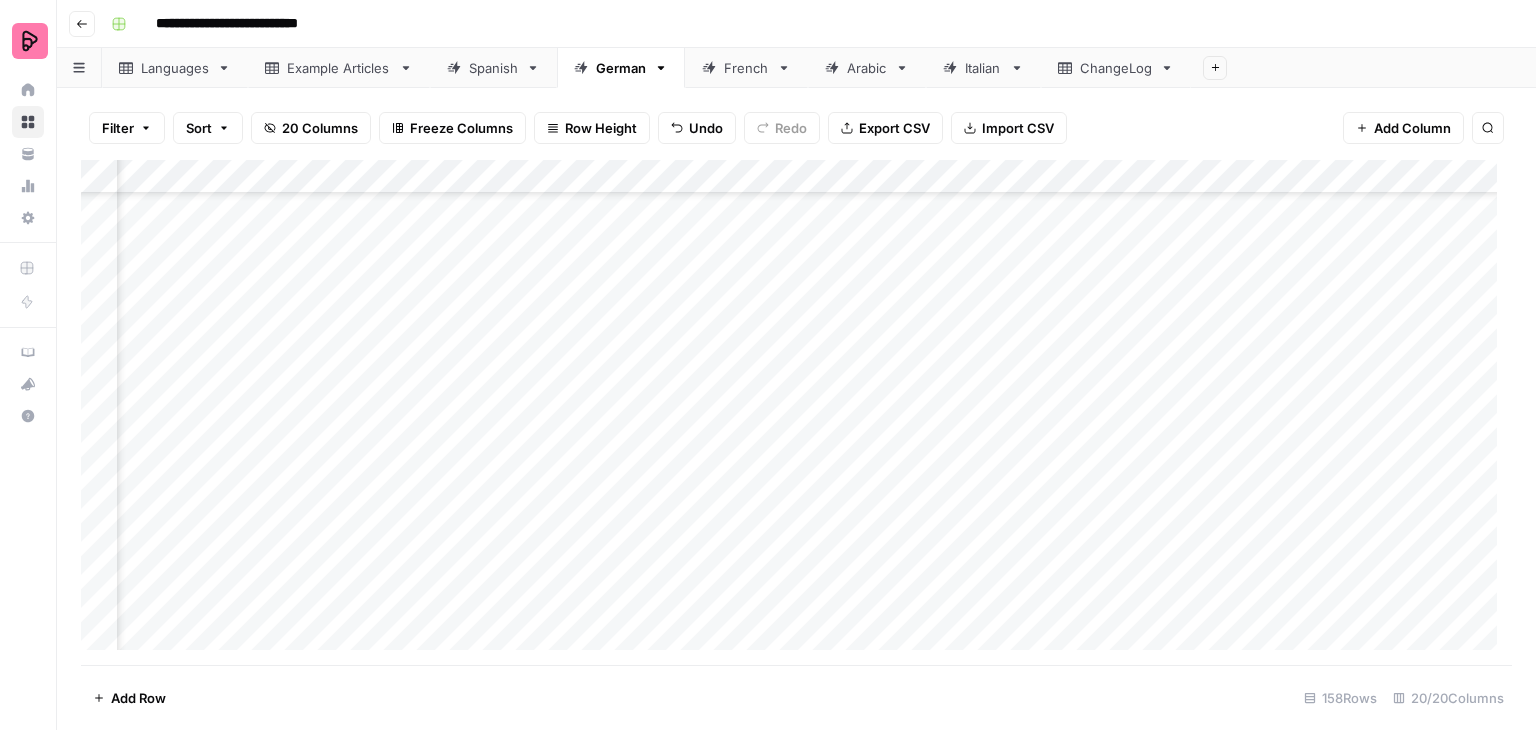 click on "Add Column" at bounding box center (796, 412) 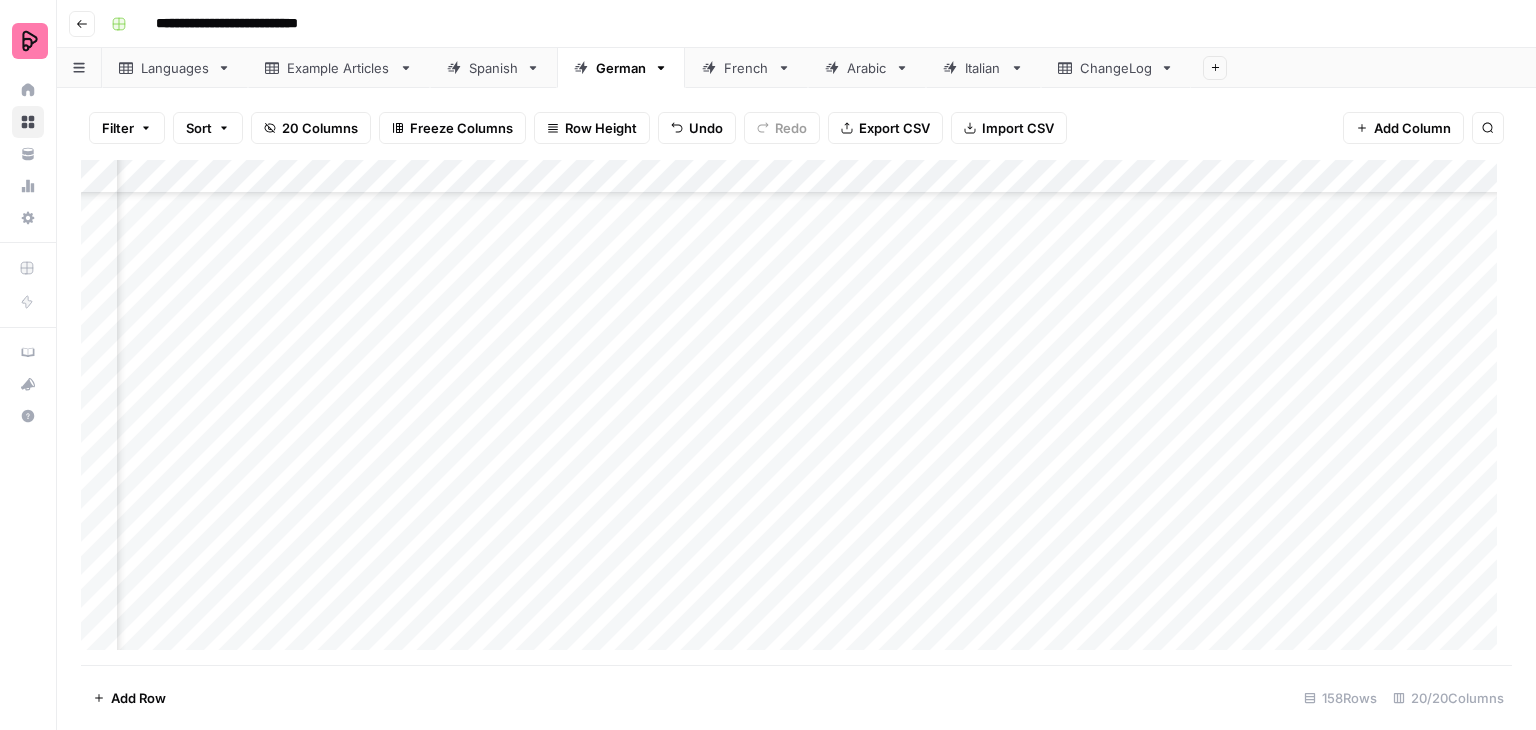 click on "Add Column" at bounding box center [796, 412] 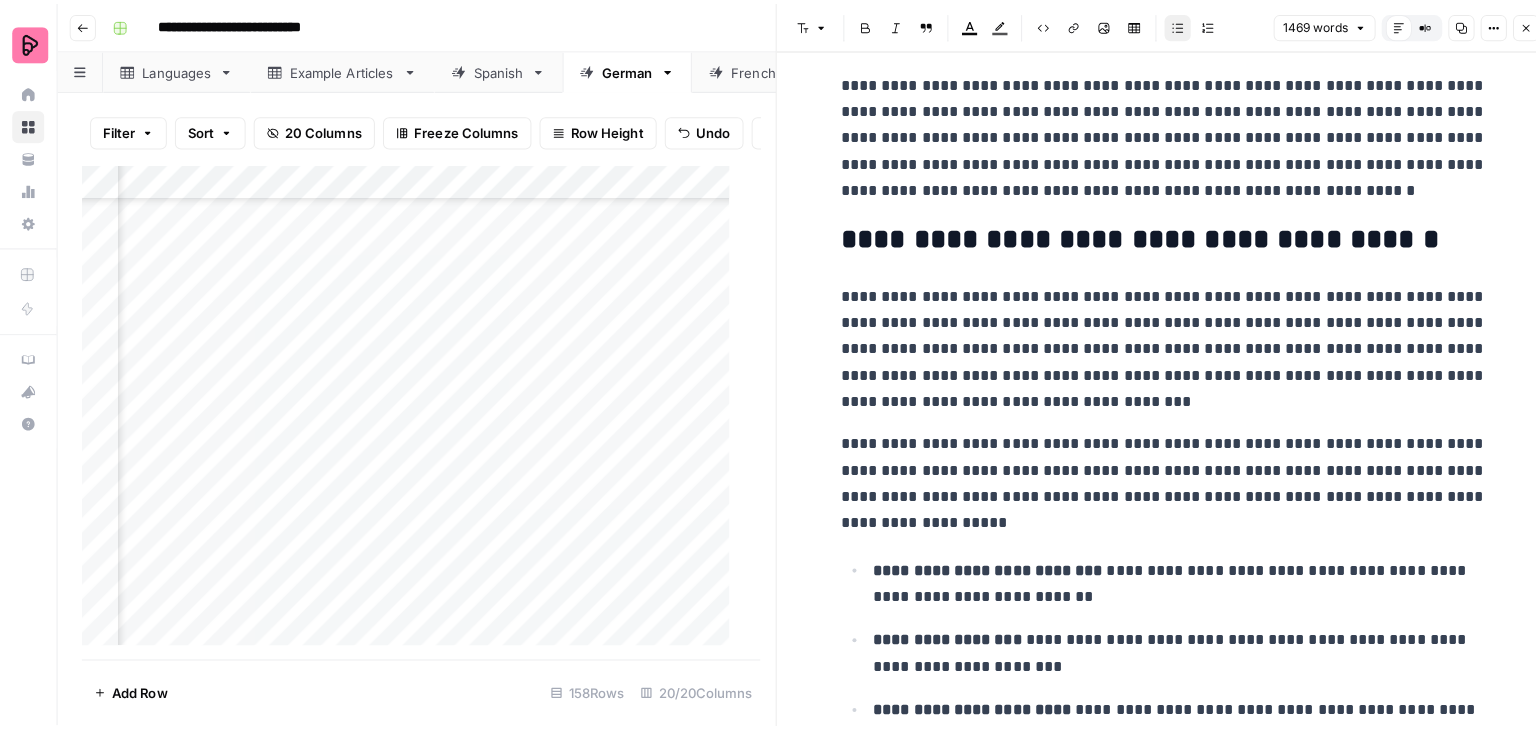 scroll, scrollTop: 0, scrollLeft: 0, axis: both 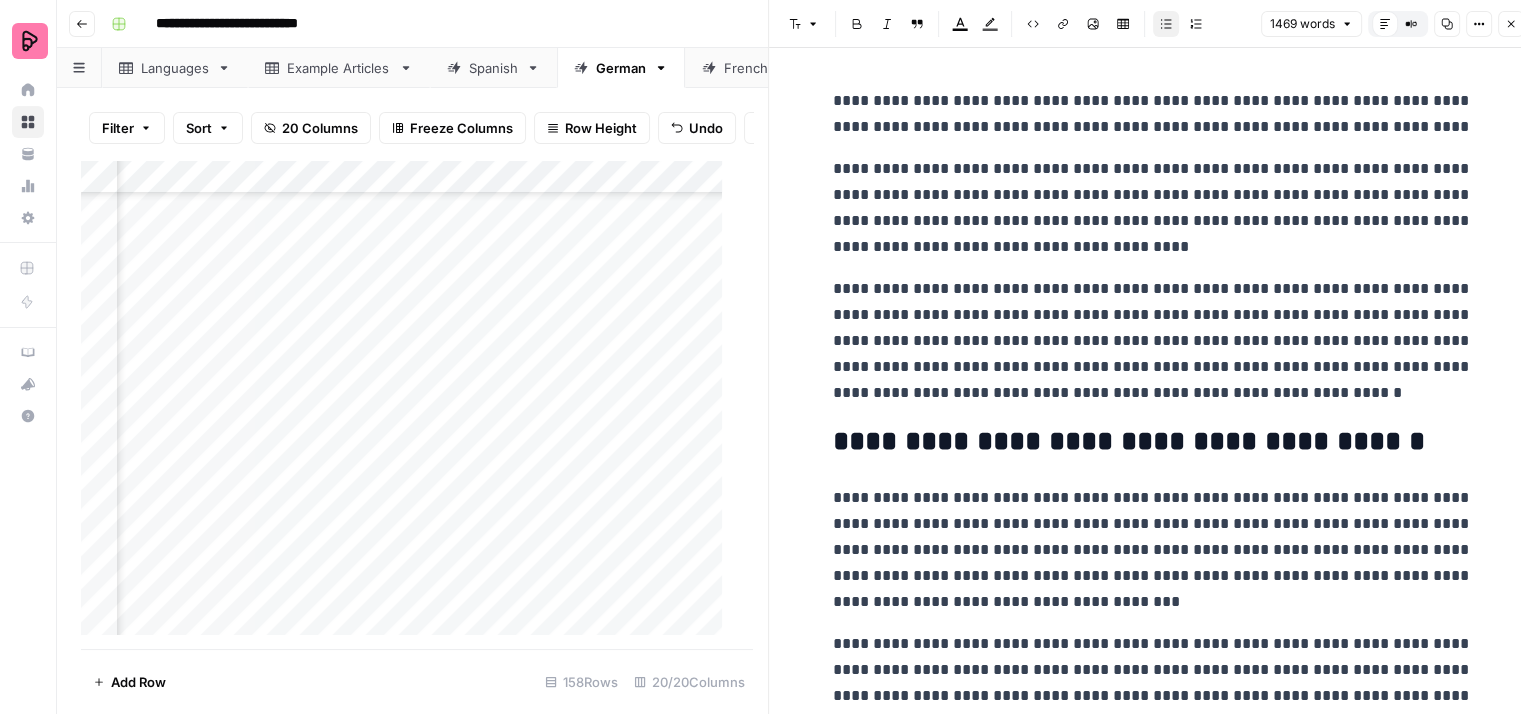 click 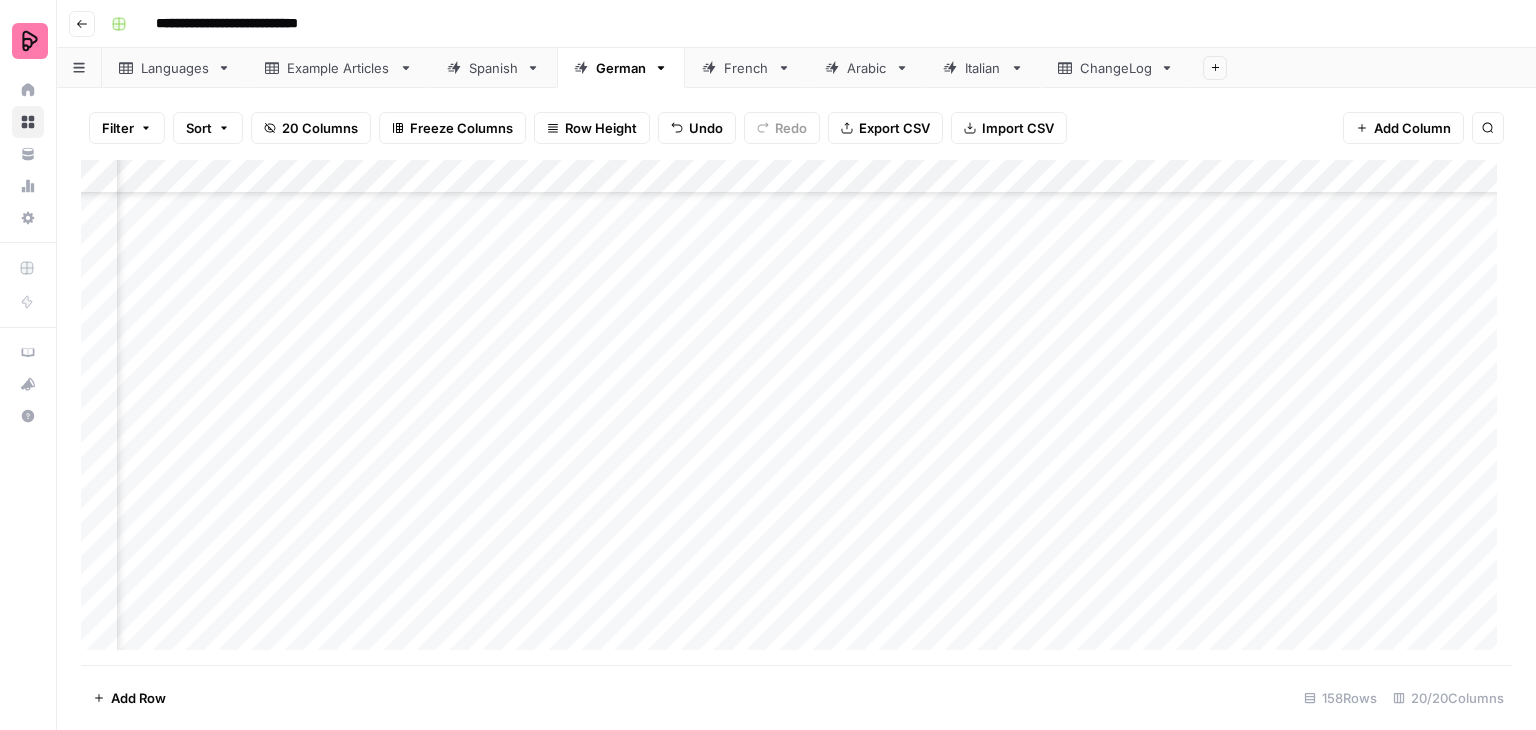scroll, scrollTop: 3948, scrollLeft: 861, axis: both 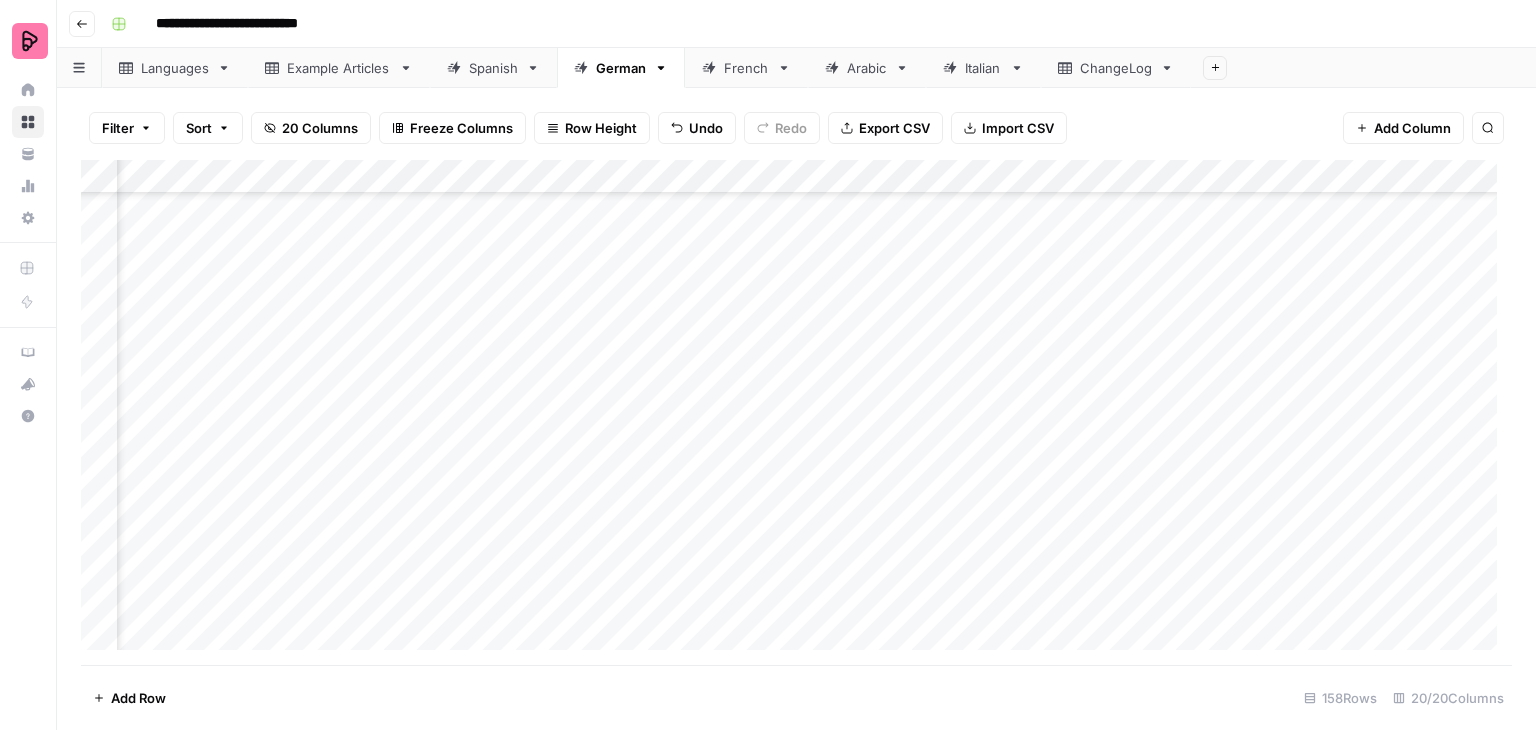 click on "Add Column" at bounding box center [796, 412] 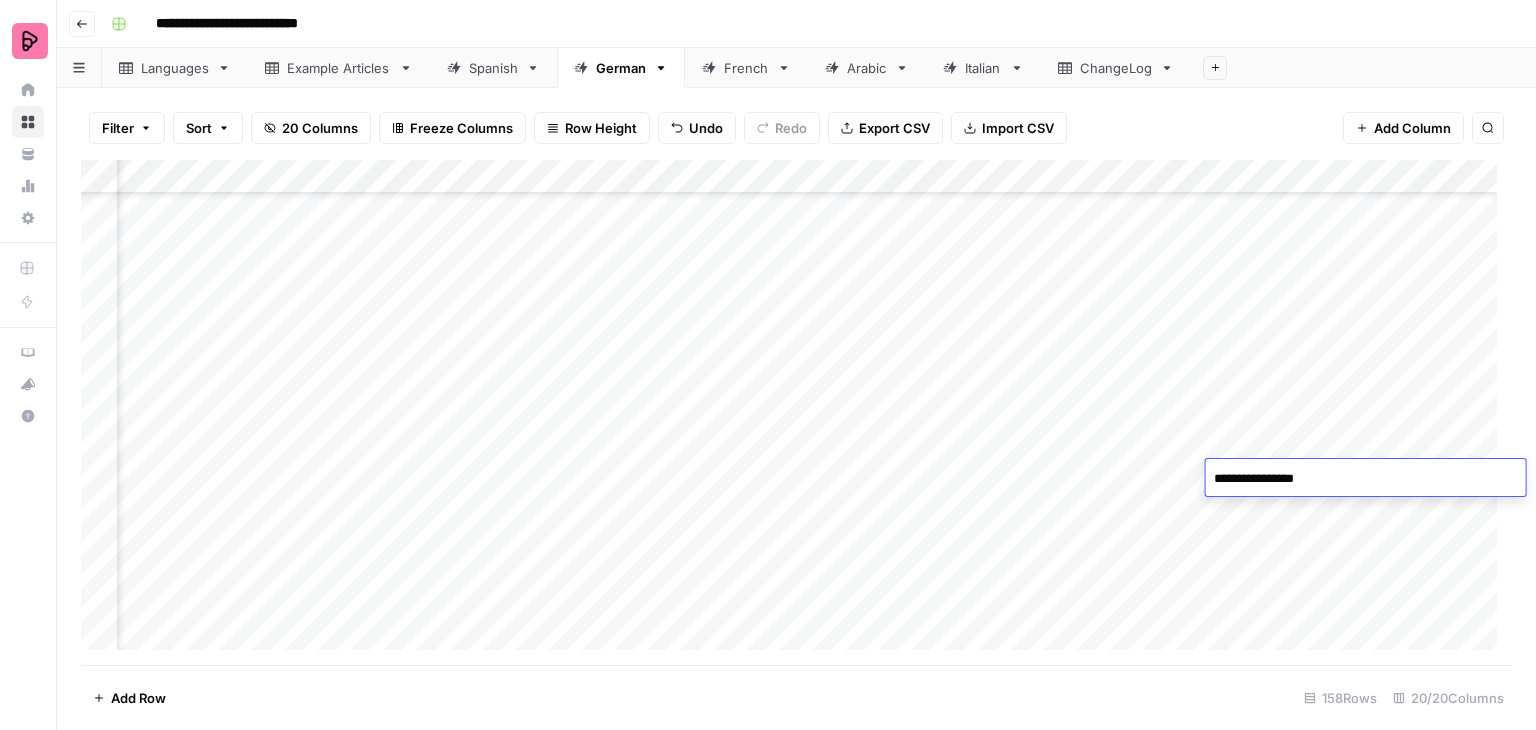 type on "**********" 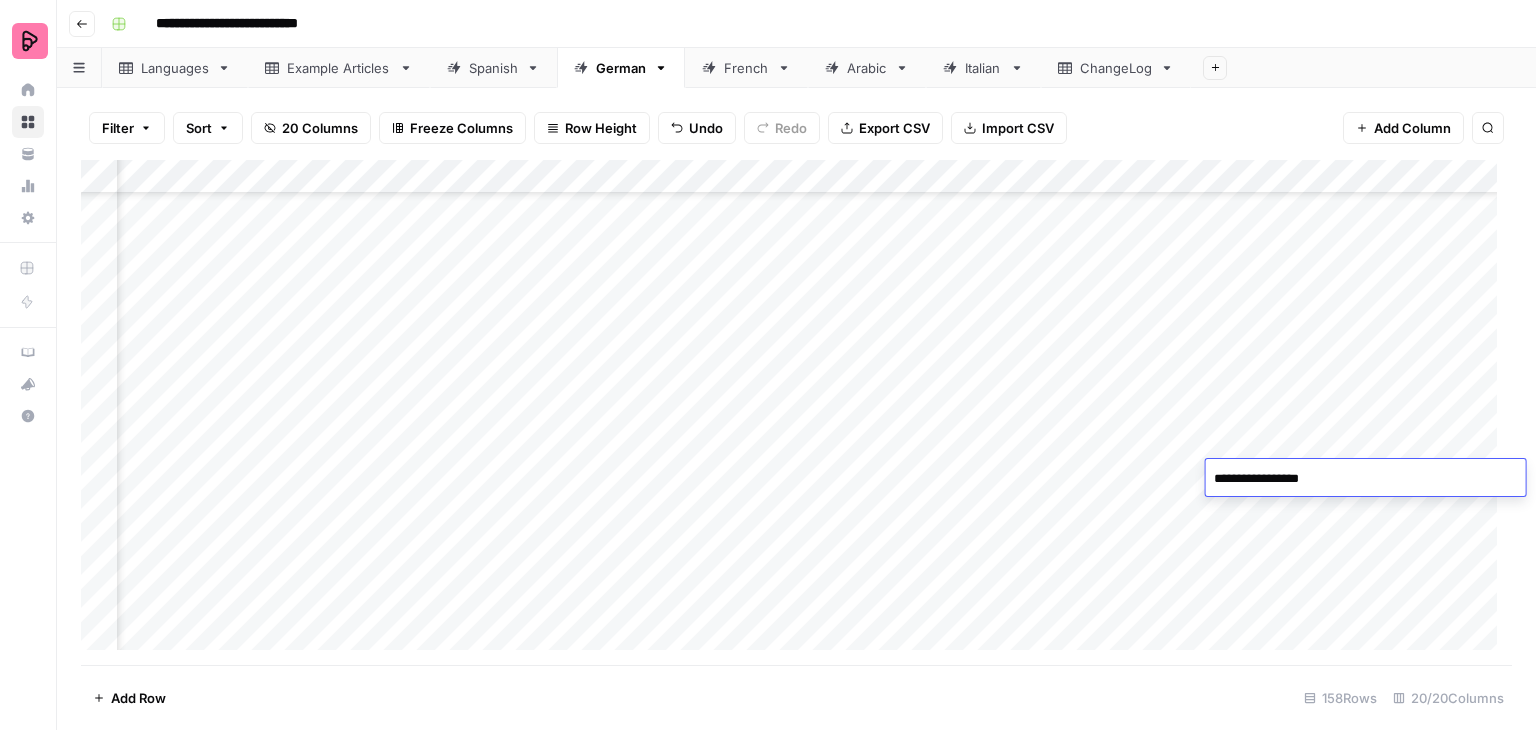 click on "Add Column" at bounding box center (796, 412) 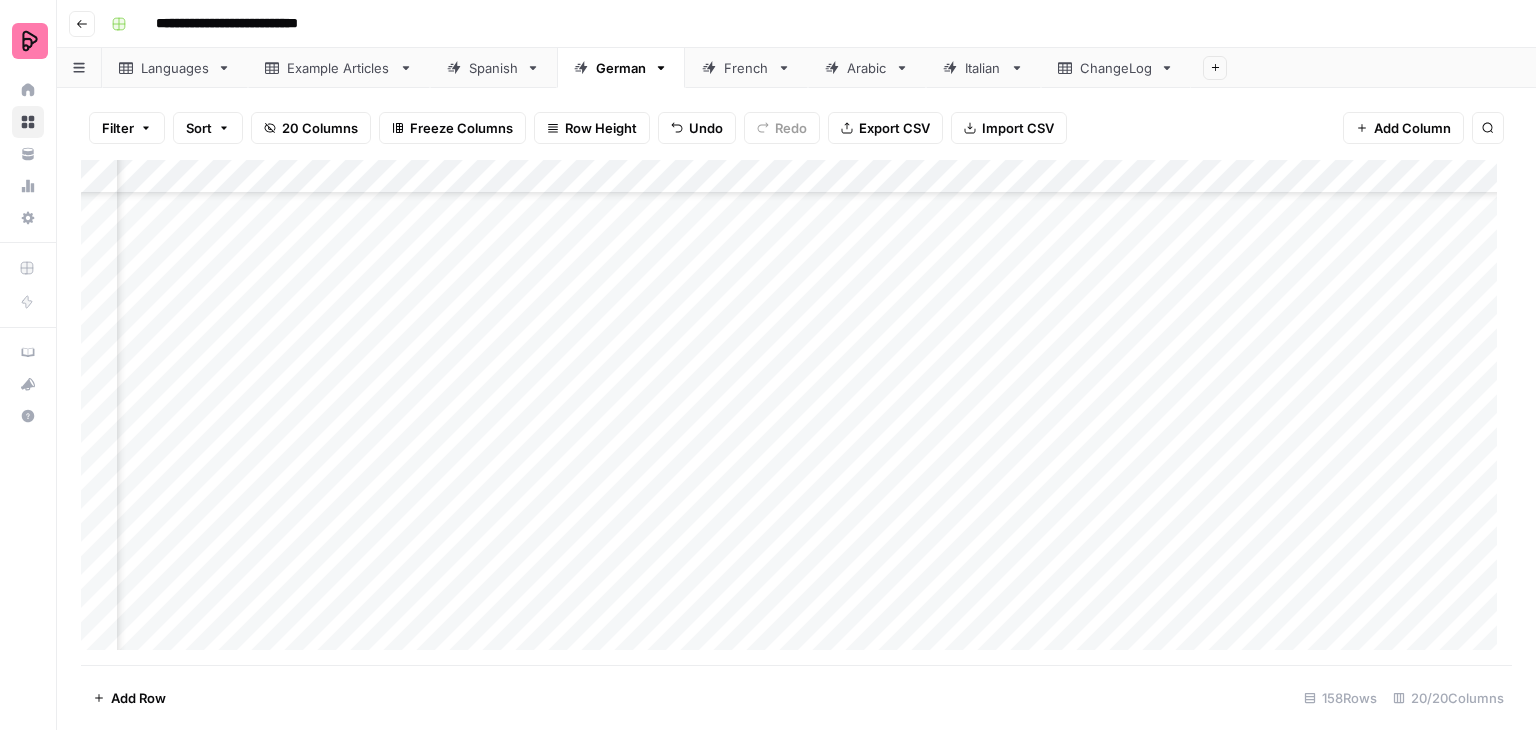 click on "Add Column" at bounding box center (796, 412) 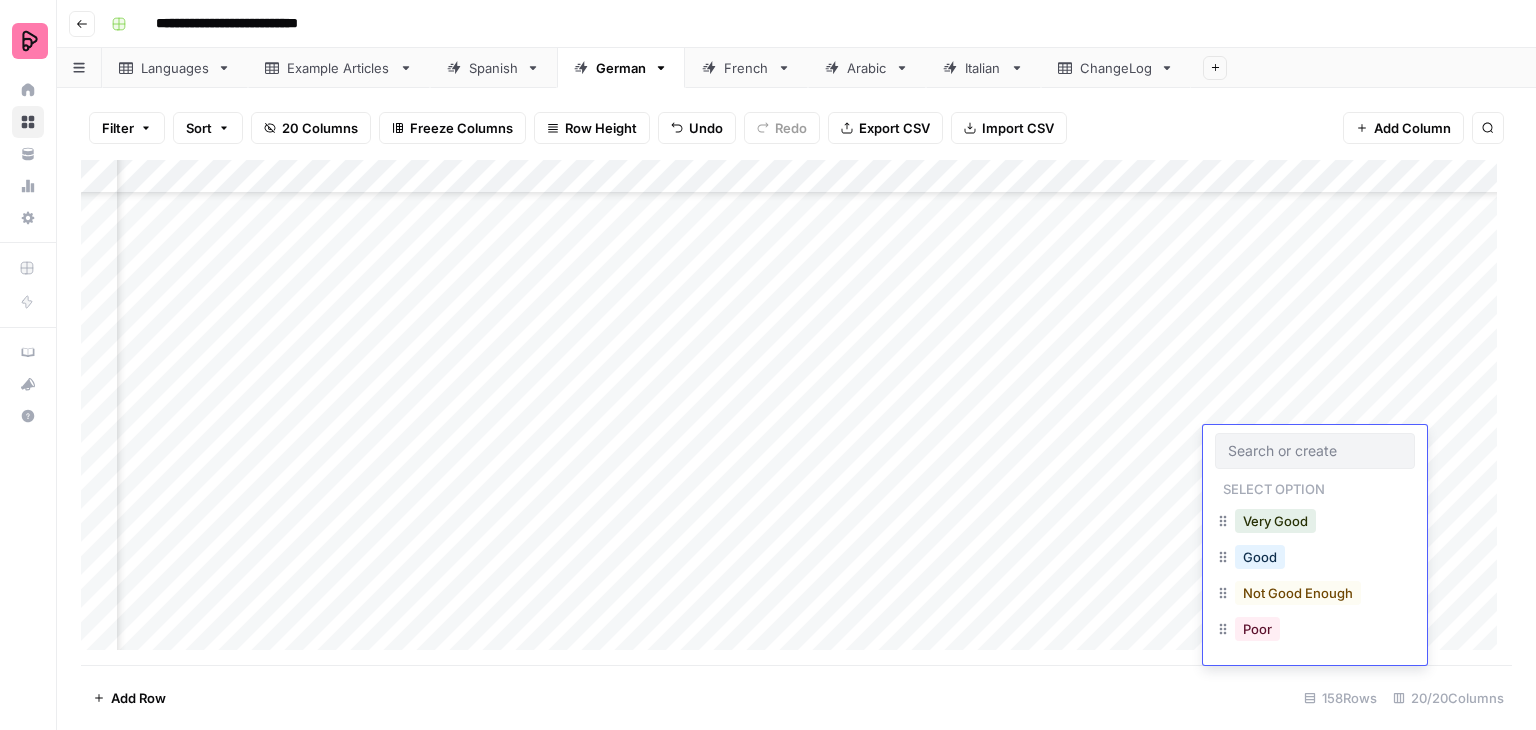 click on "Add Column" at bounding box center (796, 412) 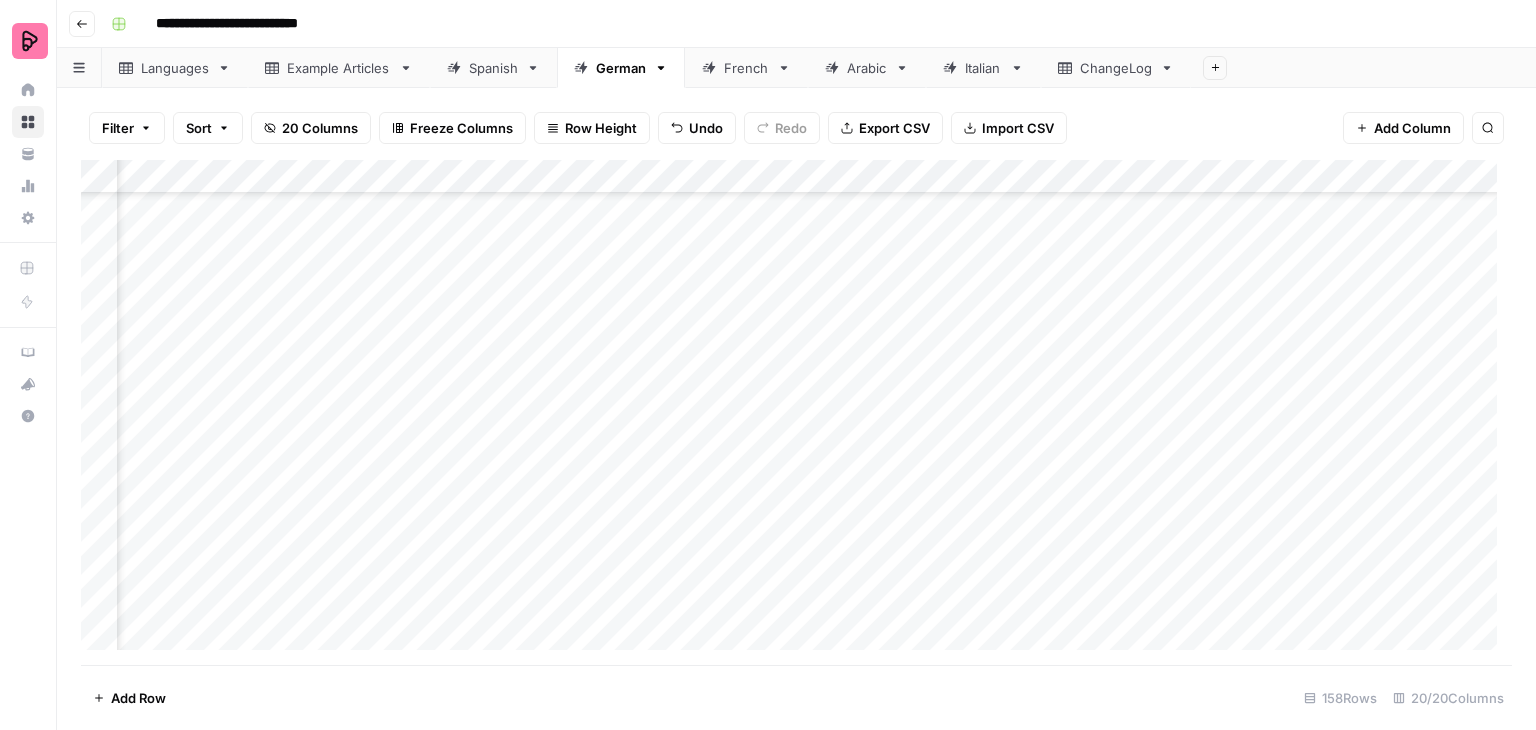 click on "Add Column" at bounding box center [796, 412] 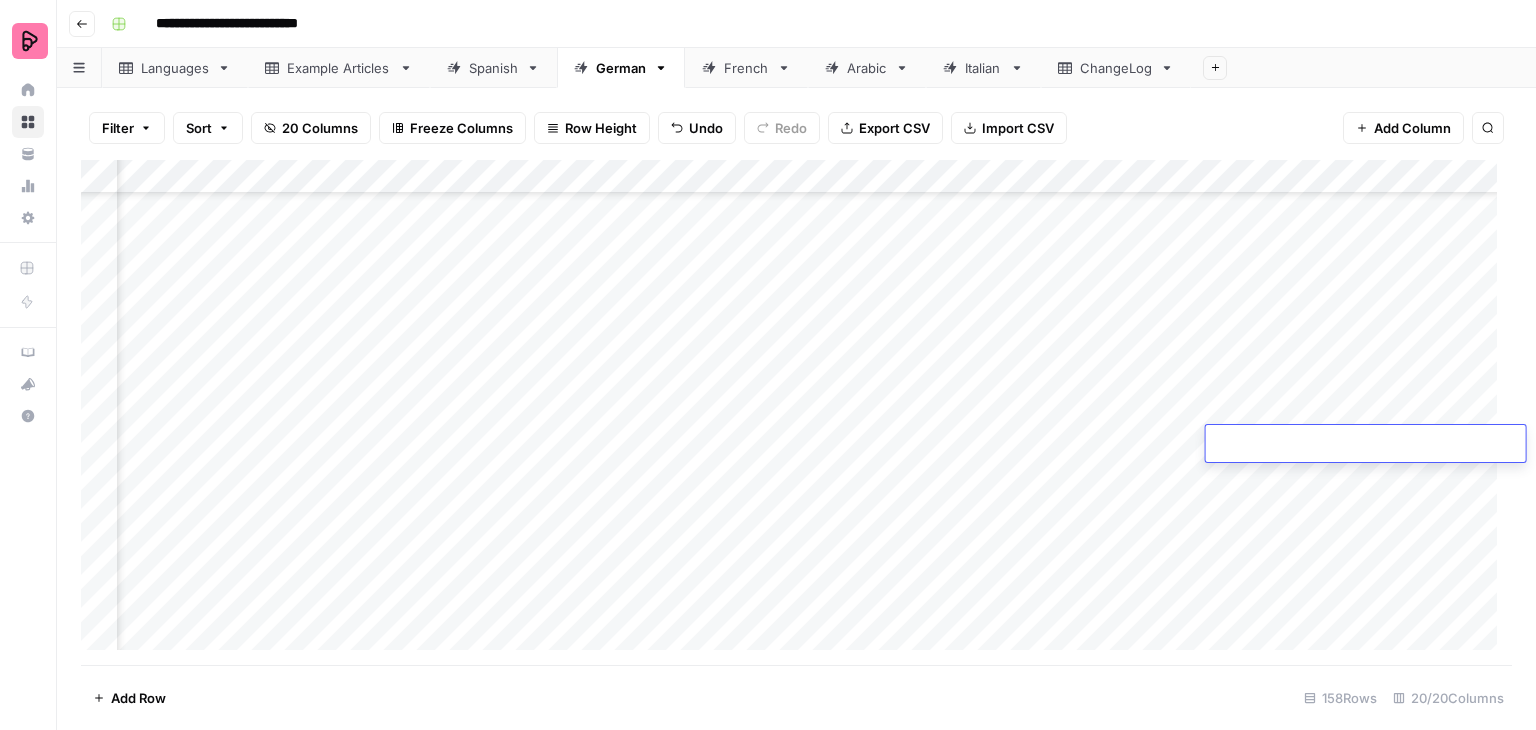 click at bounding box center [1366, 445] 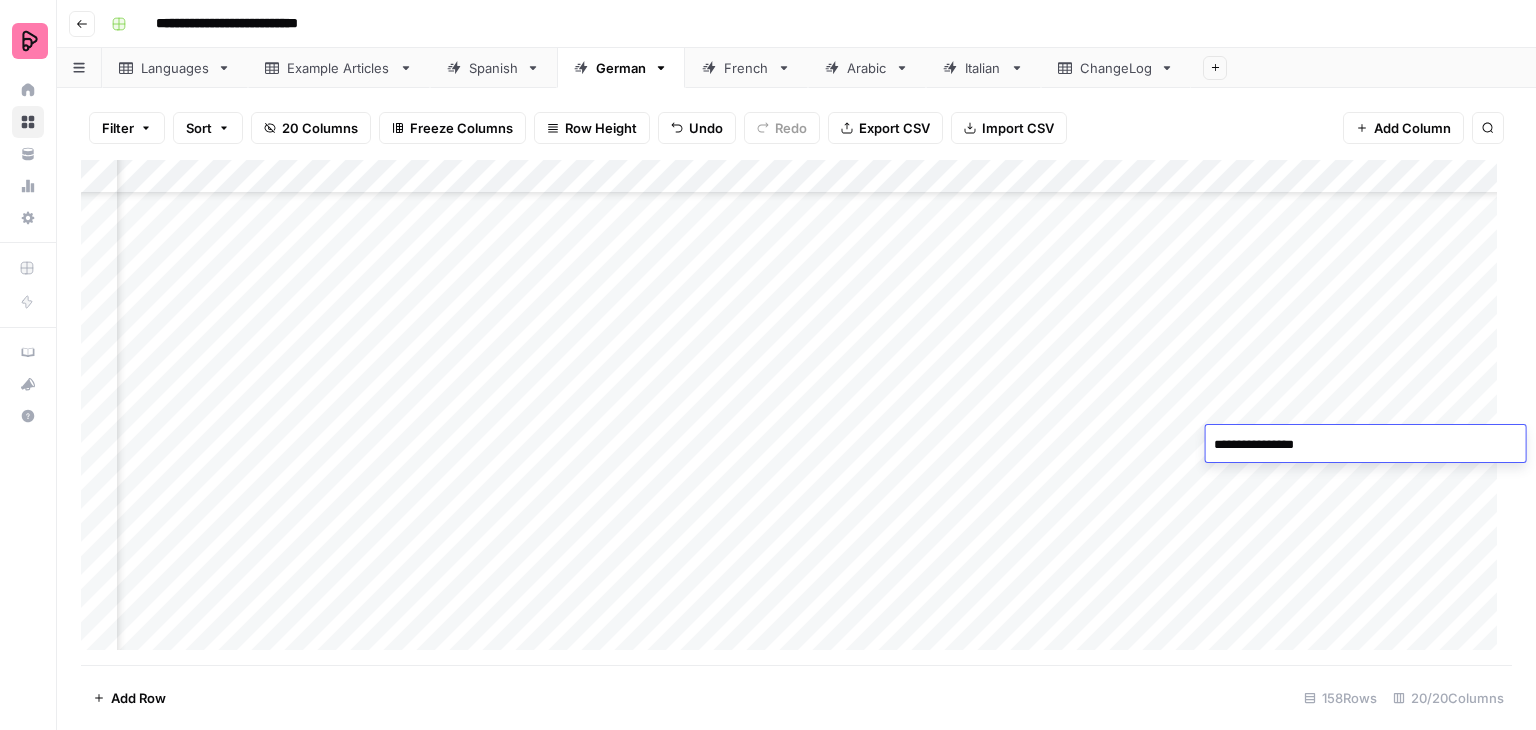 type on "**********" 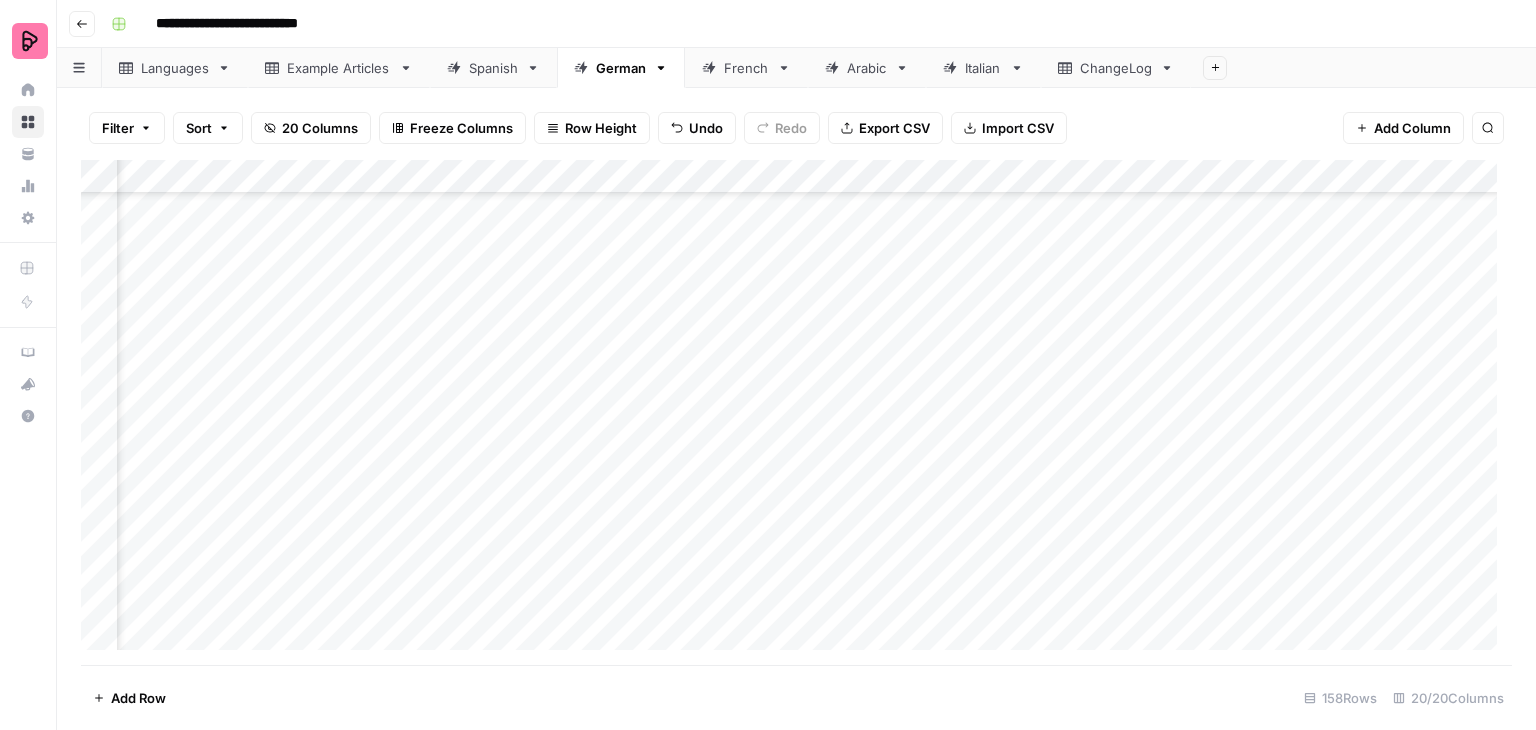 click on "Add Column" at bounding box center [796, 412] 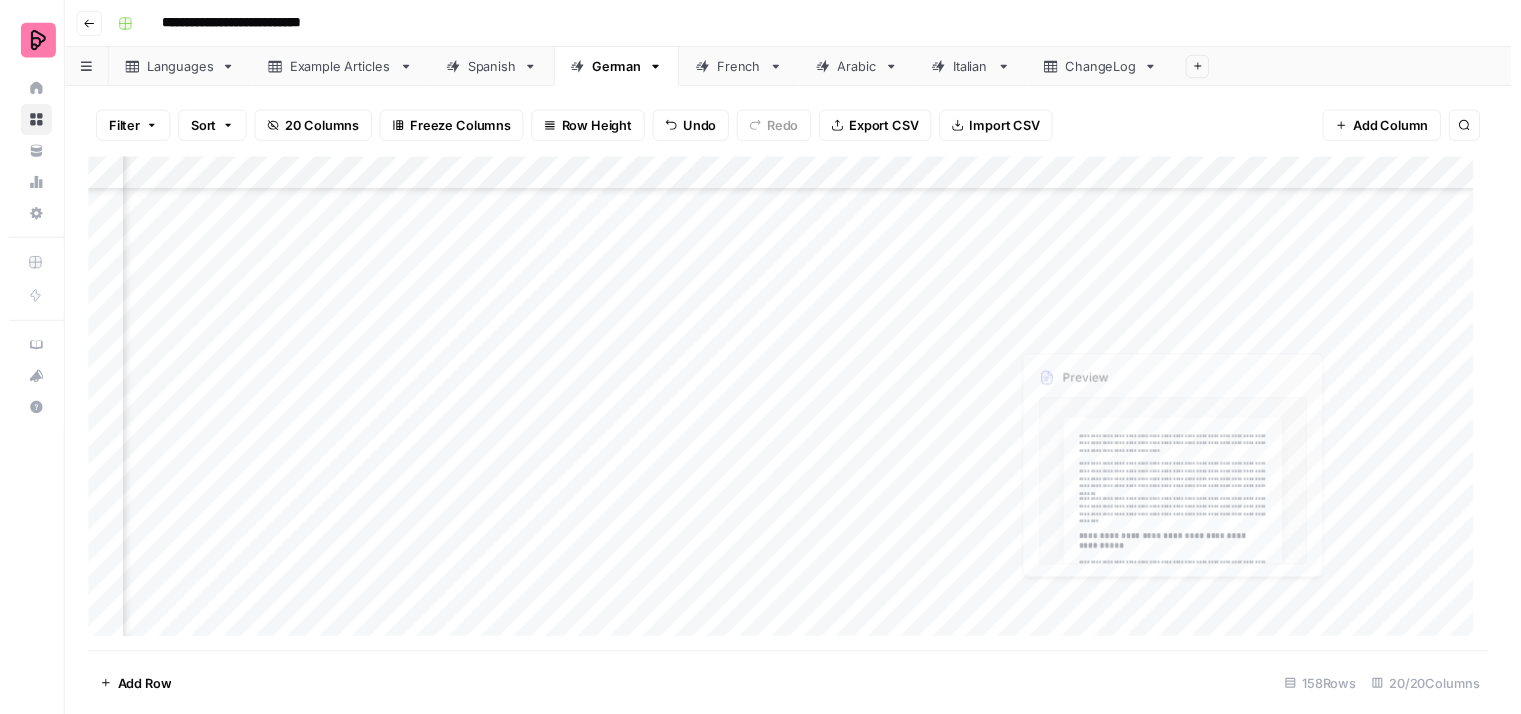 scroll, scrollTop: 3648, scrollLeft: 861, axis: both 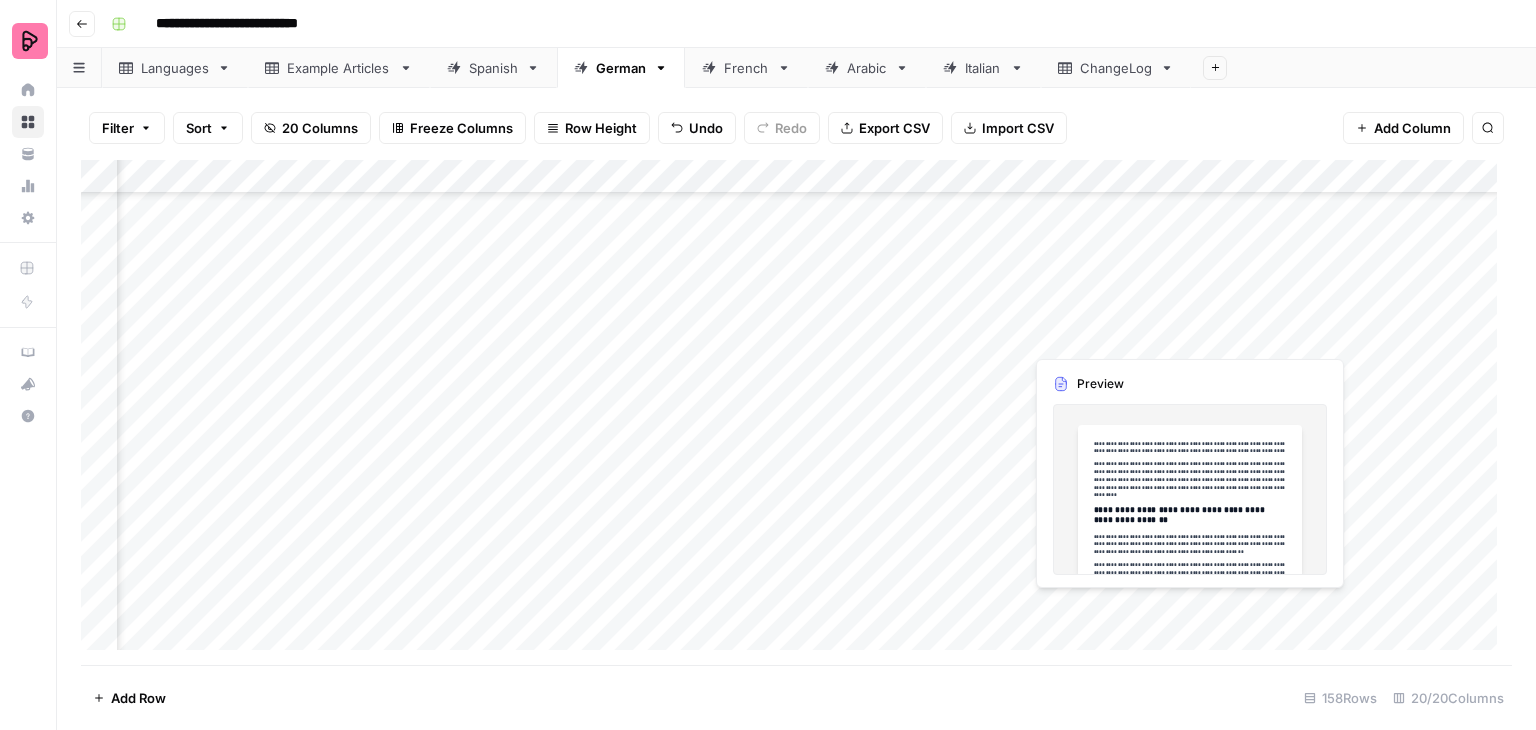 click on "Add Column" at bounding box center [796, 412] 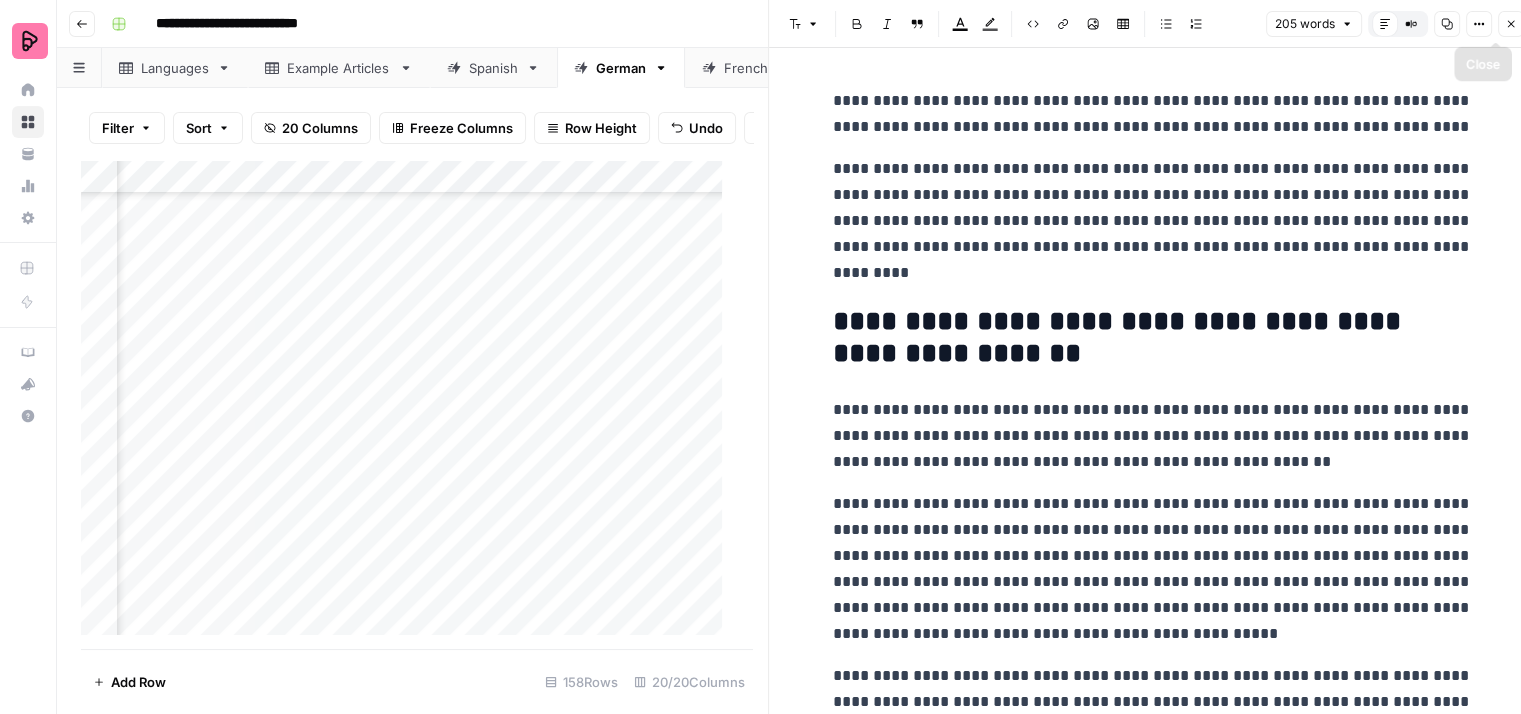 click 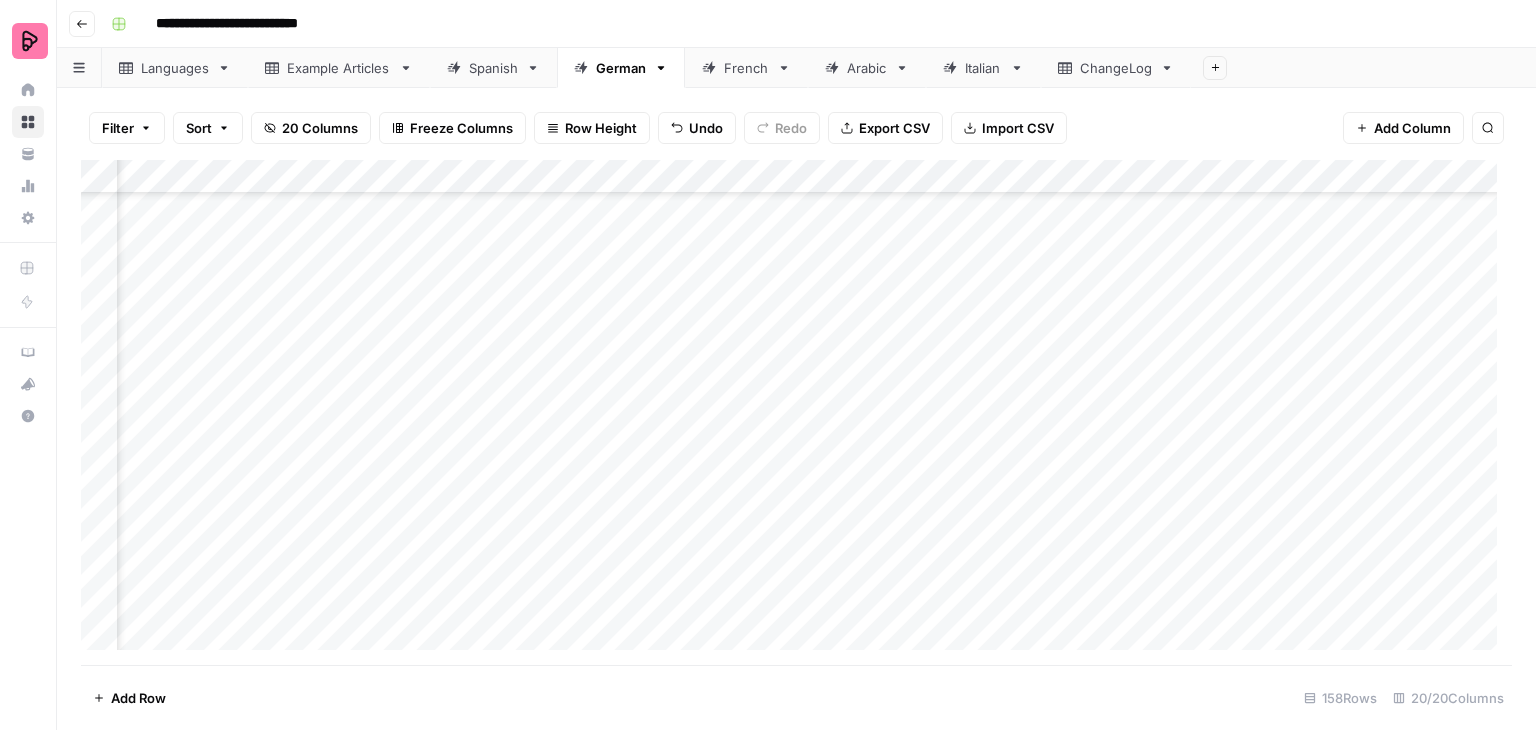 click on "Add Column" at bounding box center [796, 412] 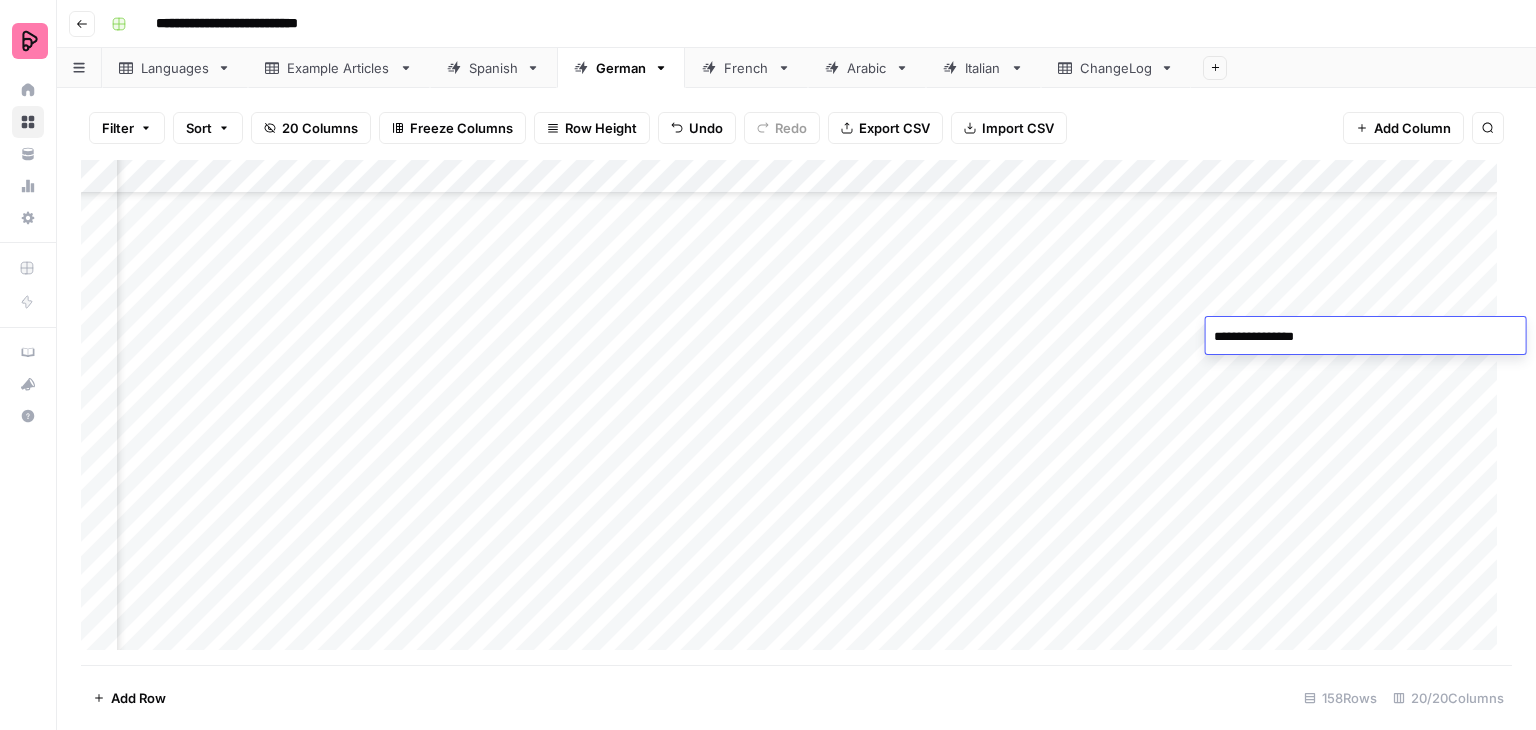 type on "**********" 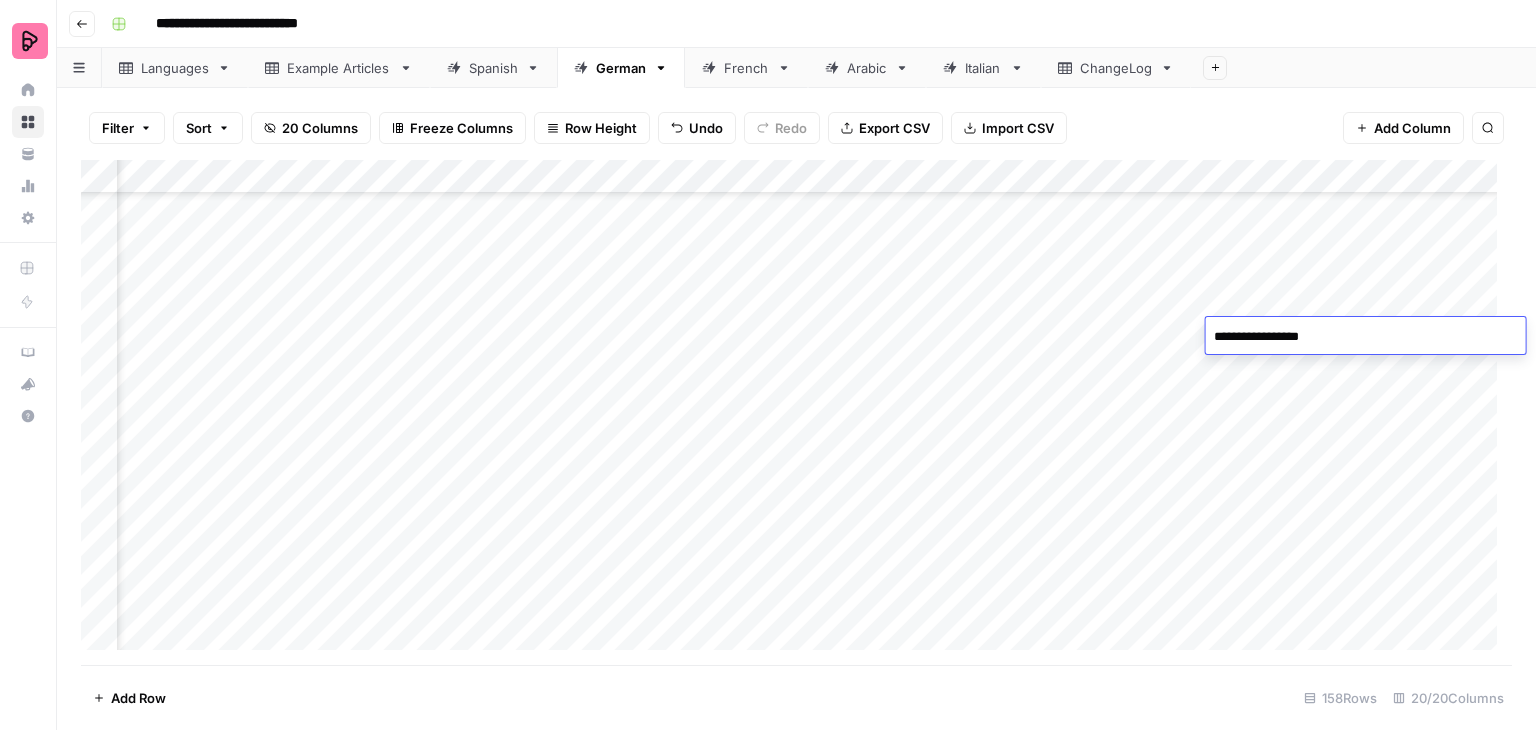 click on "Add Column" at bounding box center [796, 412] 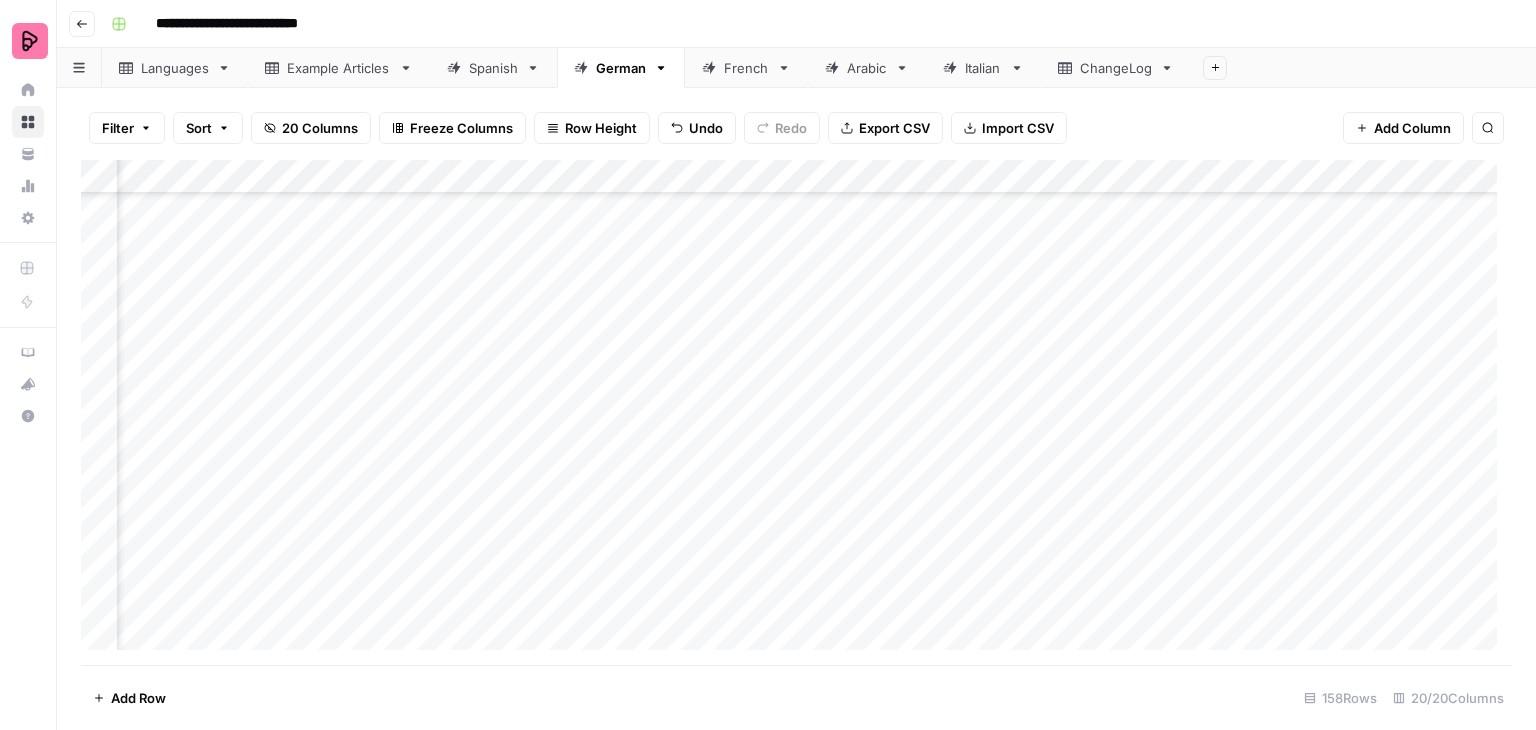 click on "Add Column" at bounding box center (796, 412) 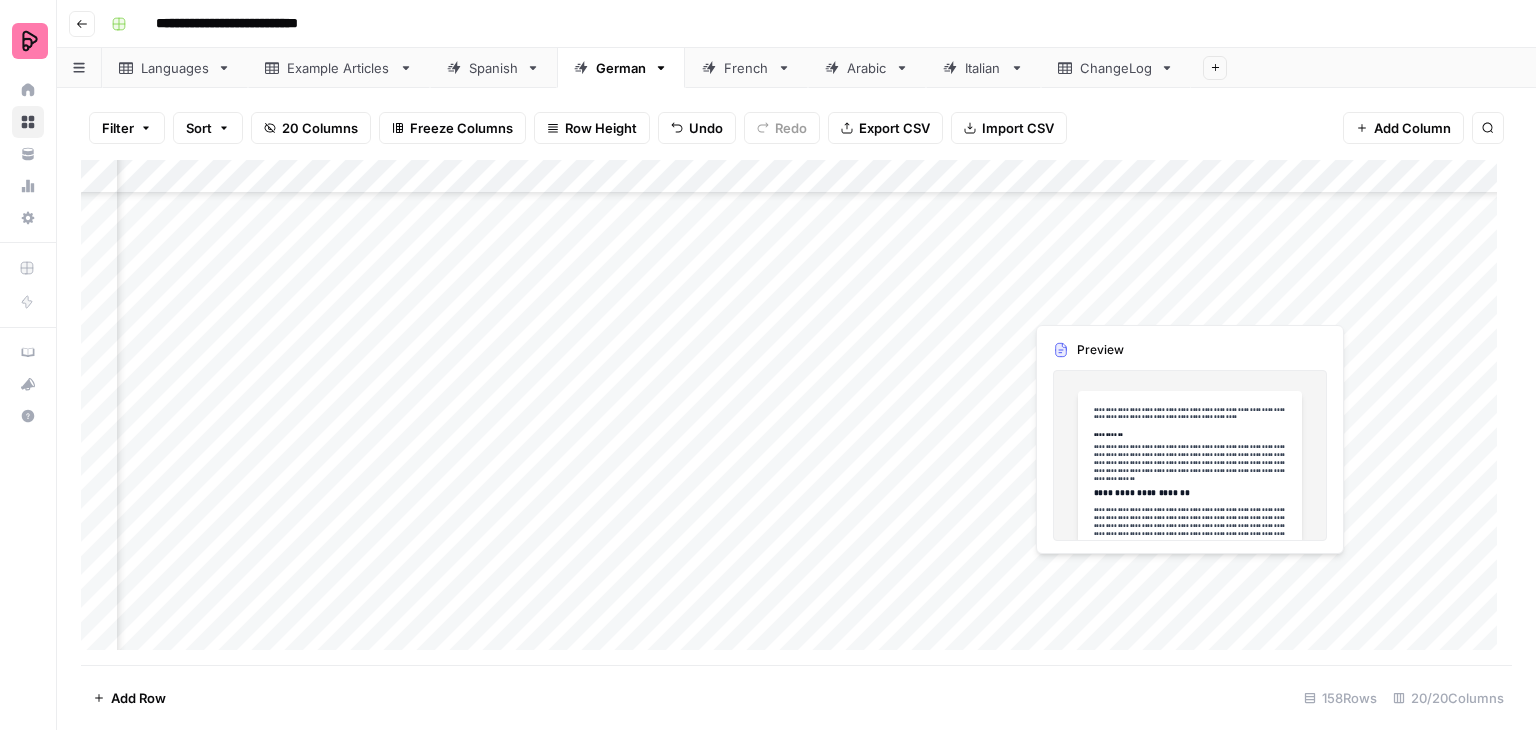 click on "Add Column" at bounding box center (796, 412) 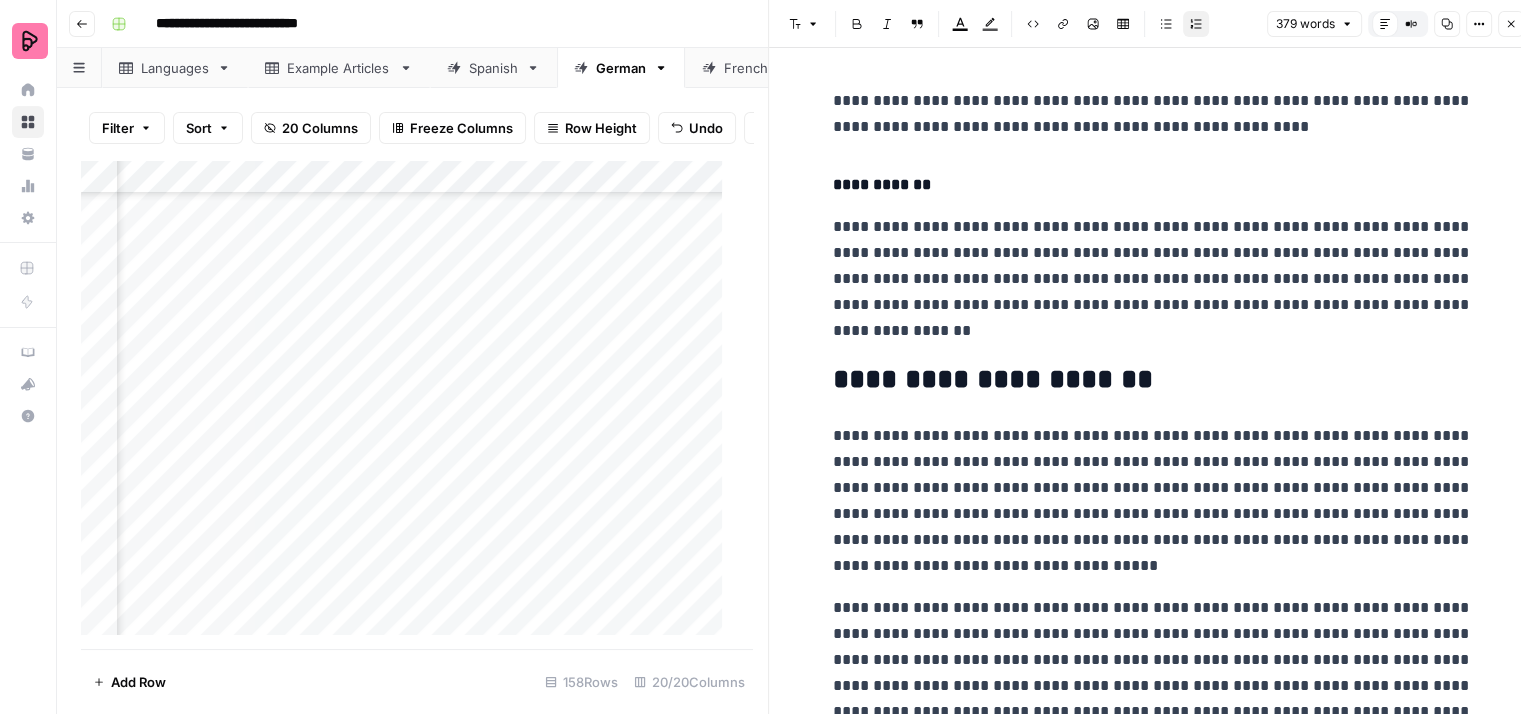 click 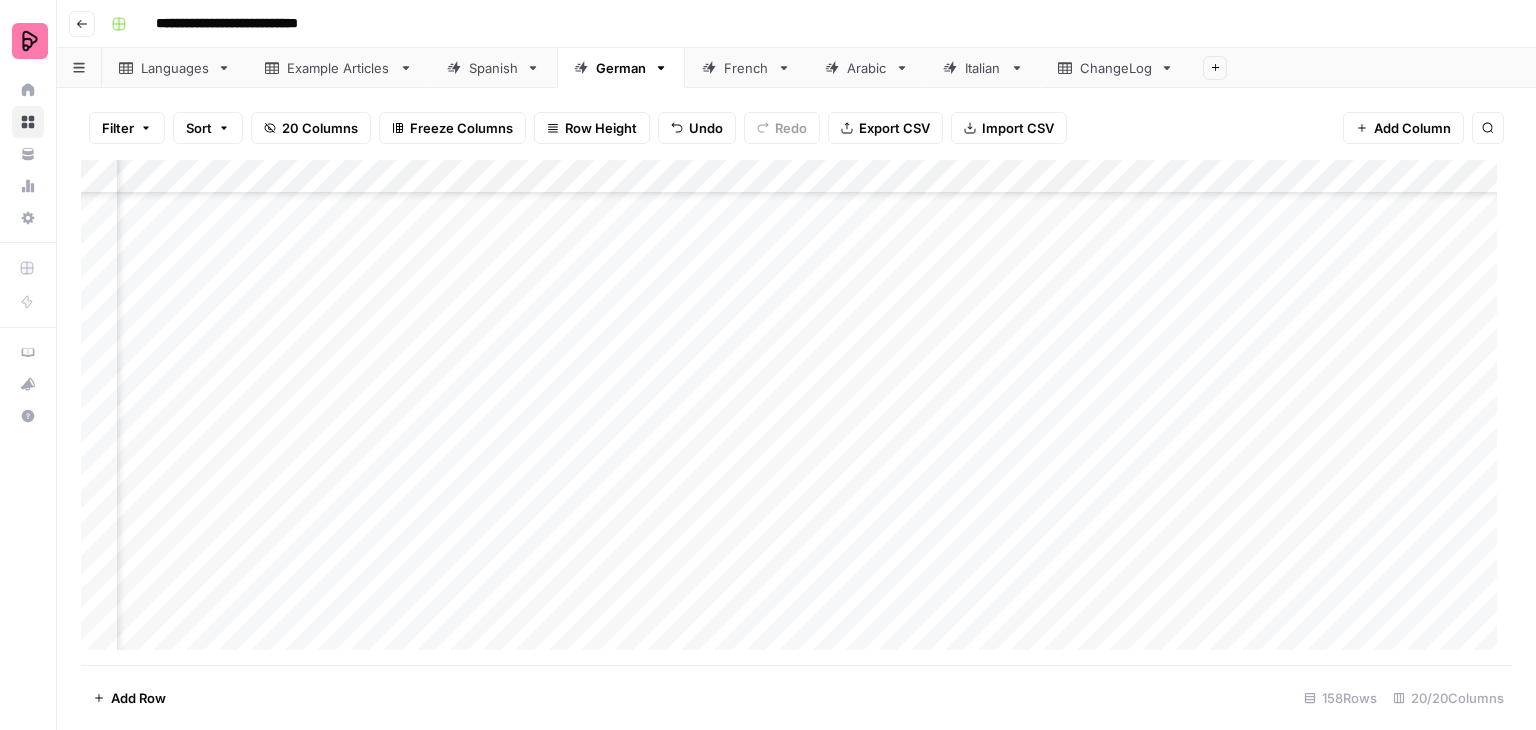 click on "Add Column" at bounding box center [796, 412] 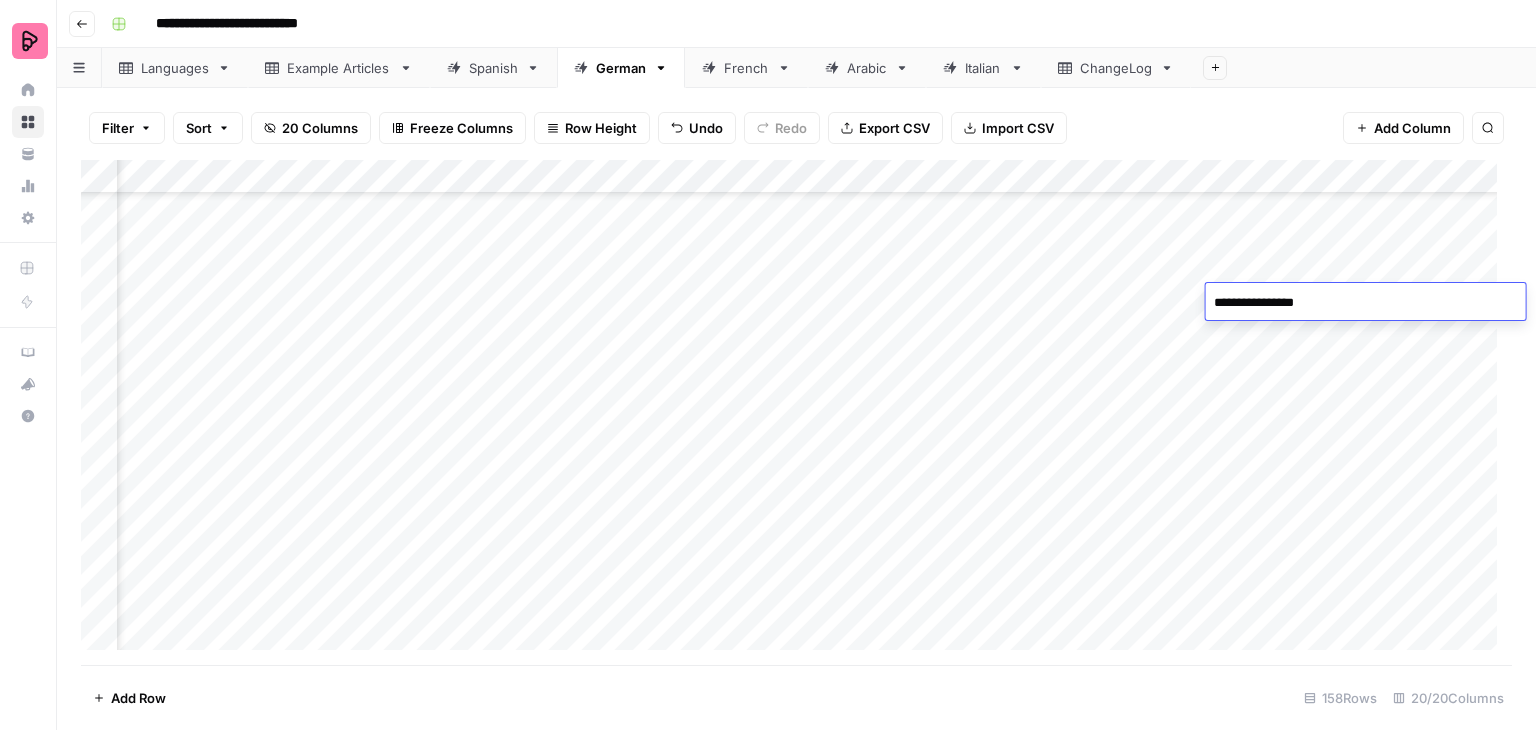 type on "**********" 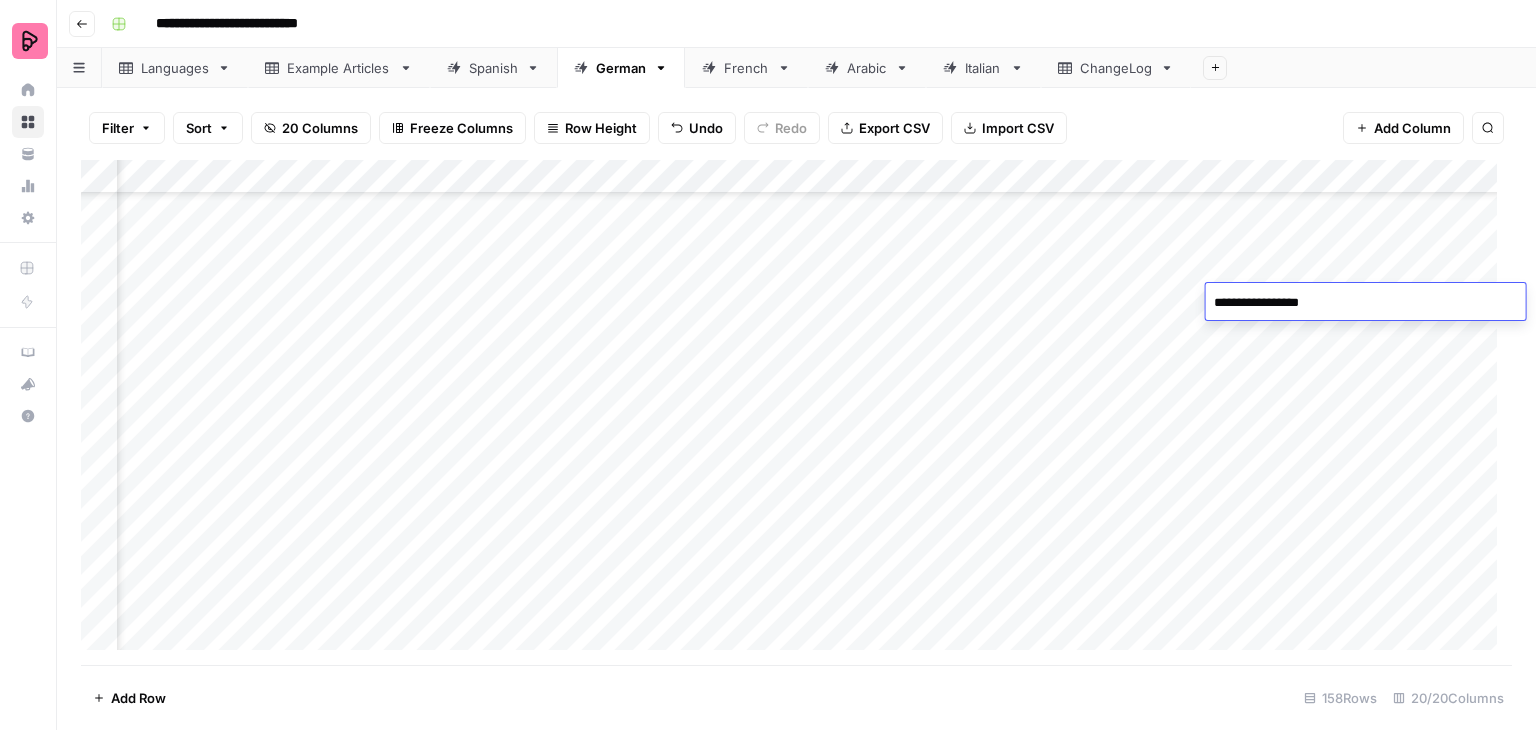 click on "Add Column" at bounding box center [796, 412] 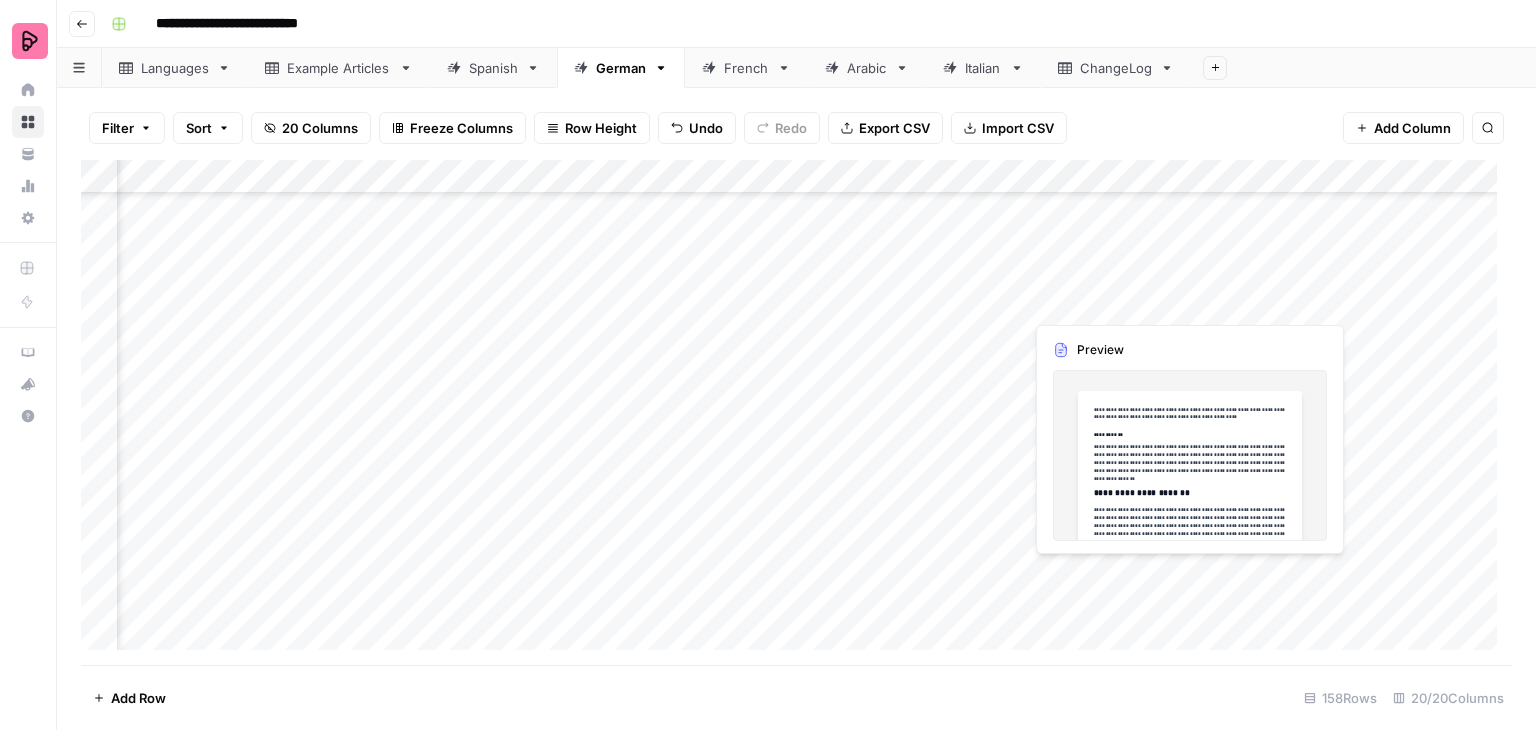 click on "Add Column" at bounding box center [796, 412] 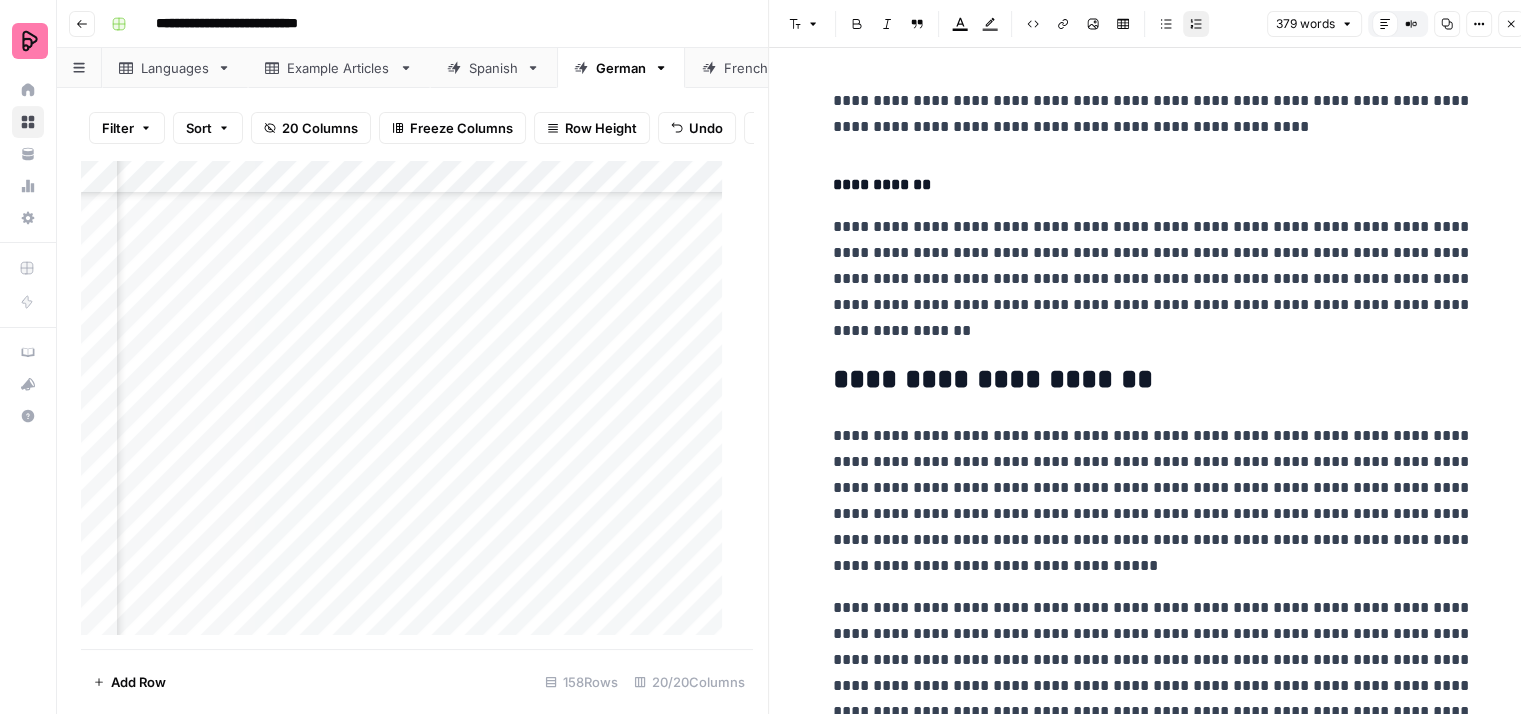 scroll, scrollTop: 16, scrollLeft: 0, axis: vertical 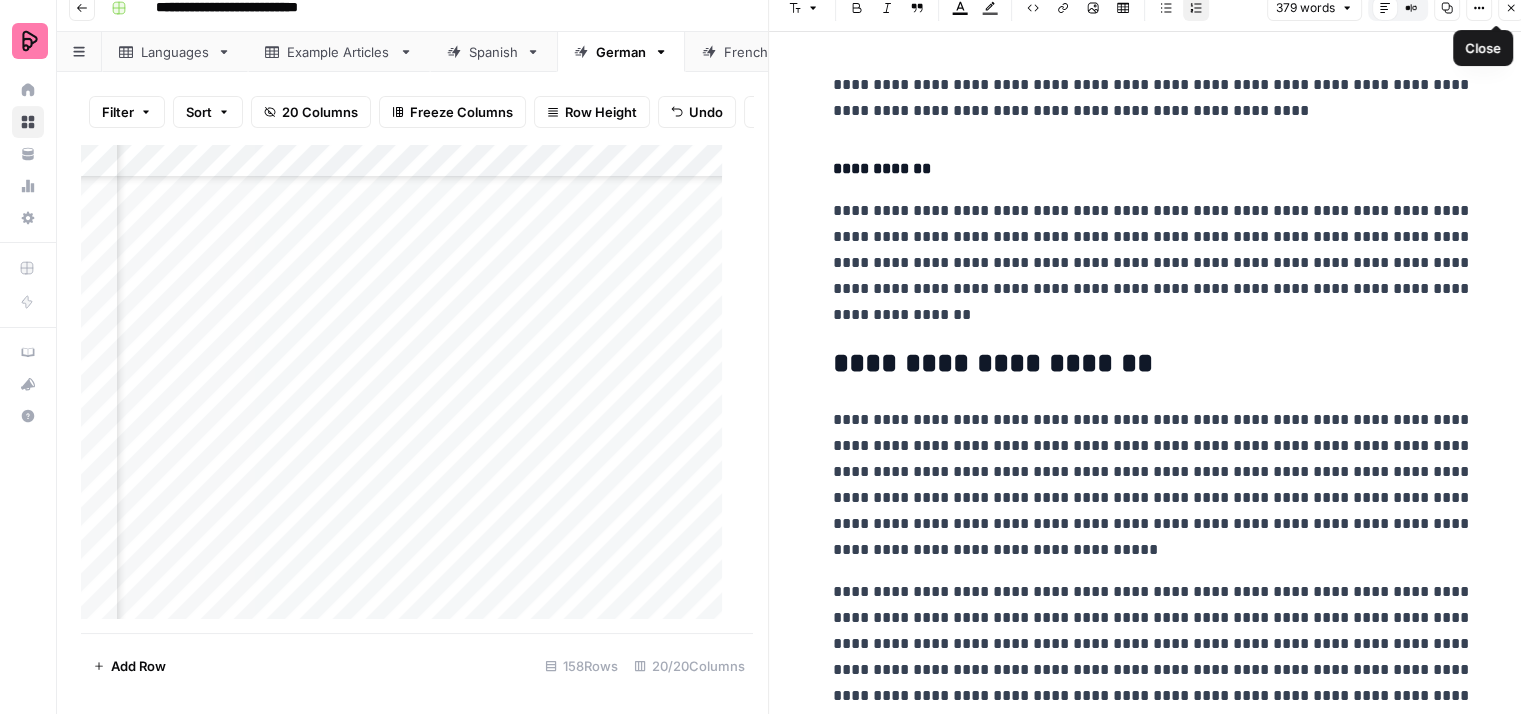 click on "Close" at bounding box center (1511, 8) 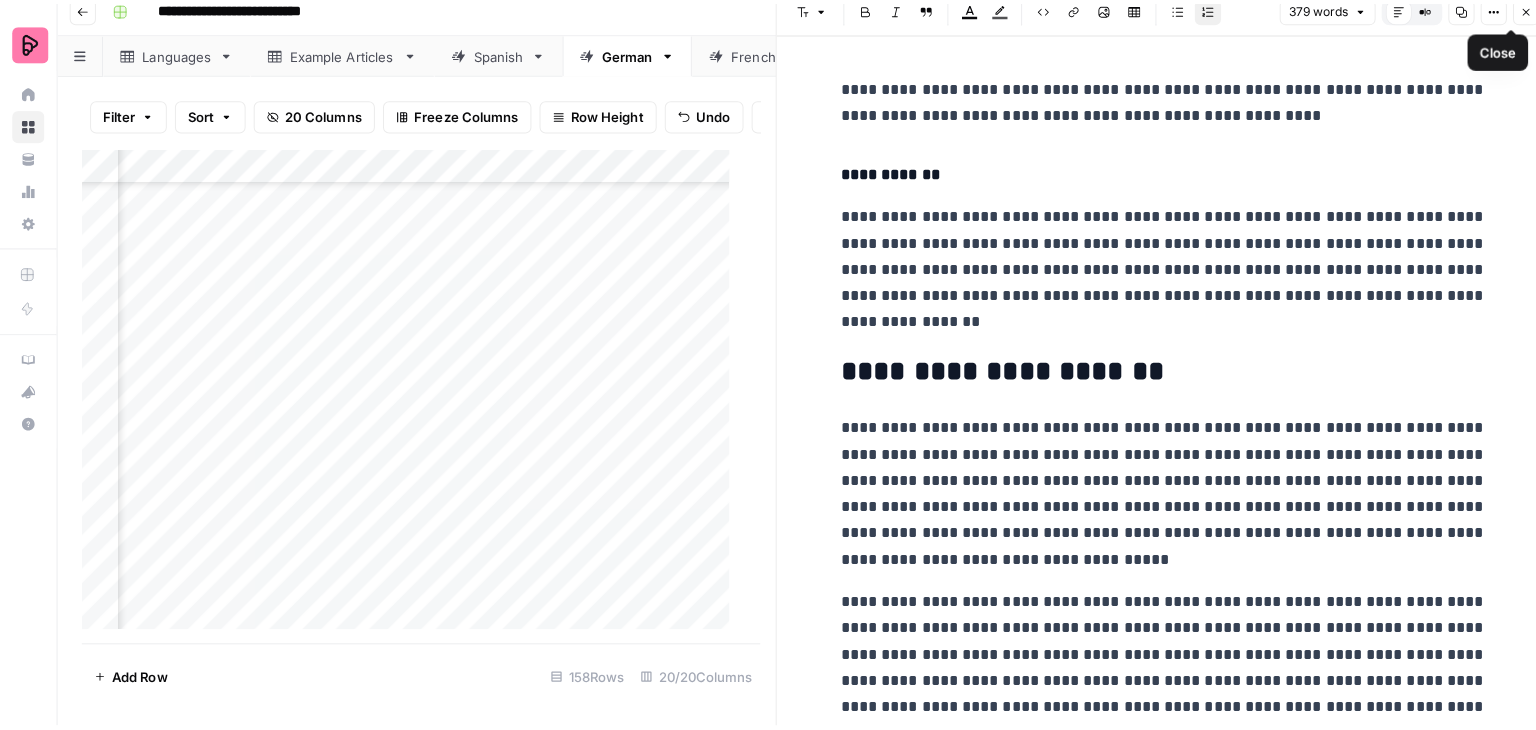 scroll, scrollTop: 0, scrollLeft: 0, axis: both 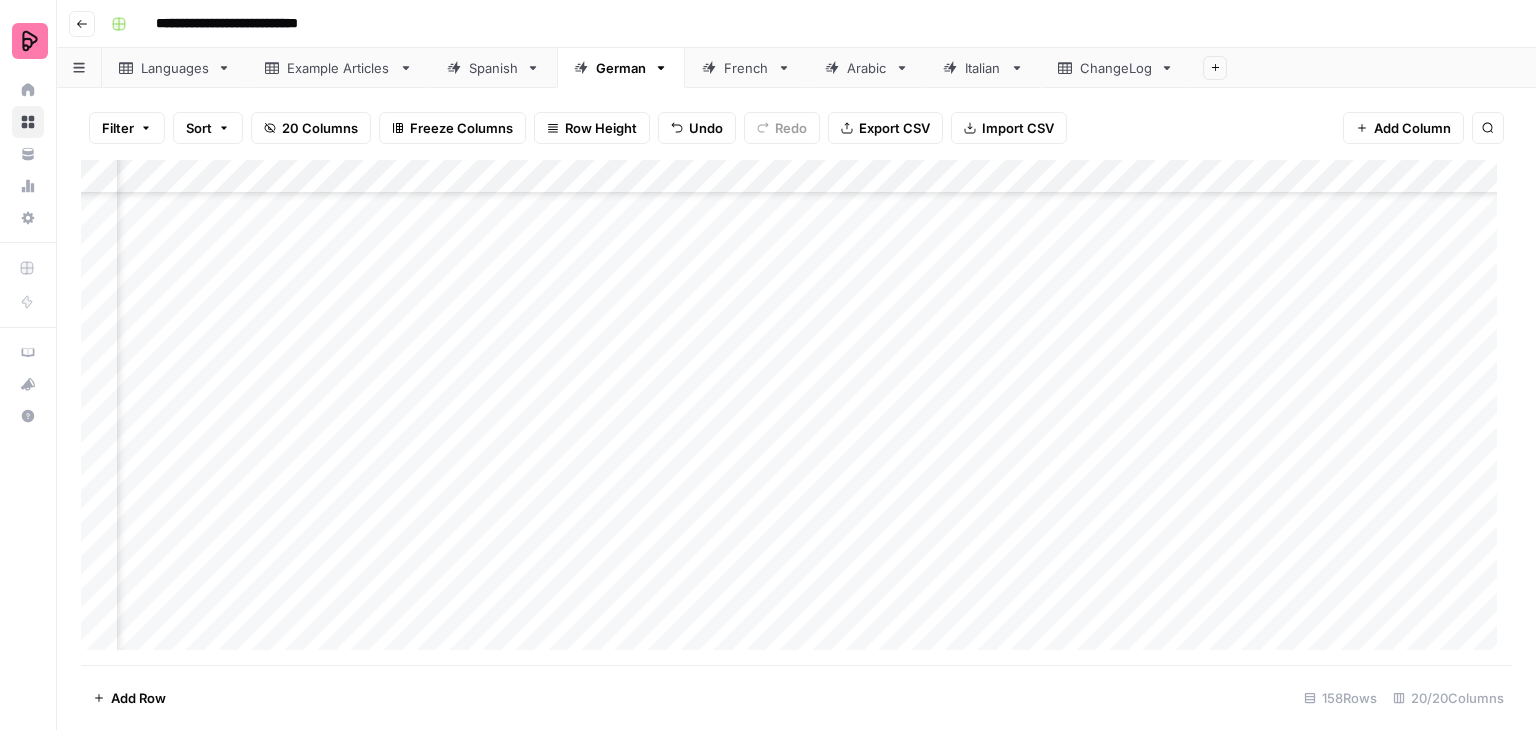 click on "Add Column" at bounding box center [796, 412] 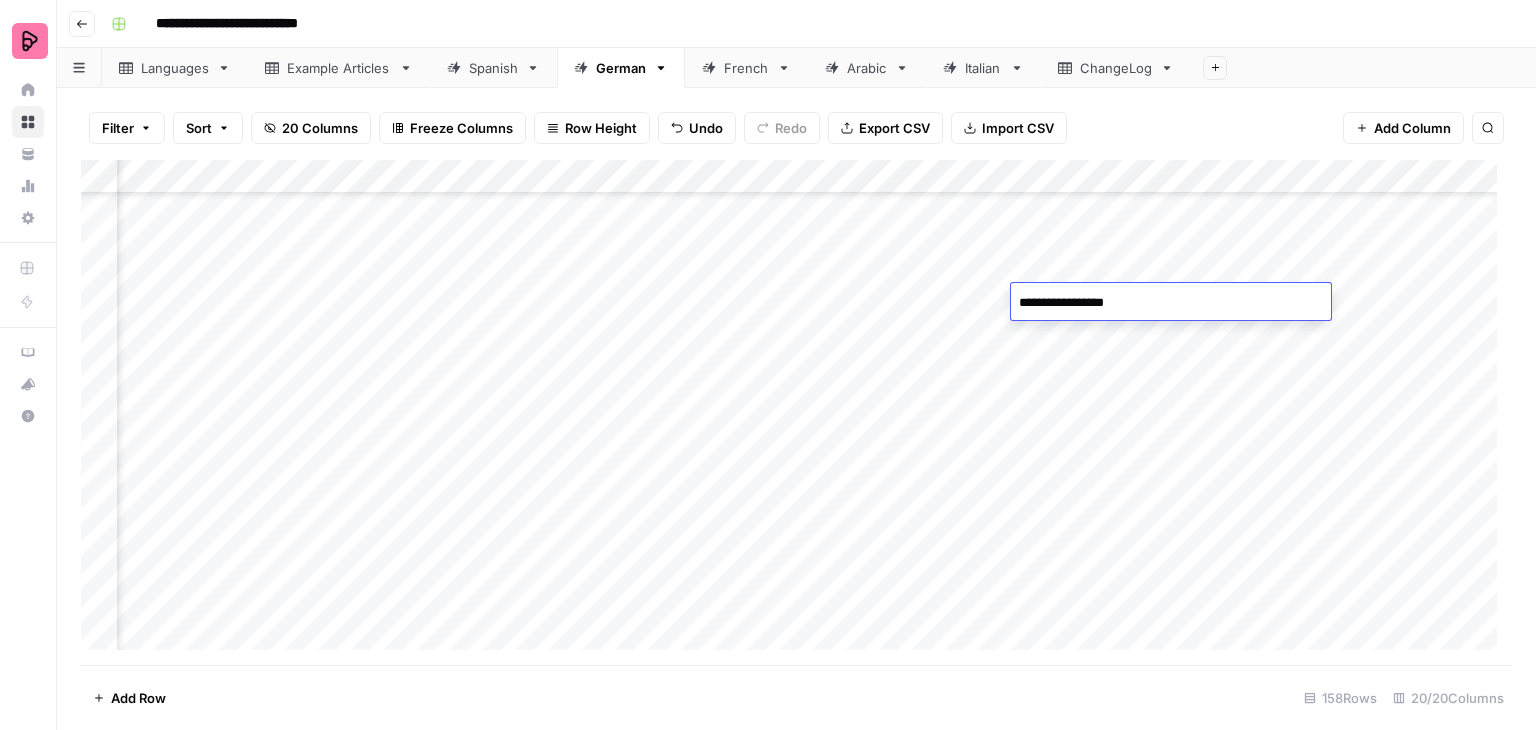 type on "**********" 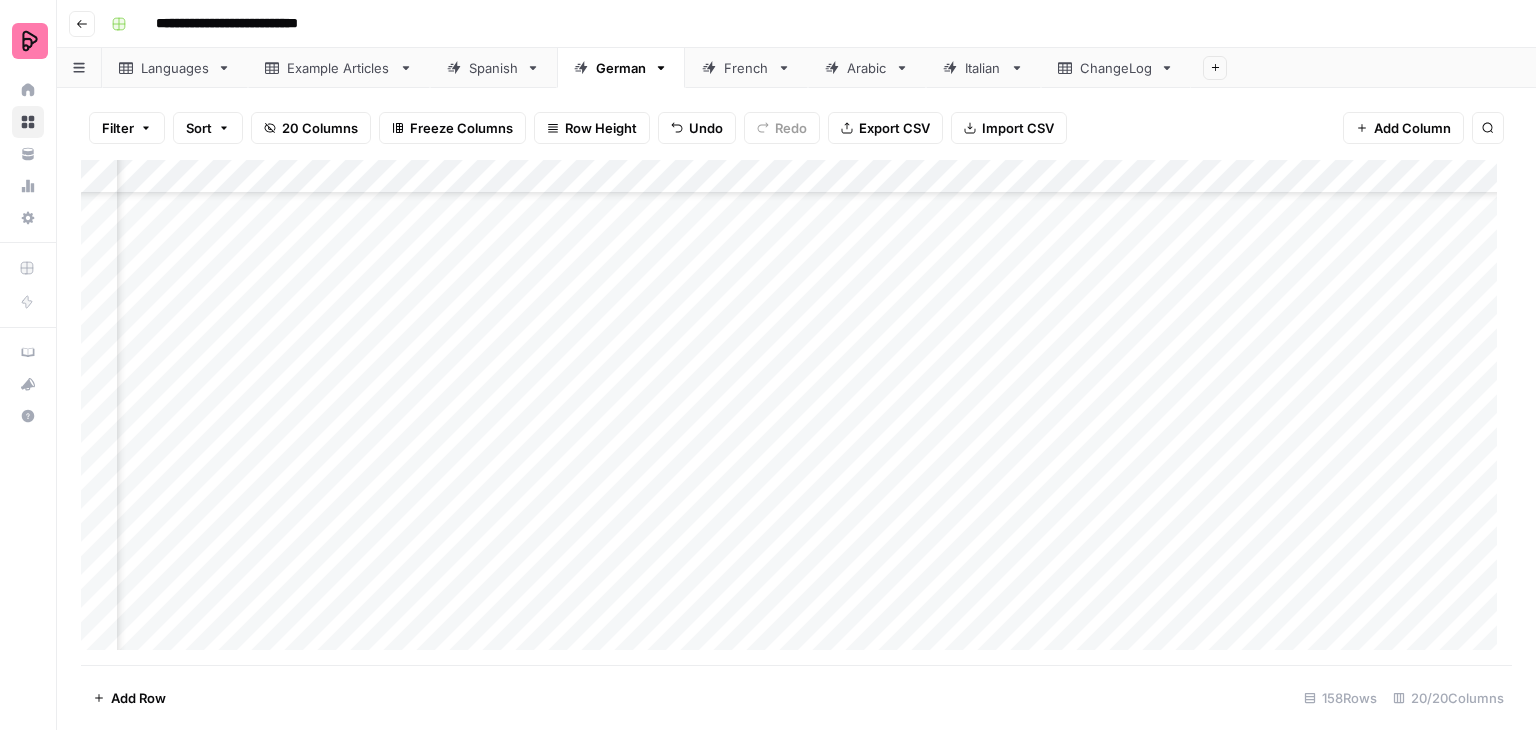 click on "Add Column" at bounding box center (796, 412) 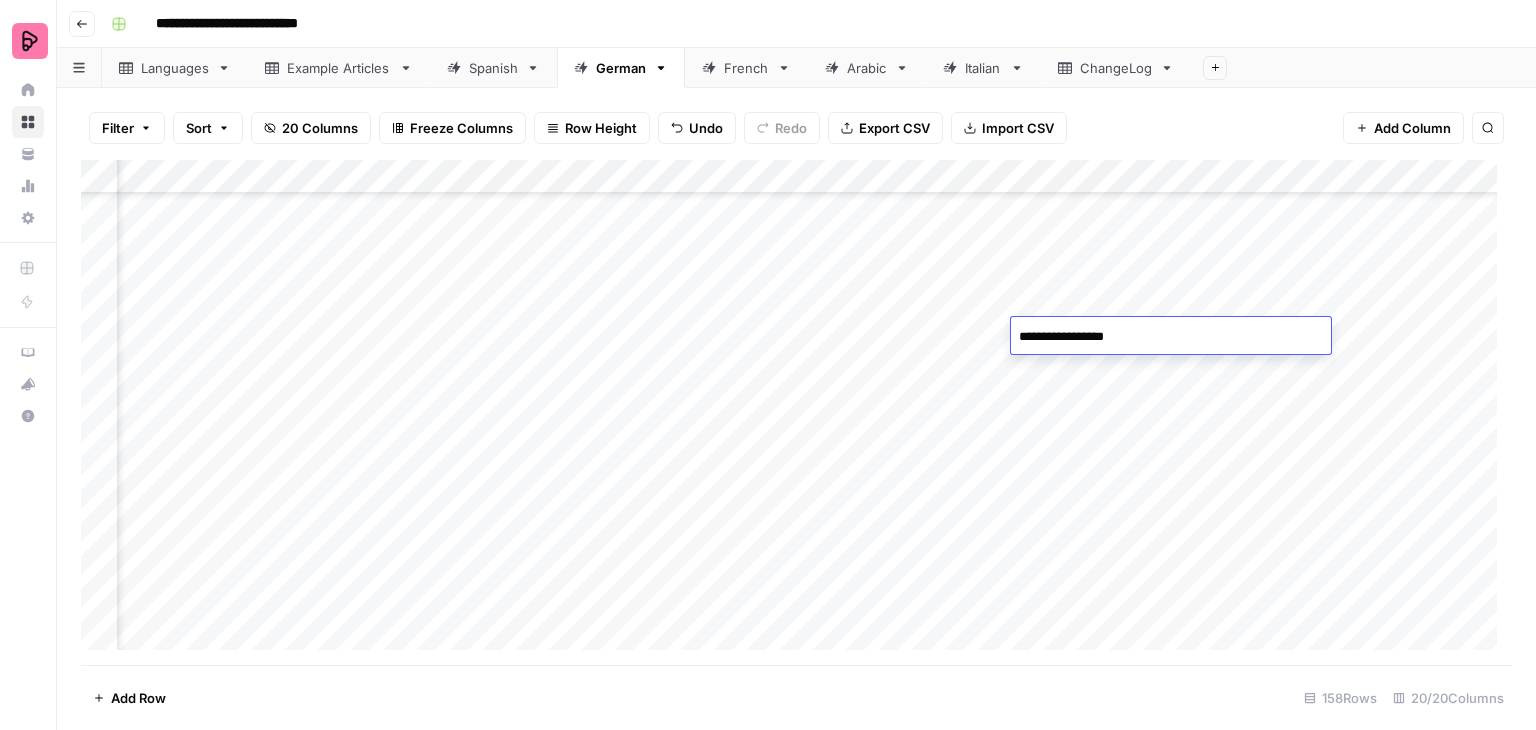 type on "**********" 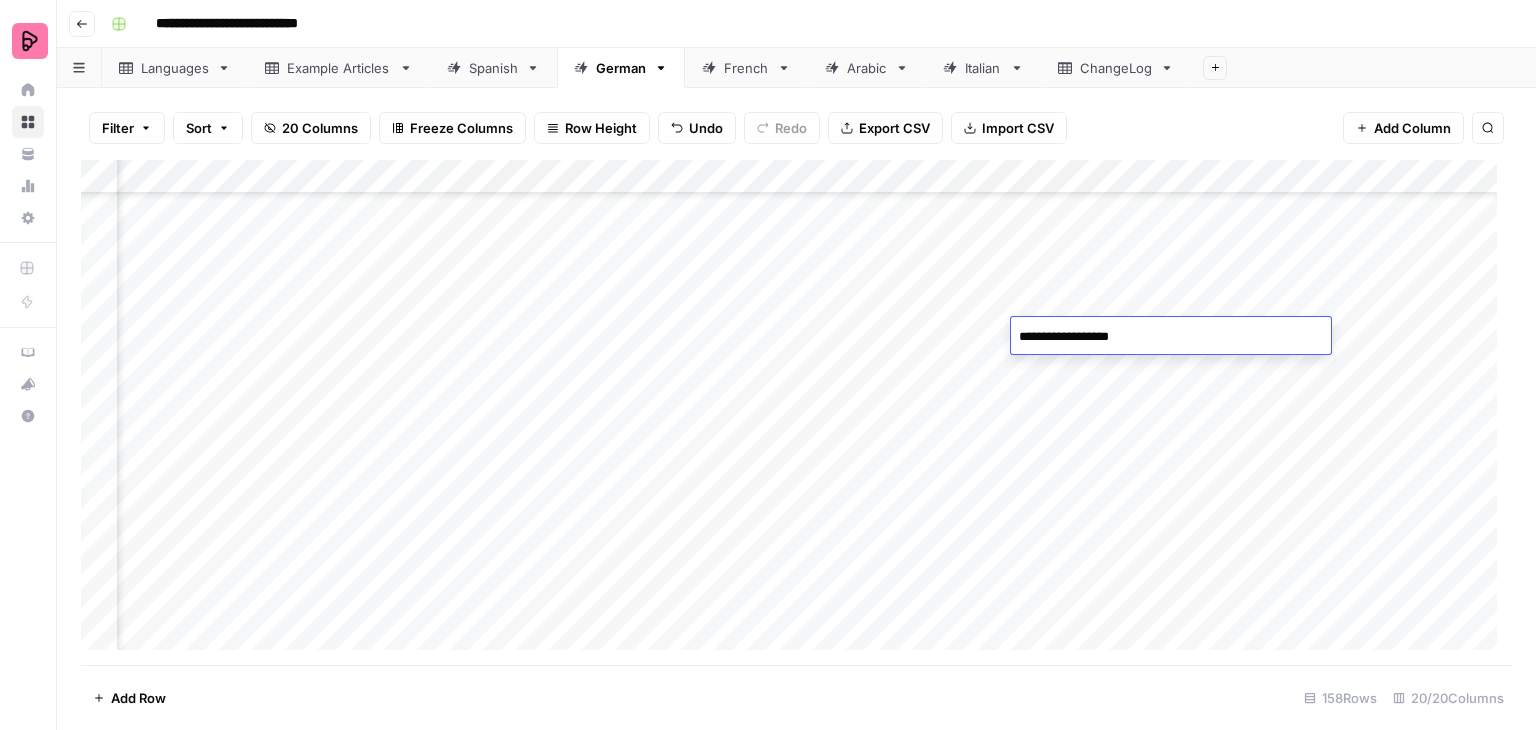 scroll, scrollTop: 3748, scrollLeft: 1234, axis: both 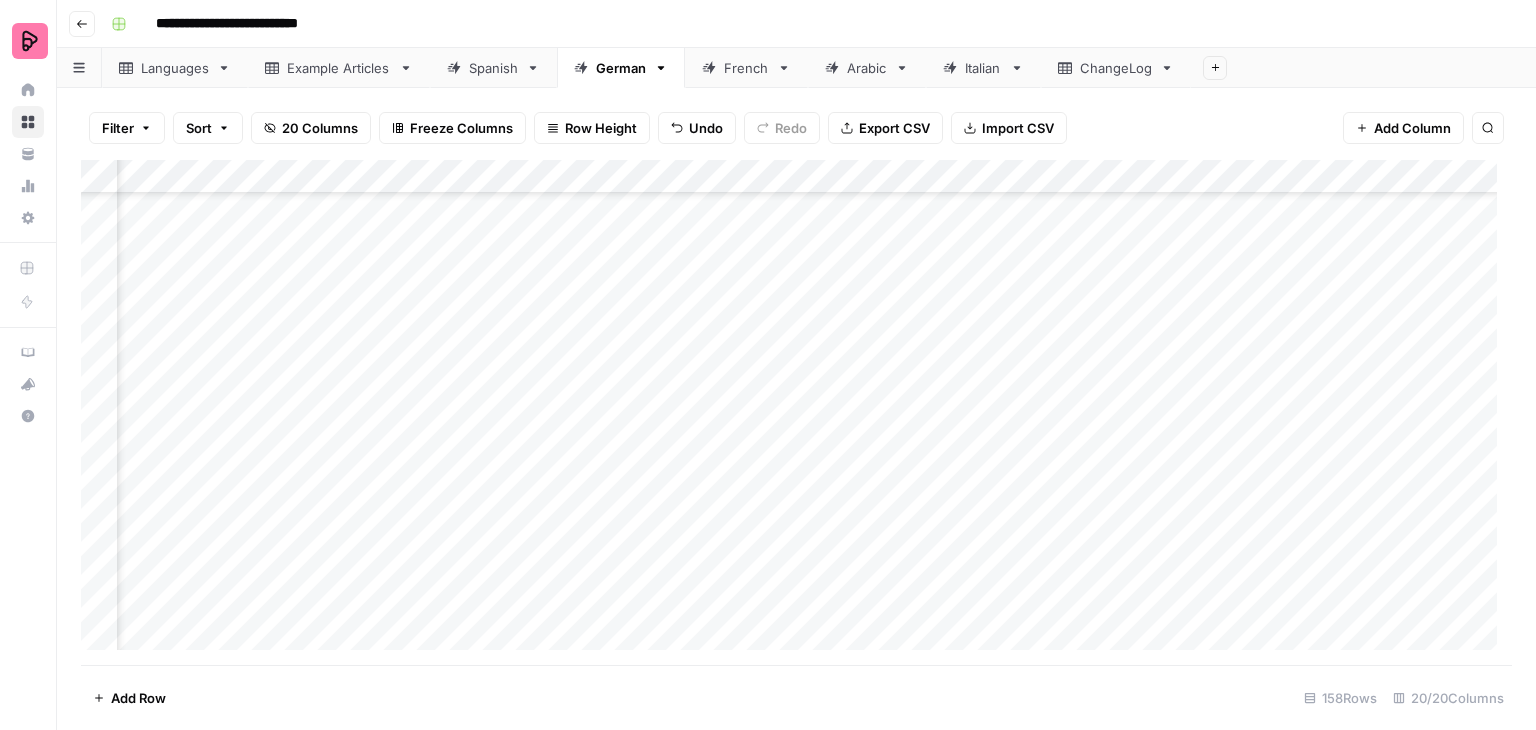 click on "Add Column" at bounding box center [796, 412] 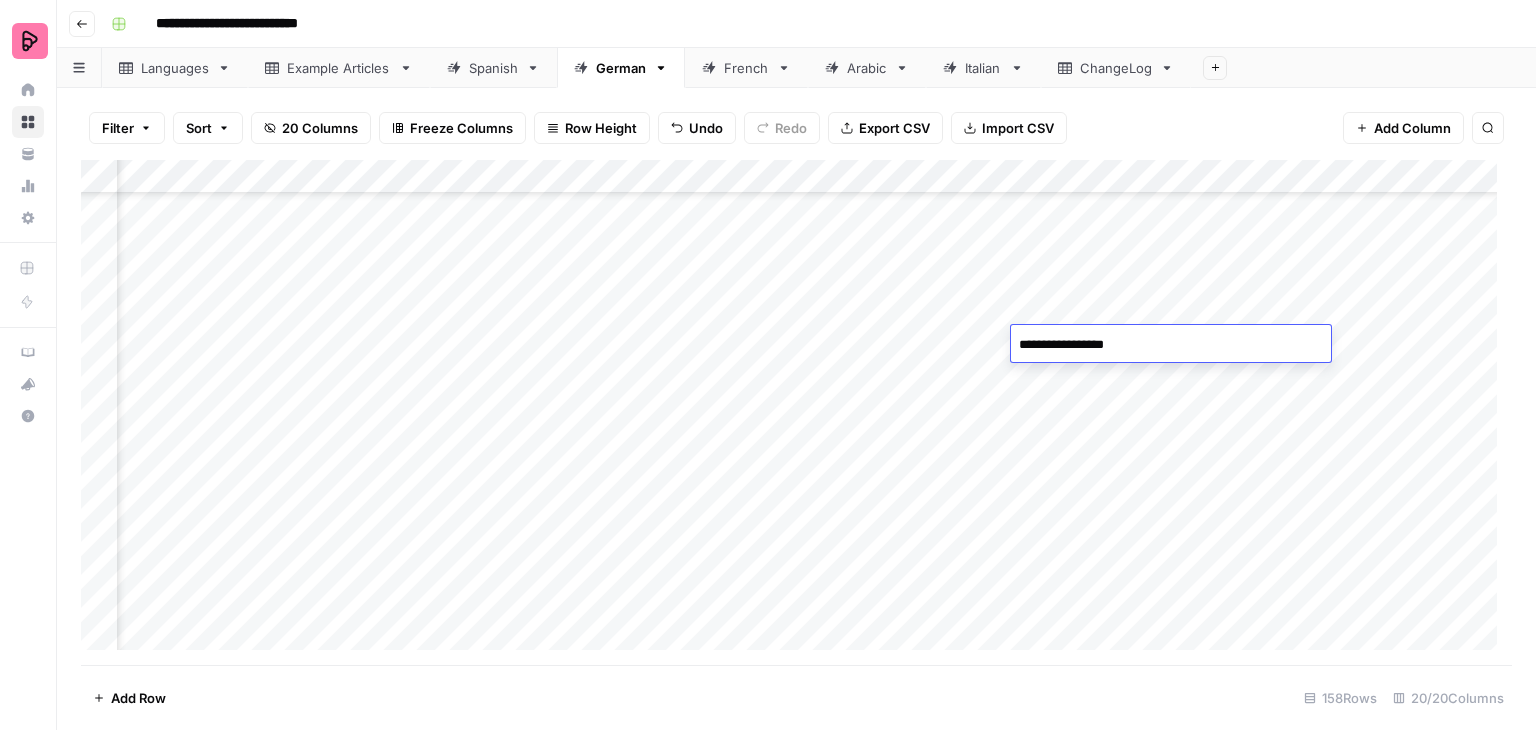 type on "**********" 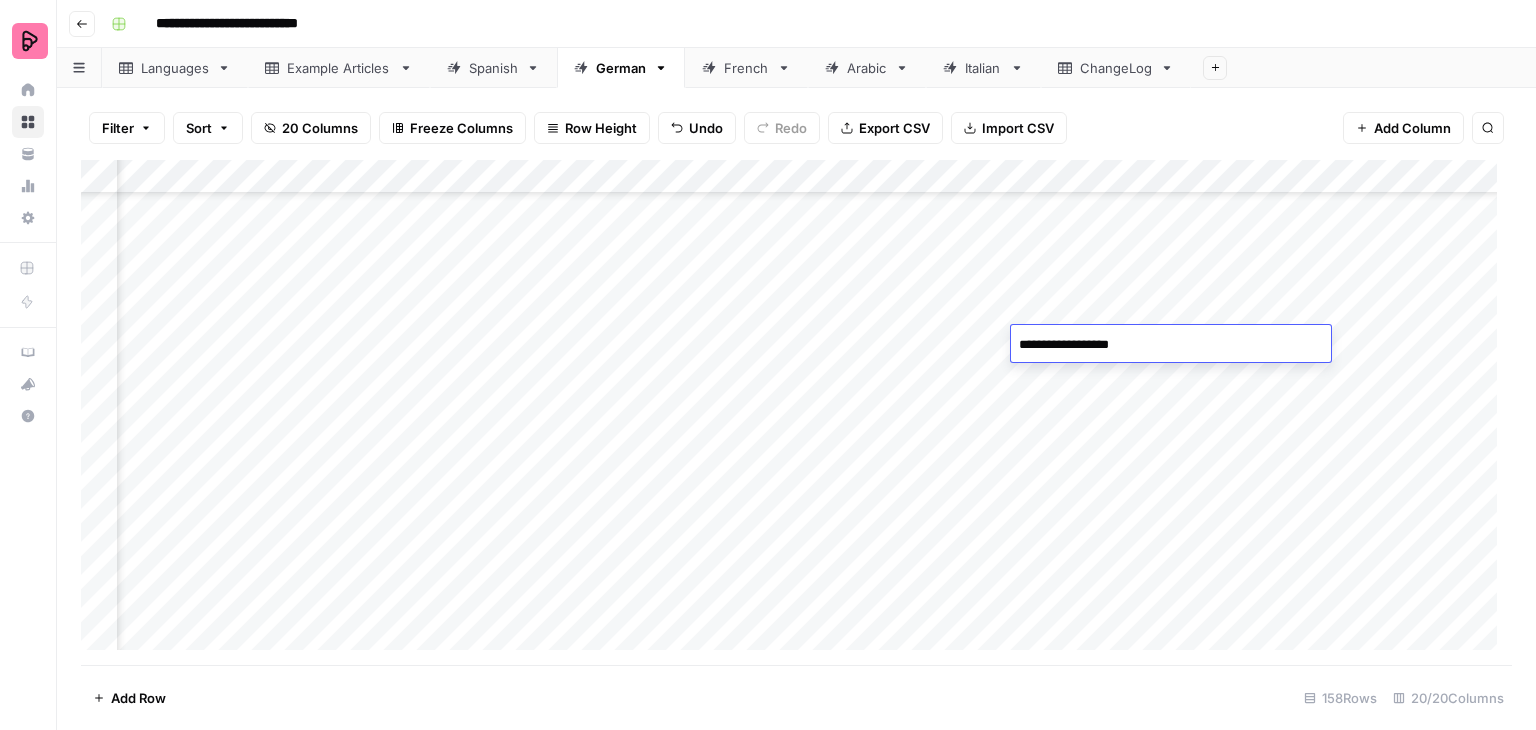 click on "Add Column" at bounding box center (796, 412) 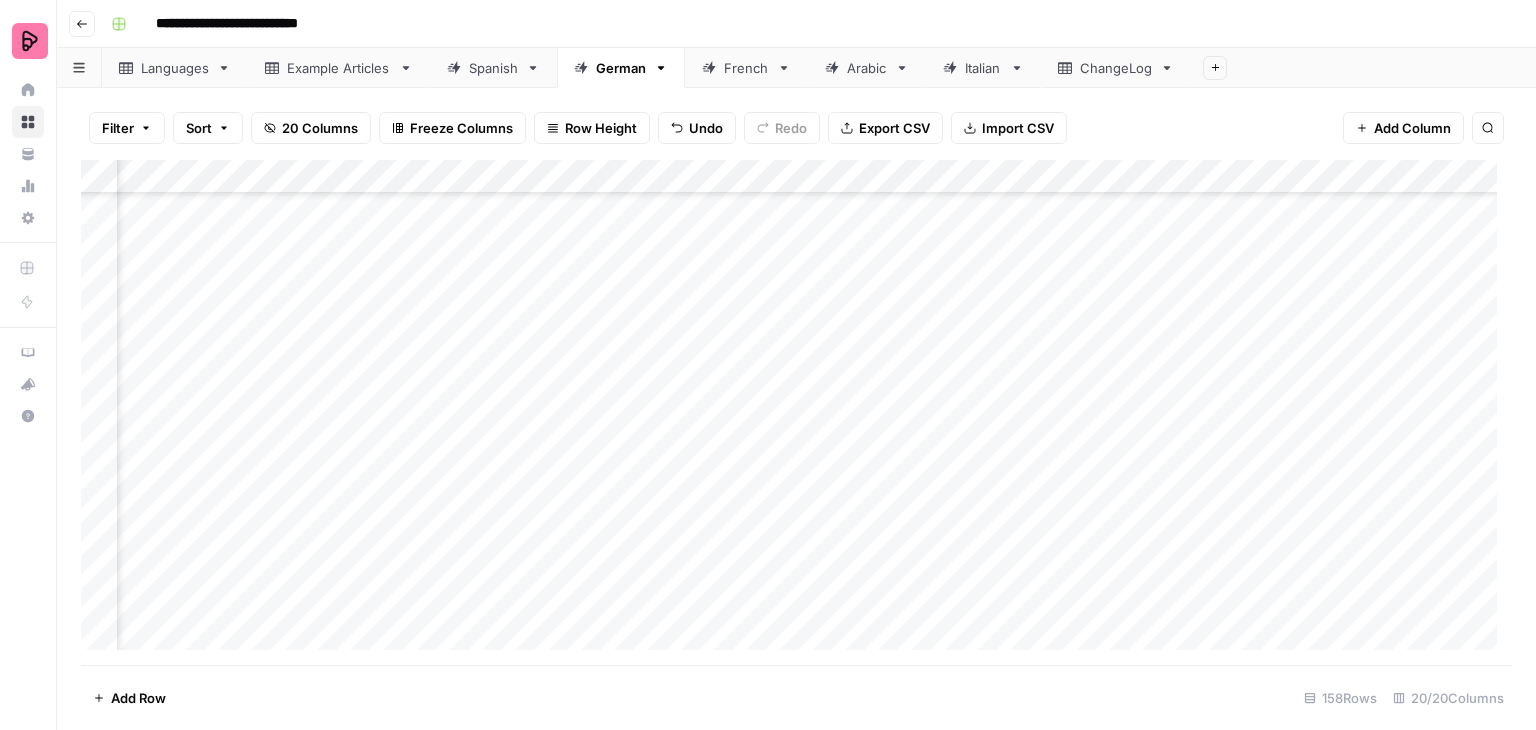 click on "Add Column" at bounding box center (796, 412) 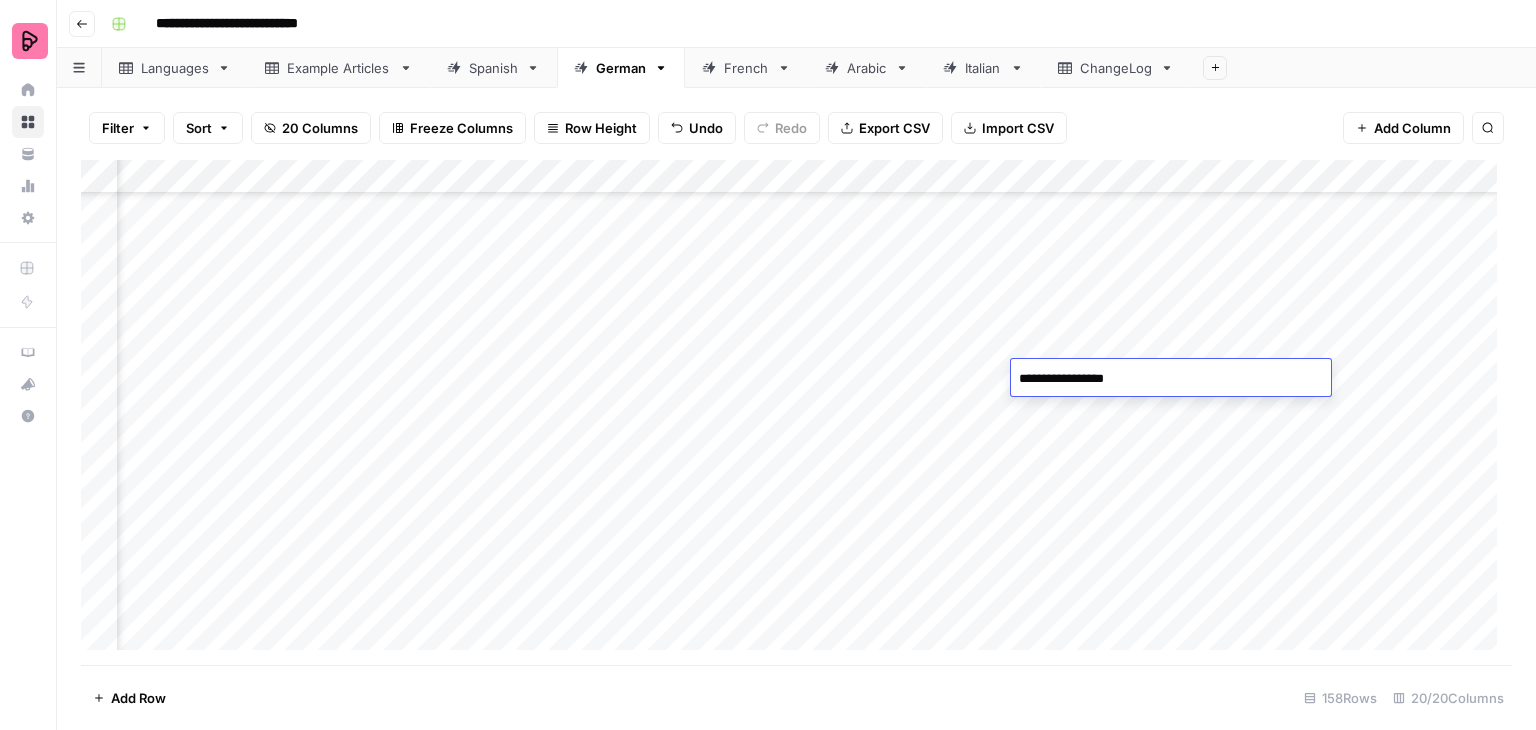 type on "**********" 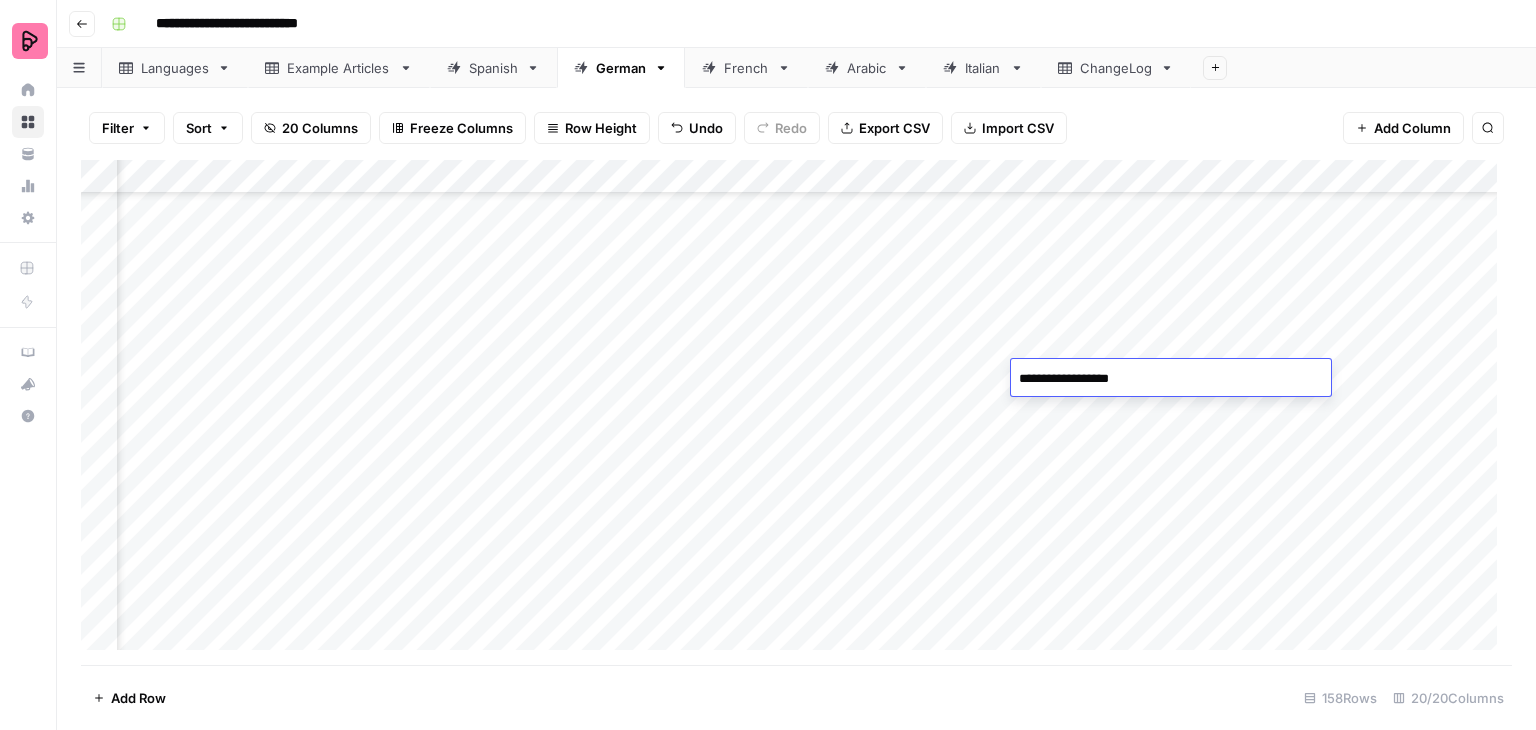 click on "Add Column" at bounding box center [796, 412] 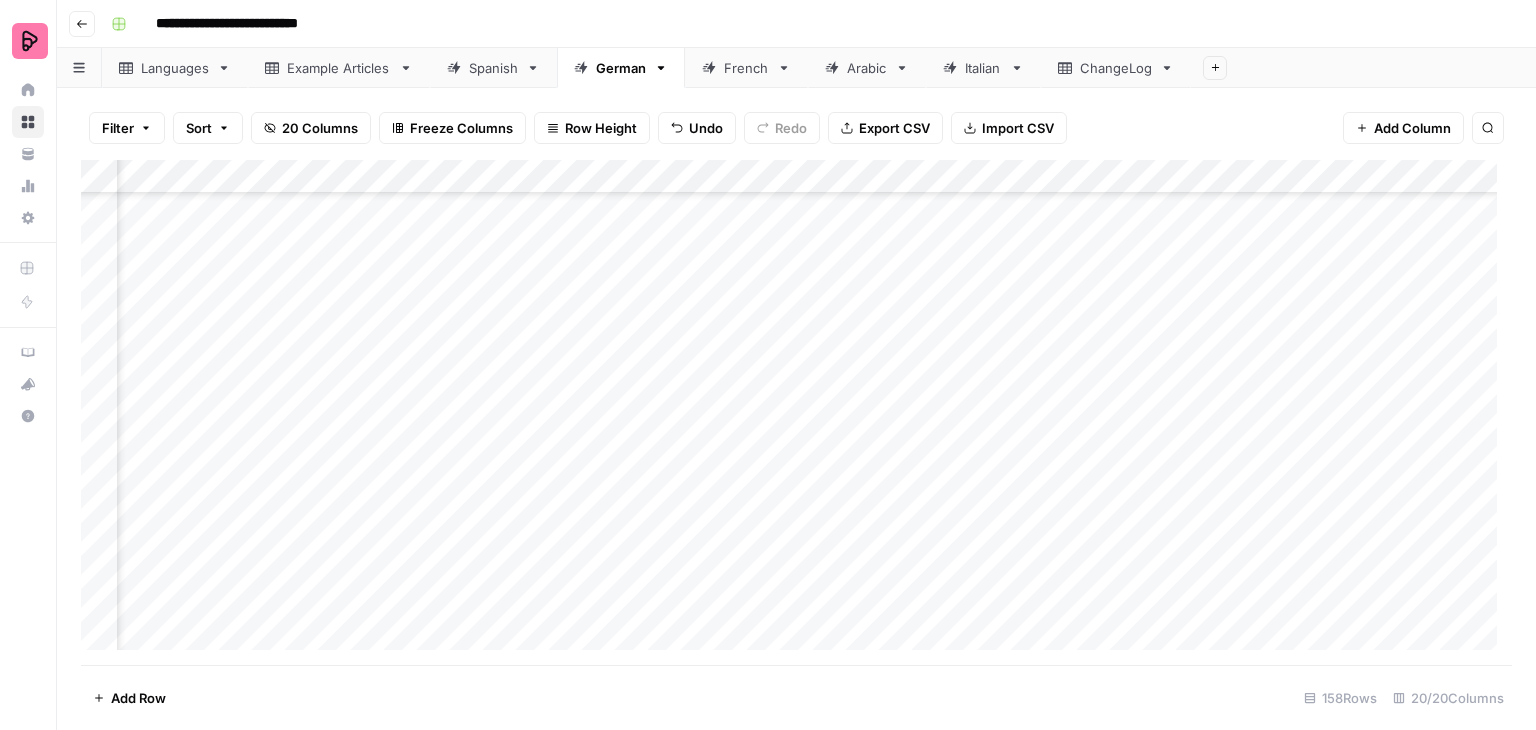 click on "Add Column" at bounding box center [796, 412] 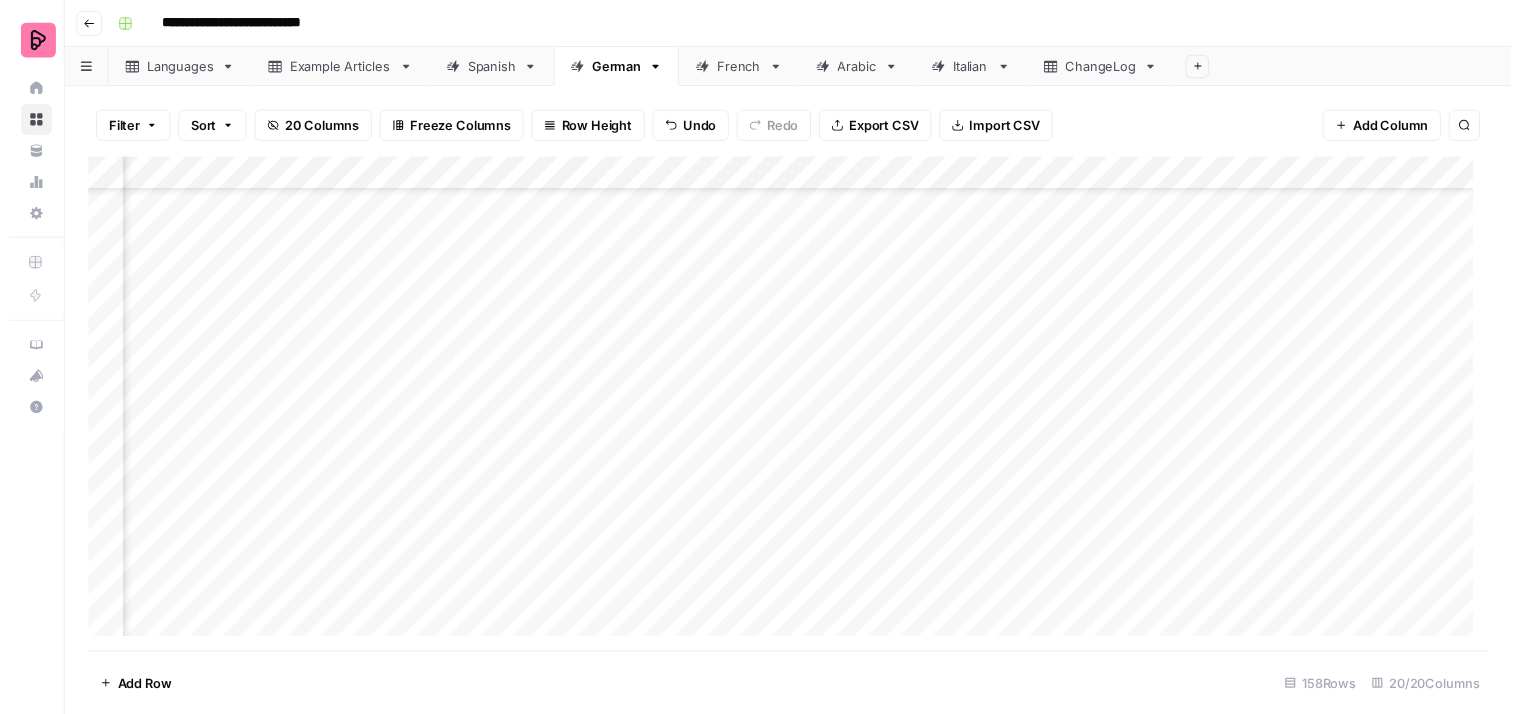 scroll, scrollTop: 4548, scrollLeft: 1234, axis: both 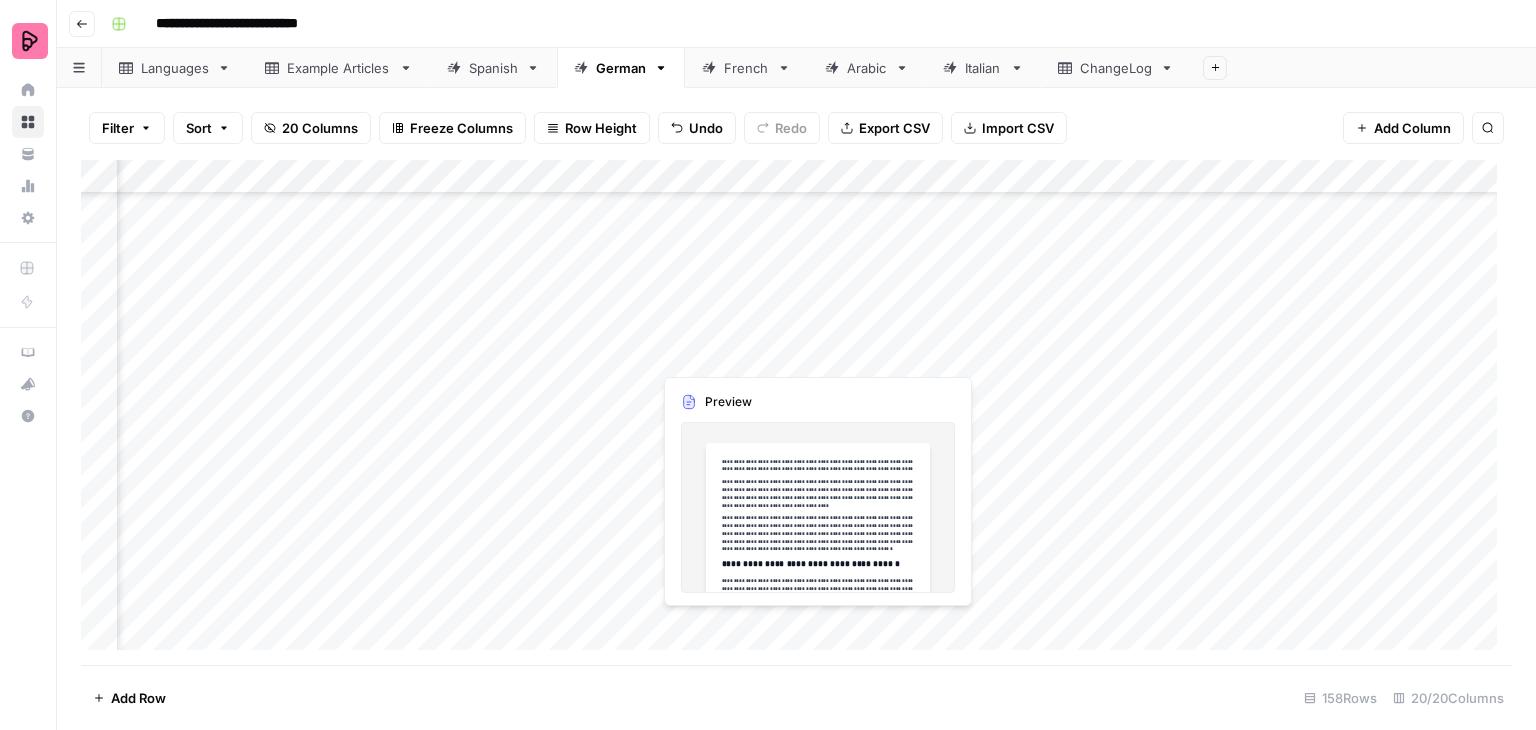 click on "Add Column" at bounding box center (796, 412) 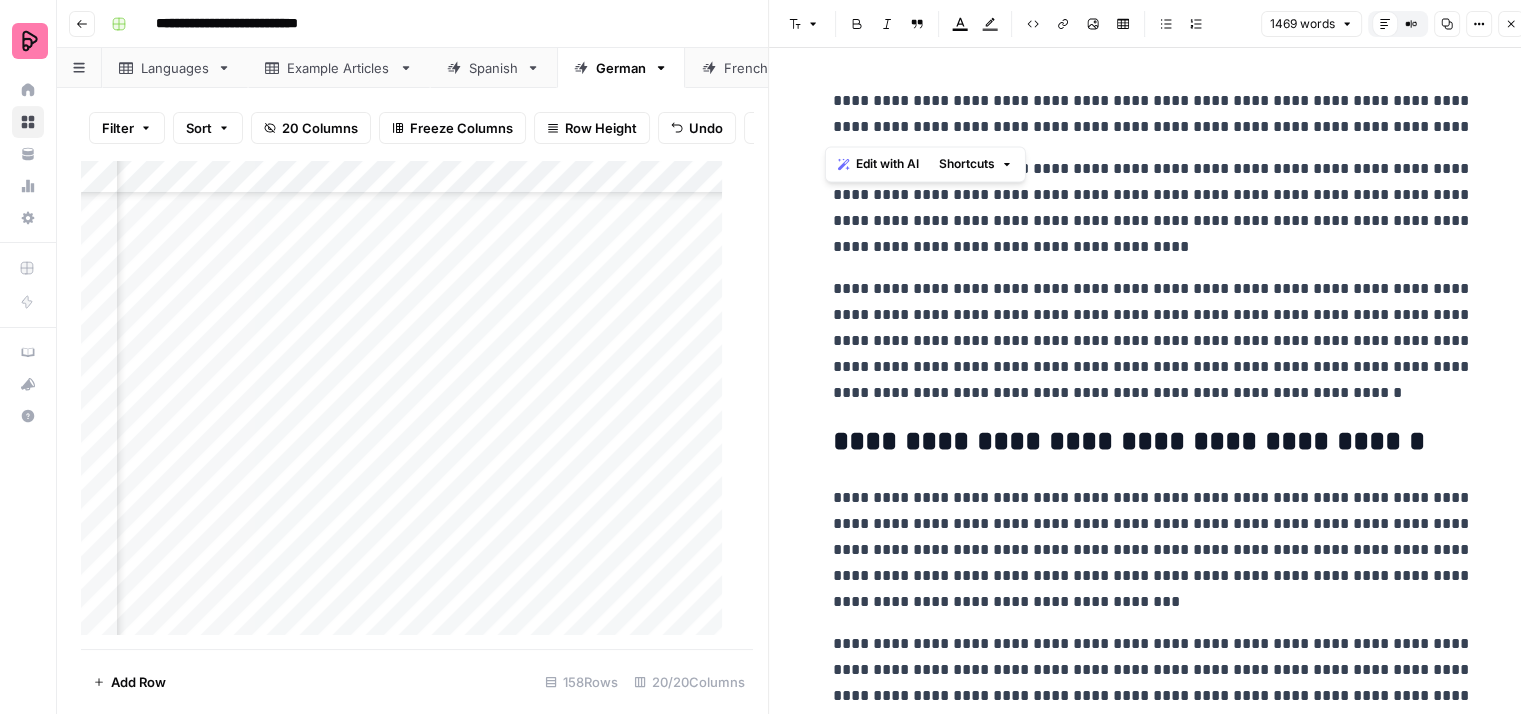 drag, startPoint x: 1441, startPoint y: 123, endPoint x: 807, endPoint y: 113, distance: 634.07886 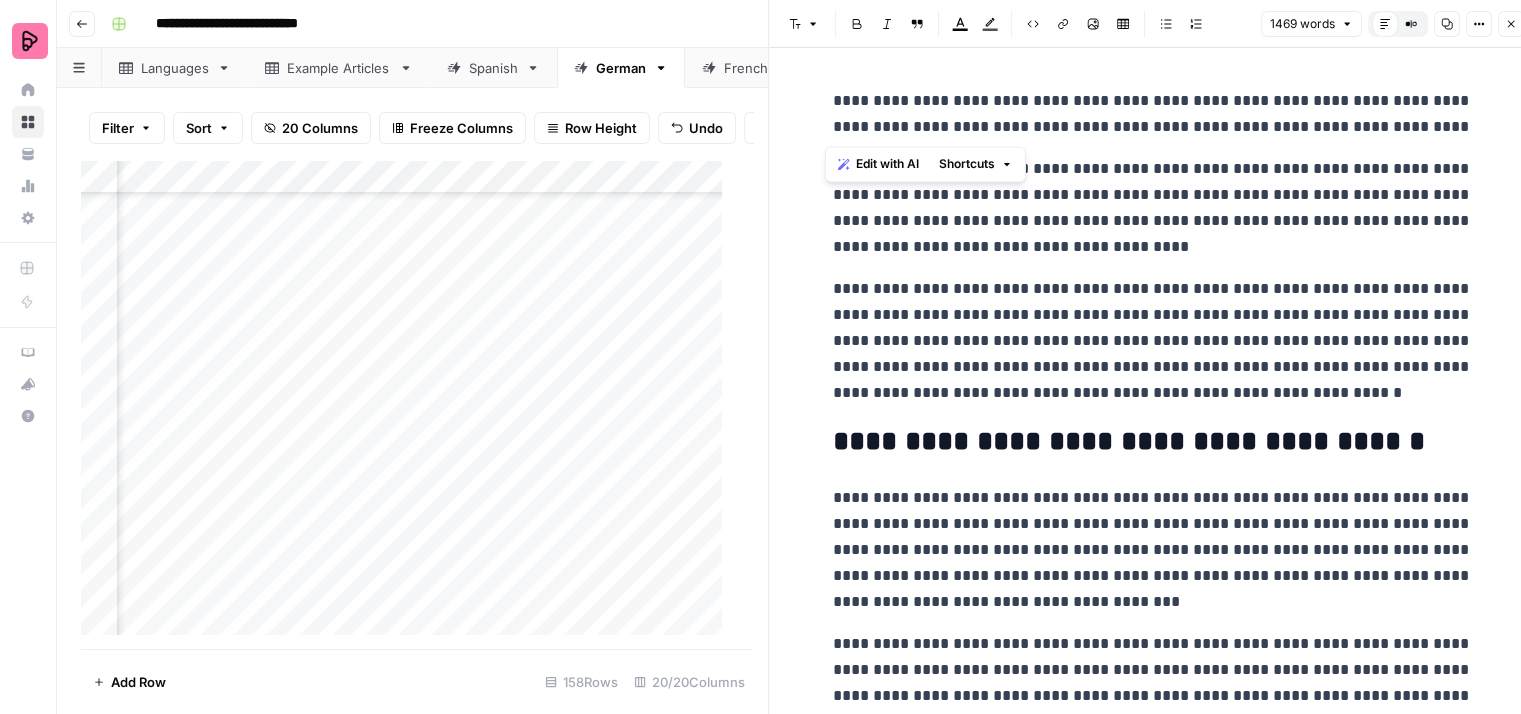 paste 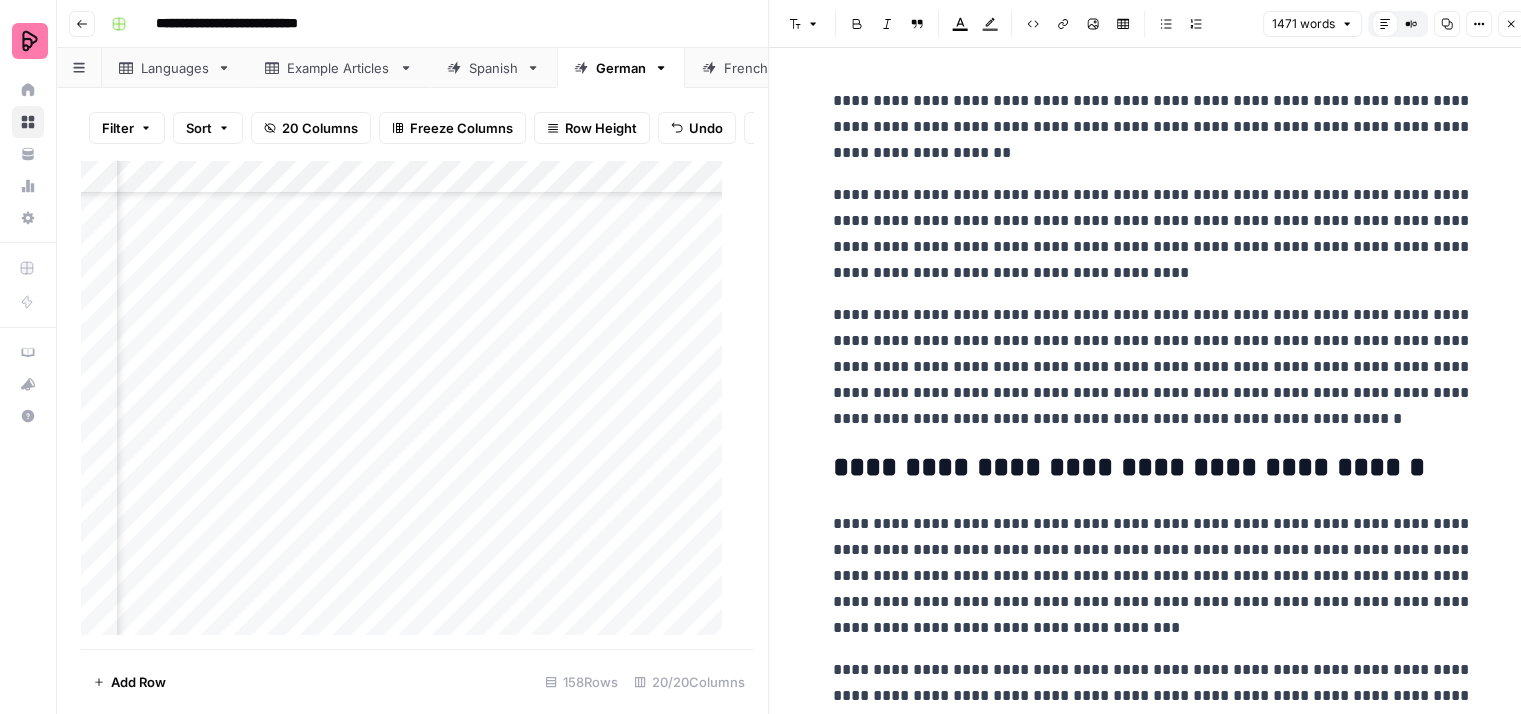 type 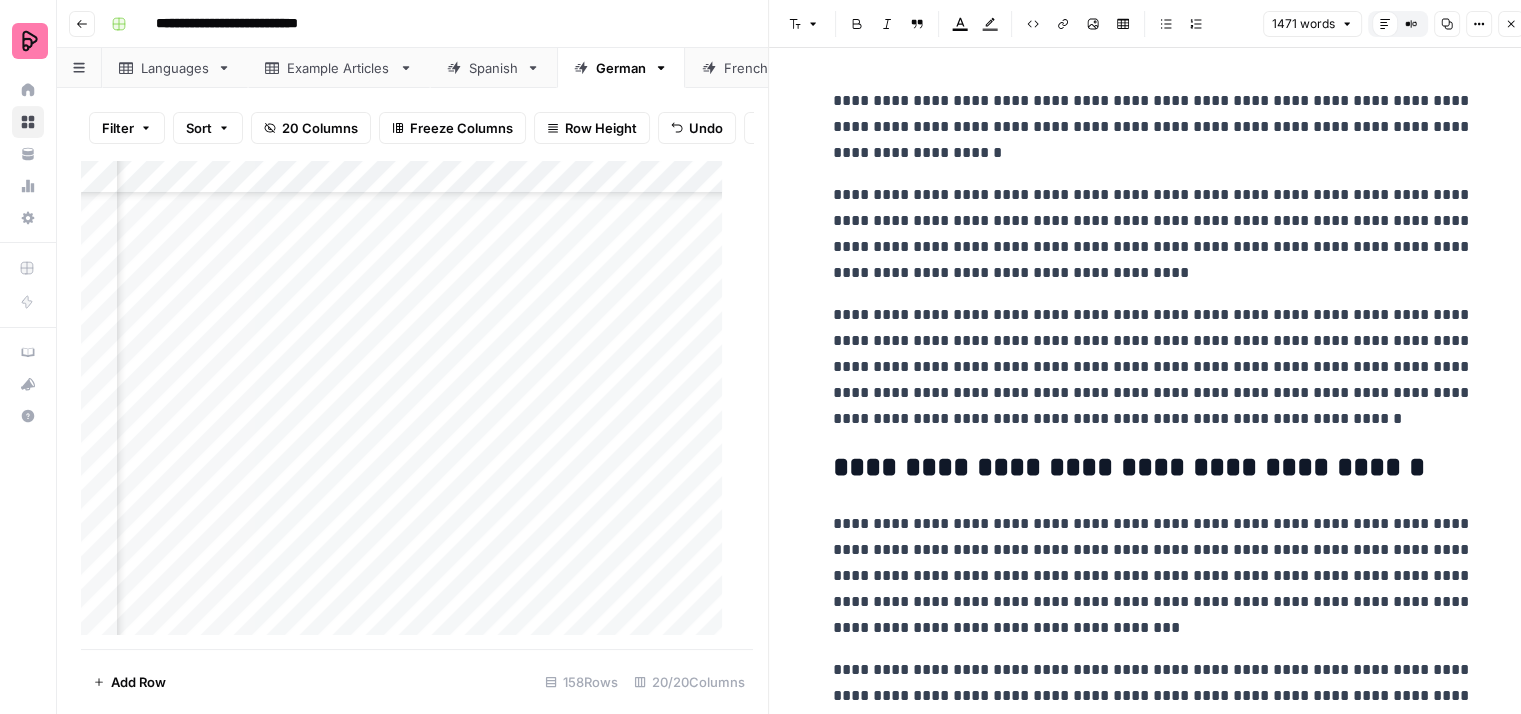 click on "**********" at bounding box center [1153, 234] 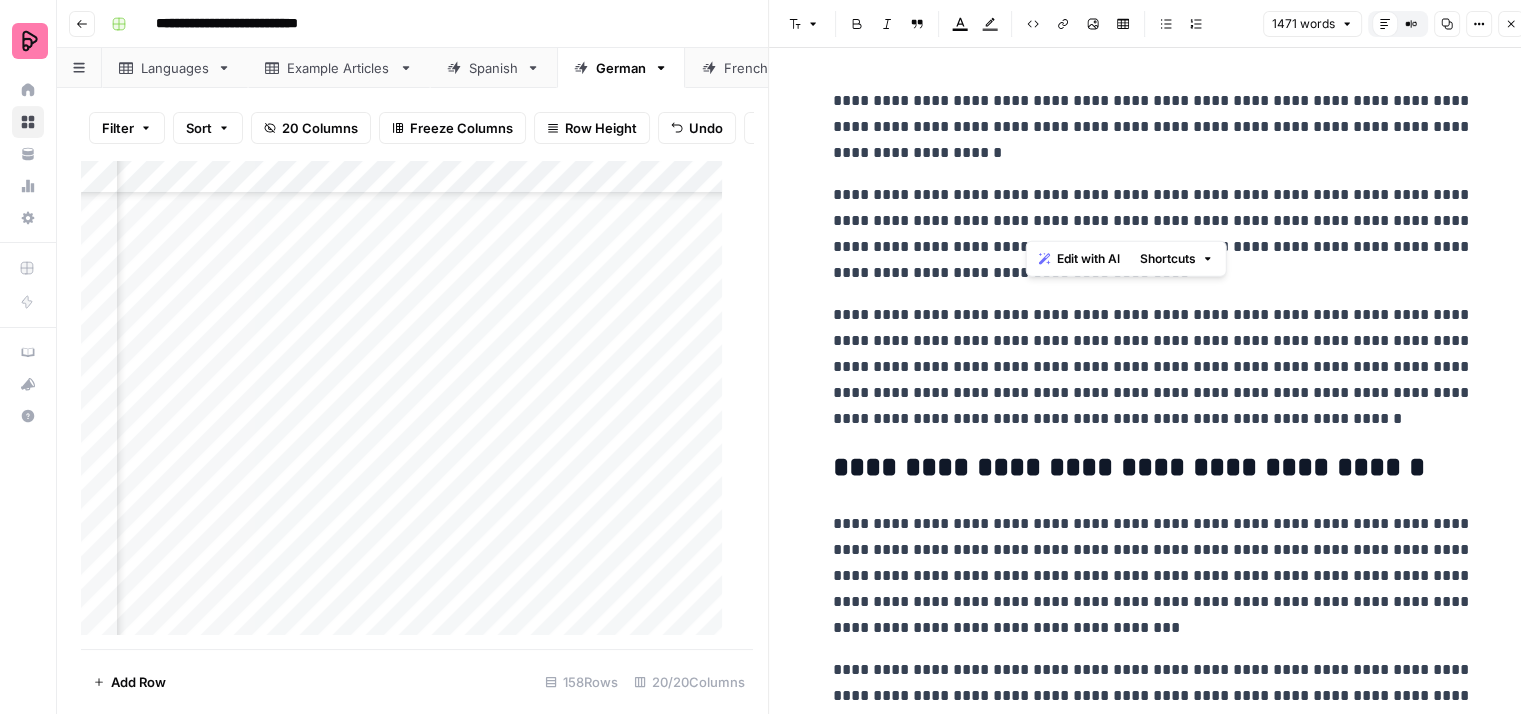 click on "[FIRST] [LAST] [FIRST] [LAST] [FIRST] [LAST] [FIRST] [LAST] [FIRST] [LAST] [FIRST] [LAST] [FIRST] [LAST] [FIRST] [LAST] [FIRST] [LAST] [FIRST] [LAST] [FIRST] [LAST] [FIRST] [LAST] [FIRST] [LAST] [FIRST] [LAST] [FIRST] [LAST] [FIRST] [LAST]" at bounding box center (1153, 3179) 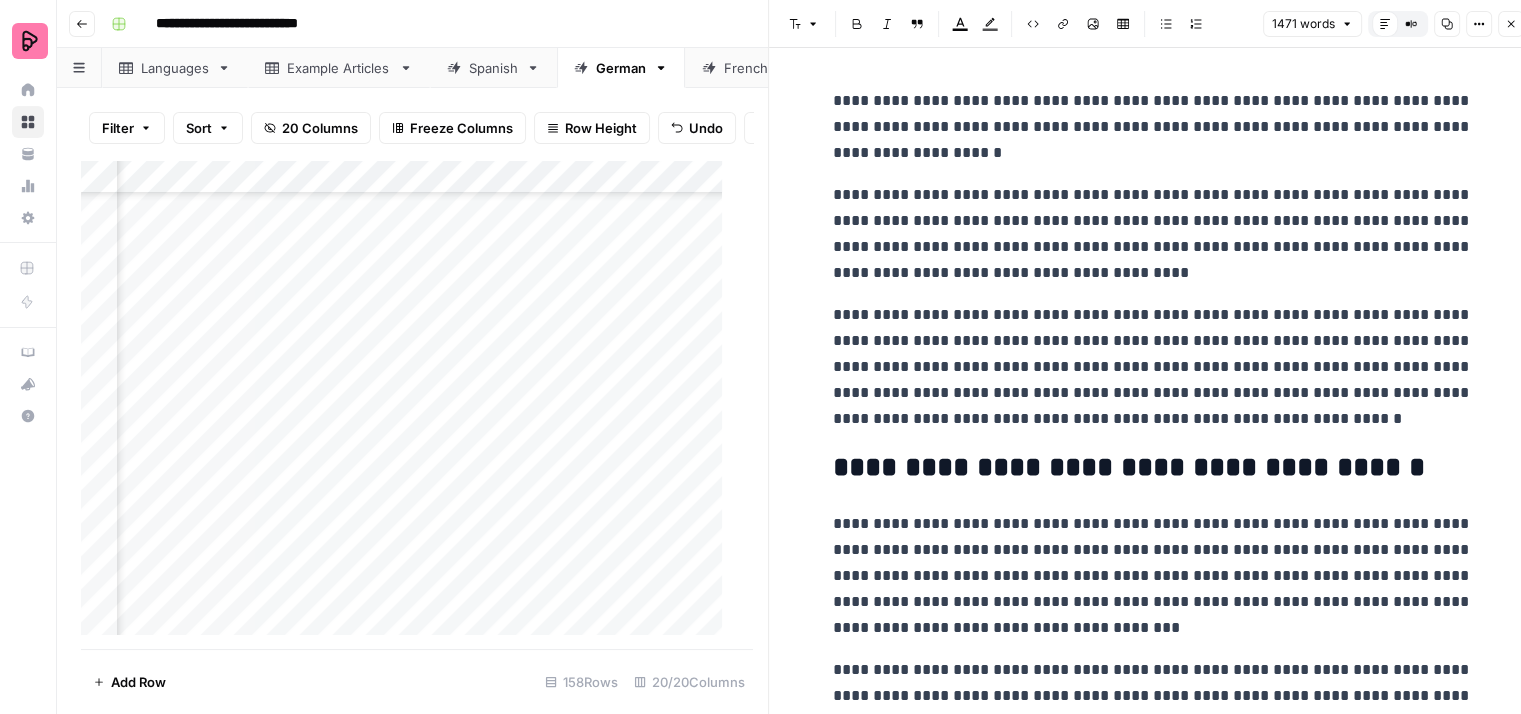click on "**********" at bounding box center [1153, 234] 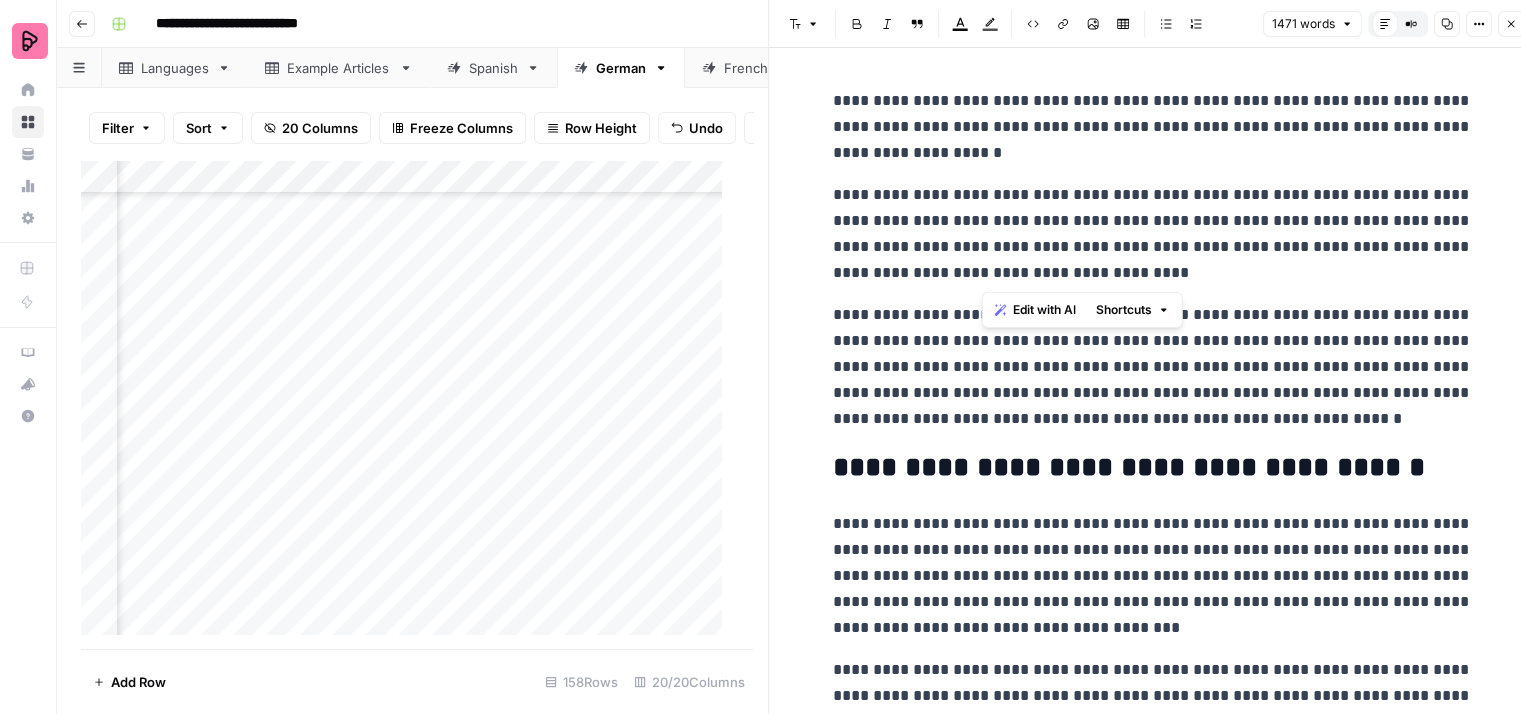 drag, startPoint x: 1099, startPoint y: 277, endPoint x: 984, endPoint y: 220, distance: 128.35107 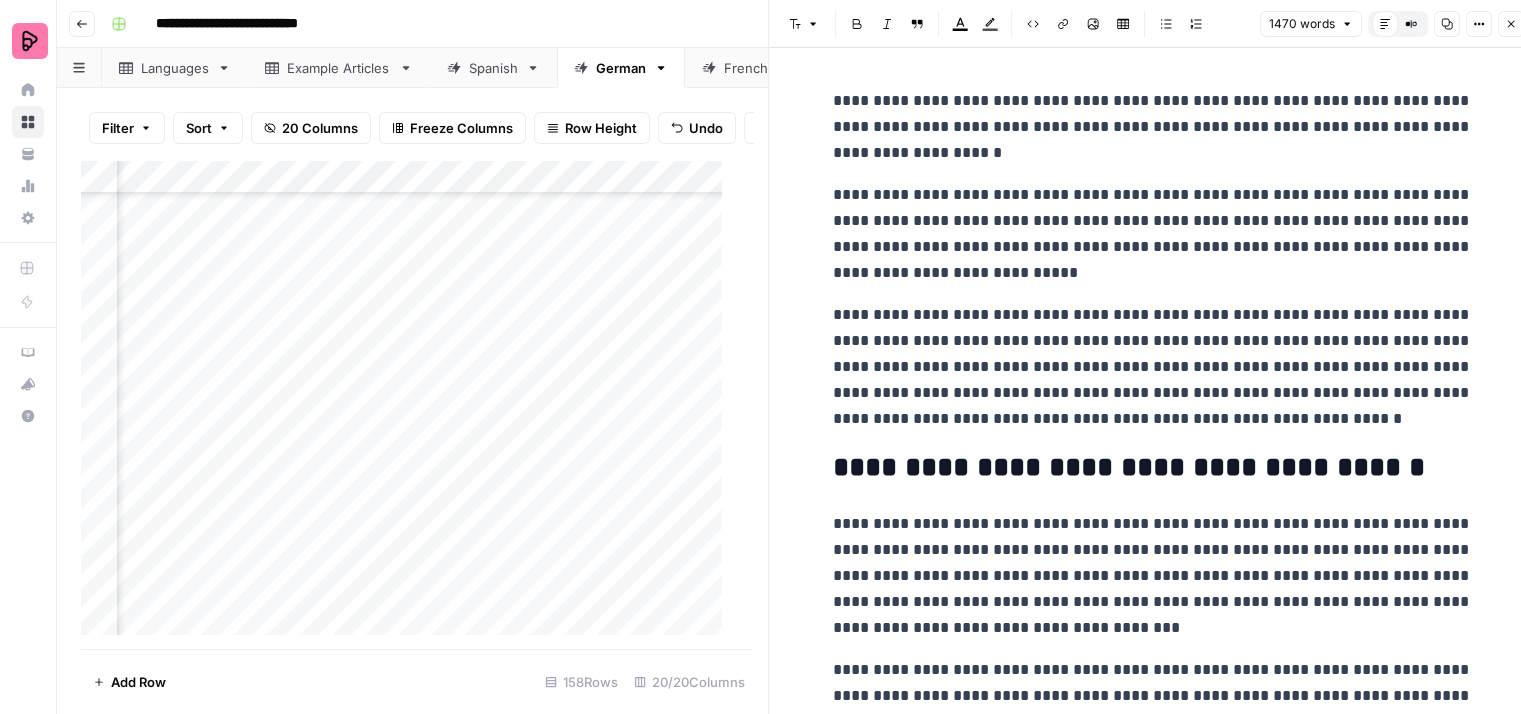 click on "**********" at bounding box center [1153, 367] 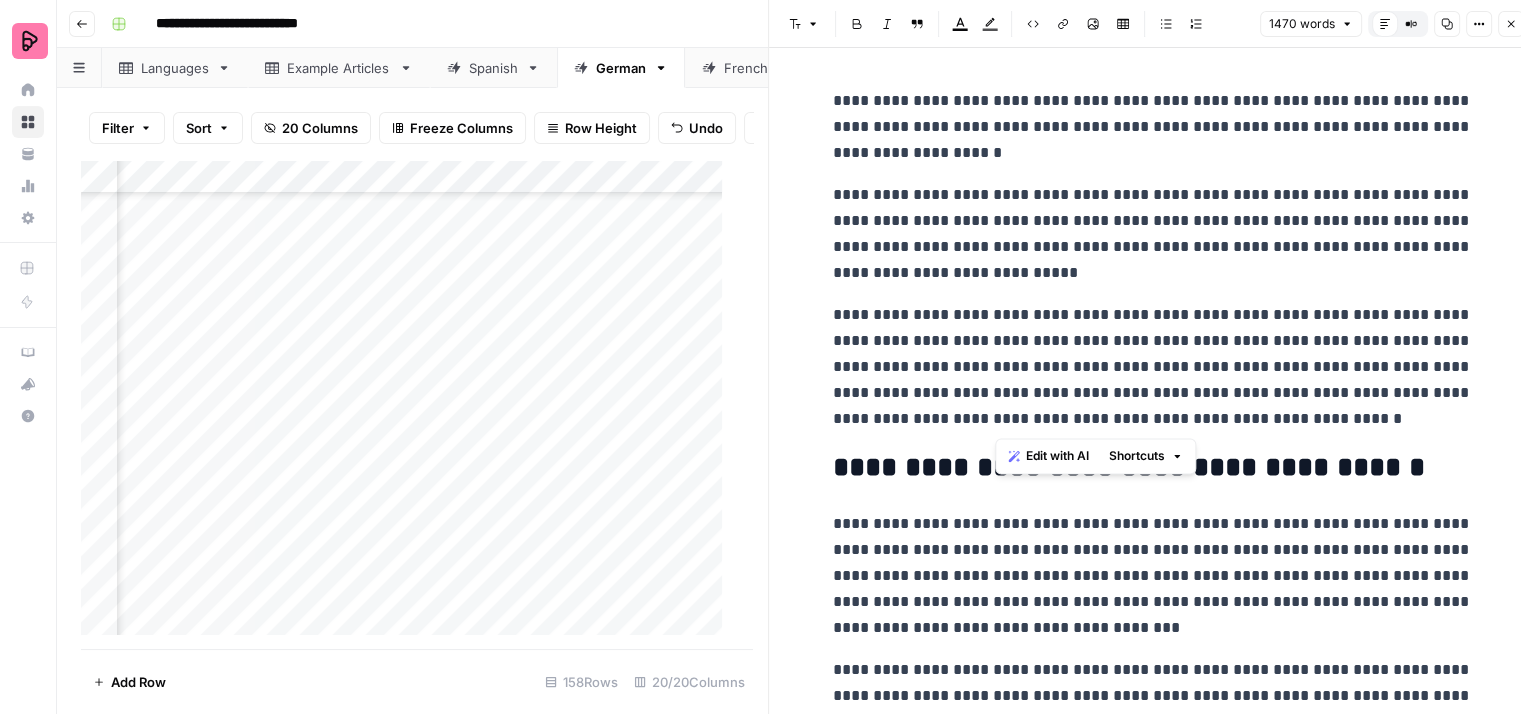 drag, startPoint x: 1372, startPoint y: 421, endPoint x: 997, endPoint y: 366, distance: 379.01187 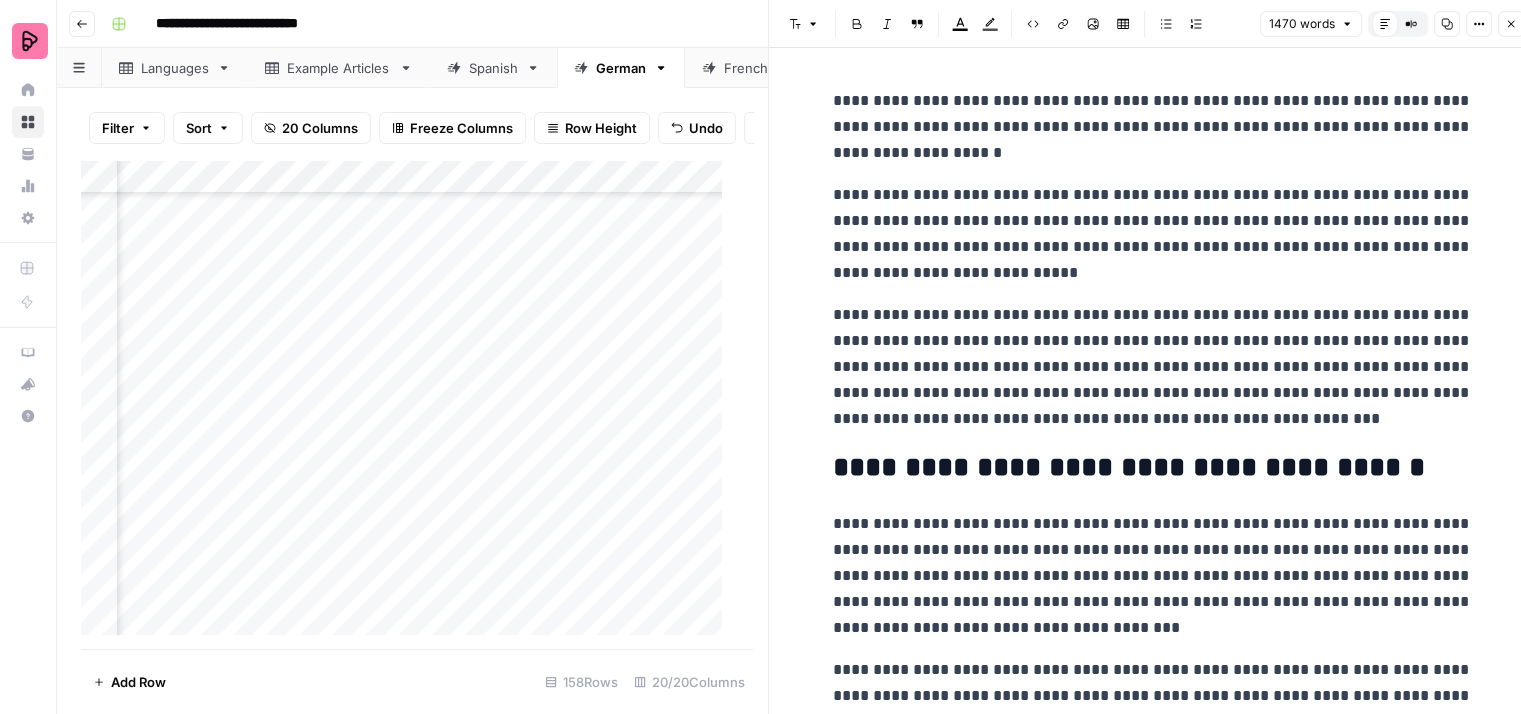 click on "**********" at bounding box center [1153, 367] 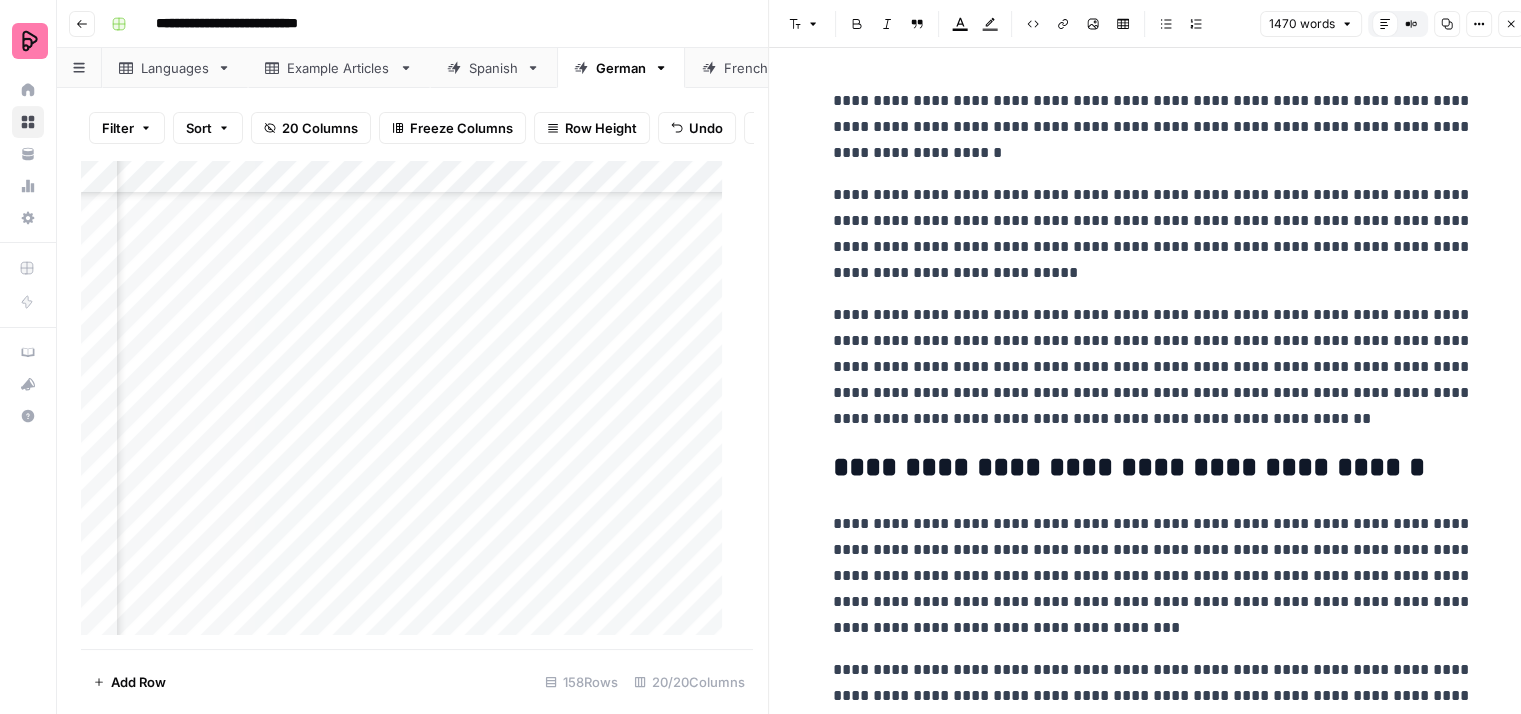 click on "**********" at bounding box center [1153, 367] 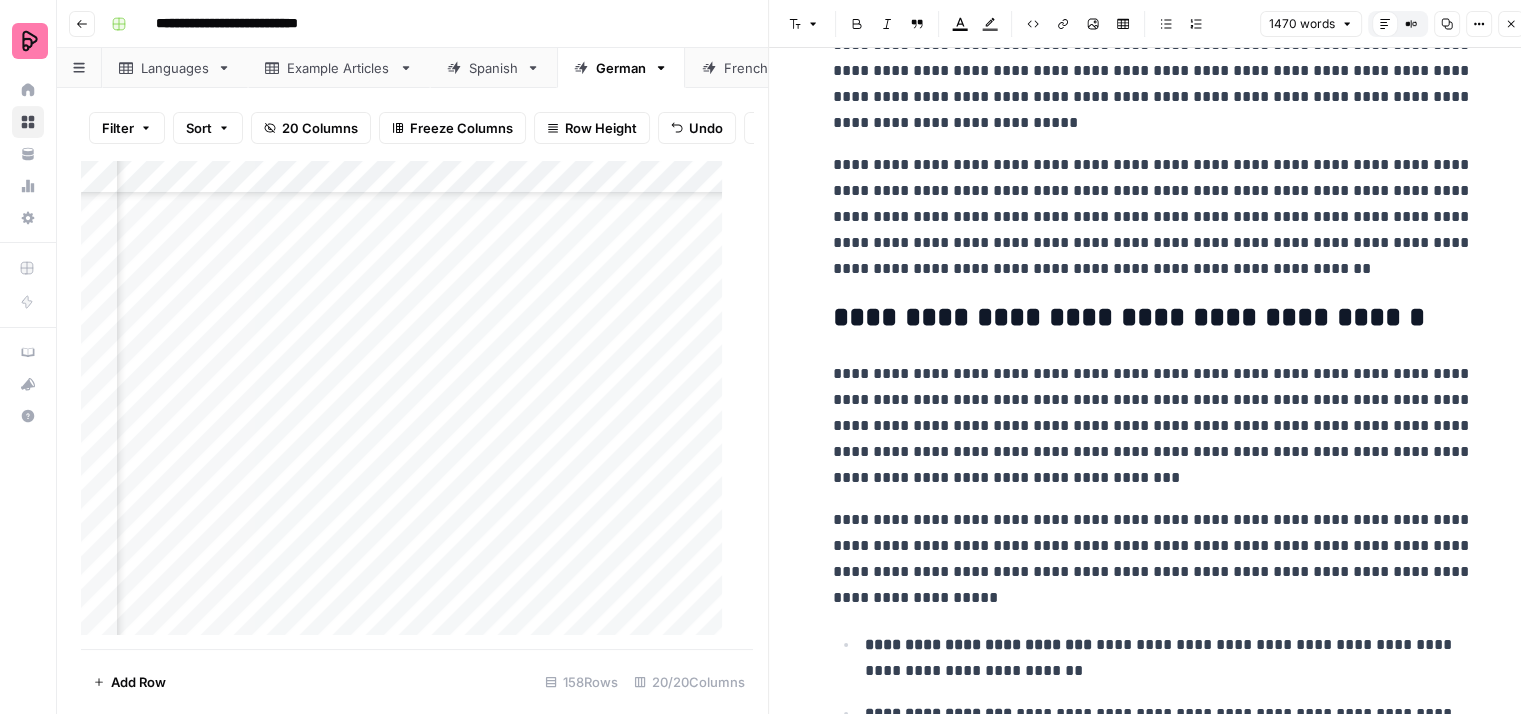 scroll, scrollTop: 200, scrollLeft: 0, axis: vertical 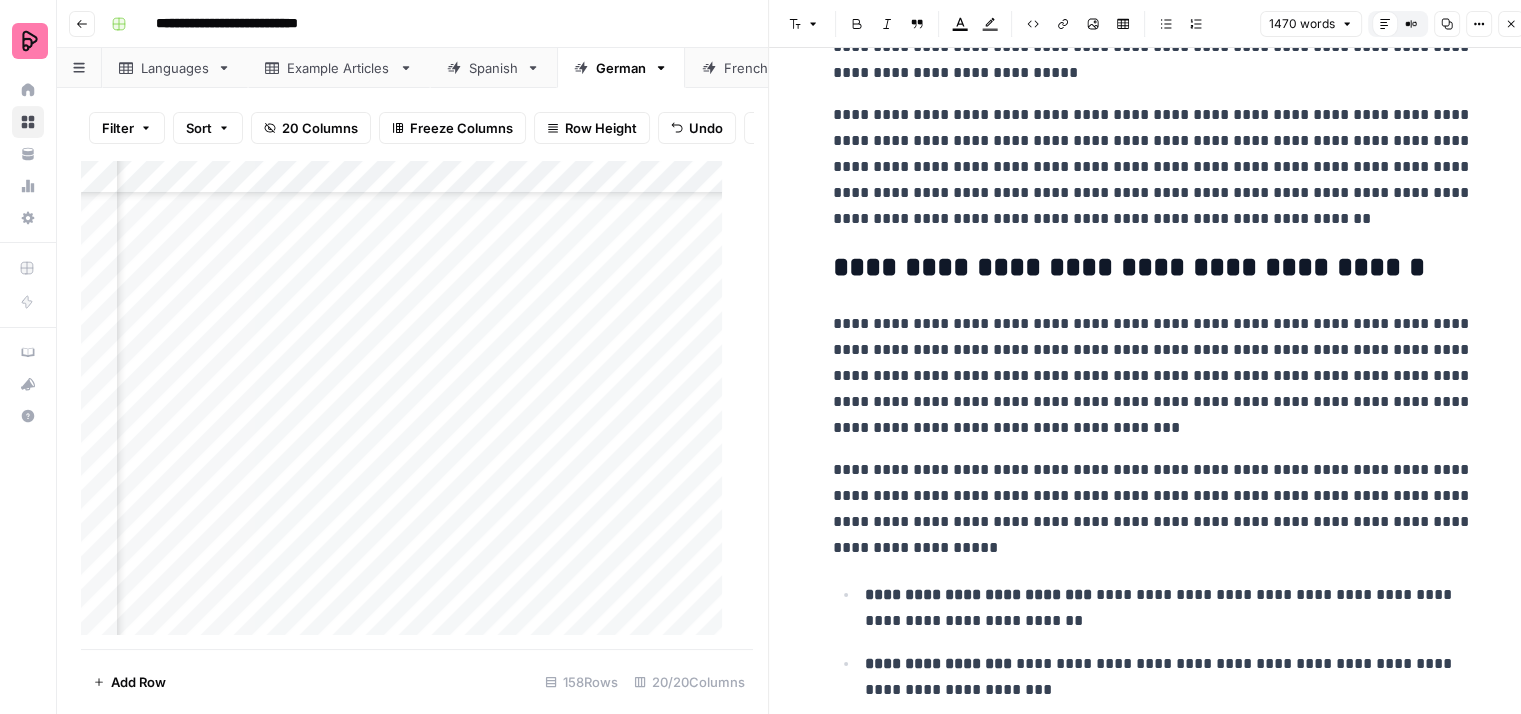 click on "**********" at bounding box center [1153, 2979] 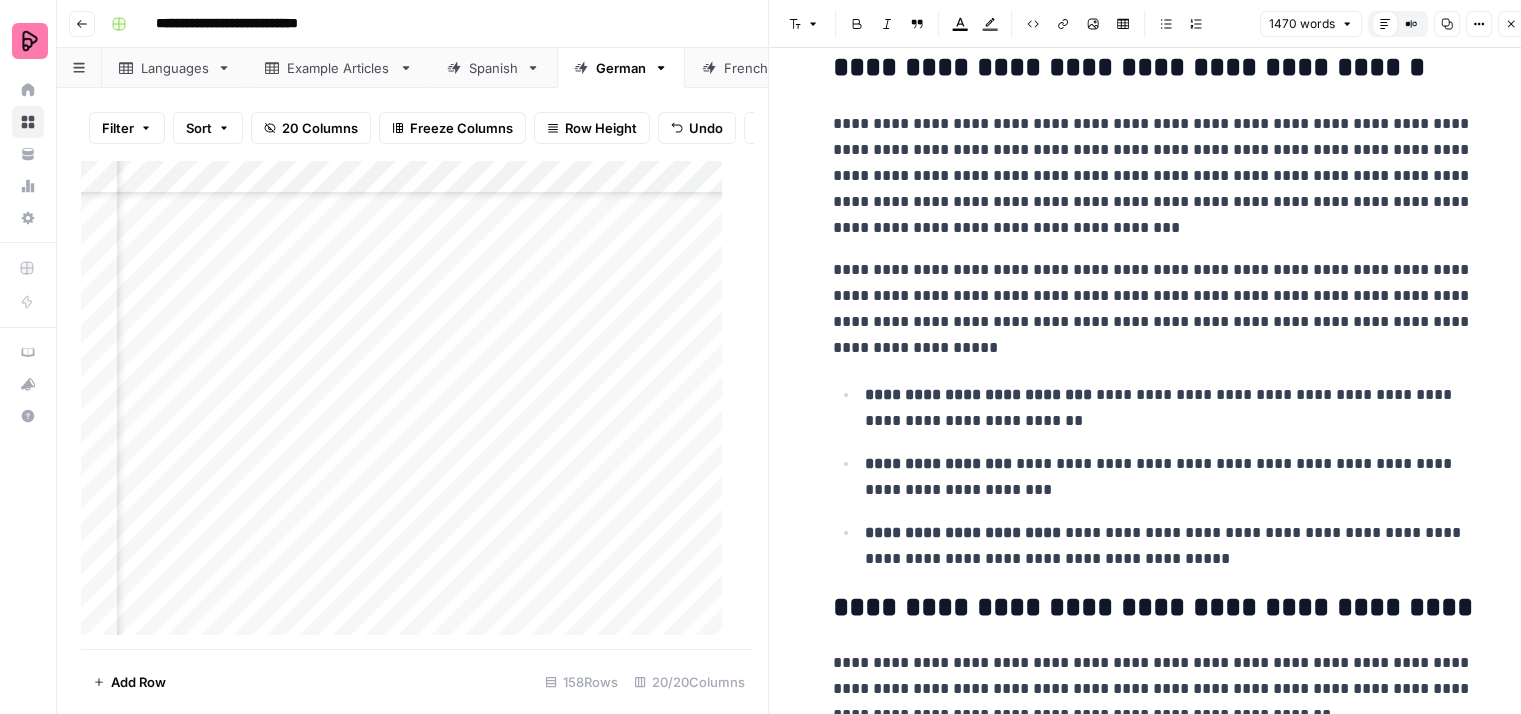 scroll, scrollTop: 600, scrollLeft: 0, axis: vertical 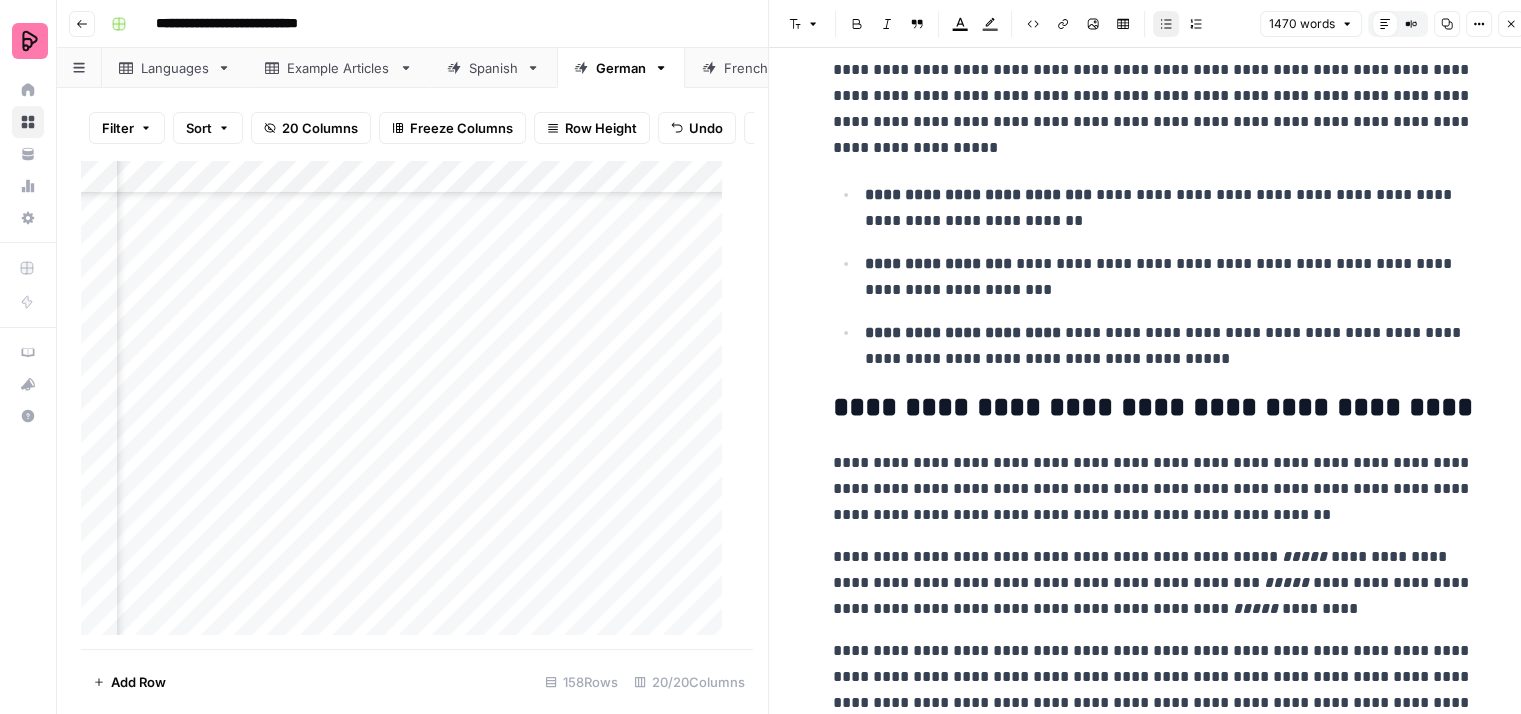 click on "[FIRST] [LAST]" at bounding box center [1169, 208] 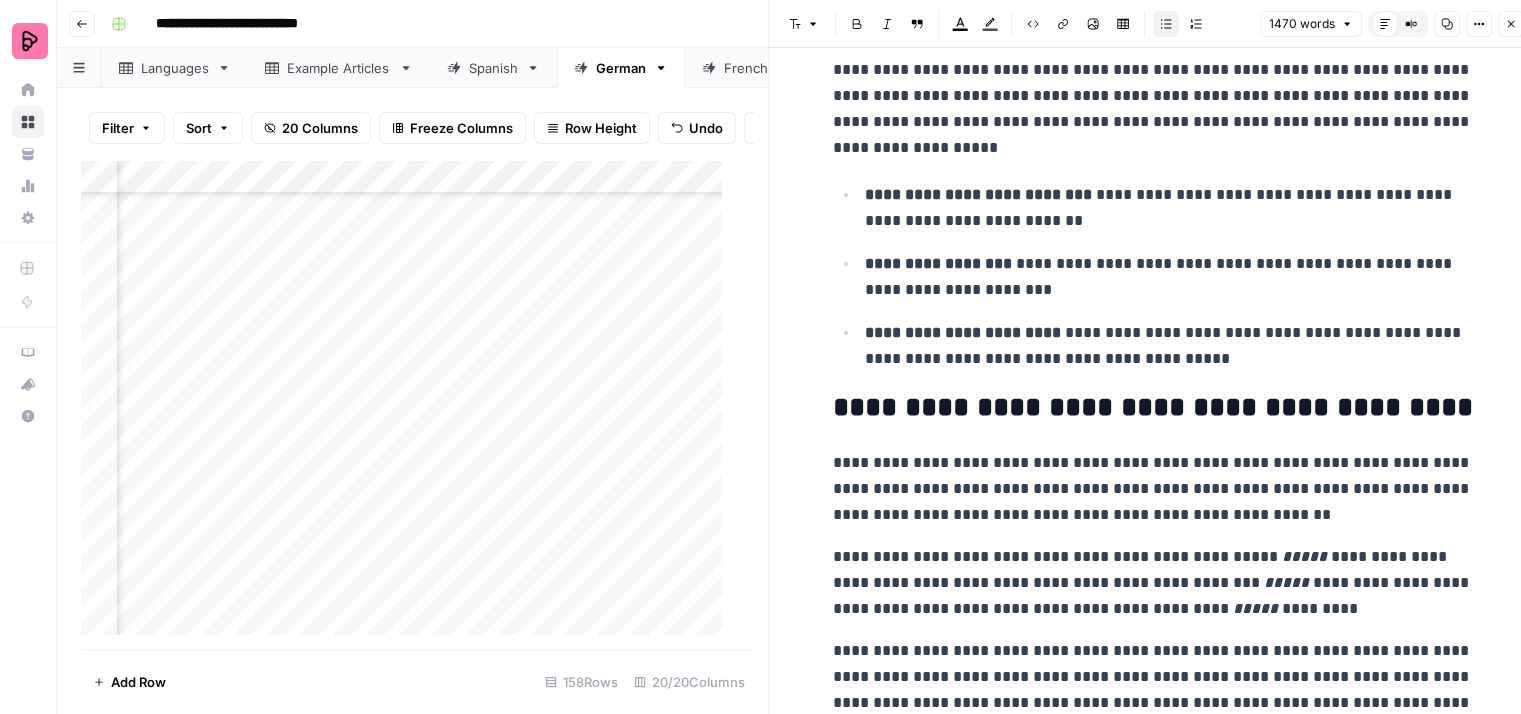 click on "**********" at bounding box center [1169, 277] 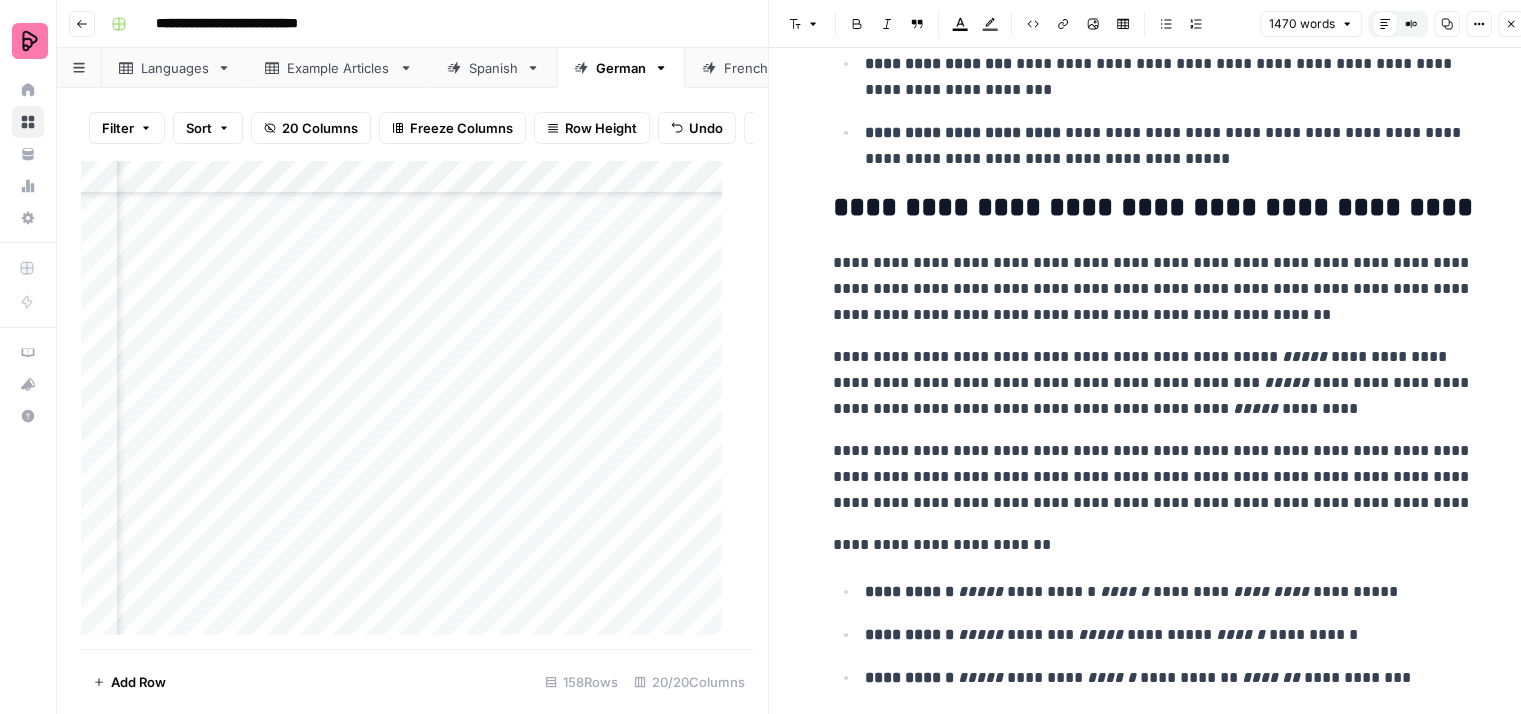 click on "**********" at bounding box center [1153, 2379] 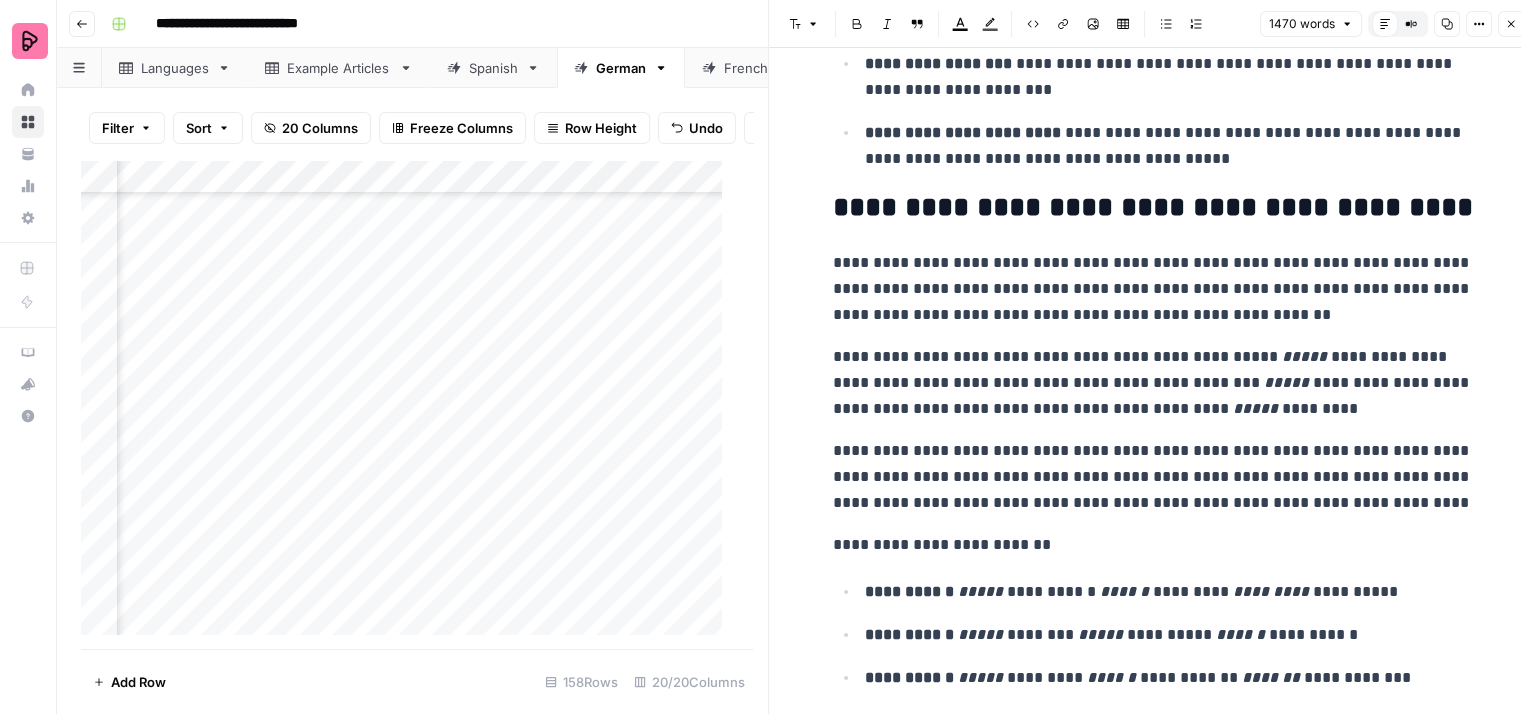 click on "**********" at bounding box center (1153, 289) 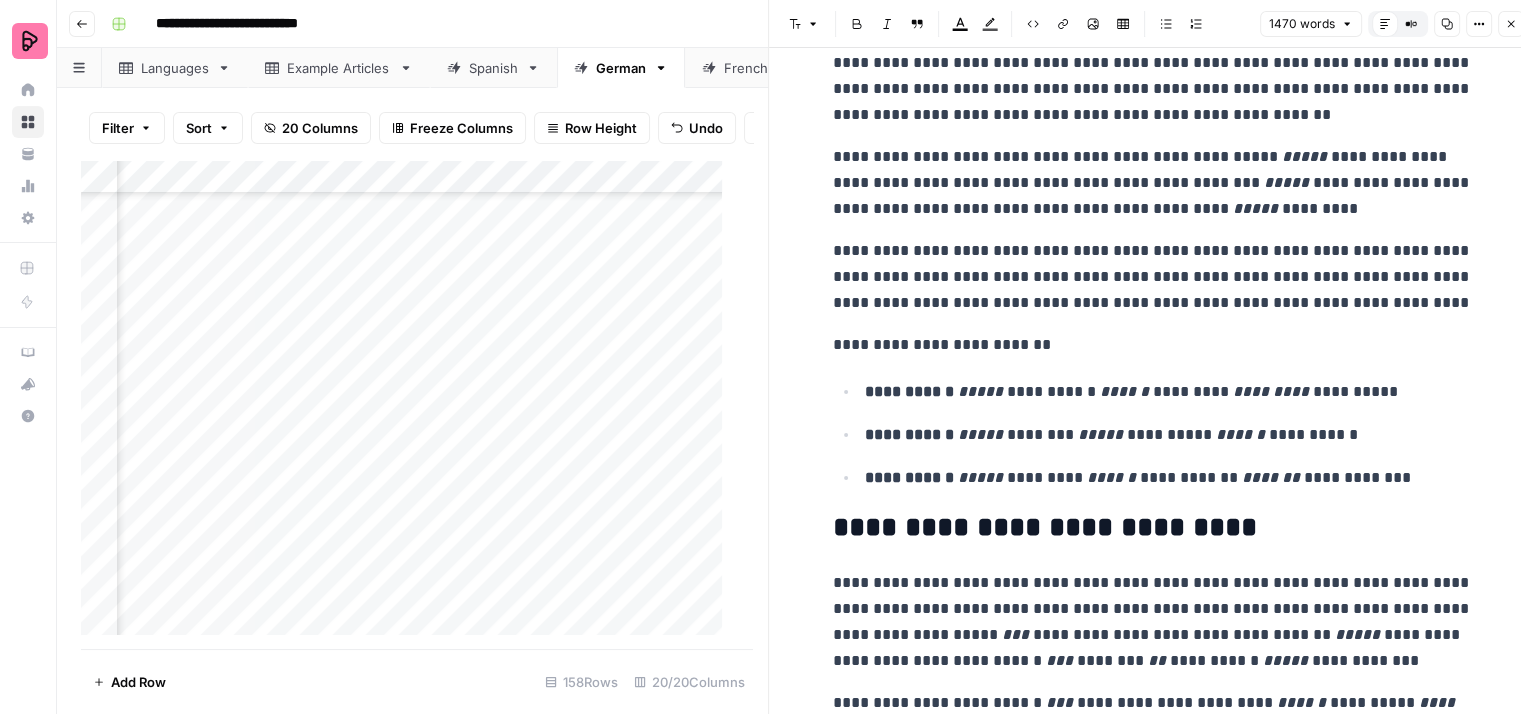 click on "**********" at bounding box center [1153, 277] 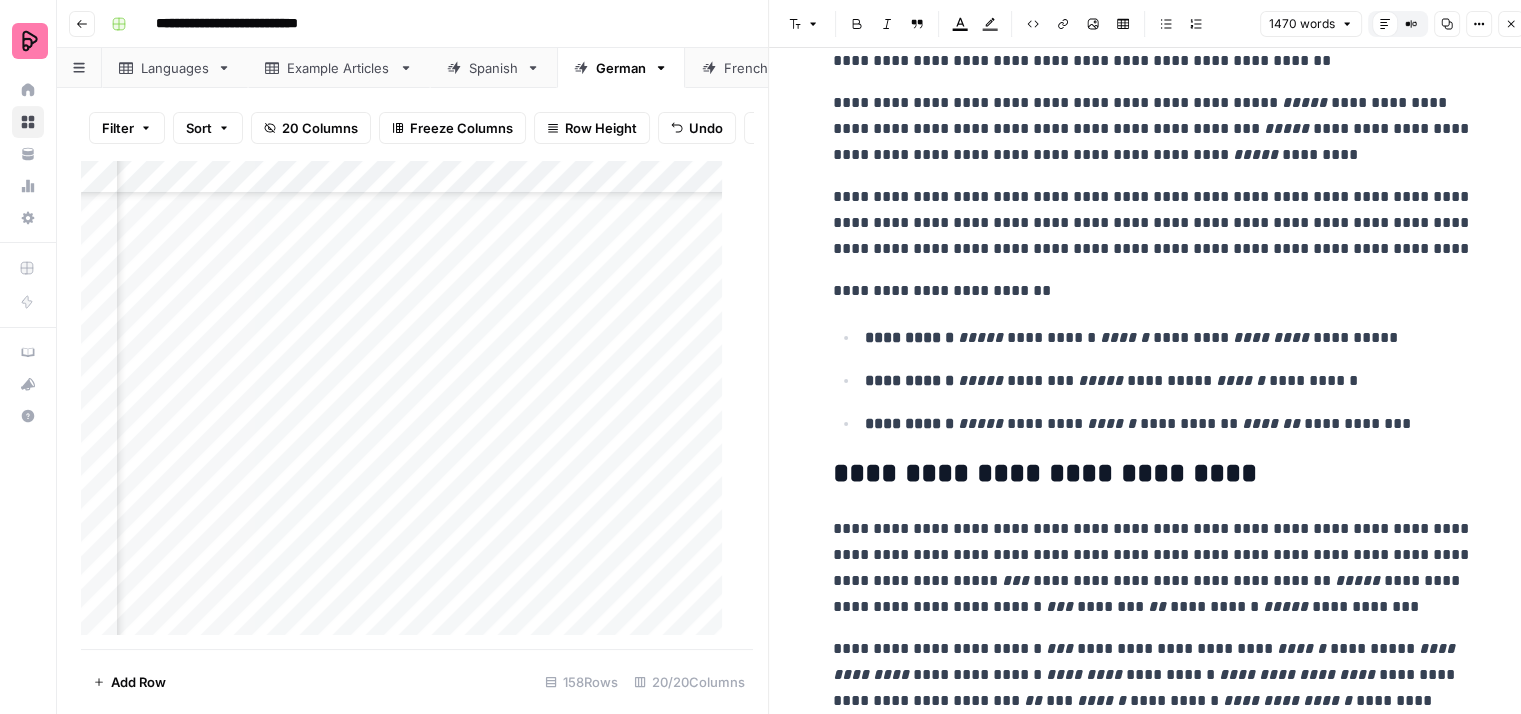 scroll, scrollTop: 1100, scrollLeft: 0, axis: vertical 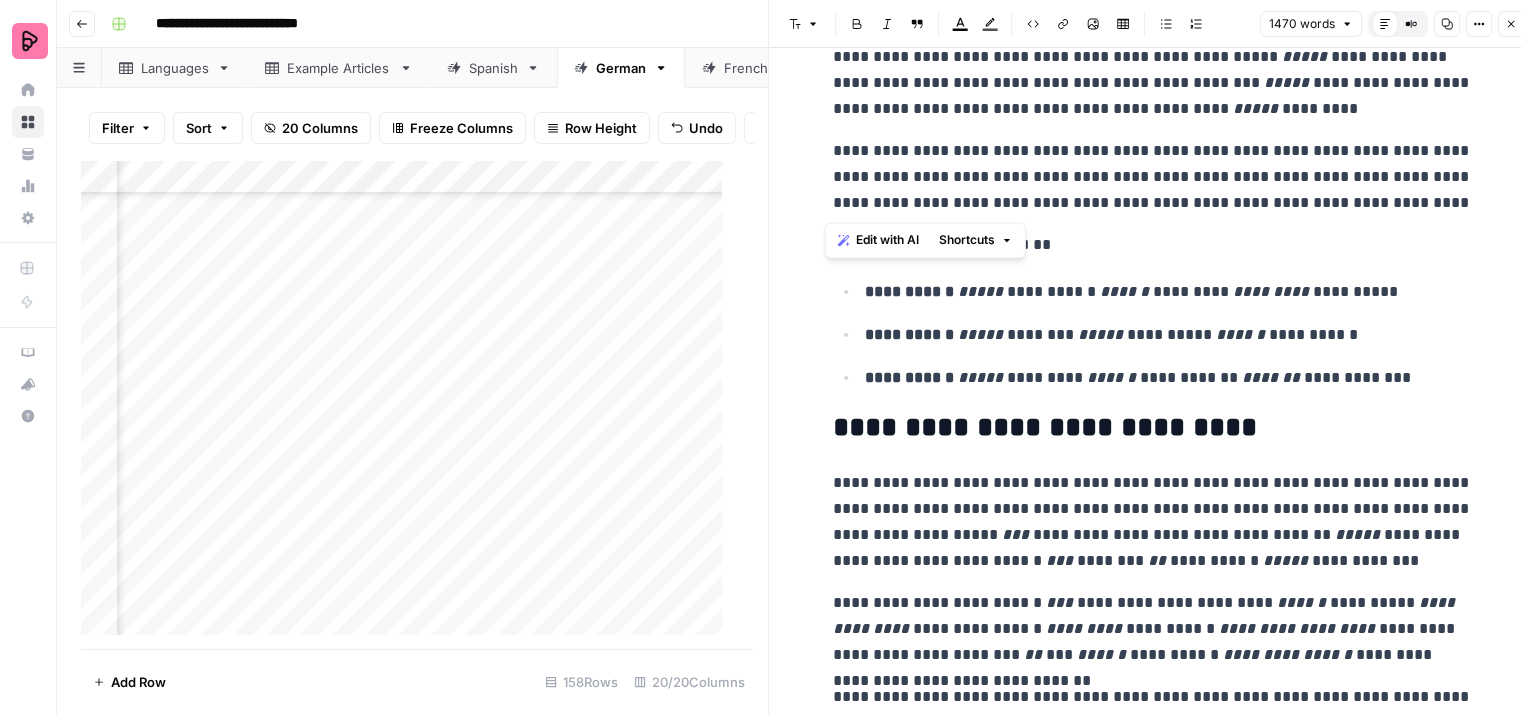 drag, startPoint x: 1392, startPoint y: 197, endPoint x: 814, endPoint y: 160, distance: 579.18304 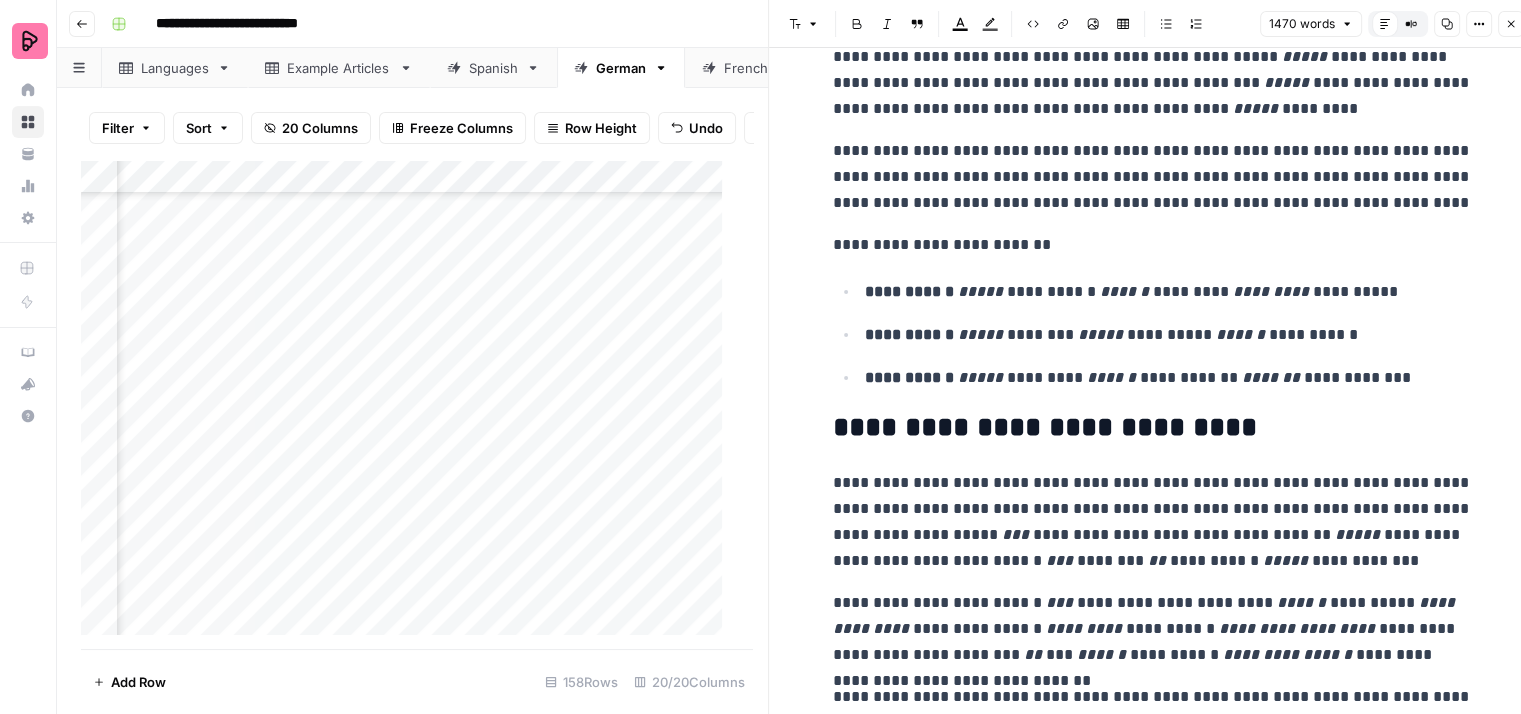 click on "**********" at bounding box center [1153, 177] 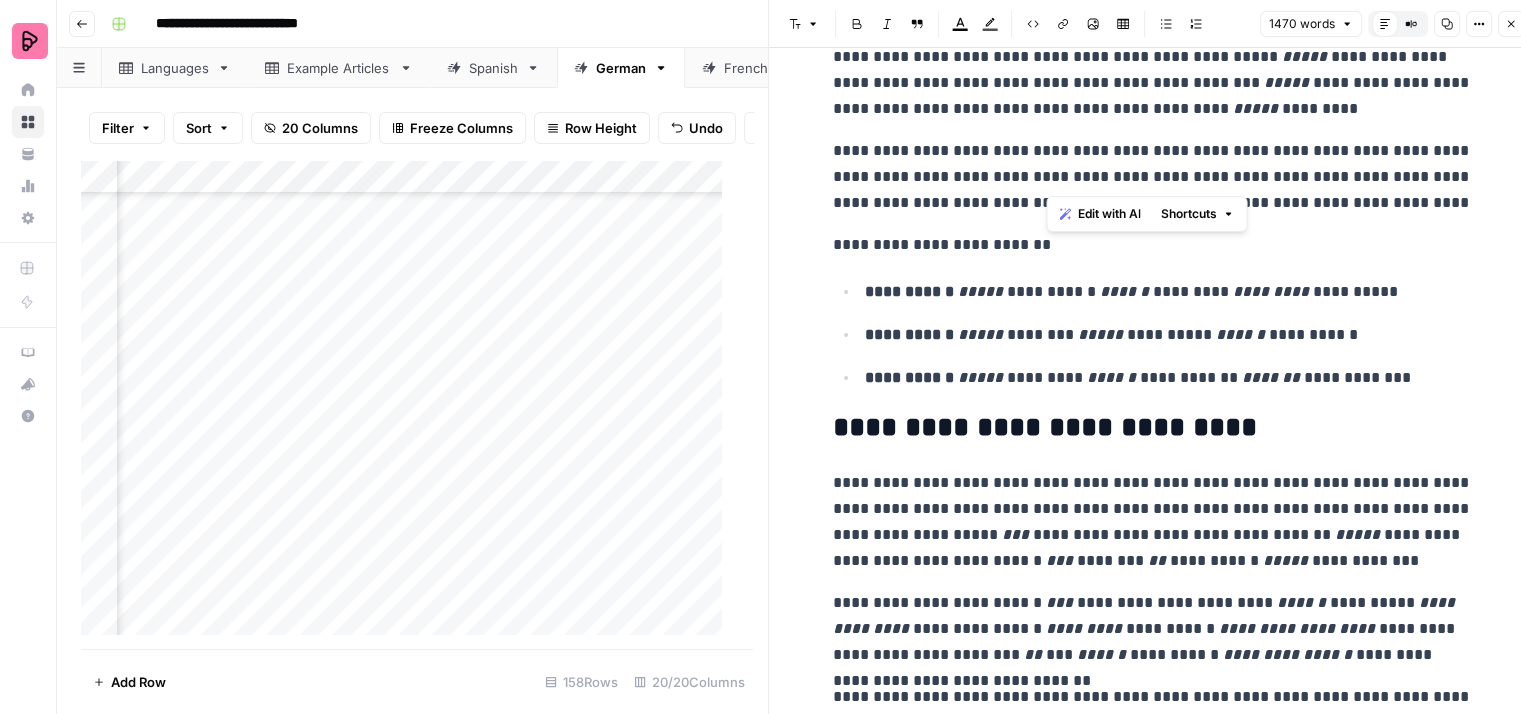 click on "**********" at bounding box center (1153, 177) 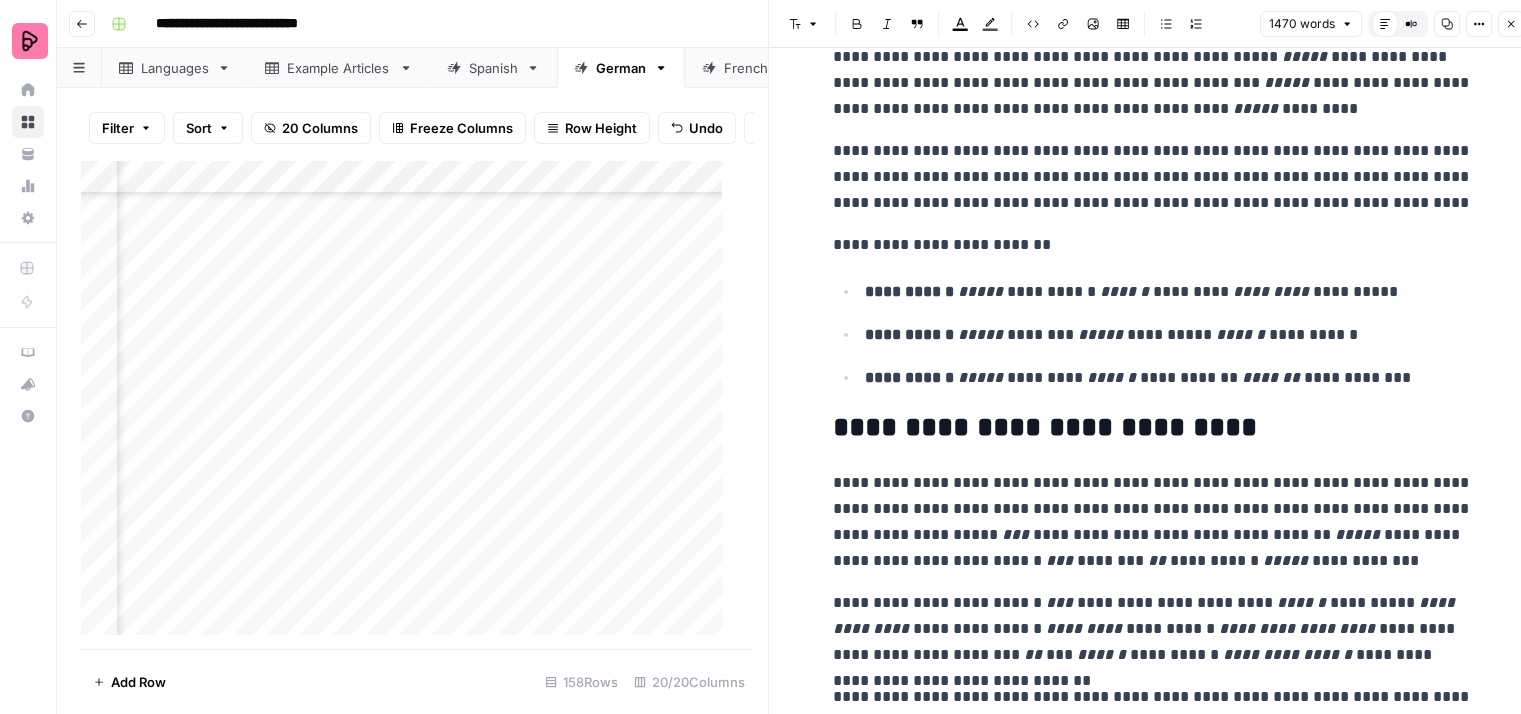 click on "**********" at bounding box center [1153, 177] 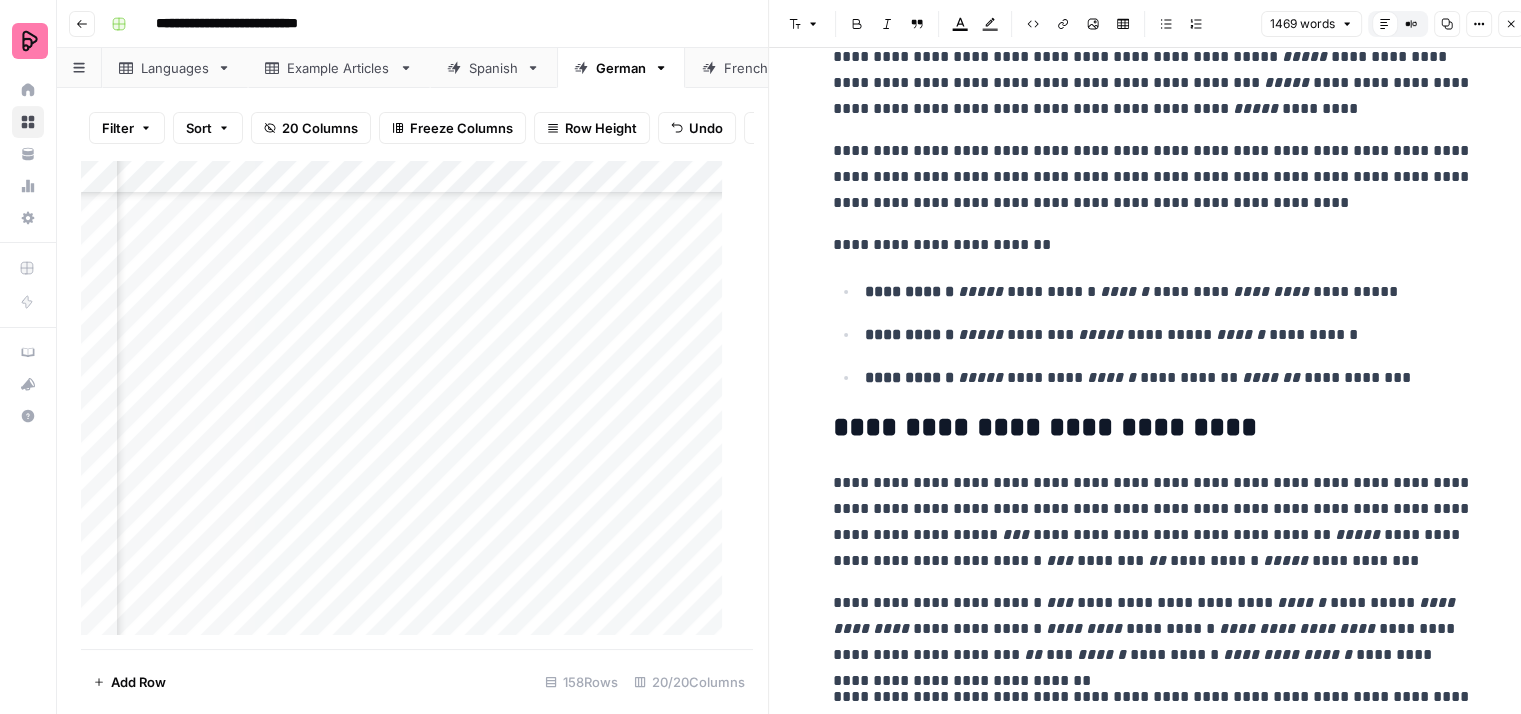 click on "**********" at bounding box center [1153, 177] 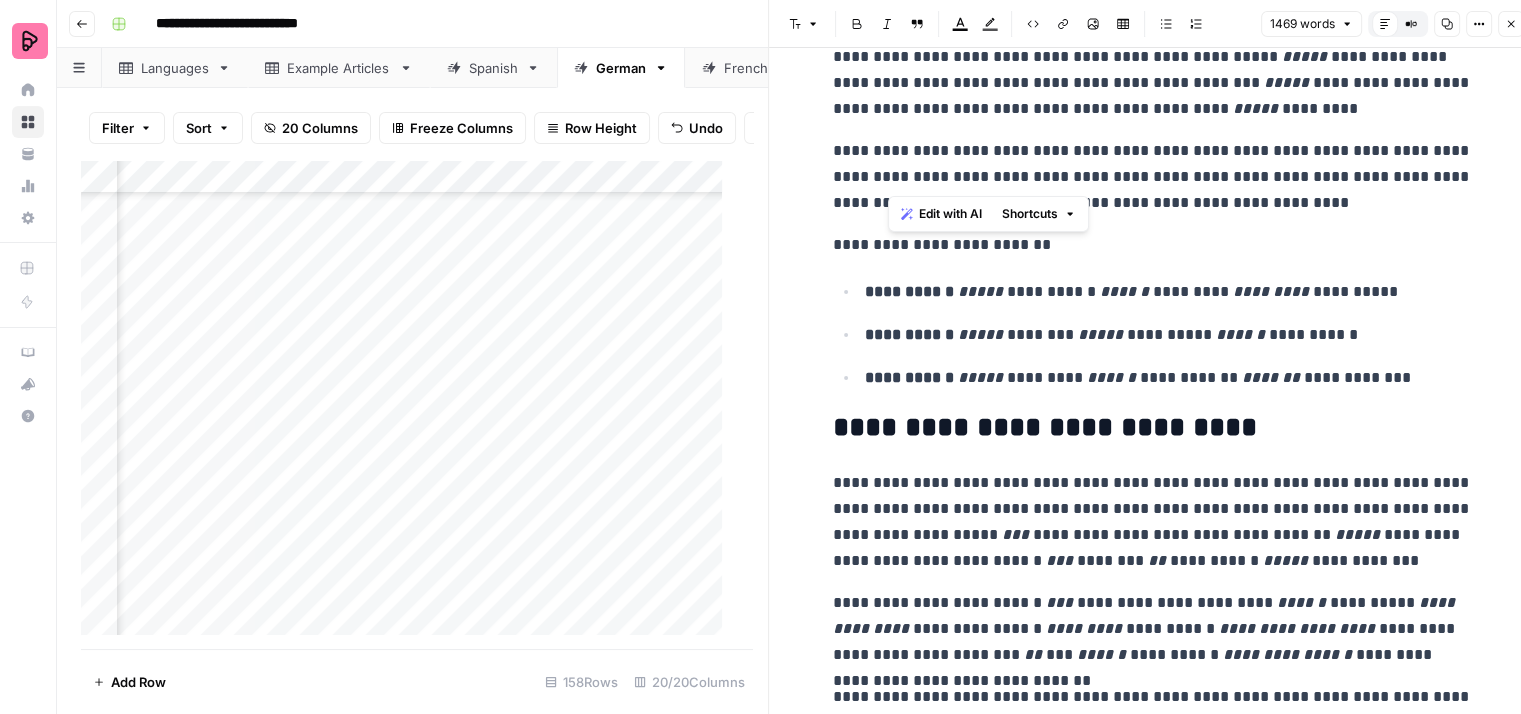drag, startPoint x: 890, startPoint y: 177, endPoint x: 1179, endPoint y: 169, distance: 289.11072 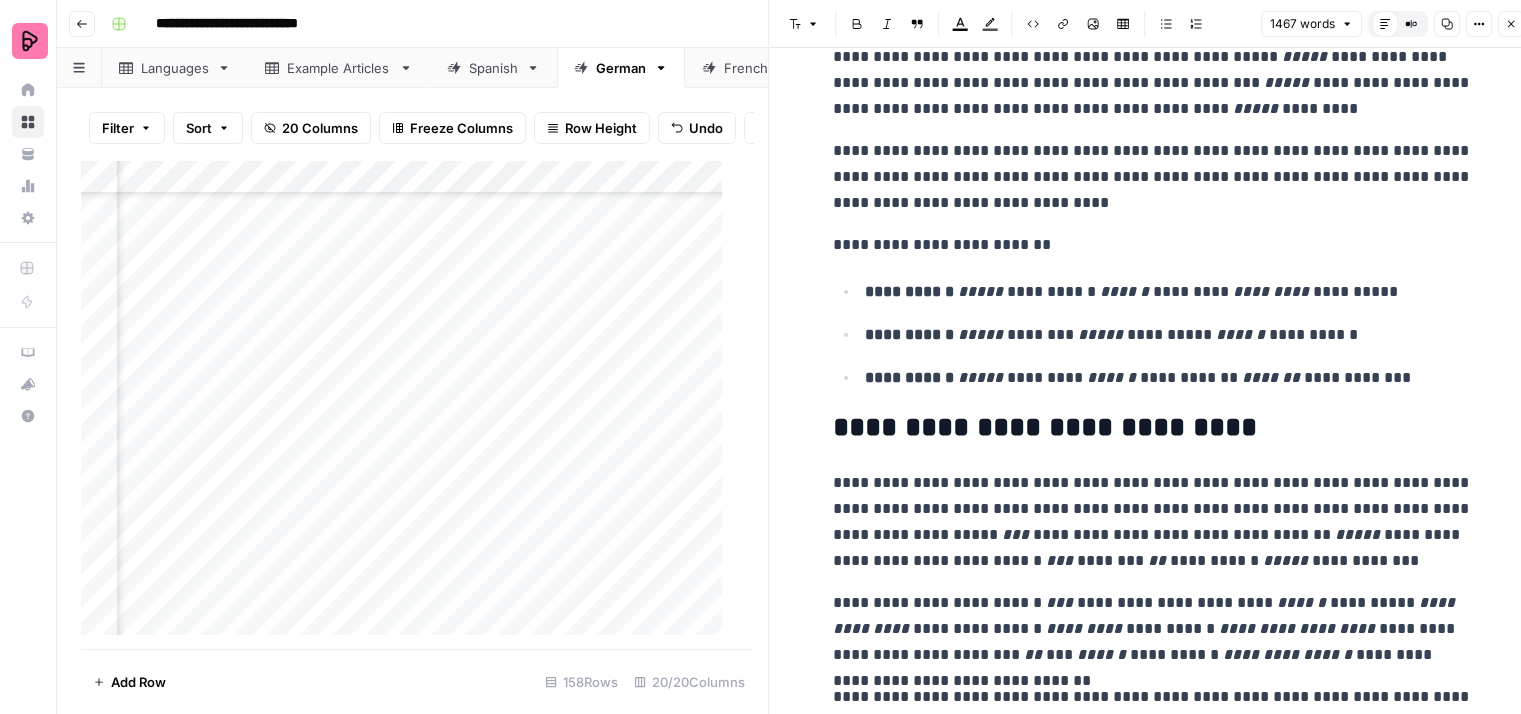 click on "**********" at bounding box center (1153, 177) 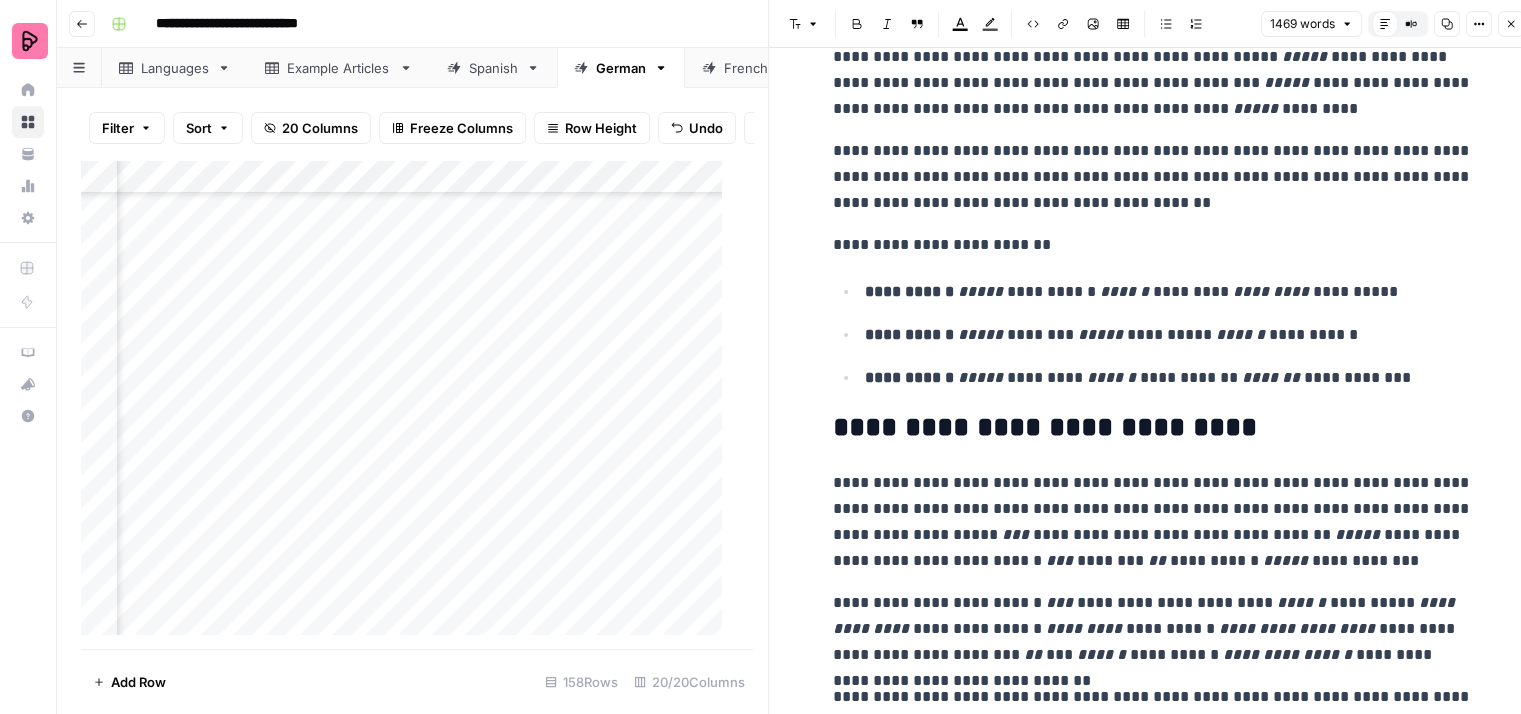 click on "**********" at bounding box center (1153, 177) 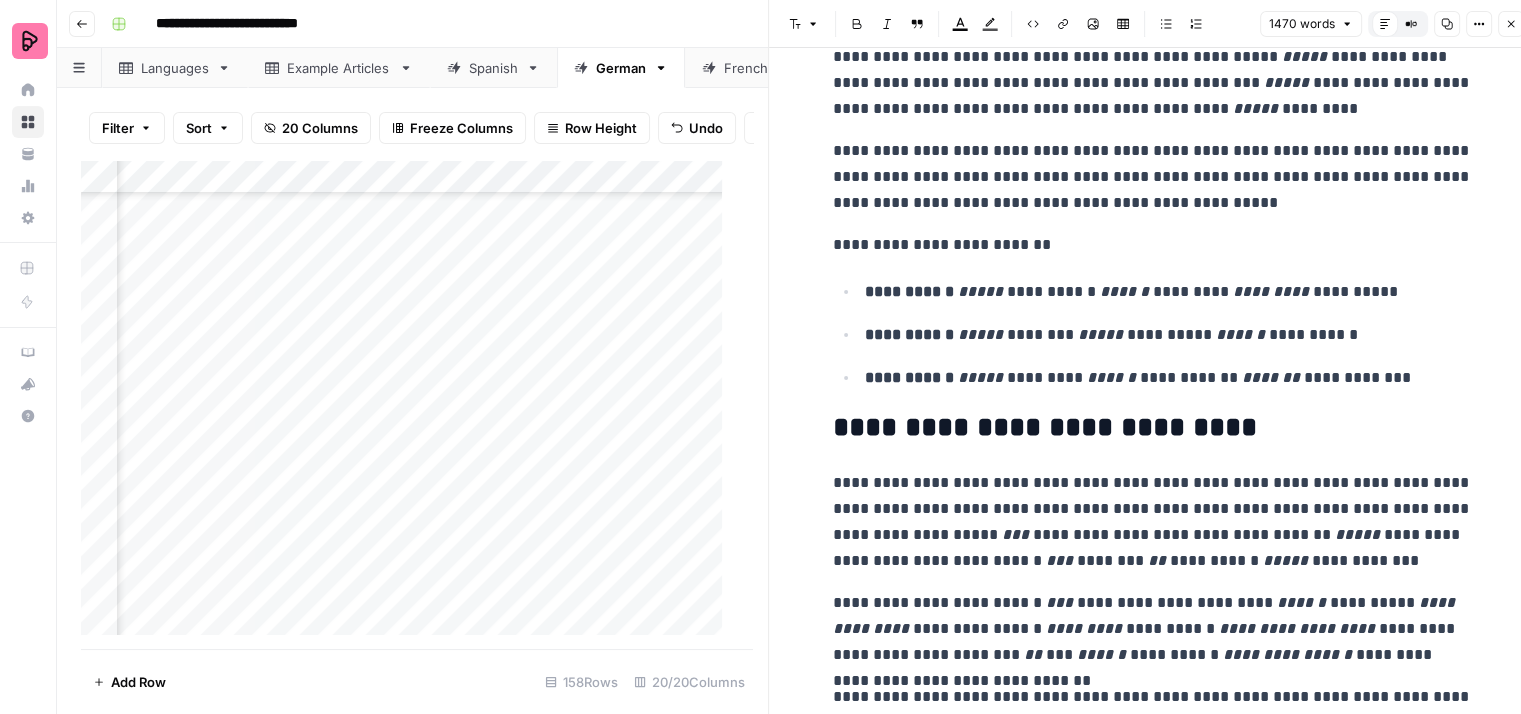 click on "**********" at bounding box center (1153, 2079) 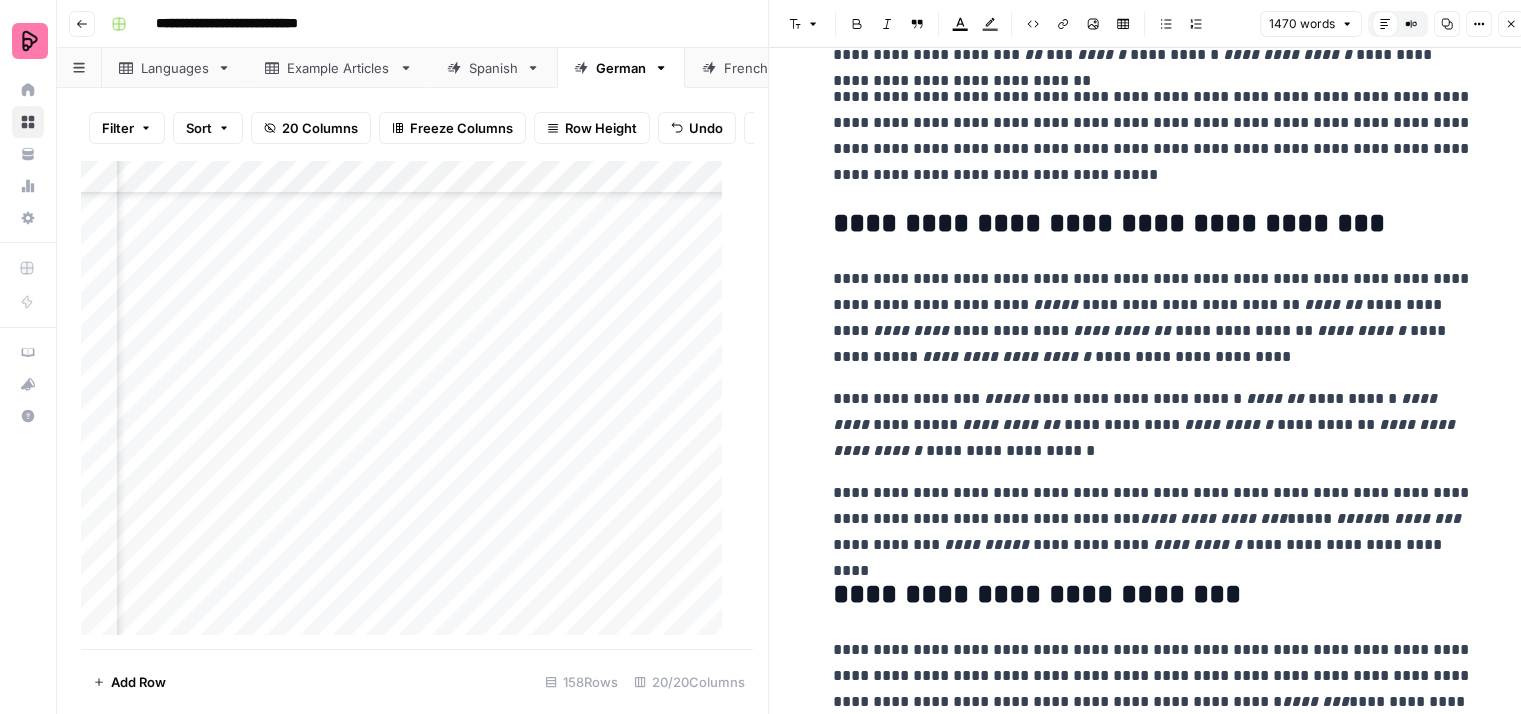 scroll, scrollTop: 1800, scrollLeft: 0, axis: vertical 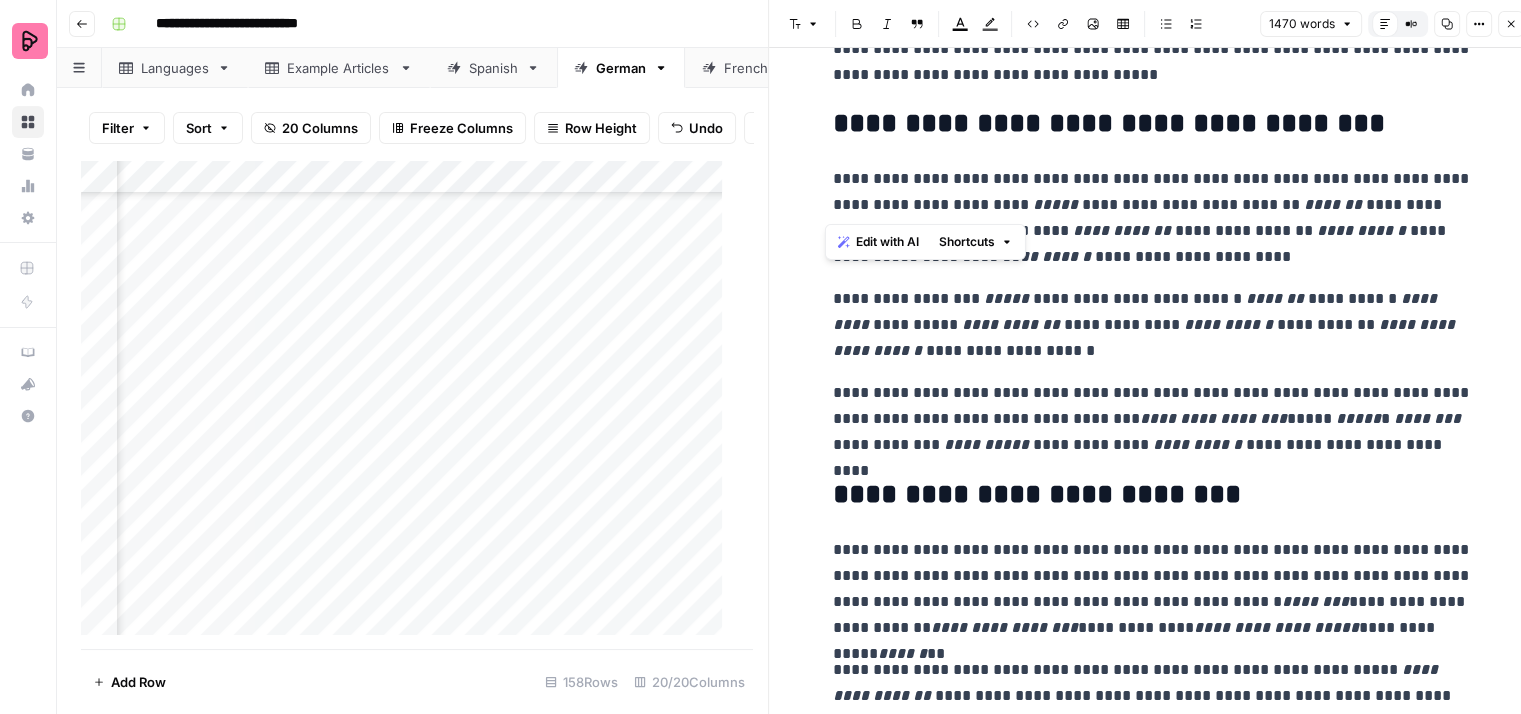 drag, startPoint x: 893, startPoint y: 204, endPoint x: 820, endPoint y: 179, distance: 77.16217 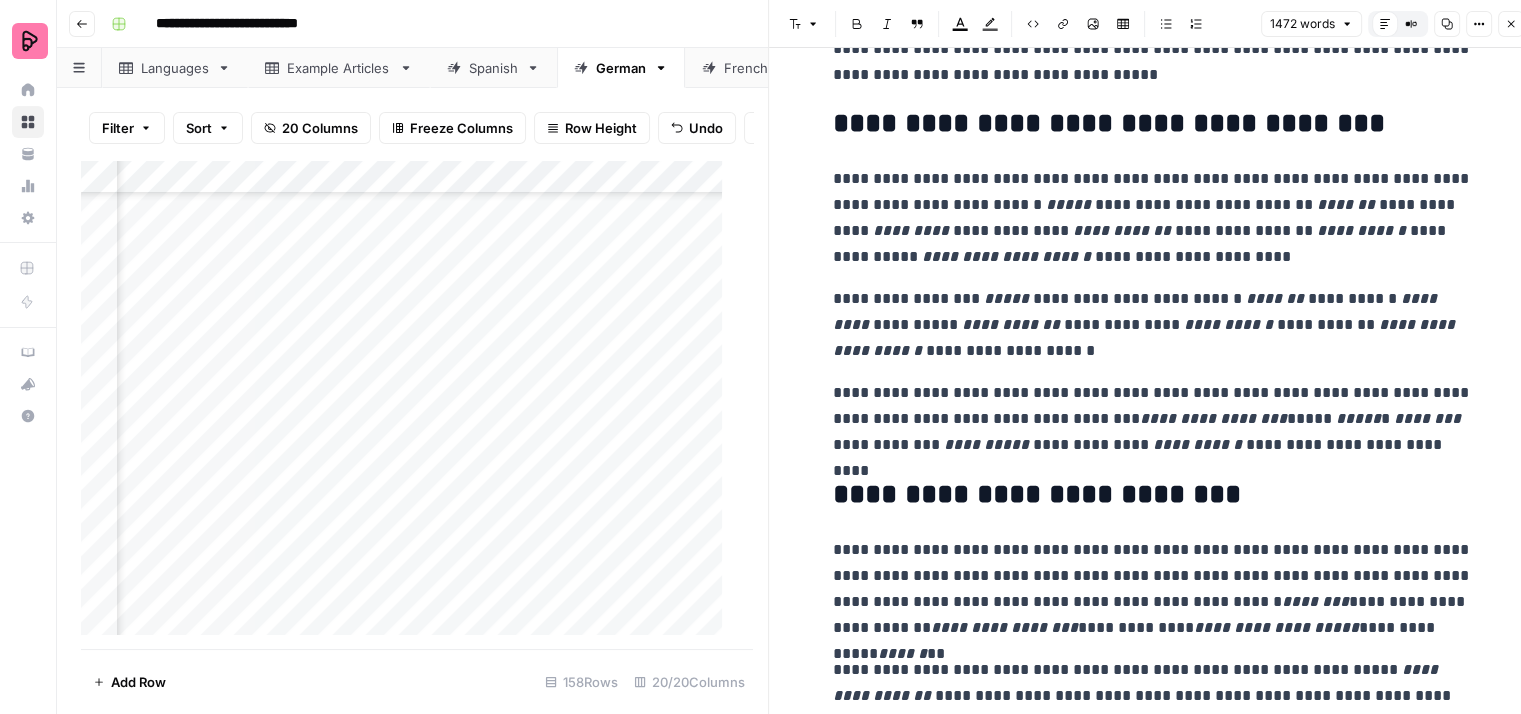 click on "[FIRST] [LAST] [FIRST] [LAST] [FIRST] [LAST] [FIRST] [LAST] [FIRST] [LAST] [FIRST] [LAST] [FIRST] [LAST] [FIRST] [LAST] [FIRST] [LAST]" at bounding box center (1153, 218) 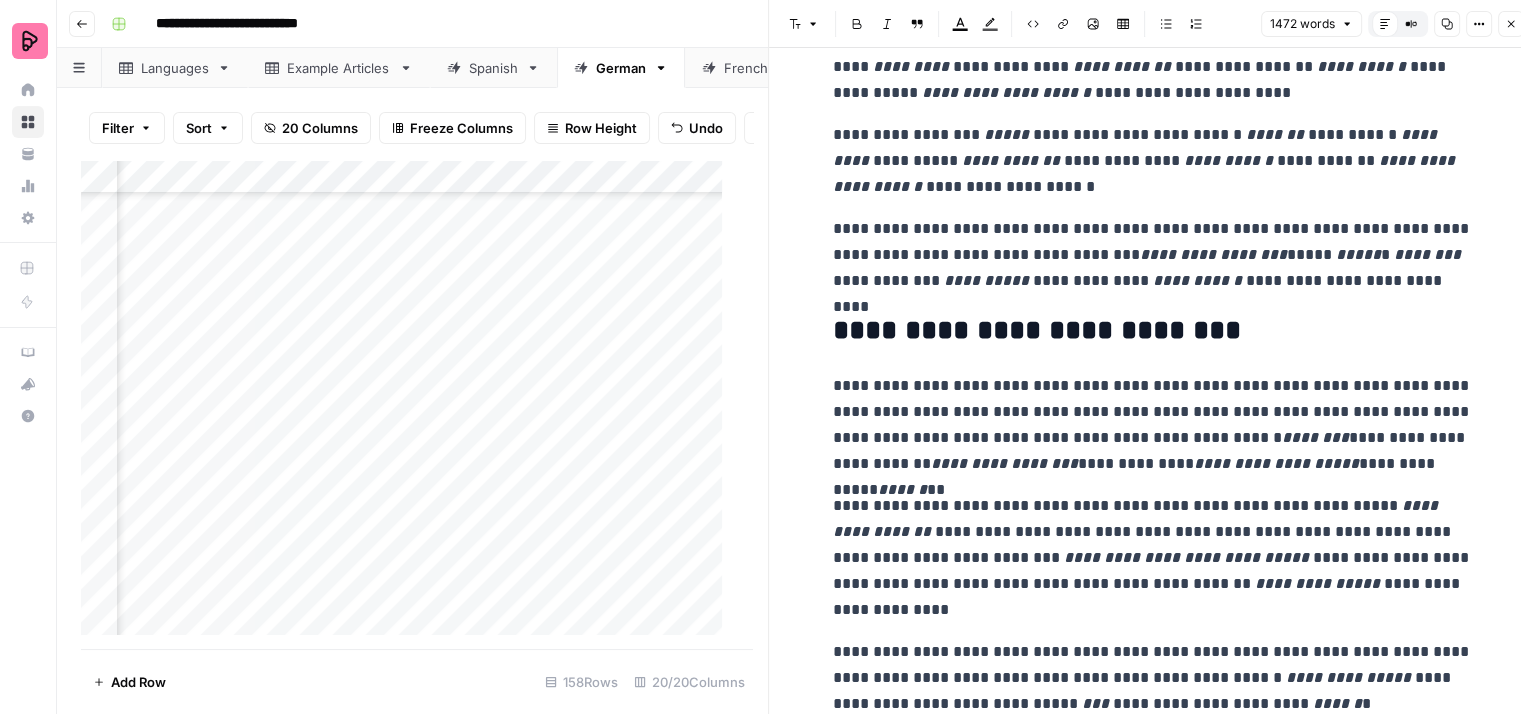 scroll, scrollTop: 2000, scrollLeft: 0, axis: vertical 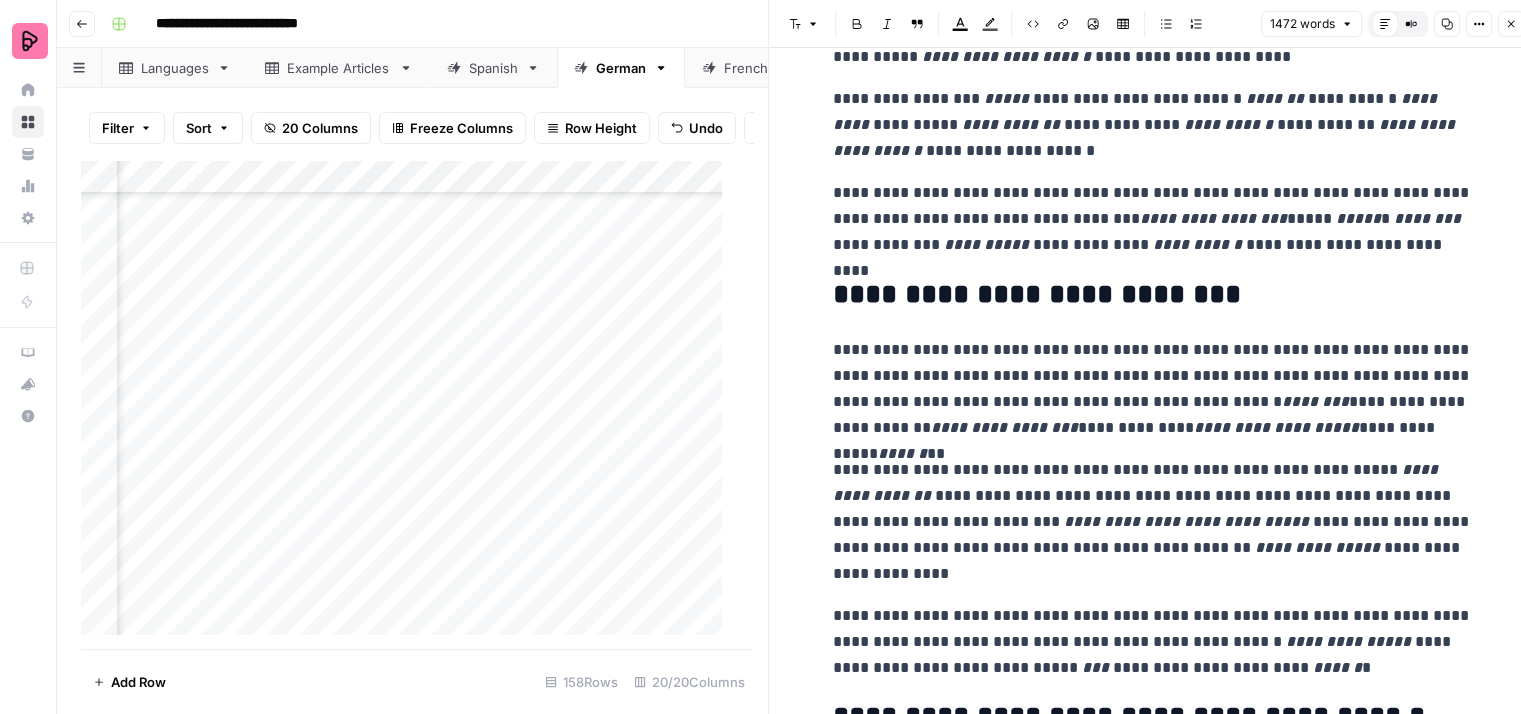 click on "[FIRST] [LAST] [FIRST] [LAST] [FIRST] [LAST] [FIRST] [LAST] [FIRST] [LAST] [FIRST] [LAST] [FIRST] [LAST]" at bounding box center (1153, 219) 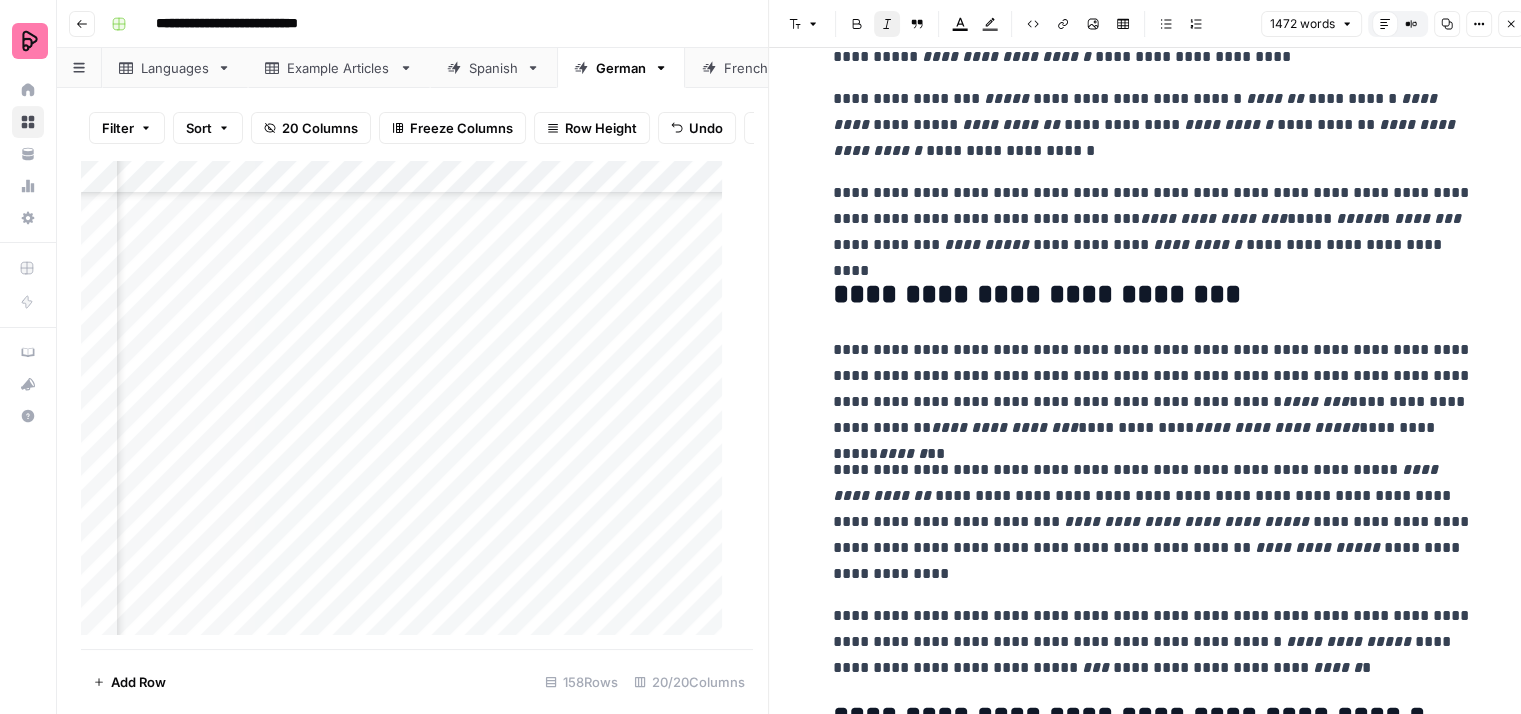click on "**********" at bounding box center [1153, 1179] 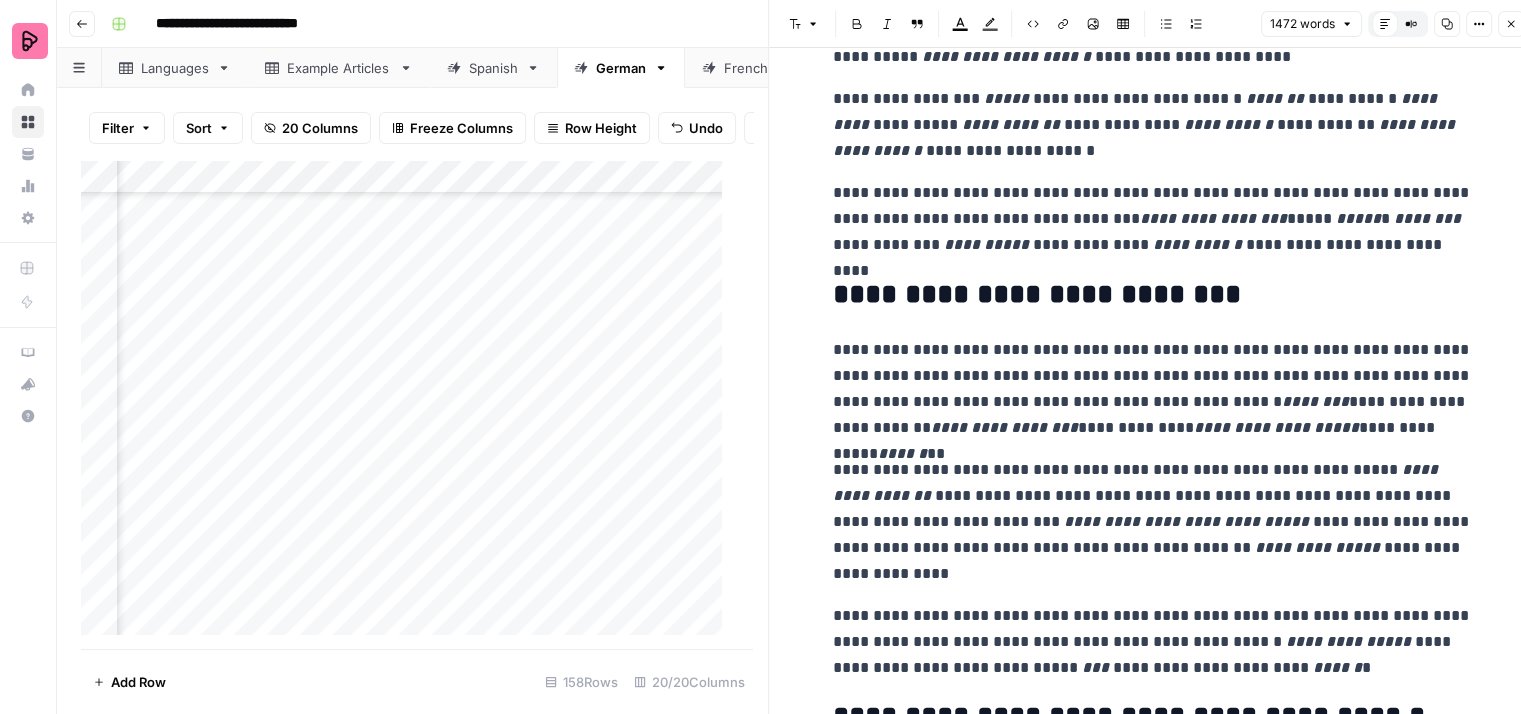click on "**********" at bounding box center (1153, 295) 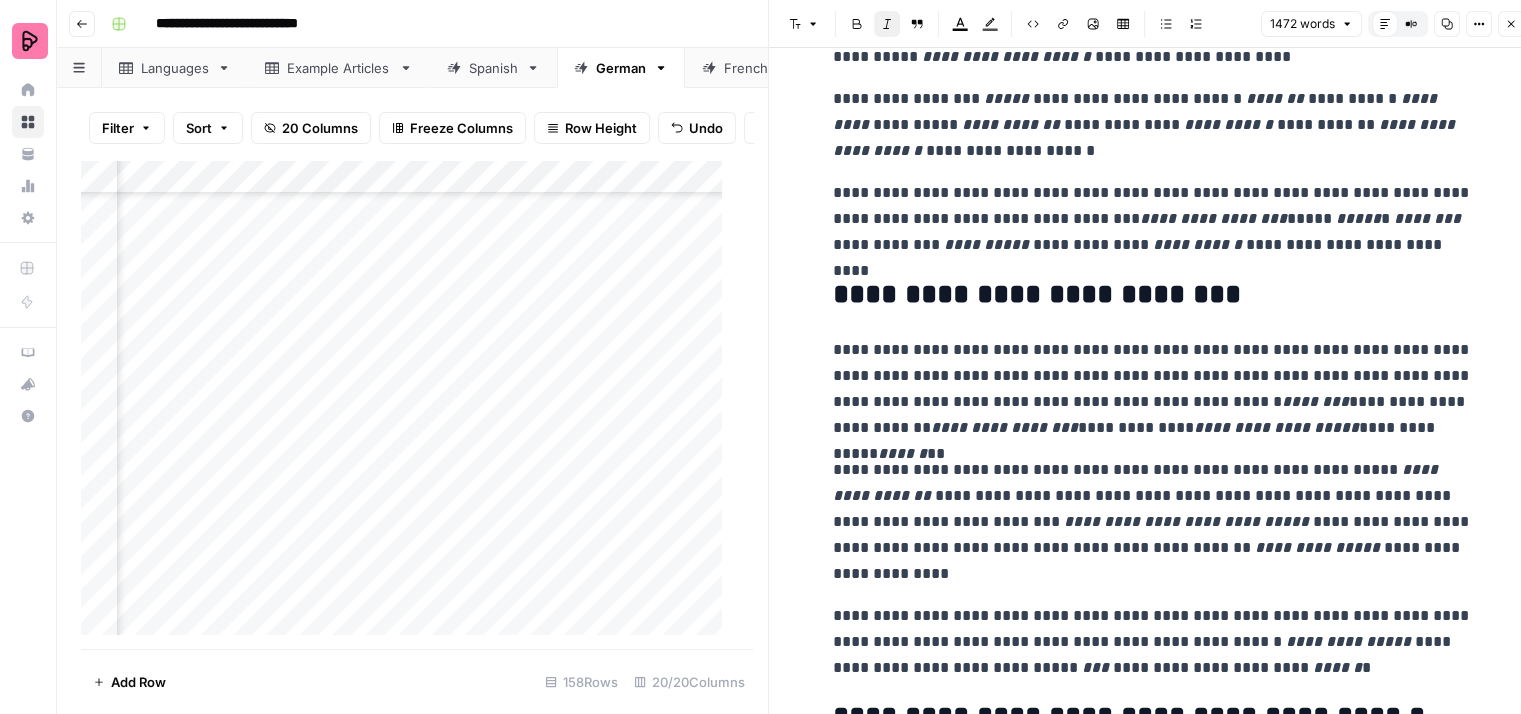 click on "[FIRST] [LAST] [FIRST] [LAST] [FIRST] [LAST] [FIRST] [LAST] [FIRST] [LAST] [FIRST] [LAST] [FIRST] [LAST]" at bounding box center (1153, 219) 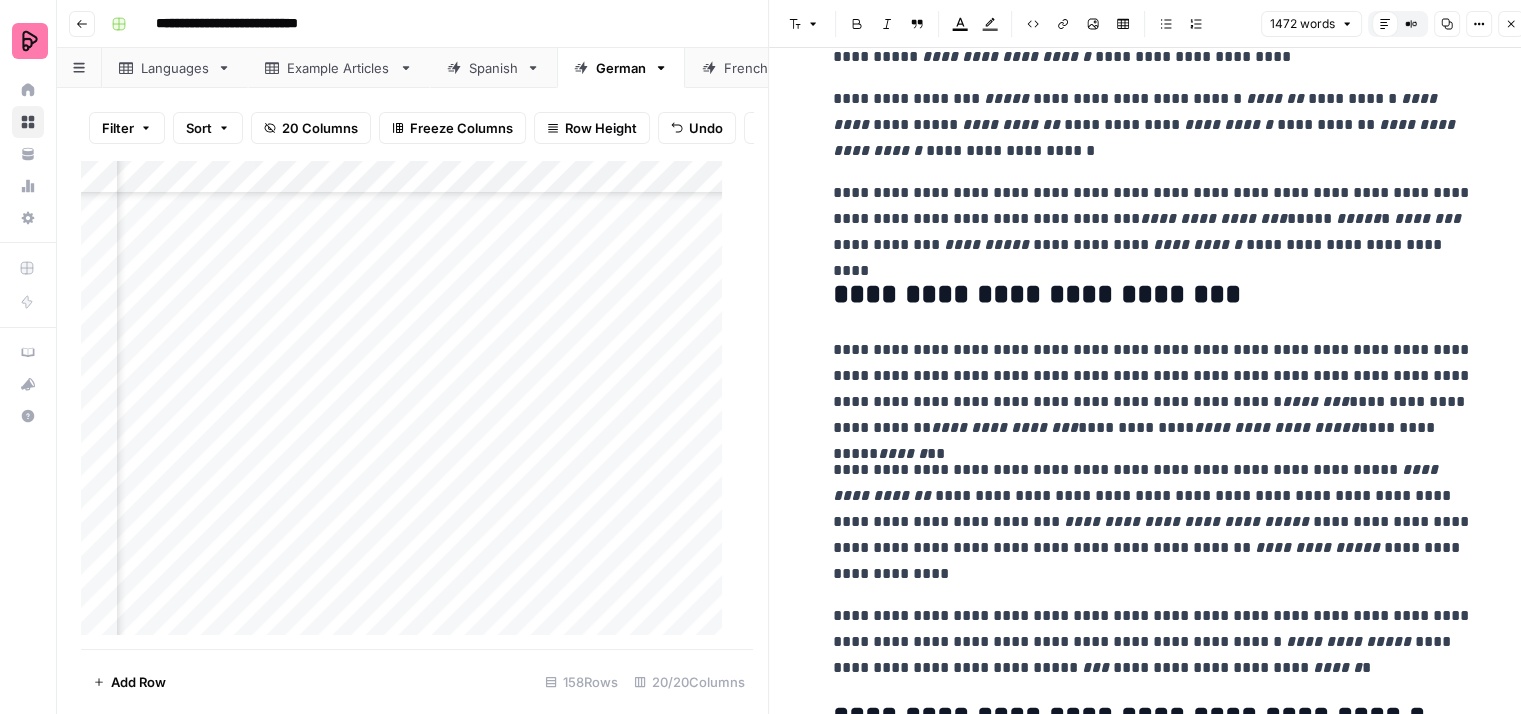 click on "[FIRST] [LAST] [FIRST] [LAST] [FIRST] [LAST] [FIRST] [LAST] [FIRST] [LAST] [FIRST] [LAST] [FIRST] [LAST]" at bounding box center (1153, 219) 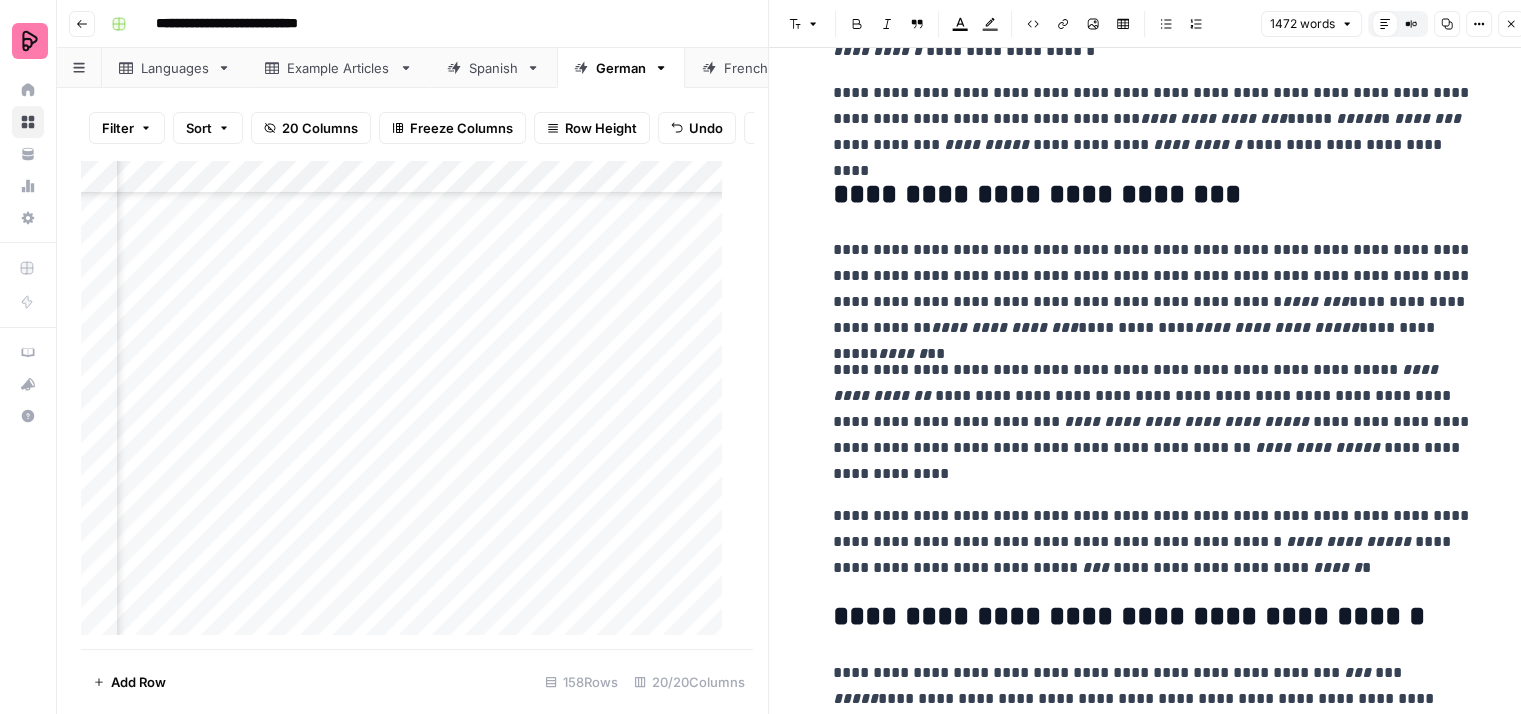 click on "[FIRST] [LAST] [FIRST] [LAST] [FIRST] [LAST] [FIRST] [LAST] [FIRST] [LAST] [FIRST] [LAST] [FIRST] [LAST] [FIRST] [LAST]" at bounding box center (1153, 422) 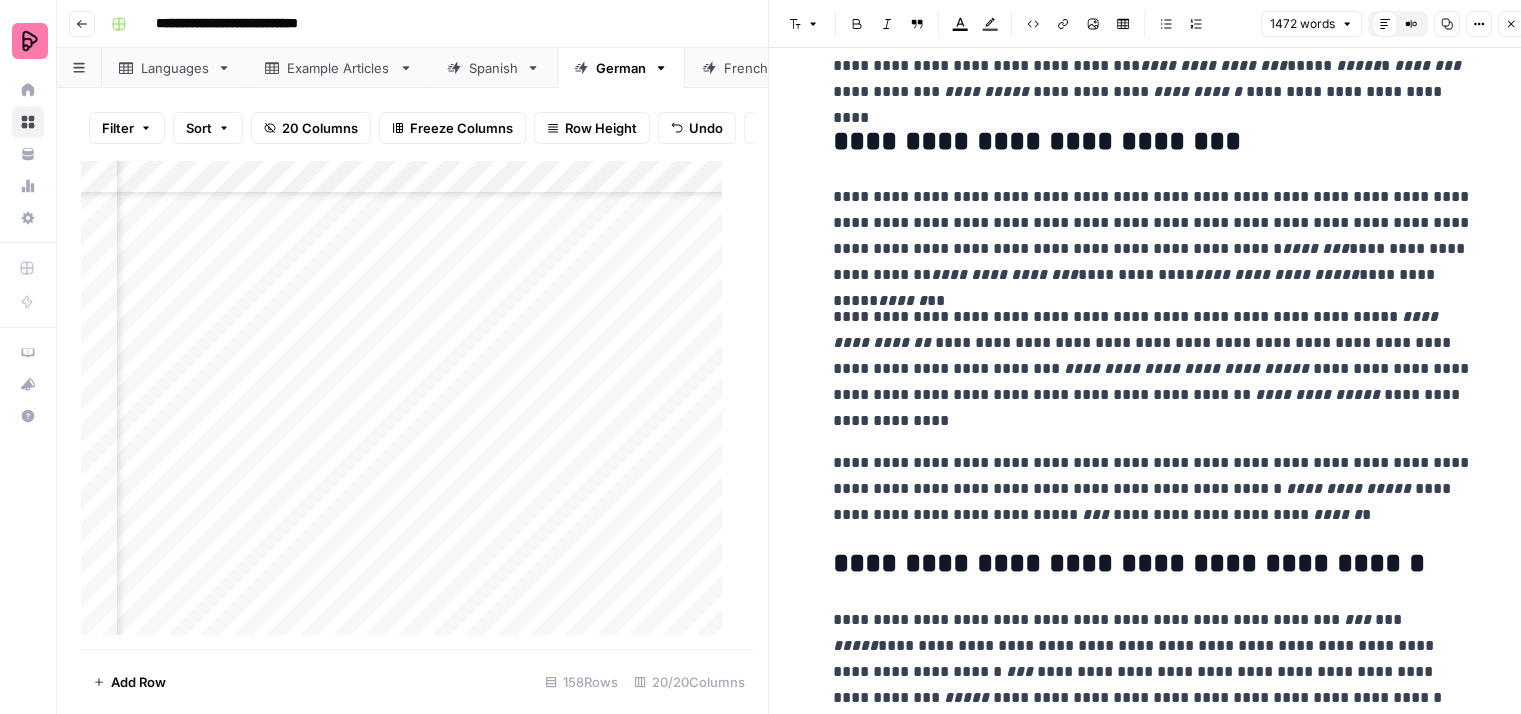 scroll, scrollTop: 2400, scrollLeft: 0, axis: vertical 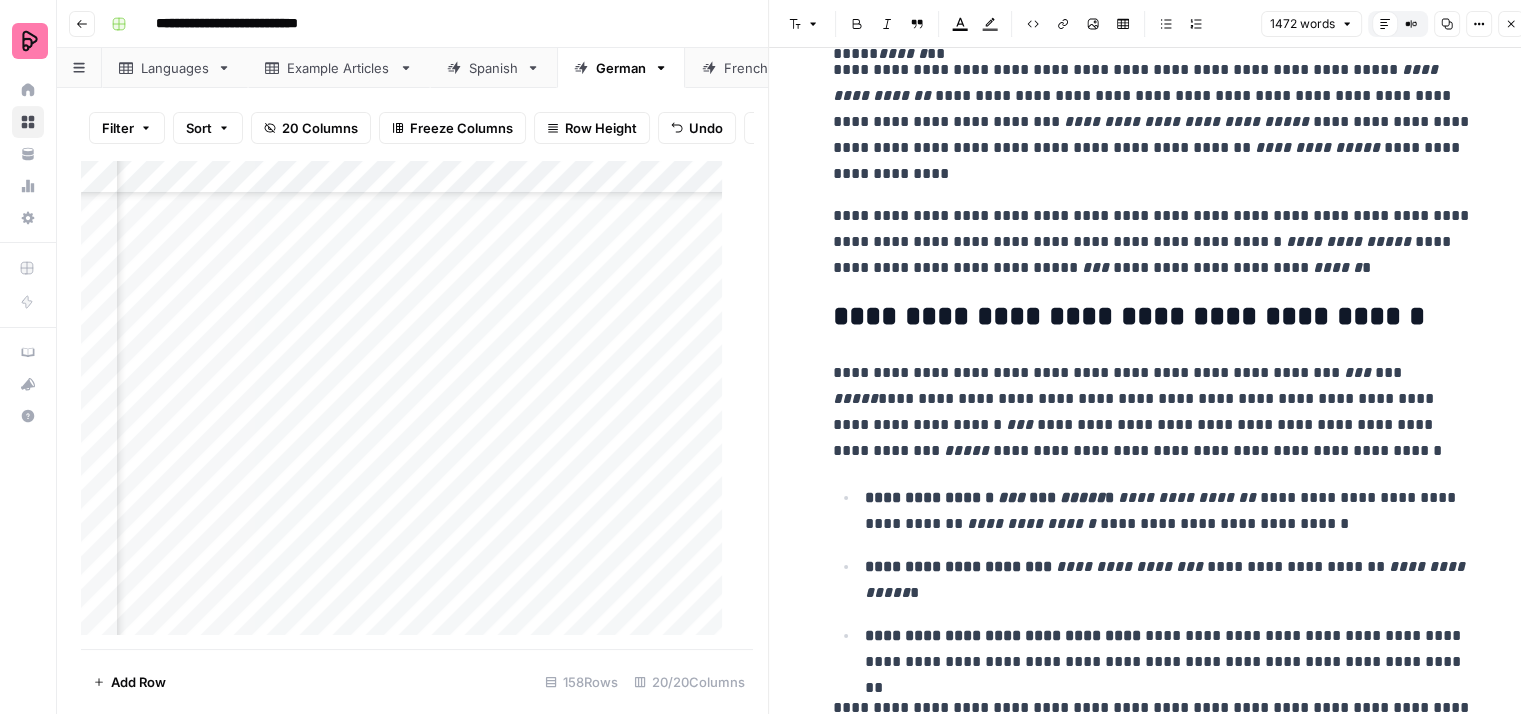 click on "**********" at bounding box center [1153, 242] 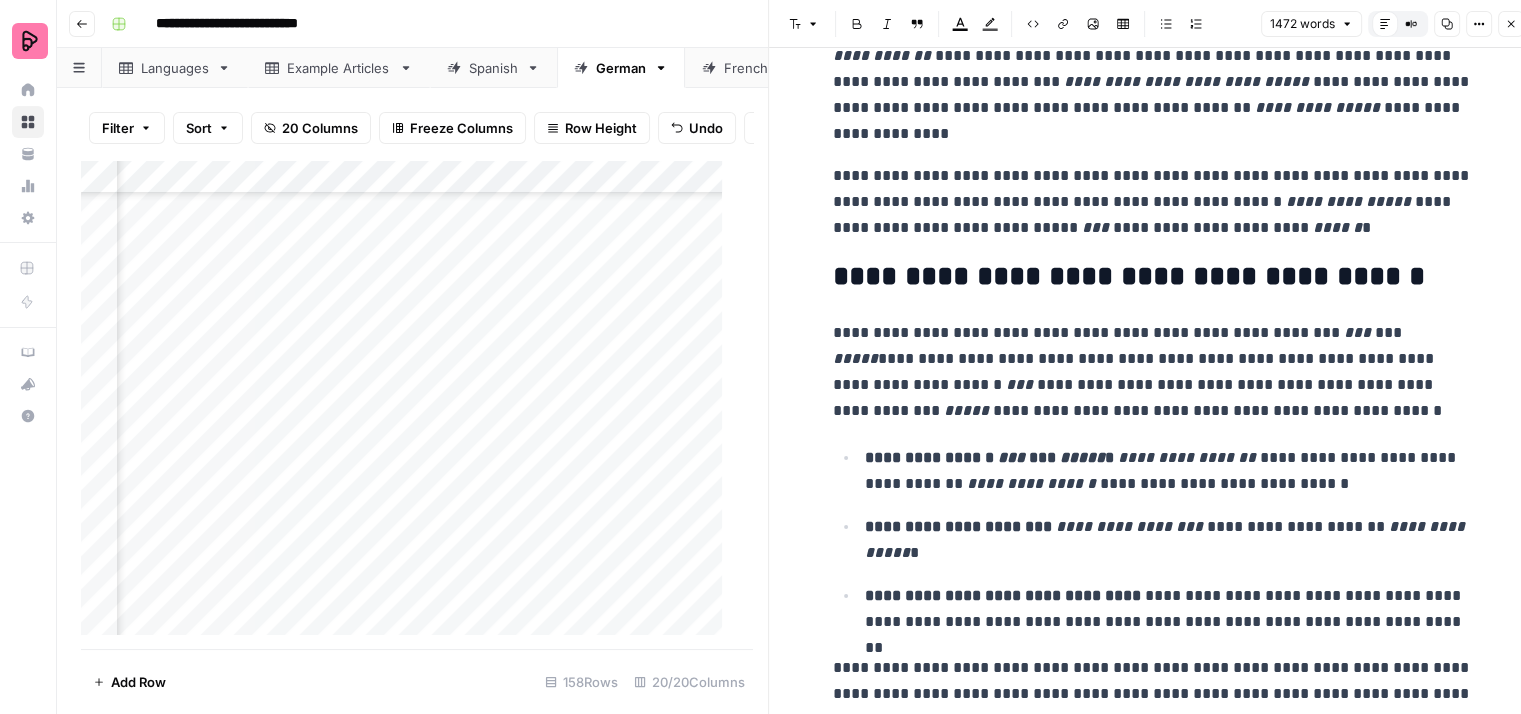 scroll, scrollTop: 2500, scrollLeft: 0, axis: vertical 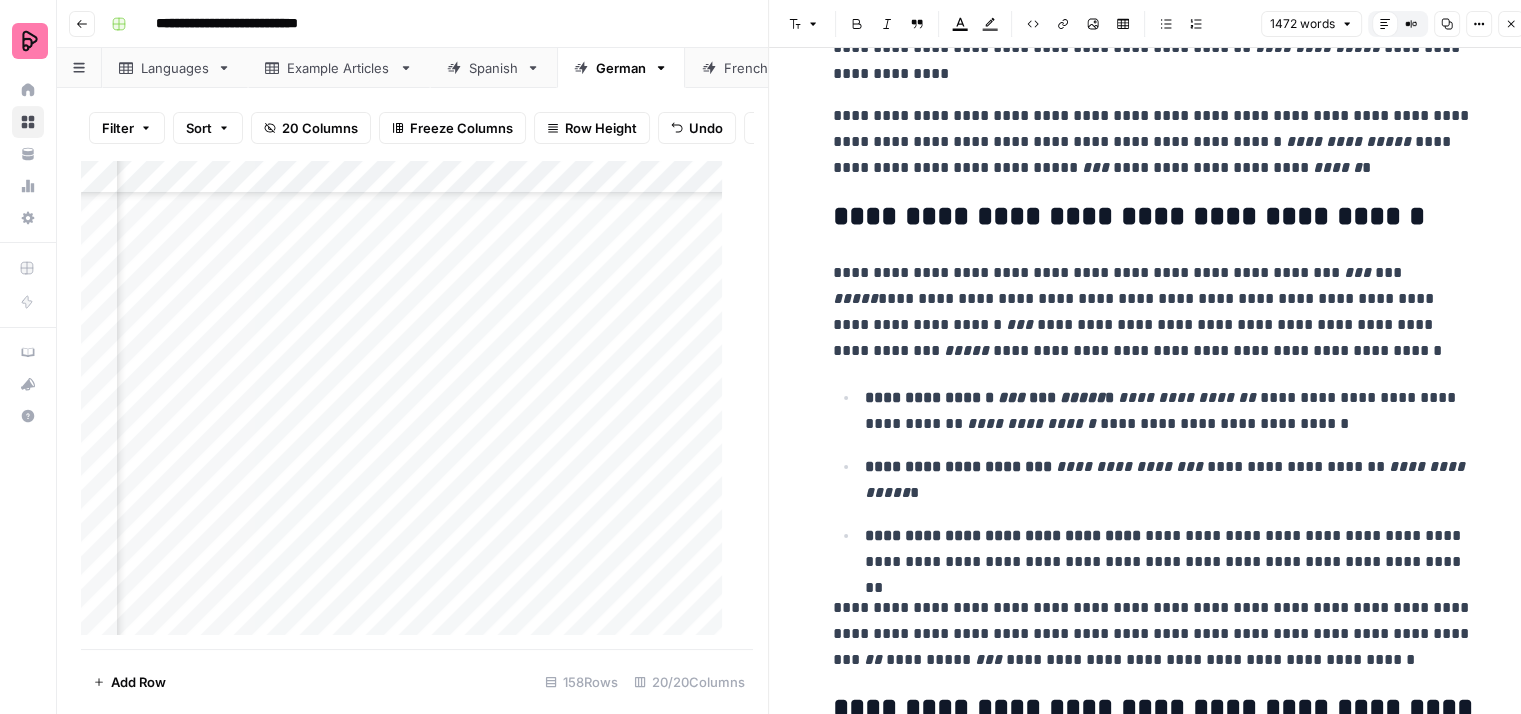 click on "[FIRST] [LAST] [FIRST] [LAST] [FIRST] [LAST] [FIRST] [LAST]" at bounding box center (1169, 411) 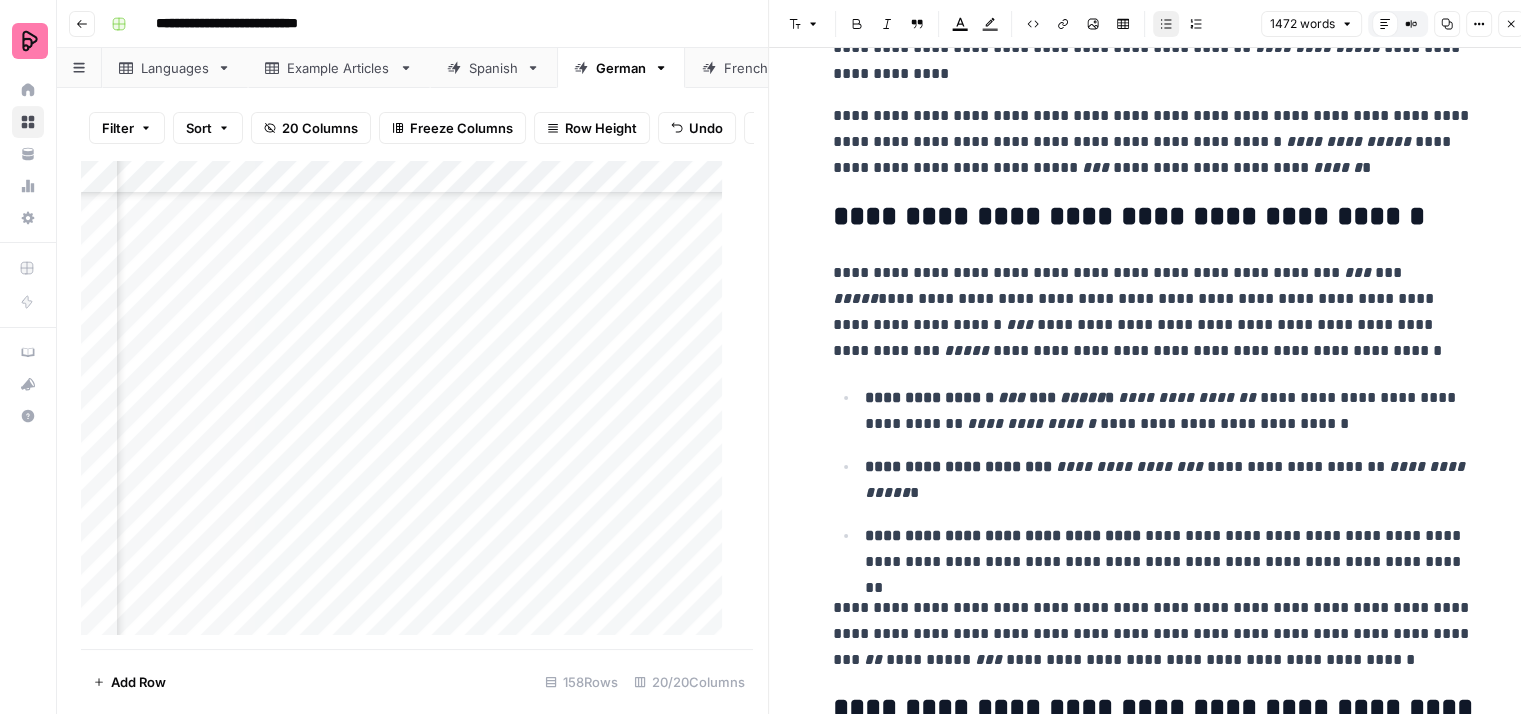 click on "**********" at bounding box center [1169, 480] 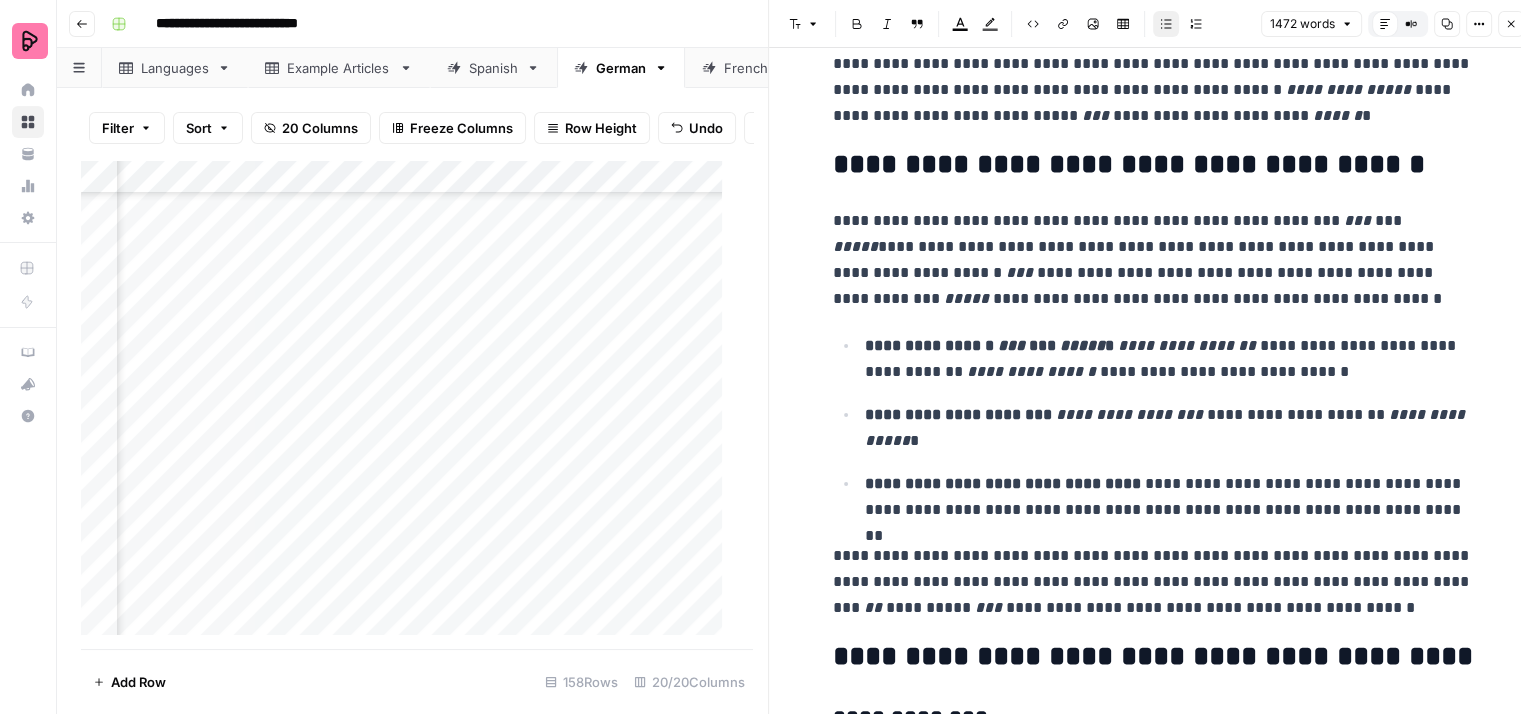 scroll, scrollTop: 2600, scrollLeft: 0, axis: vertical 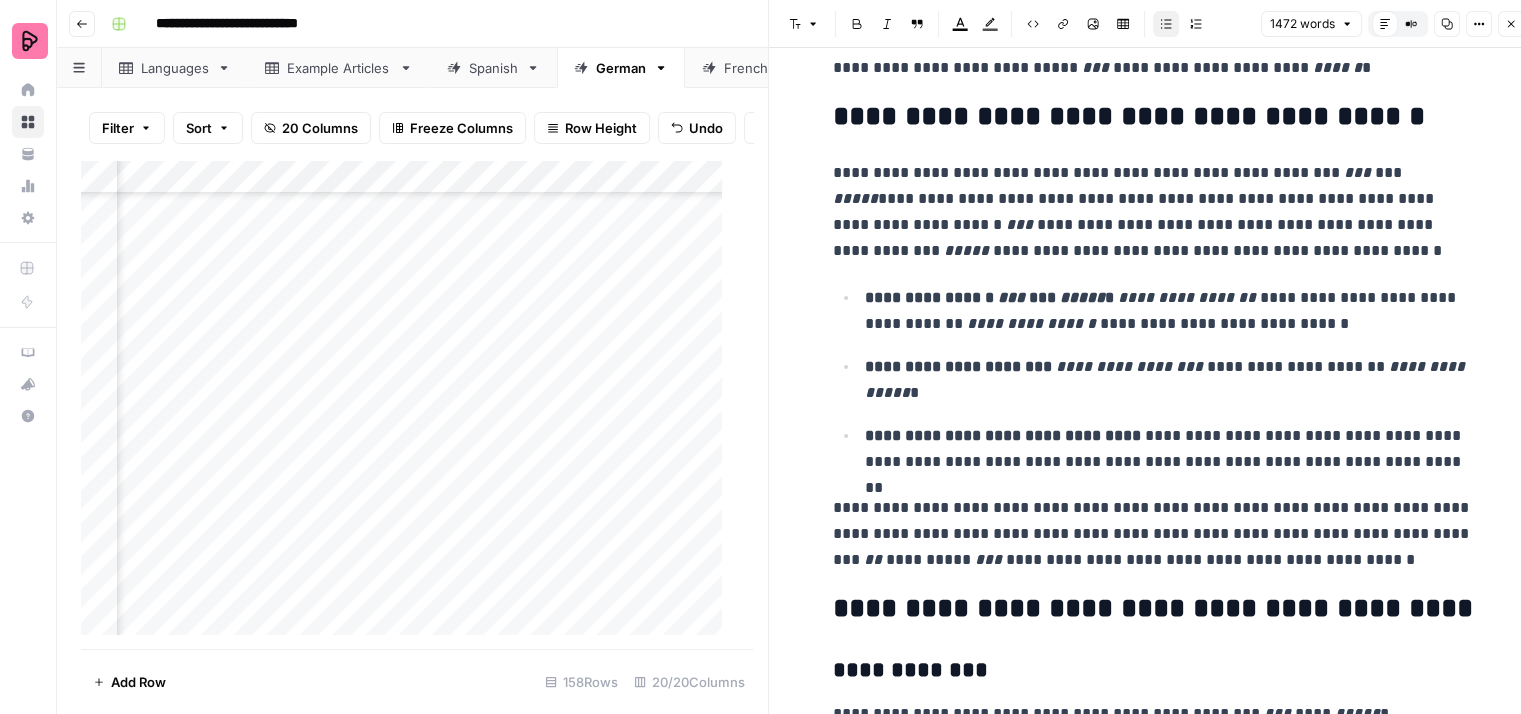 click on "[FIRST] [LAST]" at bounding box center (1169, 449) 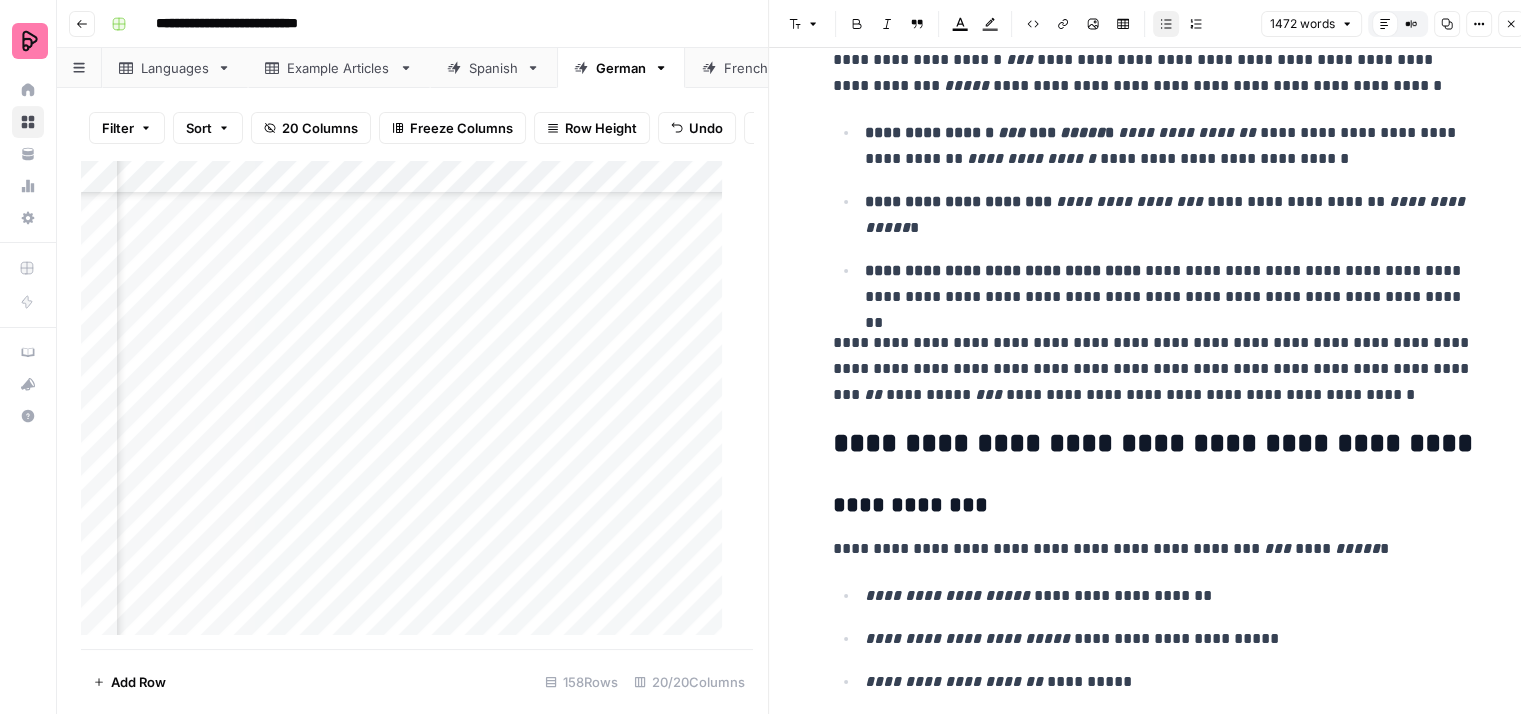 scroll, scrollTop: 2800, scrollLeft: 0, axis: vertical 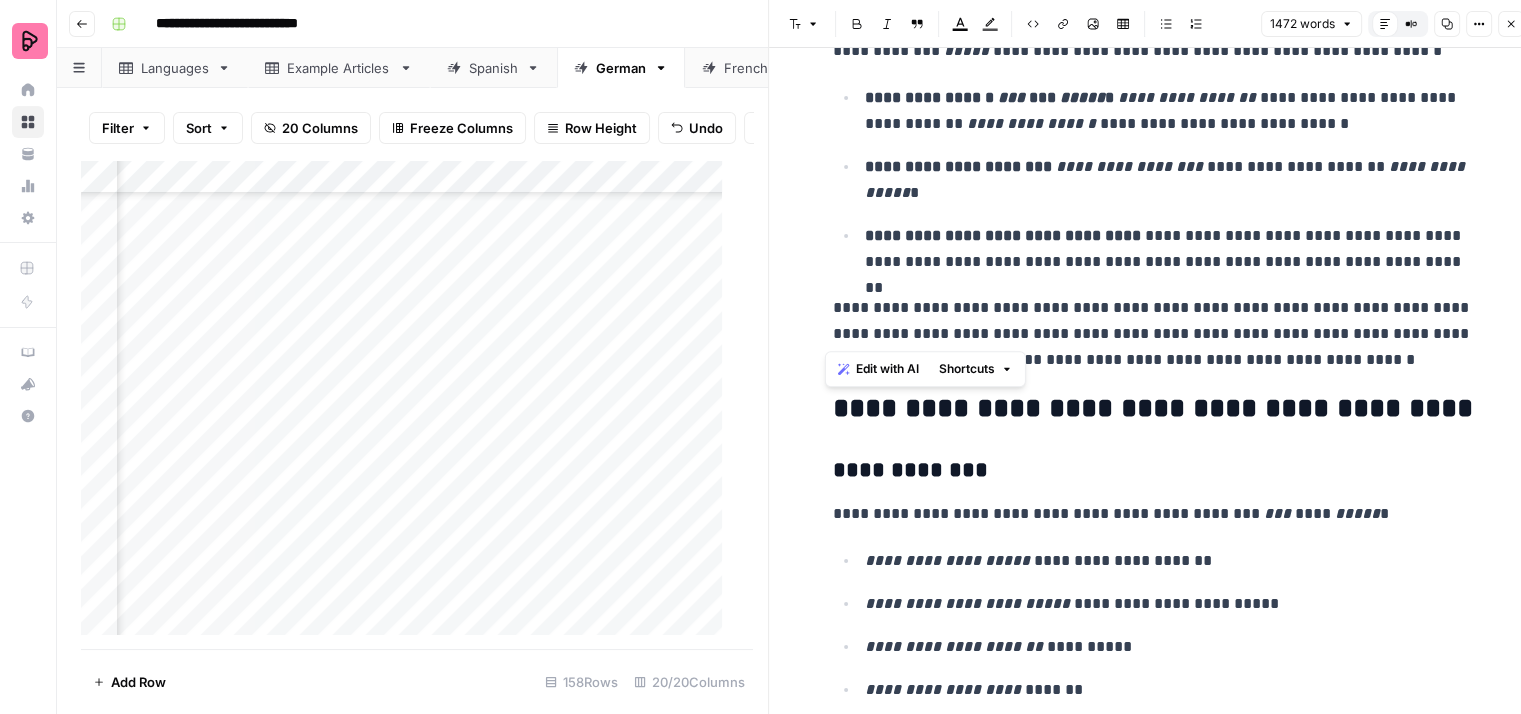 drag, startPoint x: 1143, startPoint y: 328, endPoint x: 766, endPoint y: 304, distance: 377.76315 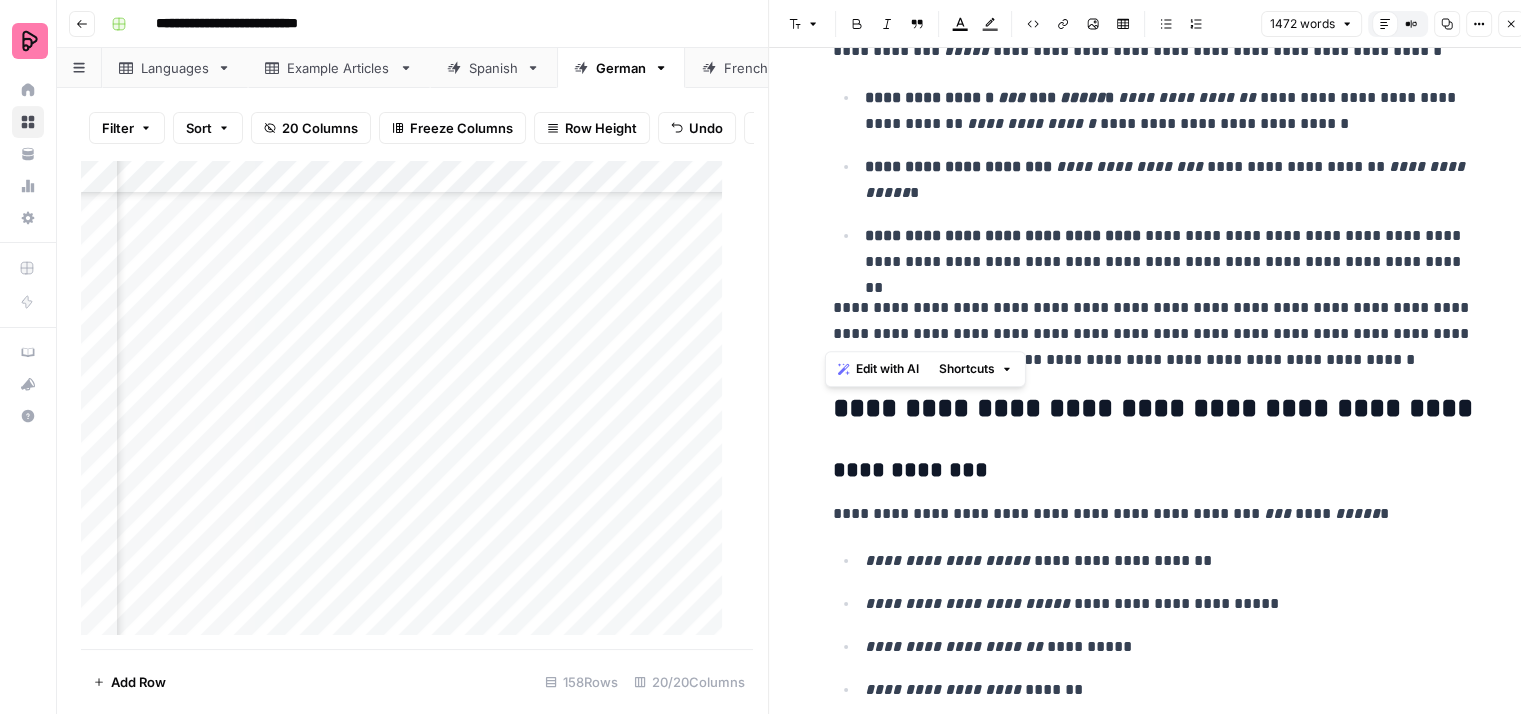 copy on "**********" 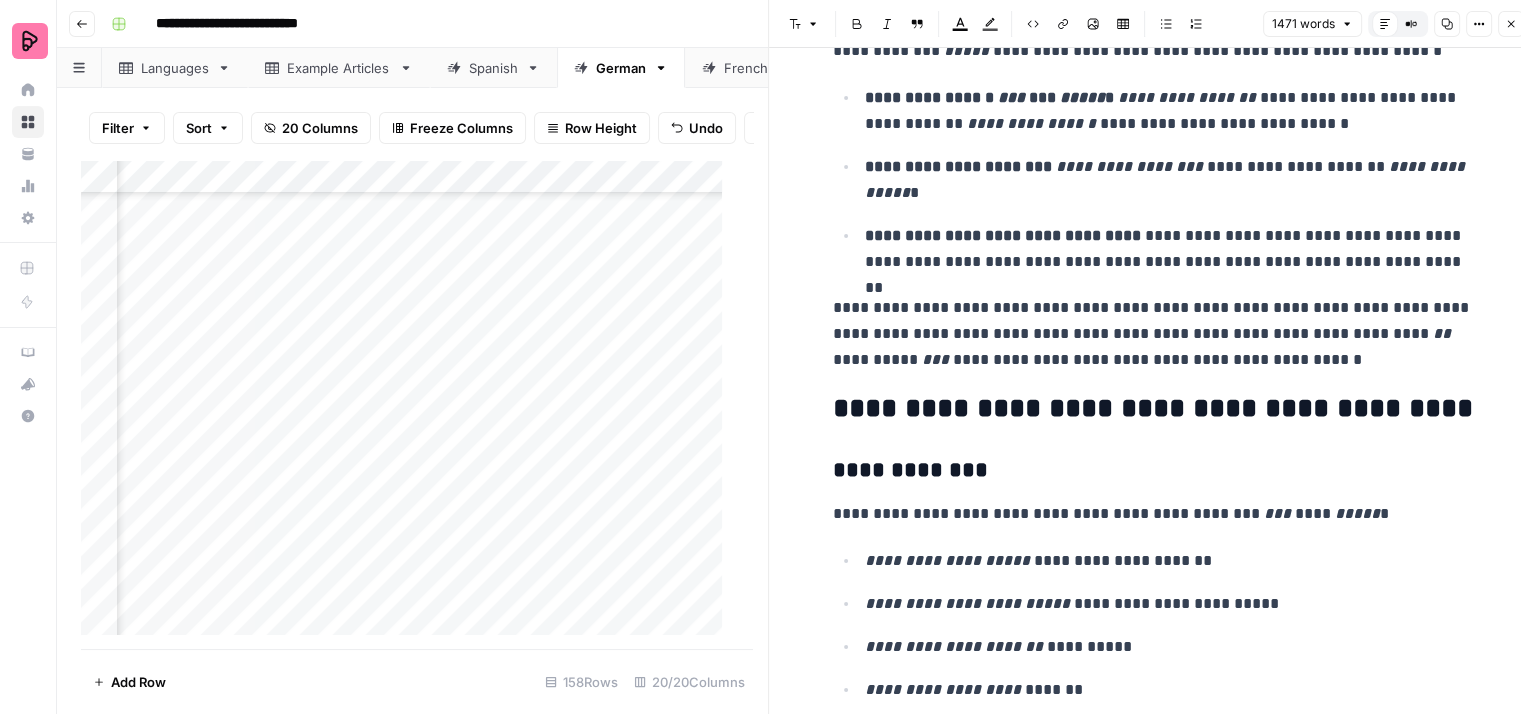 click on "[FIRST] [LAST] [FIRST] [LAST] [FIRST] [LAST]" at bounding box center (1153, 334) 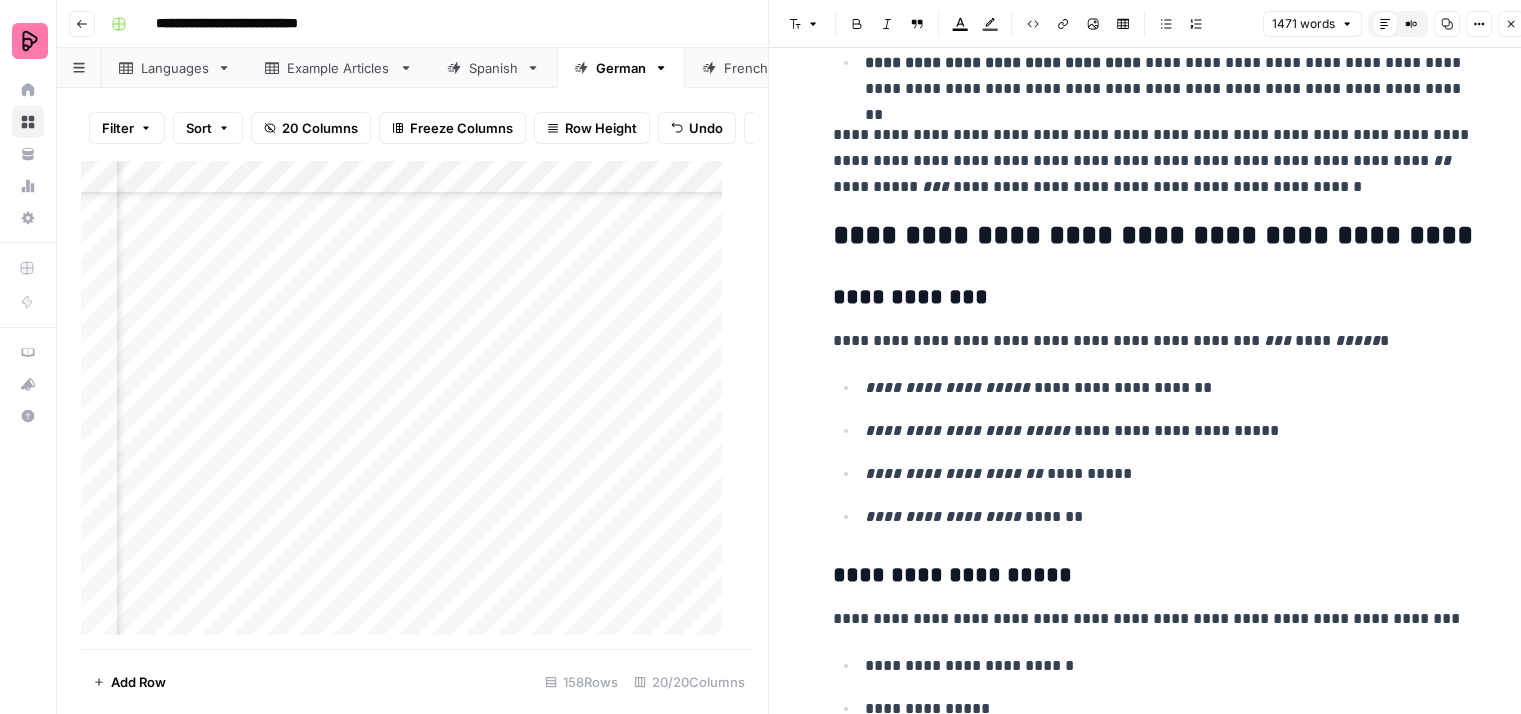 scroll, scrollTop: 3000, scrollLeft: 0, axis: vertical 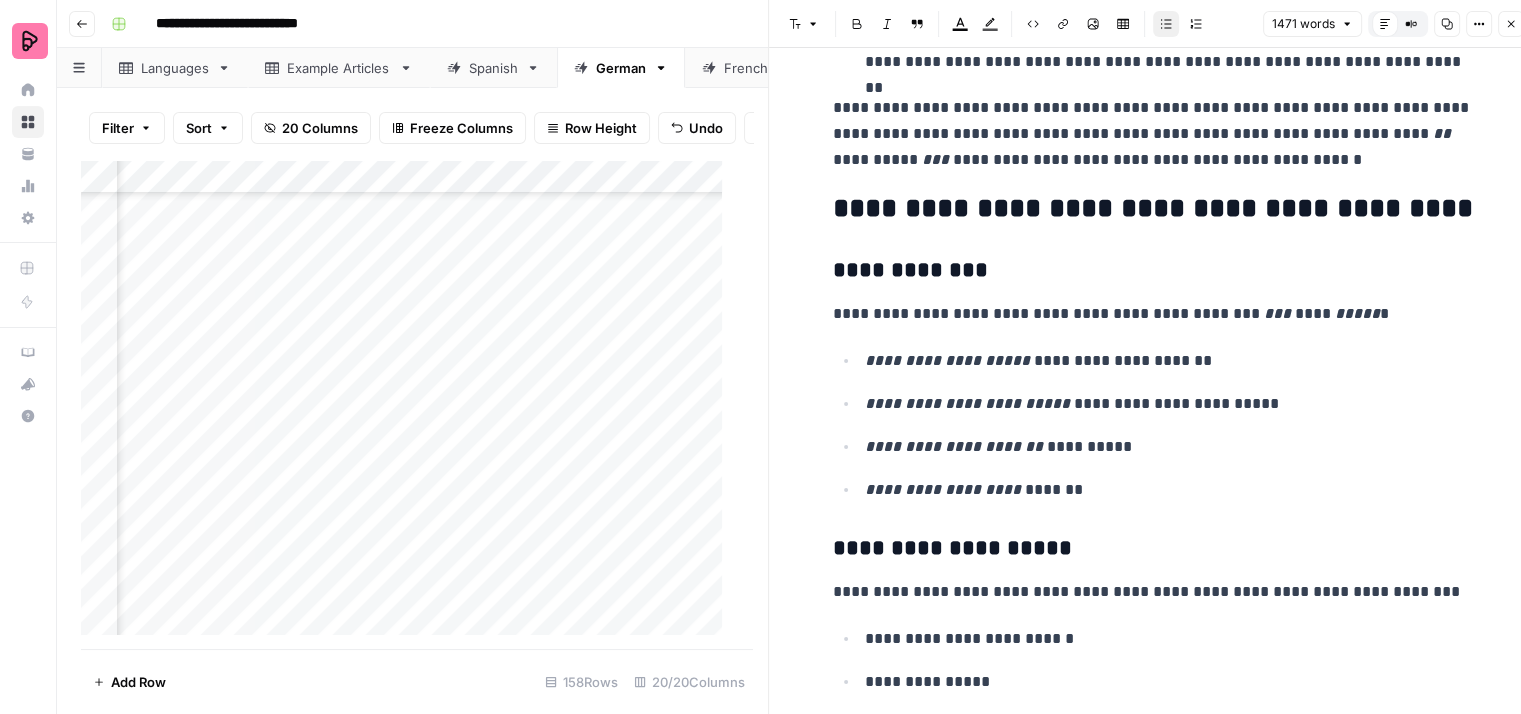 click on "**********" at bounding box center (1169, 361) 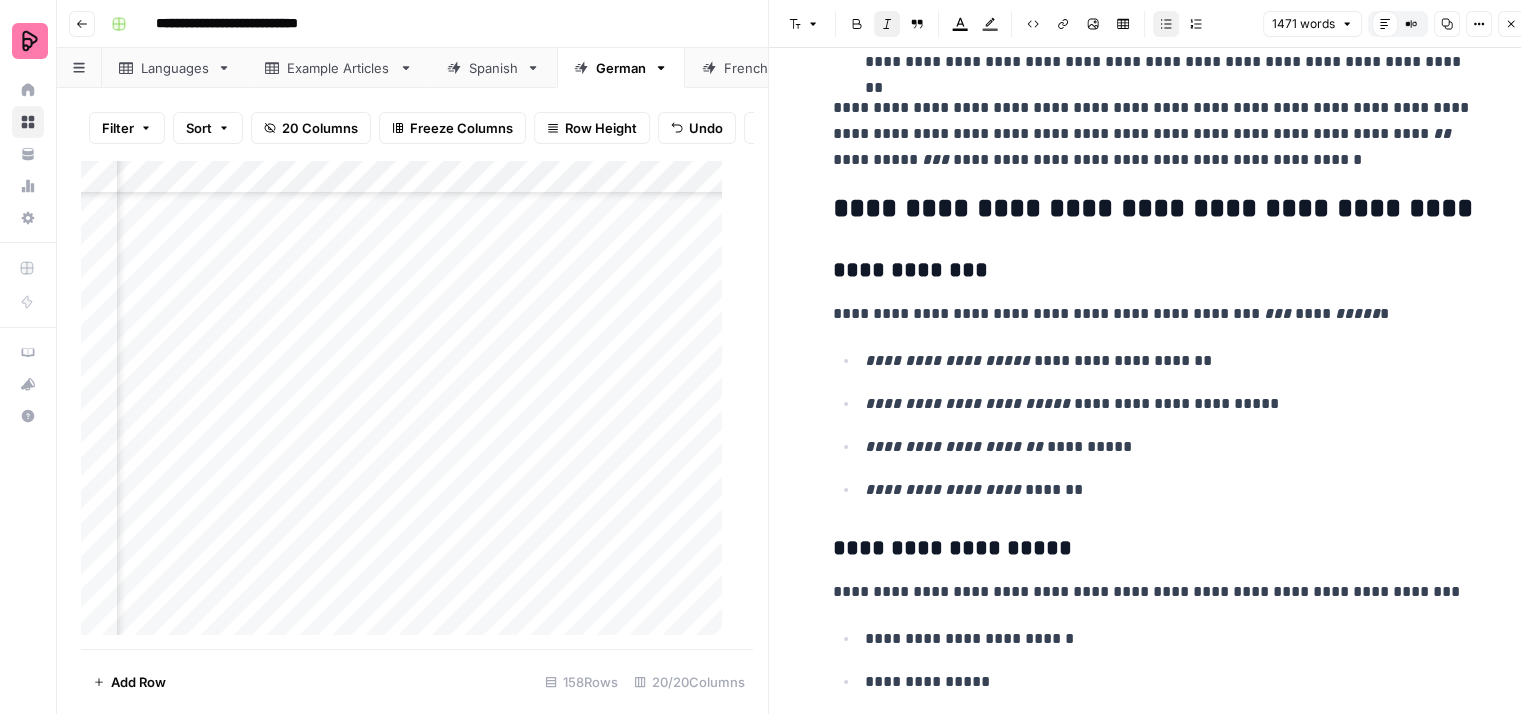 click on "[FIRST] [LAST]" at bounding box center (1169, 404) 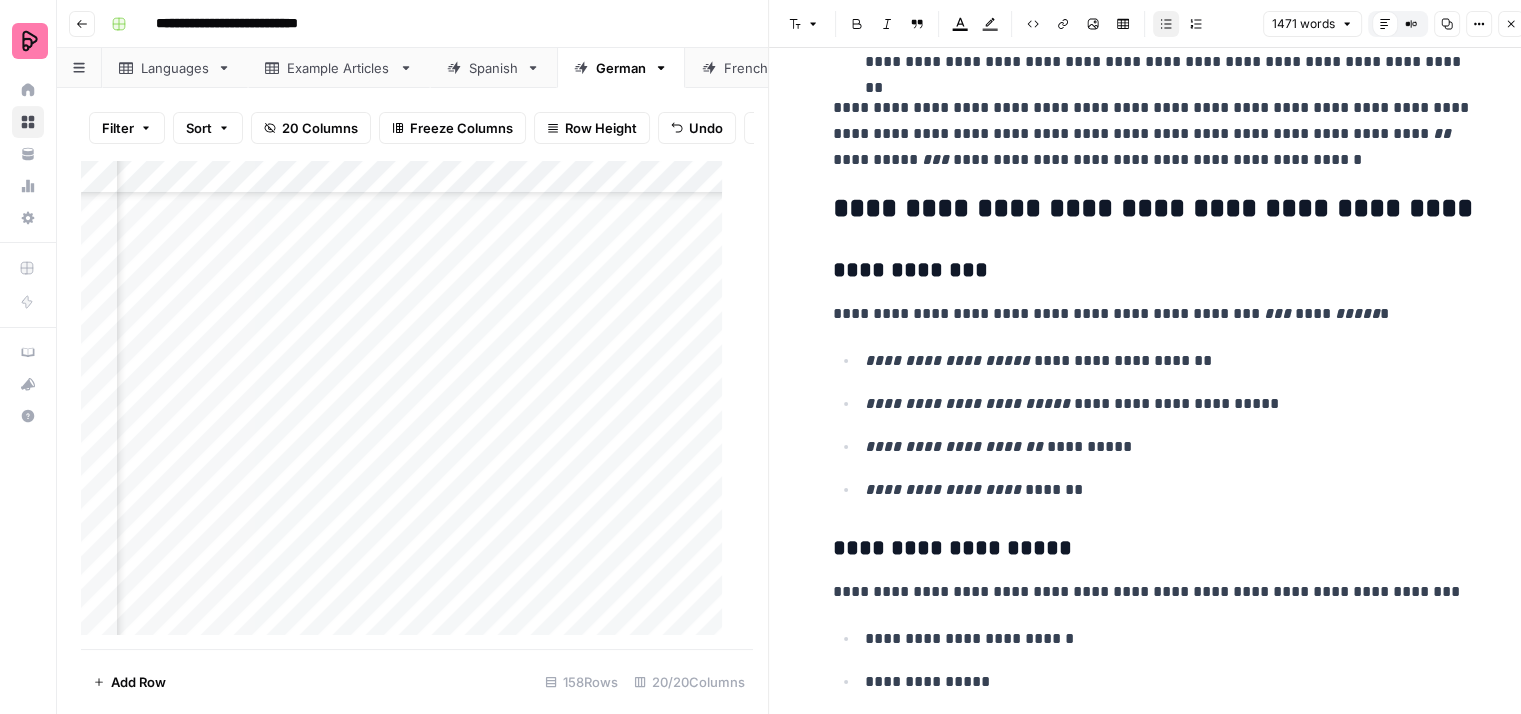 click on "[FIRST] [LAST]" at bounding box center [1169, 447] 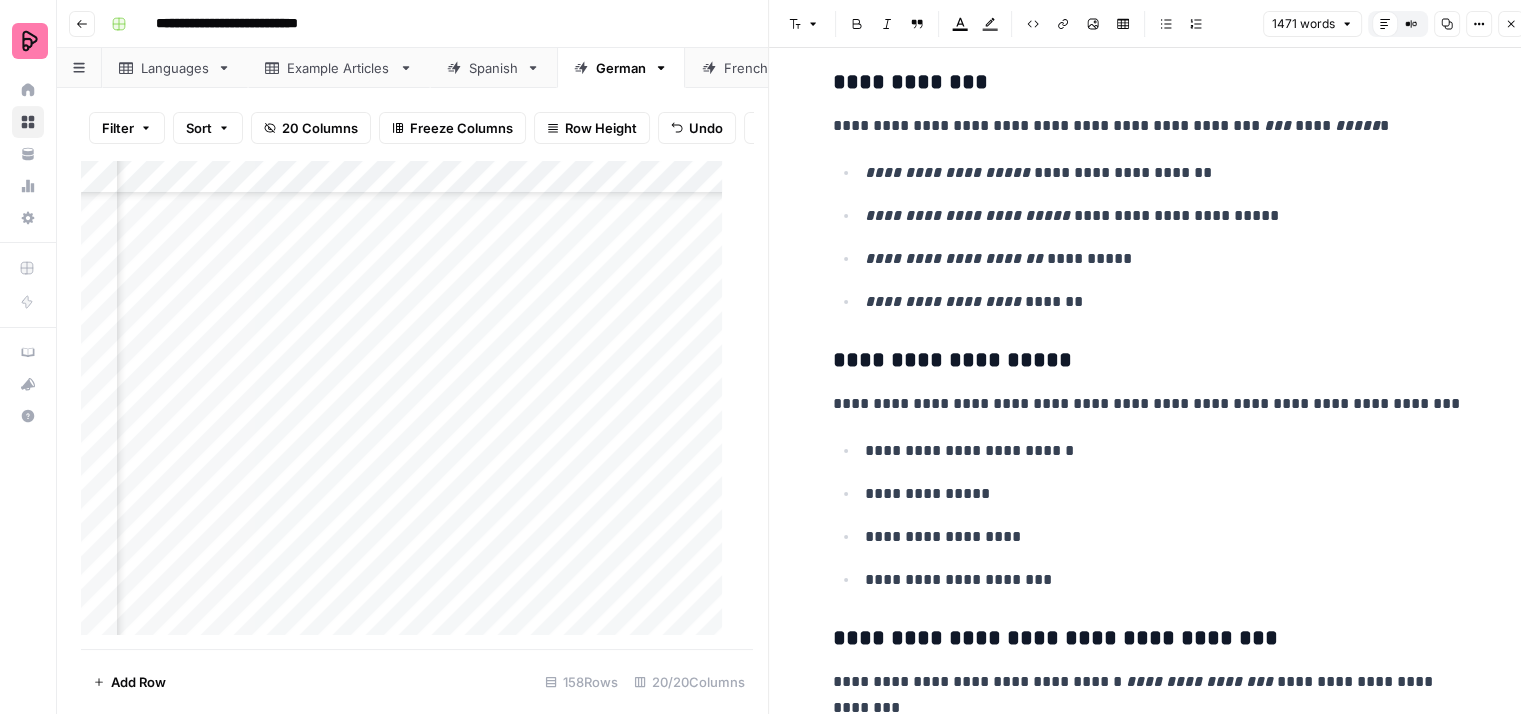 scroll, scrollTop: 3200, scrollLeft: 0, axis: vertical 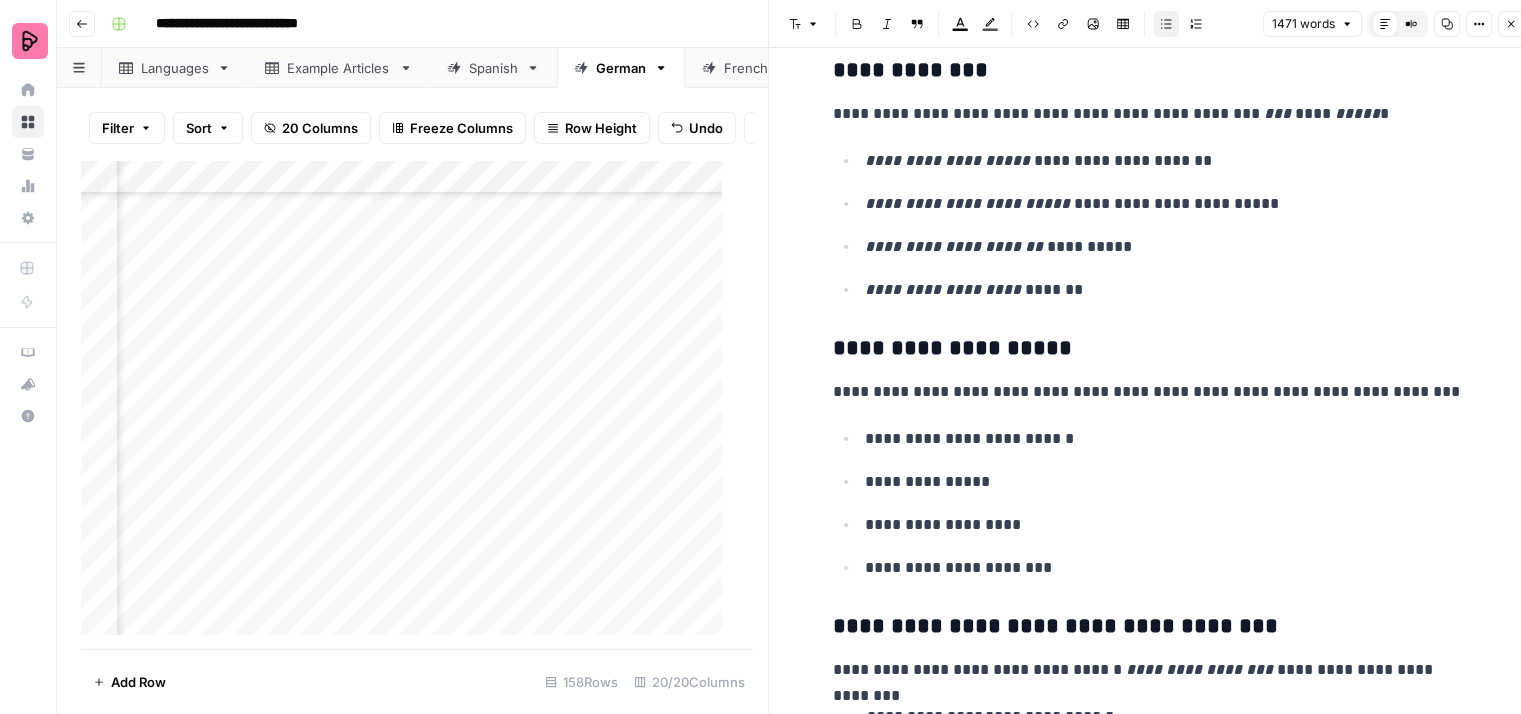 click on "**********" at bounding box center [1169, 439] 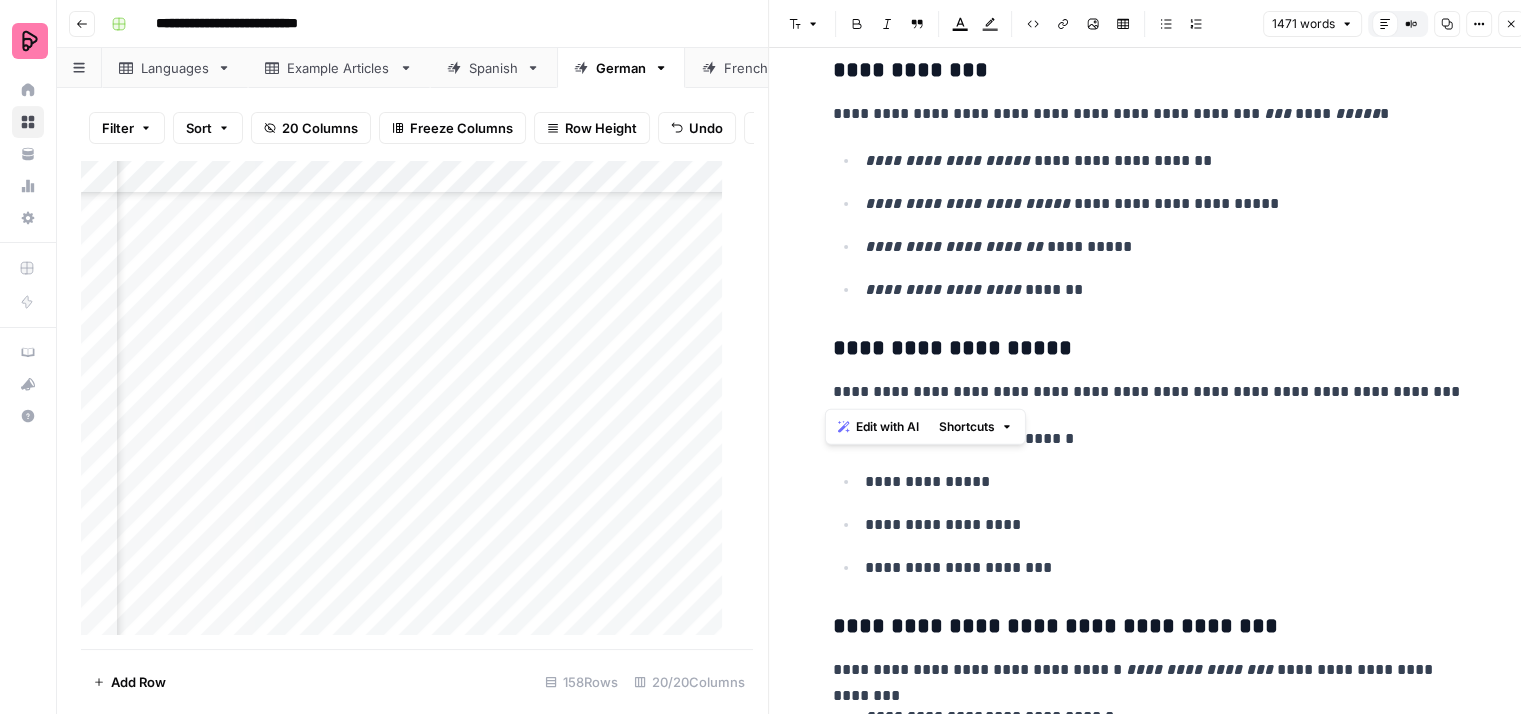 drag, startPoint x: 1456, startPoint y: 386, endPoint x: 828, endPoint y: 395, distance: 628.0645 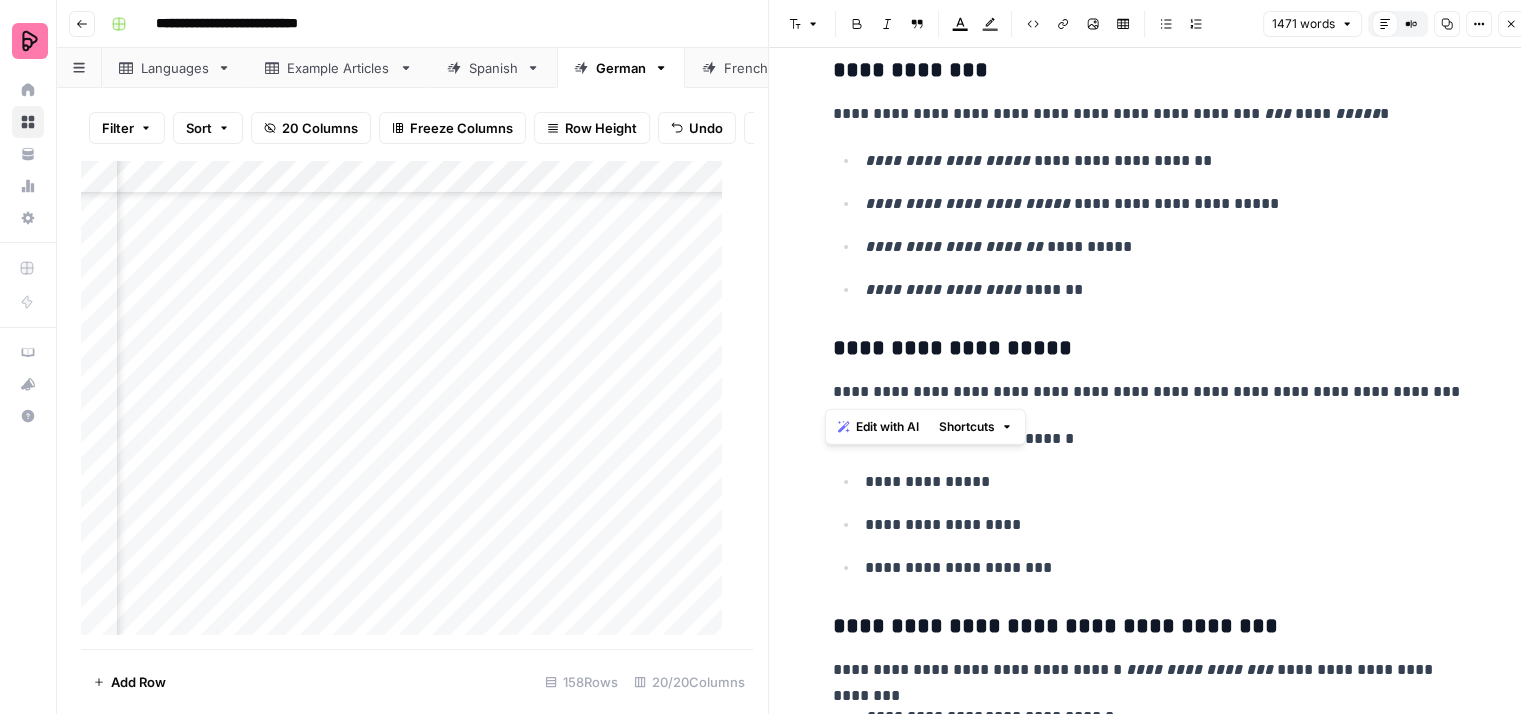 copy on "**********" 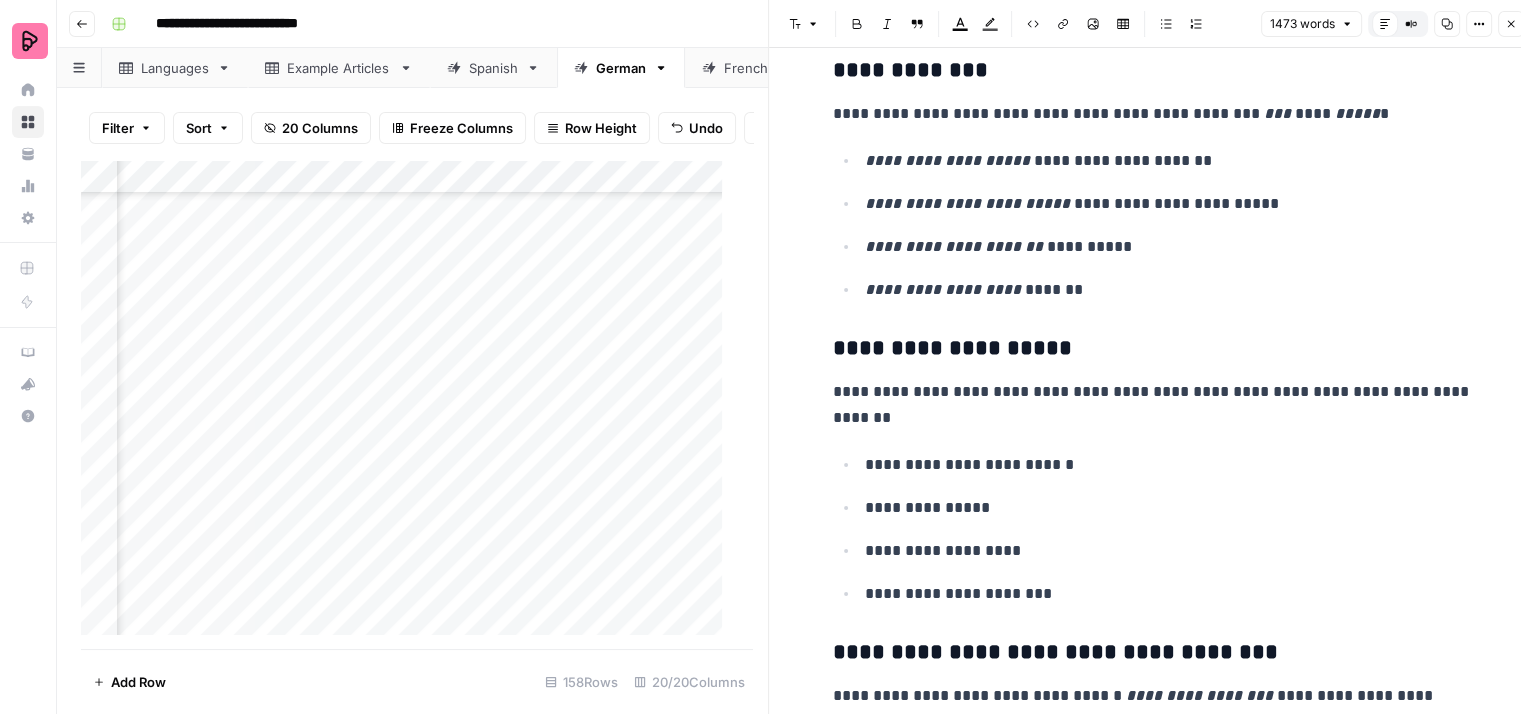 click on "**********" at bounding box center (1153, 405) 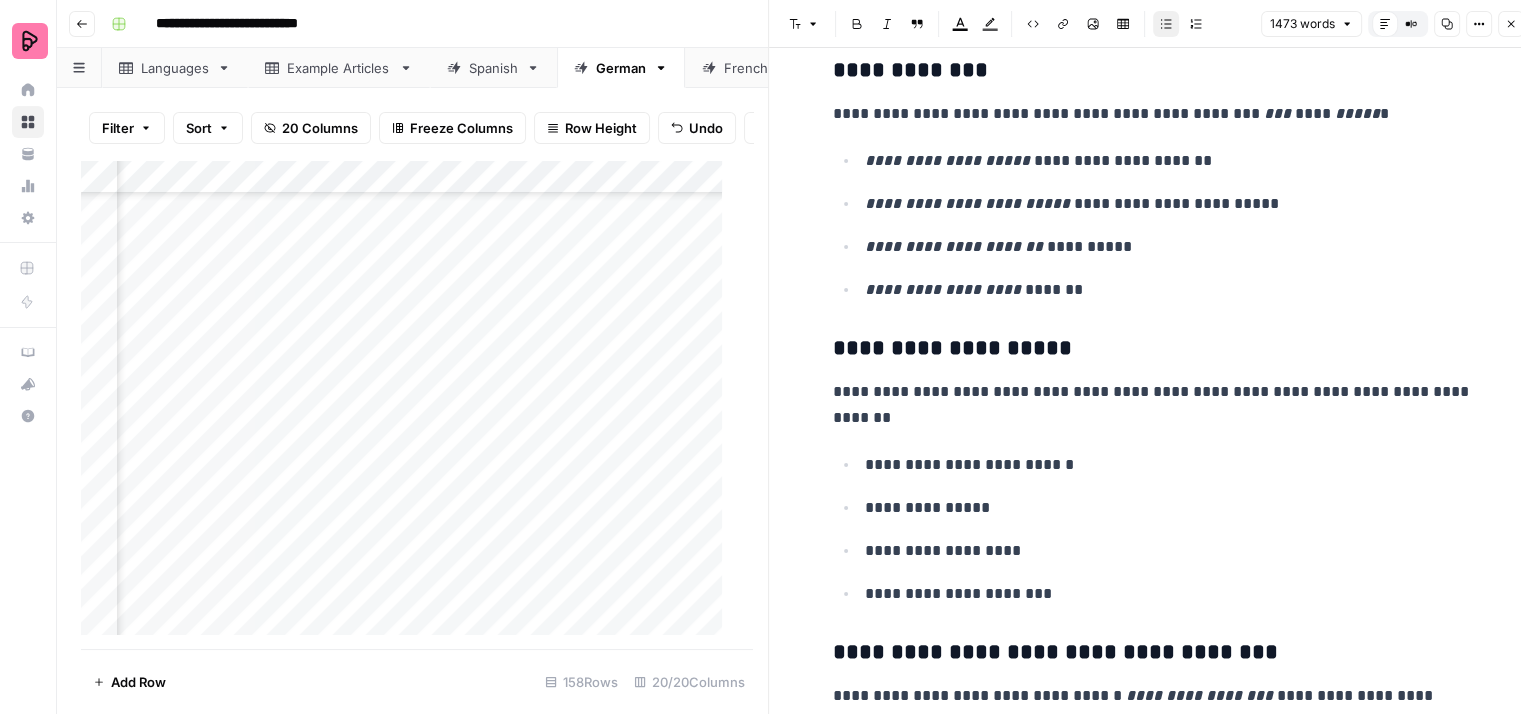 click on "**********" at bounding box center [1169, 551] 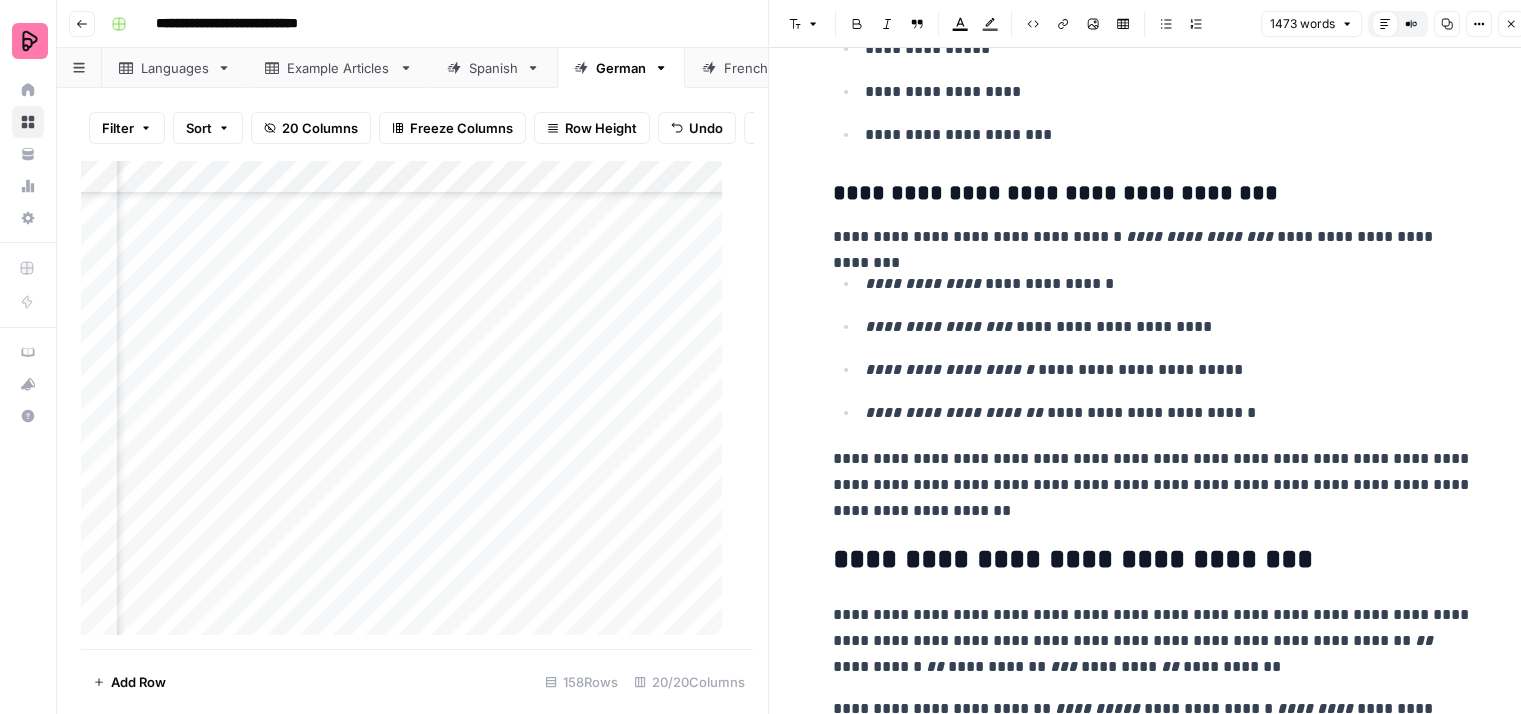 scroll, scrollTop: 3700, scrollLeft: 0, axis: vertical 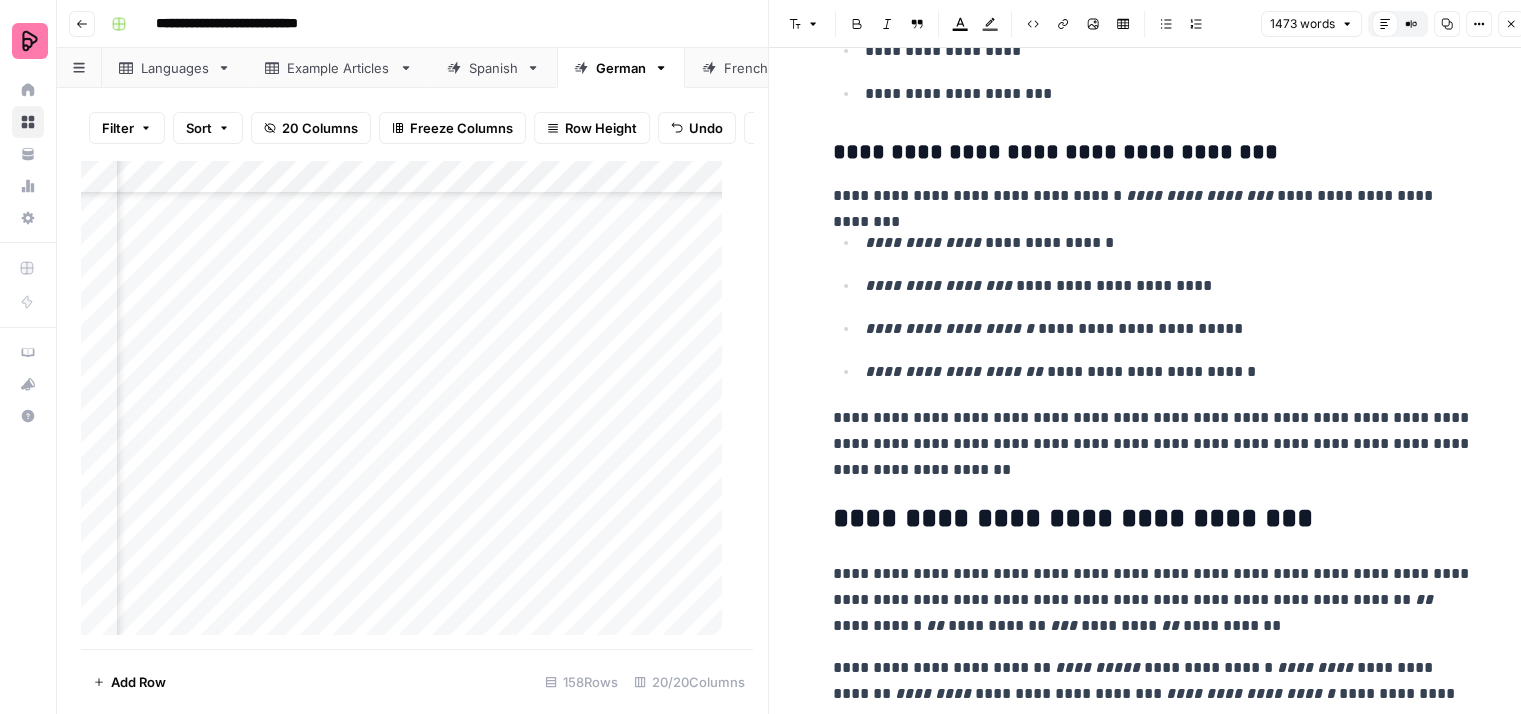 click on "**********" at bounding box center (1153, 444) 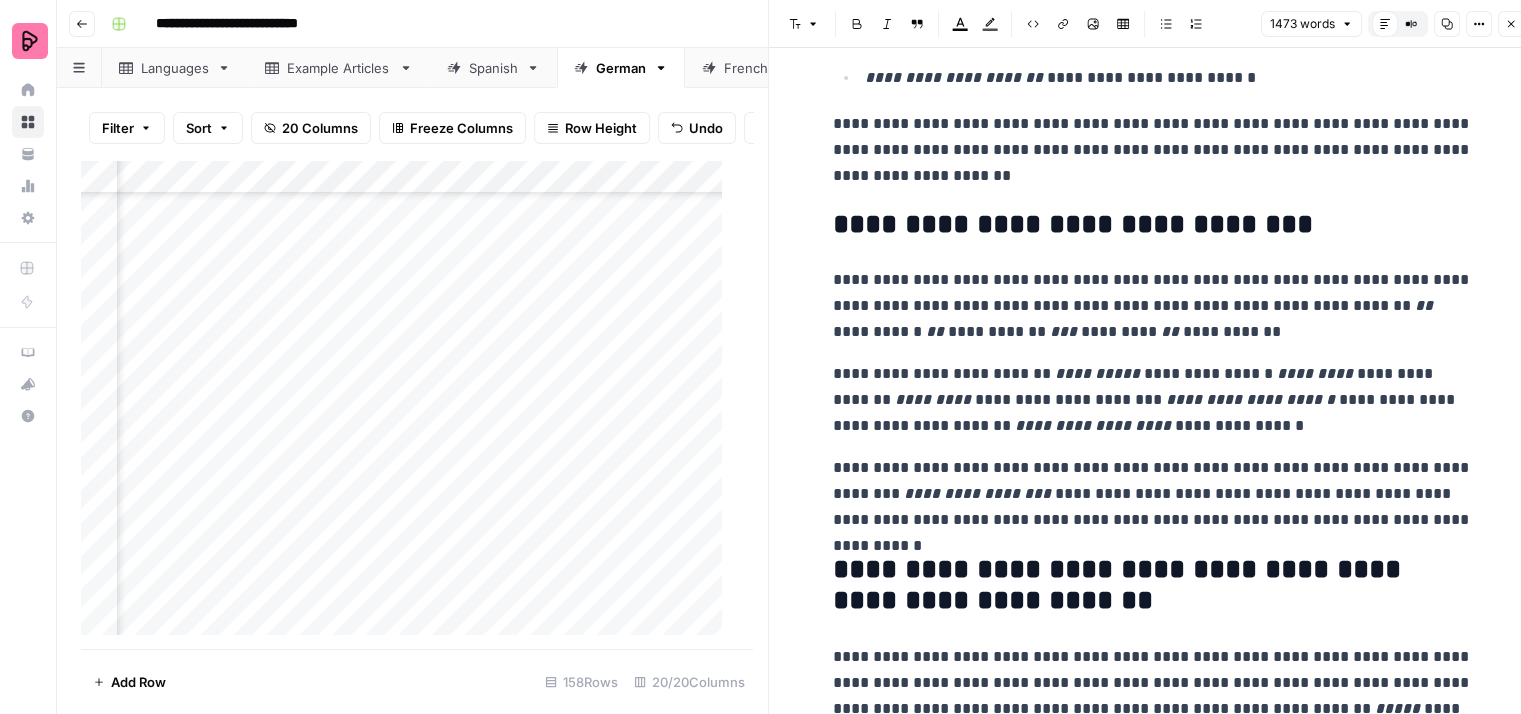 scroll, scrollTop: 4000, scrollLeft: 0, axis: vertical 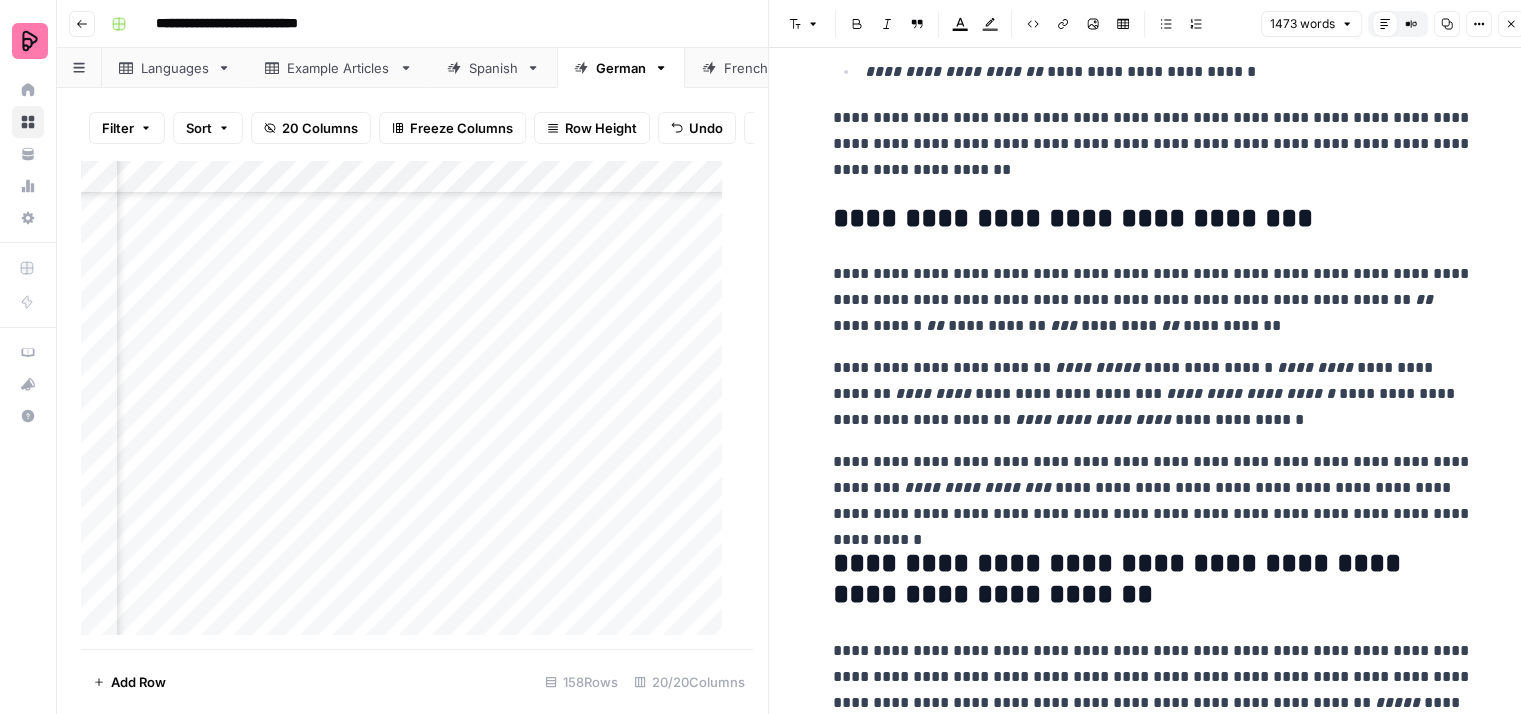 click on "**********" at bounding box center [1153, 488] 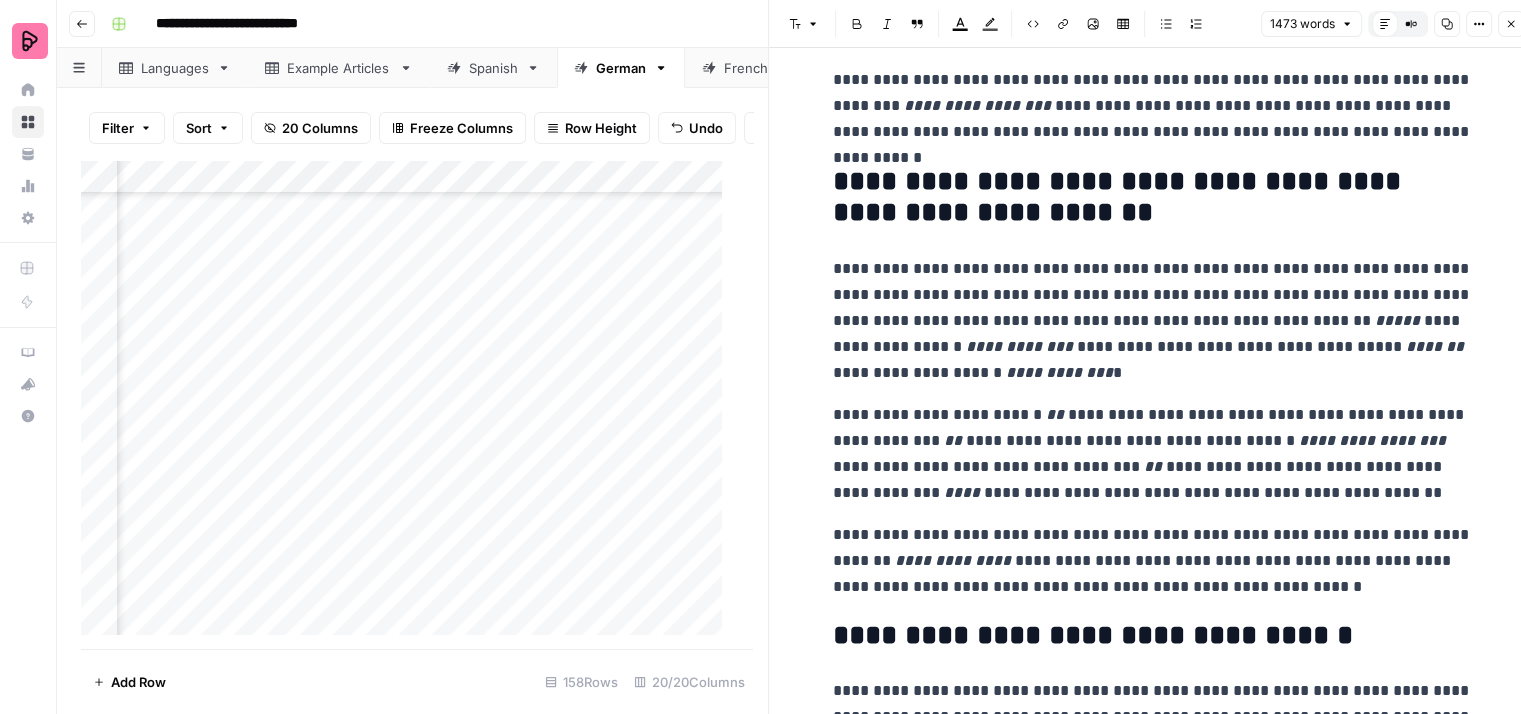 scroll, scrollTop: 4500, scrollLeft: 0, axis: vertical 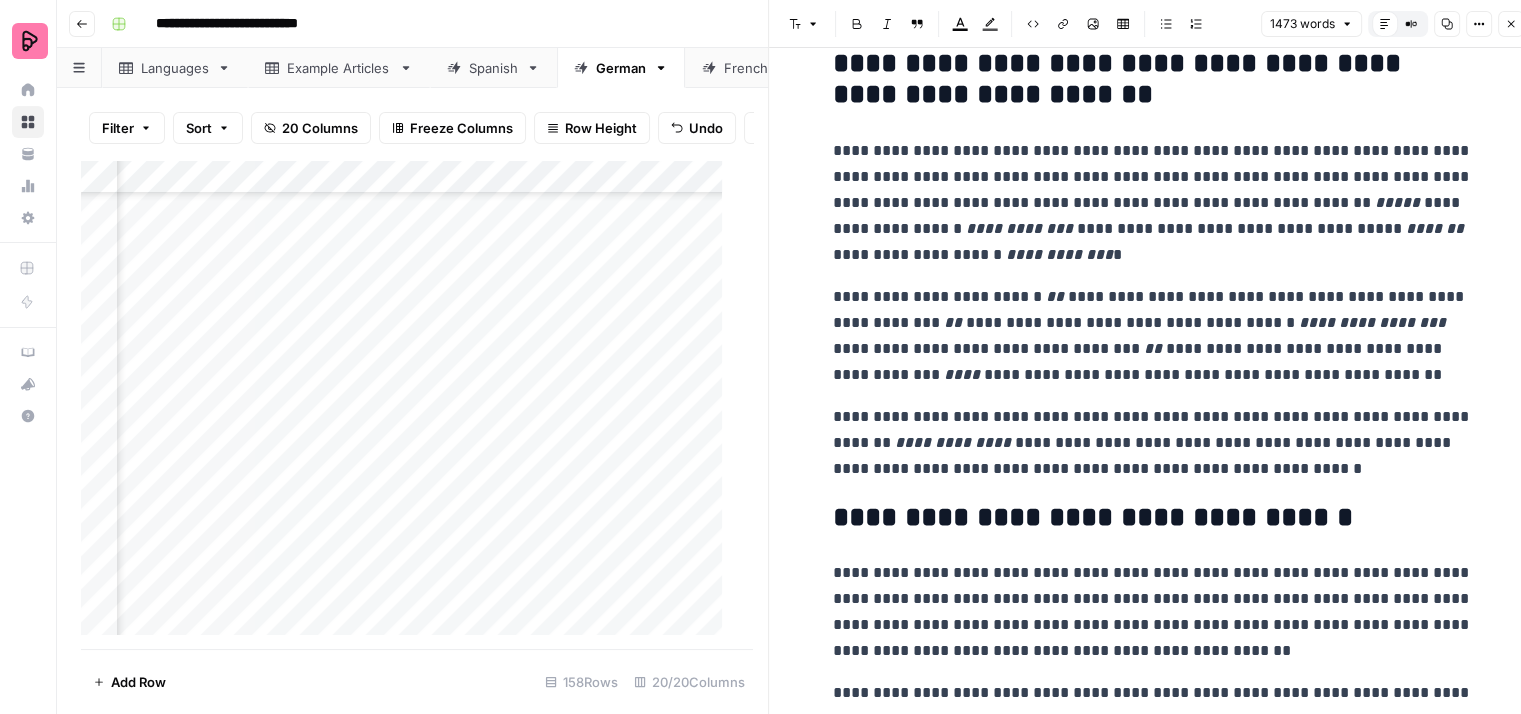 click on "[FIRST] [LAST] [FIRST] [LAST] [FIRST] [LAST] [FIRST] [LAST] [FIRST] [LAST] [FIRST] [LAST] [FIRST] [LAST]" at bounding box center [1153, 336] 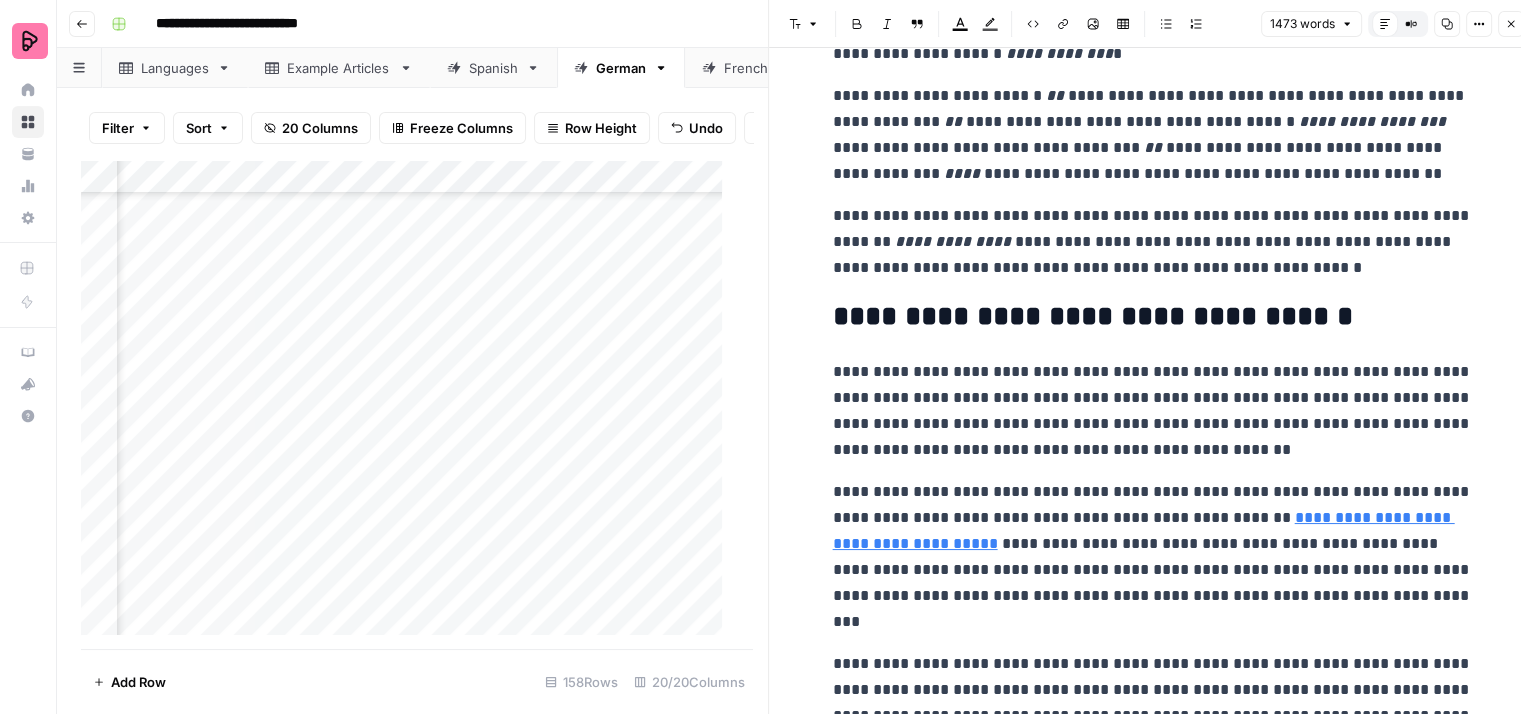scroll, scrollTop: 4700, scrollLeft: 0, axis: vertical 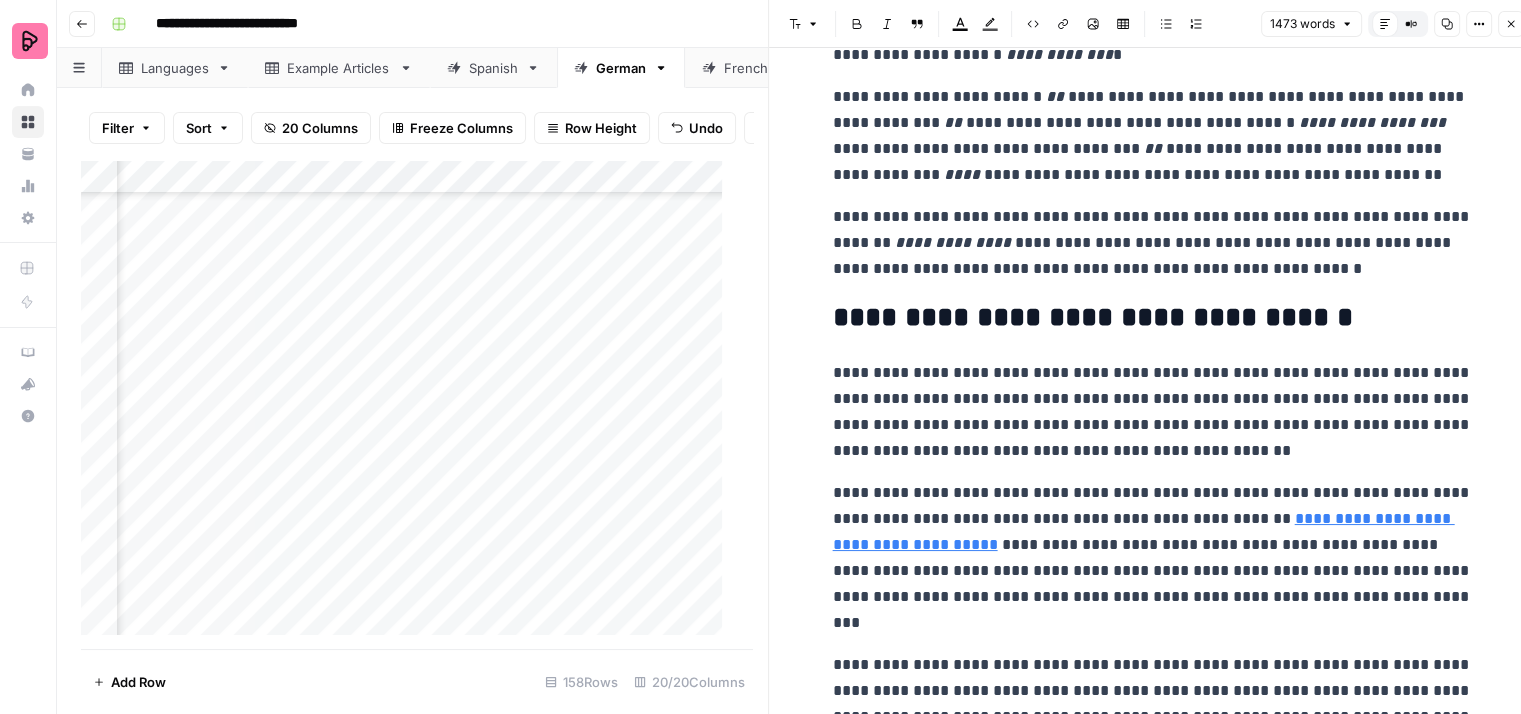 click on "[FIRST] [LAST] [FIRST] [LAST]" at bounding box center [1153, 243] 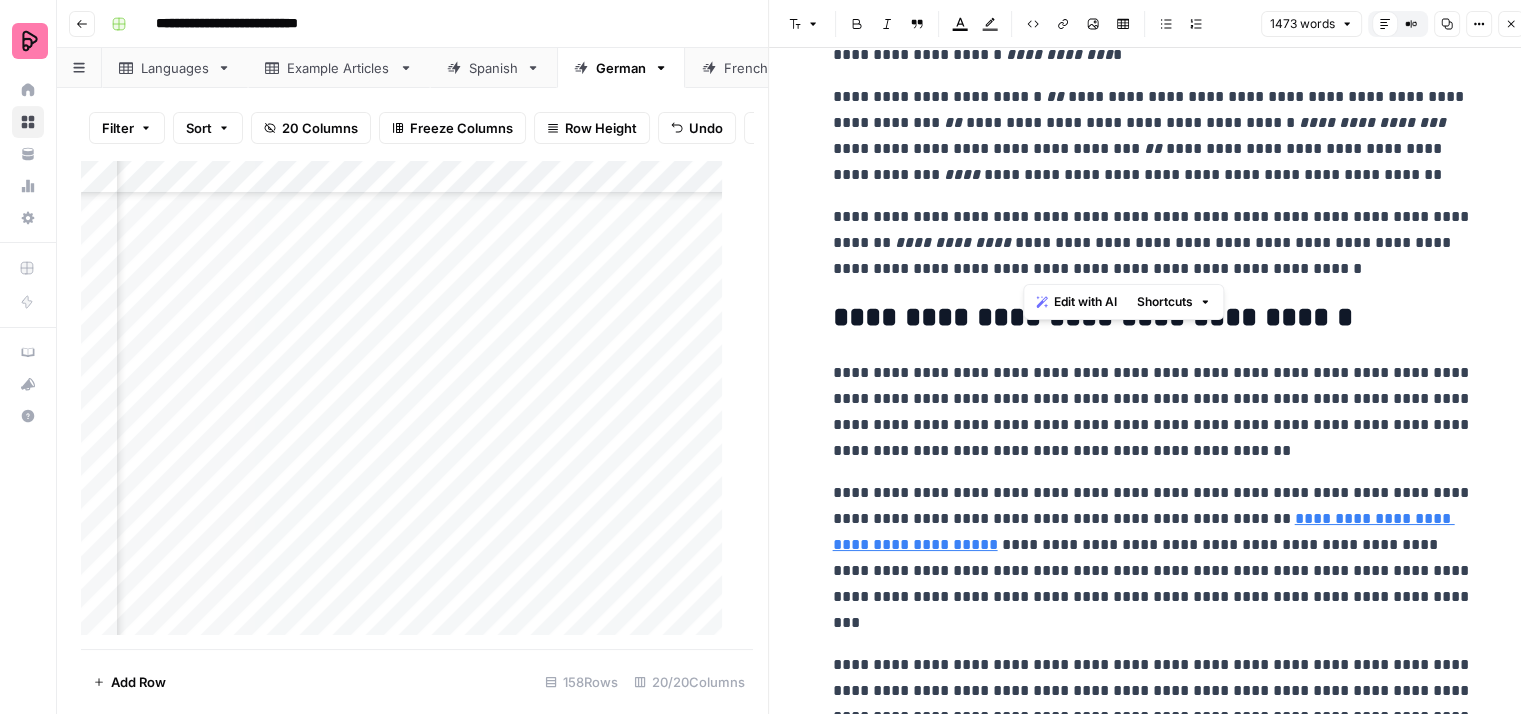 click on "[FIRST] [LAST] [FIRST] [LAST]" at bounding box center (1153, 243) 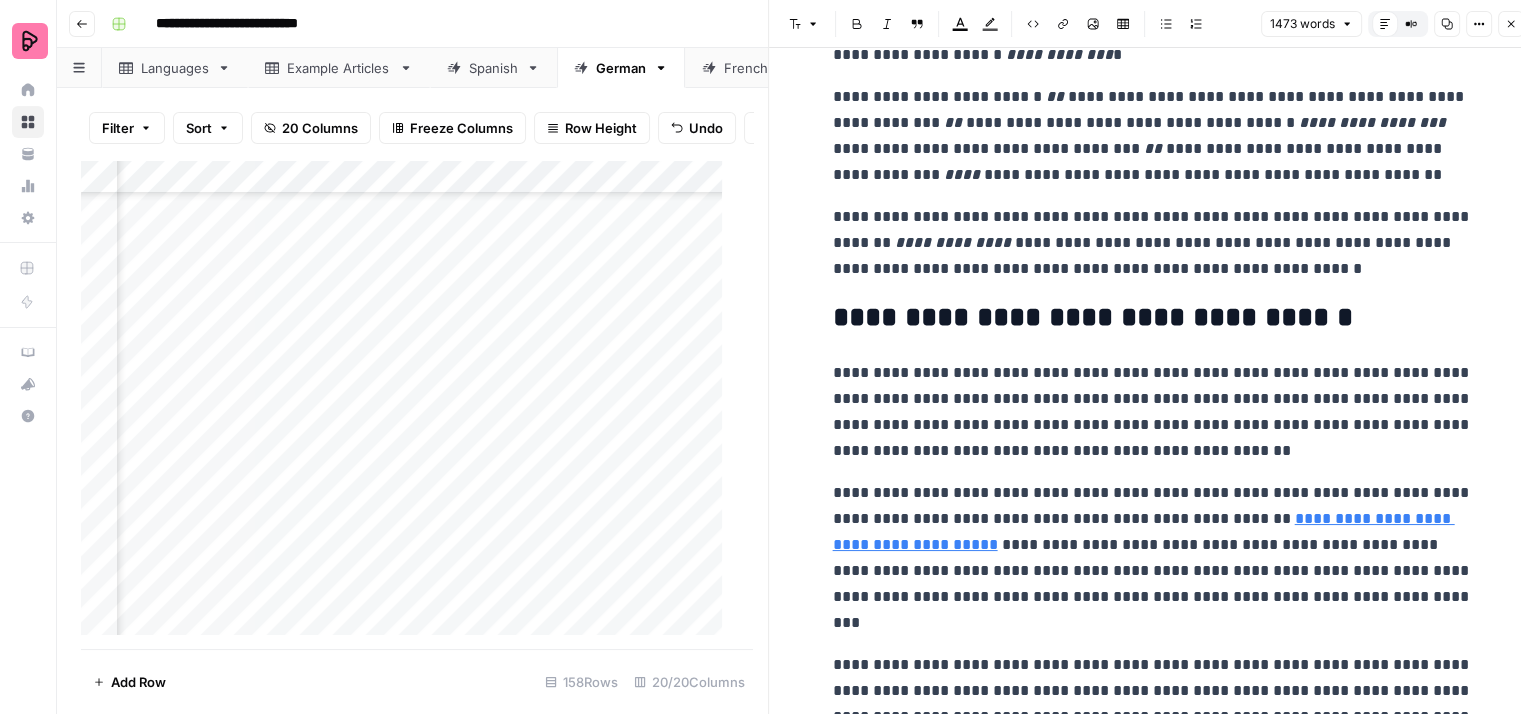 click on "[FIRST] [LAST] [FIRST] [LAST]" at bounding box center [1153, 243] 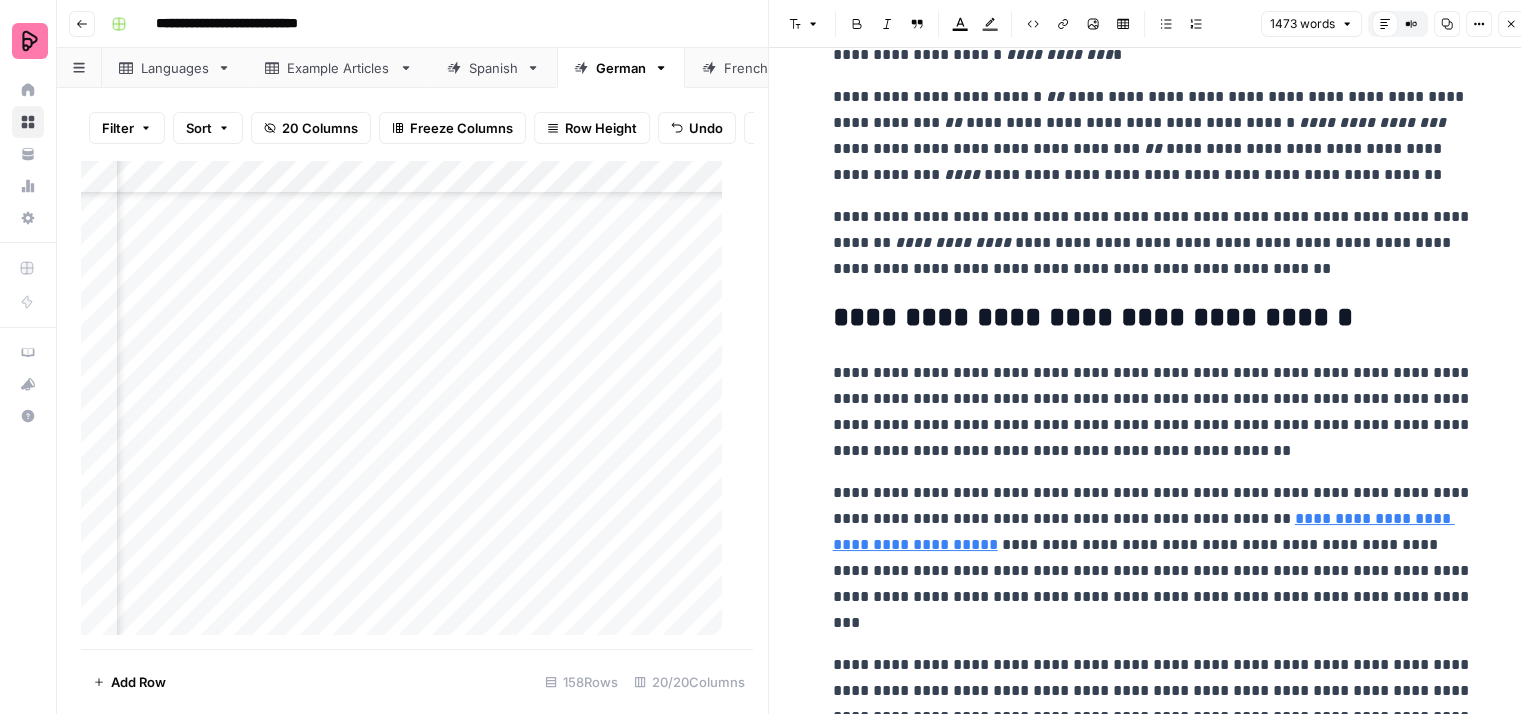 click on "**********" at bounding box center [1153, 243] 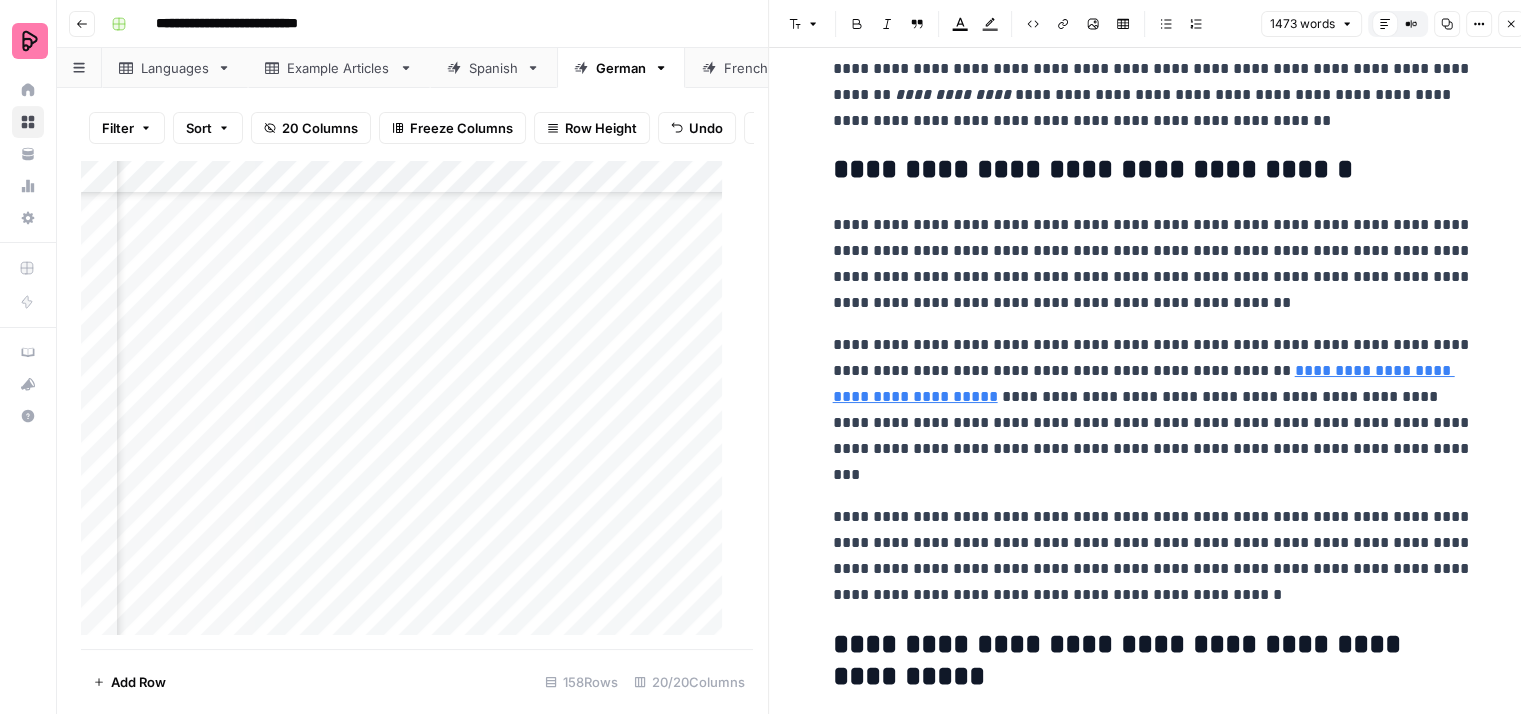 scroll, scrollTop: 4900, scrollLeft: 0, axis: vertical 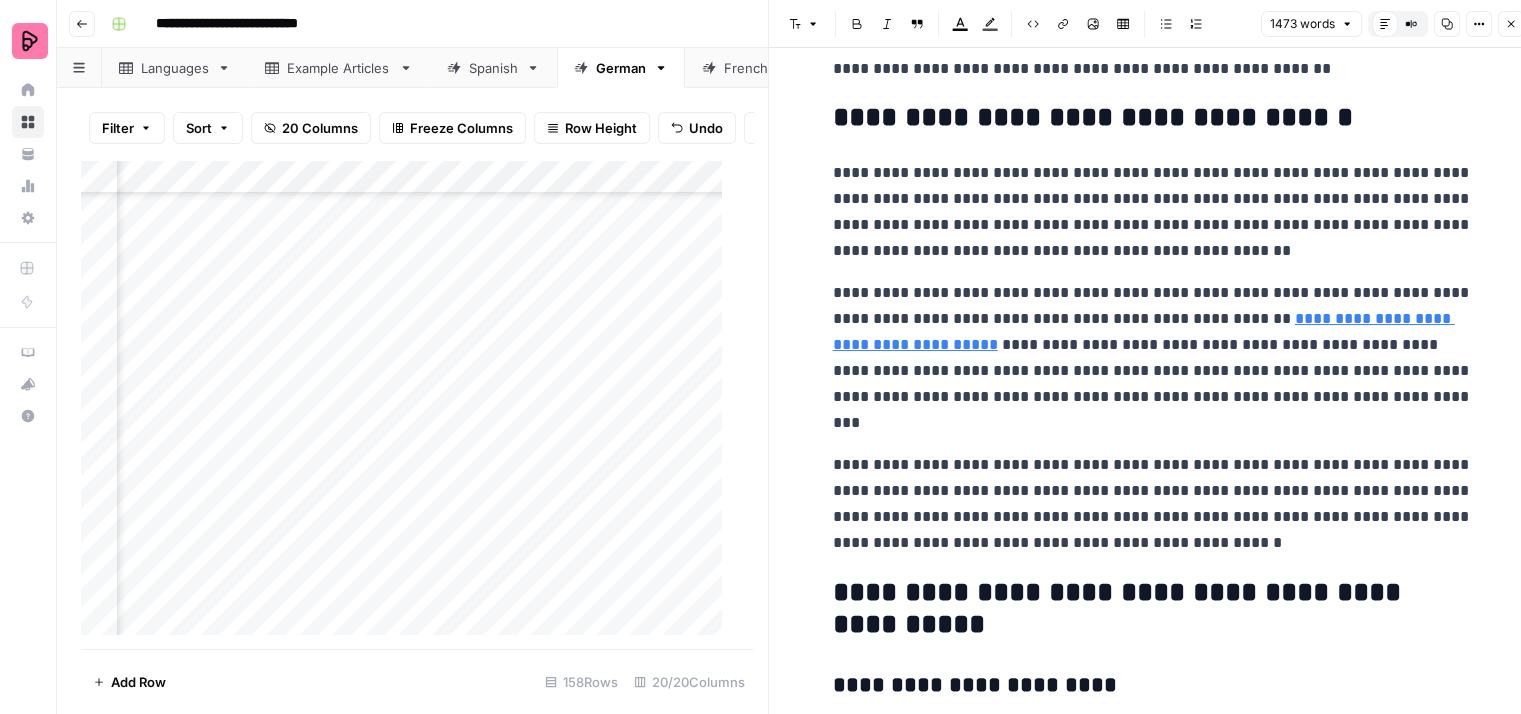 click on "[FIRST] [LAST] [FIRST] [LAST] [FIRST] [LAST]" at bounding box center [1153, 358] 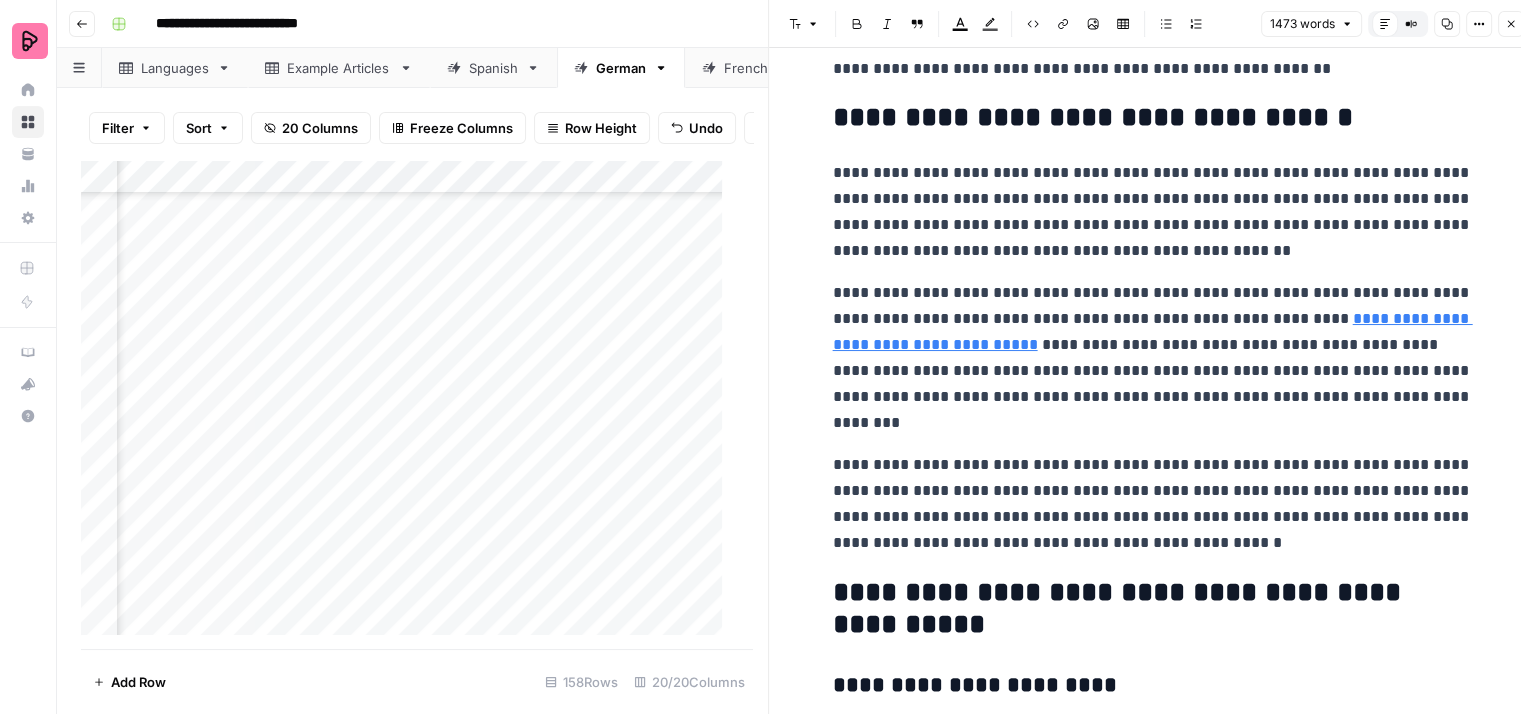 click on "[FIRST] [LAST] [FIRST] [LAST] [FIRST] [LAST]" at bounding box center (1153, 358) 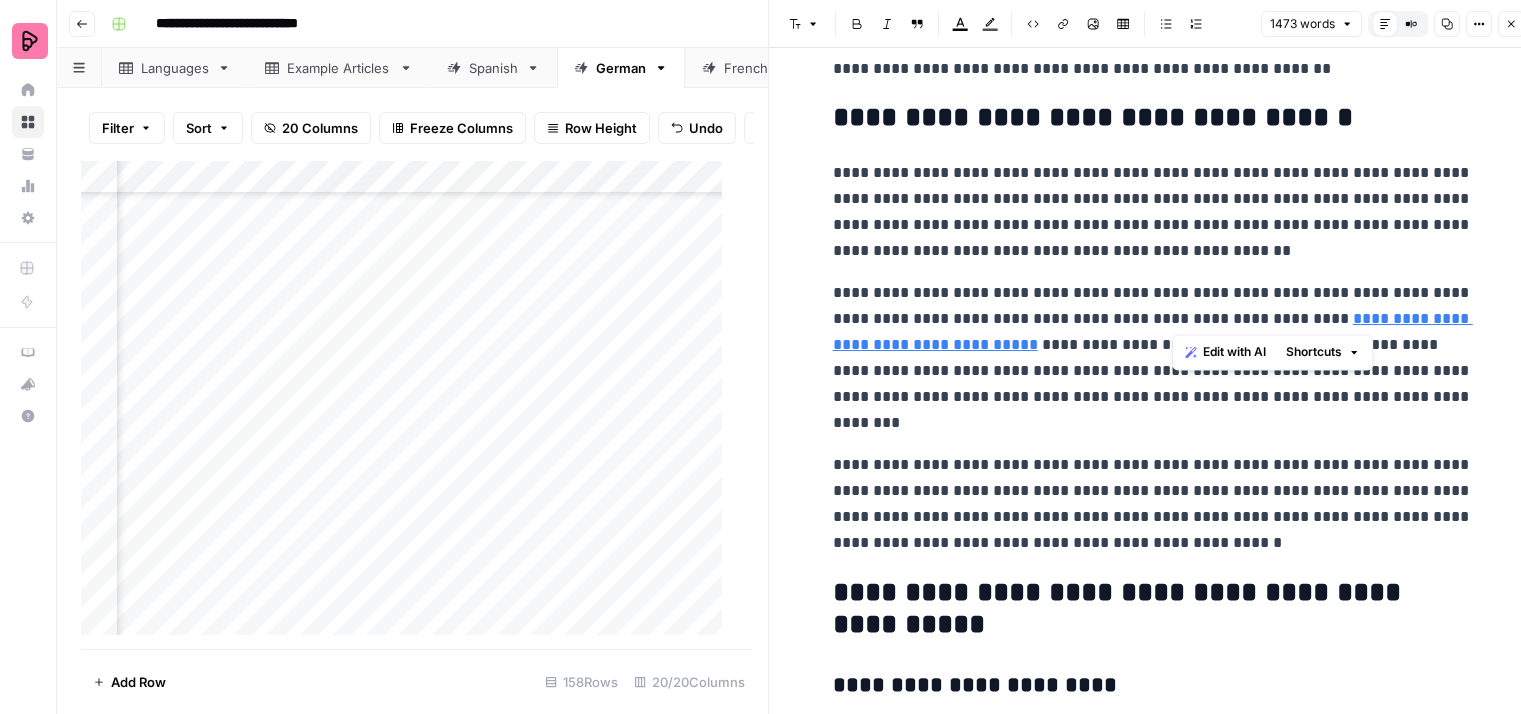 click on "[FIRST] [LAST] [FIRST] [LAST] [FIRST] [LAST]" at bounding box center (1153, 358) 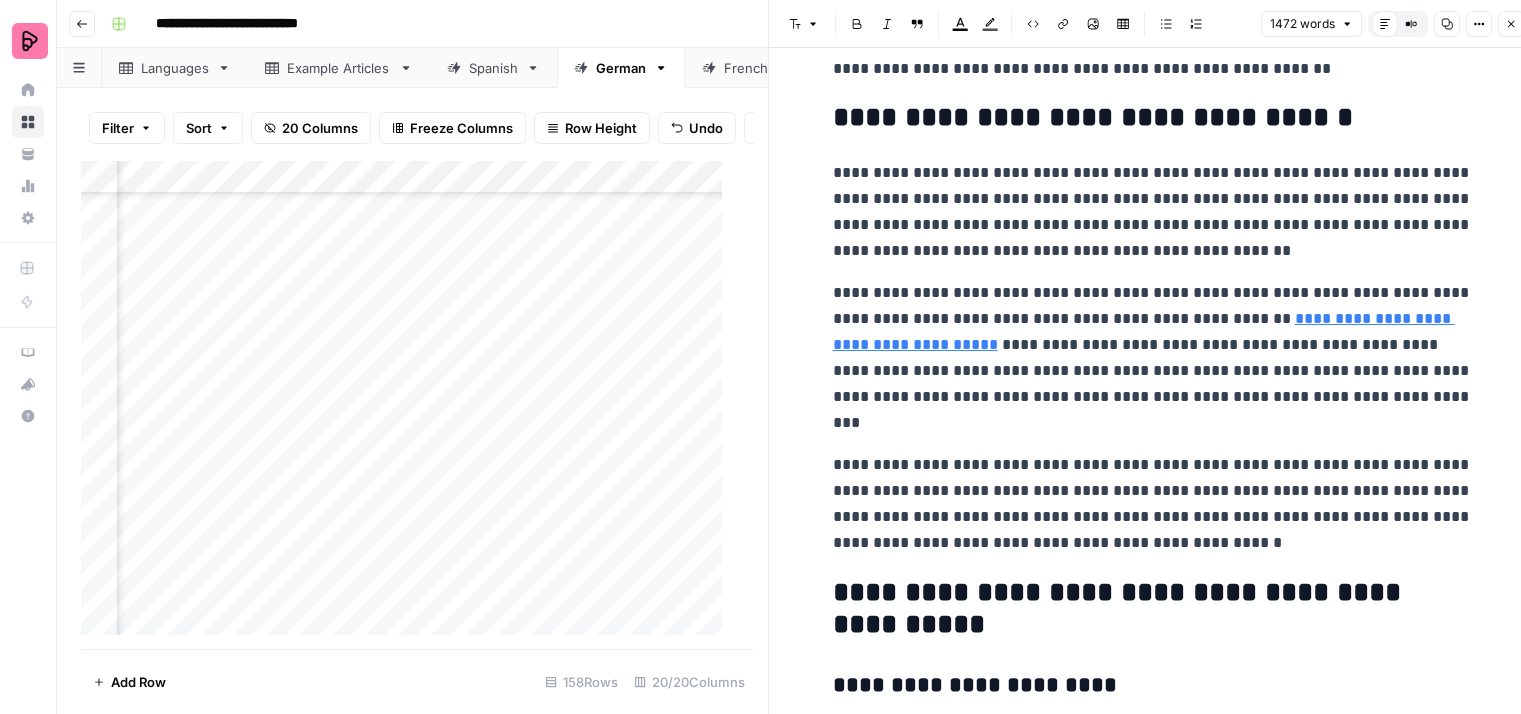 click on "[FIRST] [LAST] [FIRST] [LAST] [FIRST] [LAST]" at bounding box center [1153, 358] 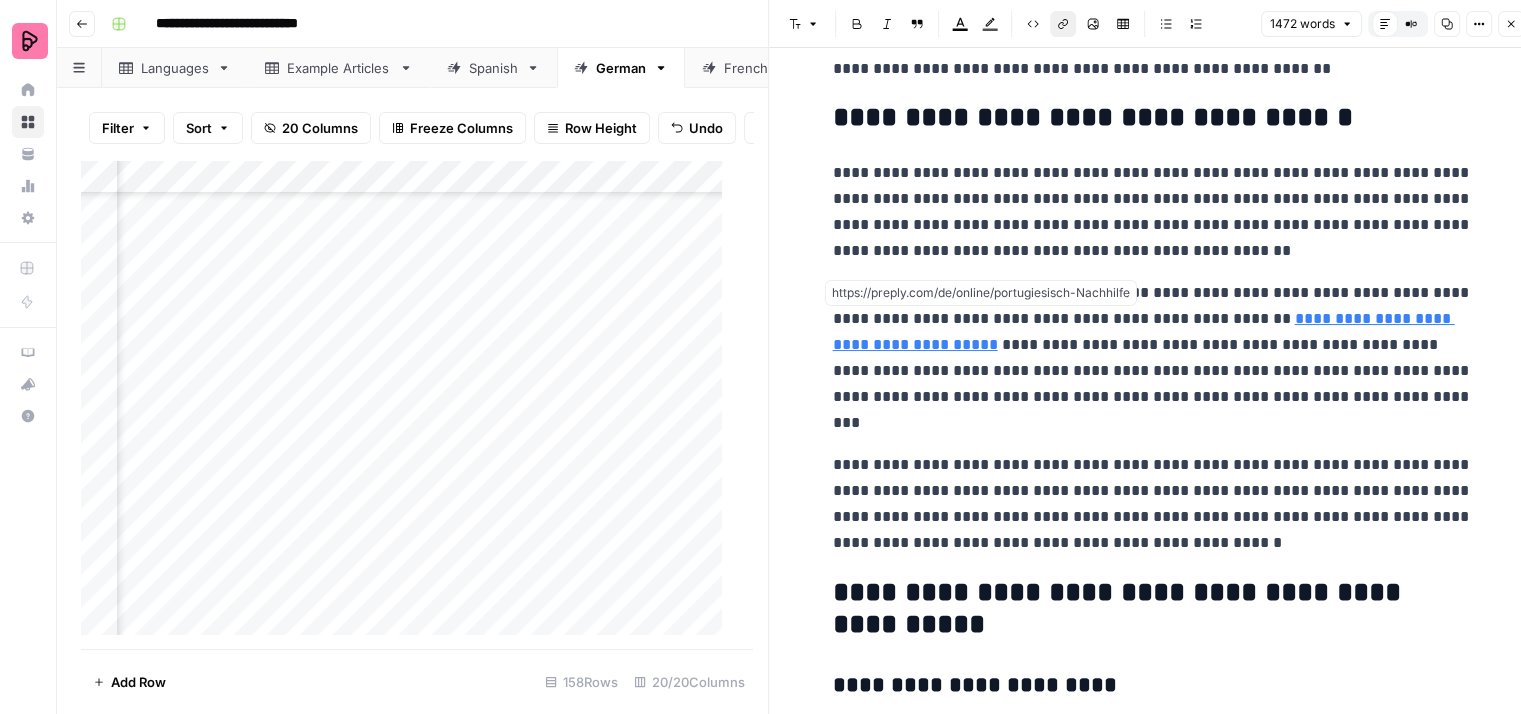 click on "**********" at bounding box center [1144, 331] 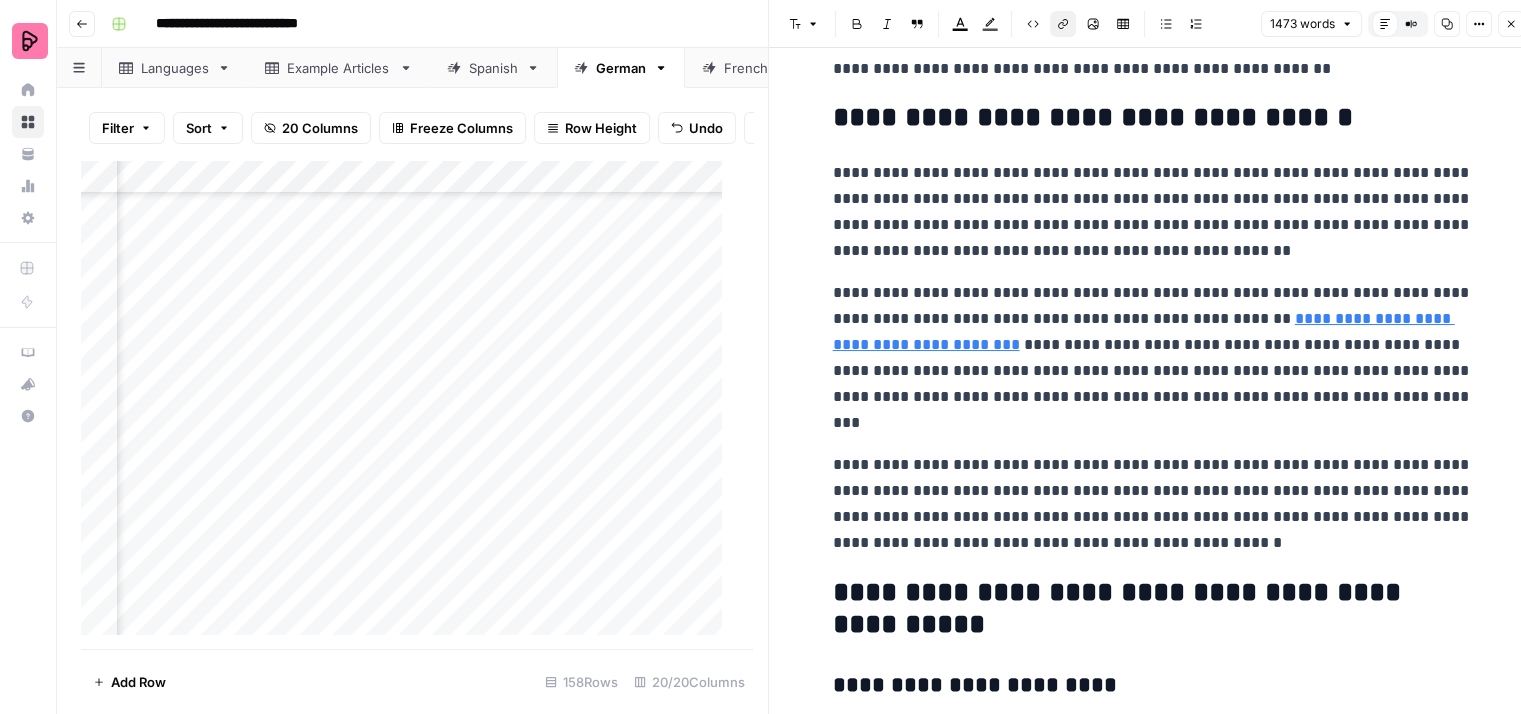 click on "[FIRST] [LAST] [FIRST] [LAST]" at bounding box center (1153, 358) 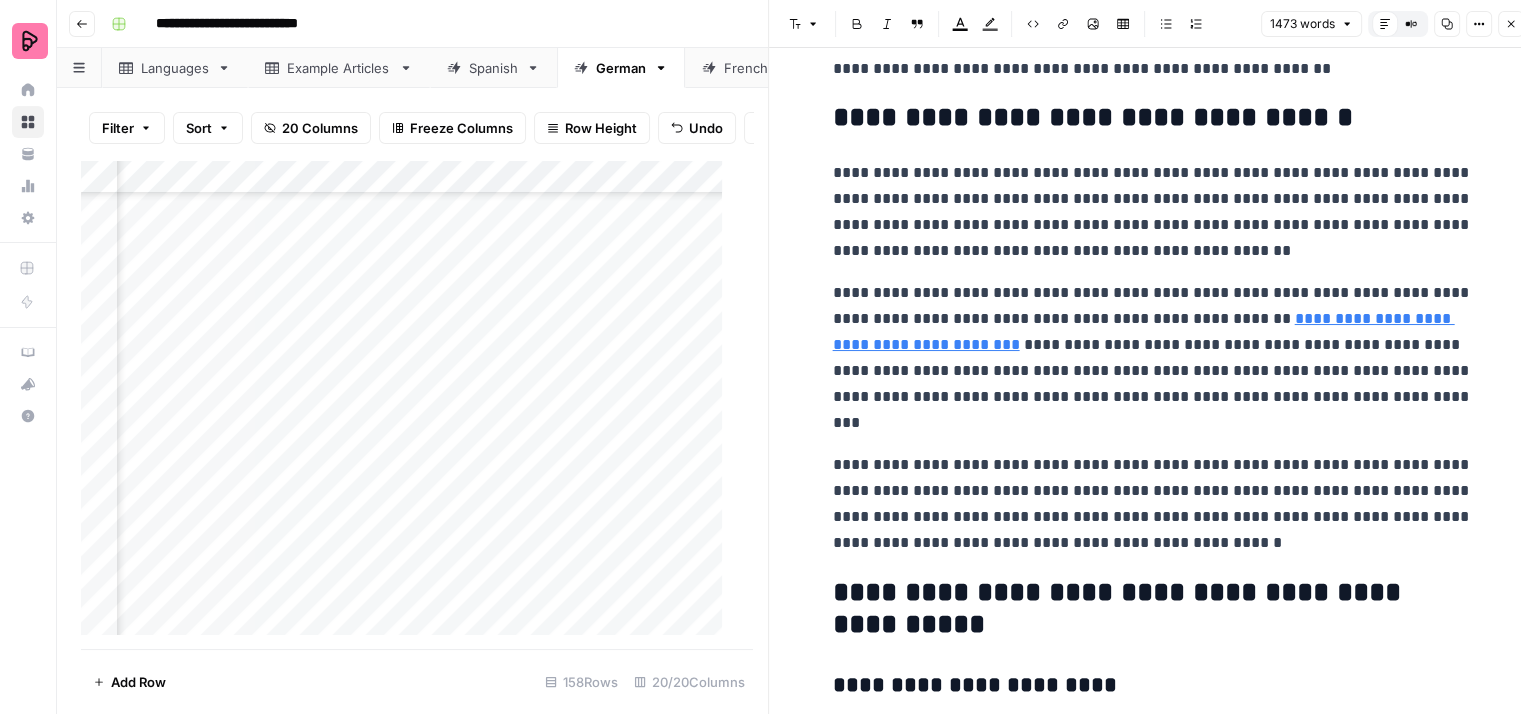 click on "[FIRST] [LAST] [FIRST] [LAST]" at bounding box center [1153, 358] 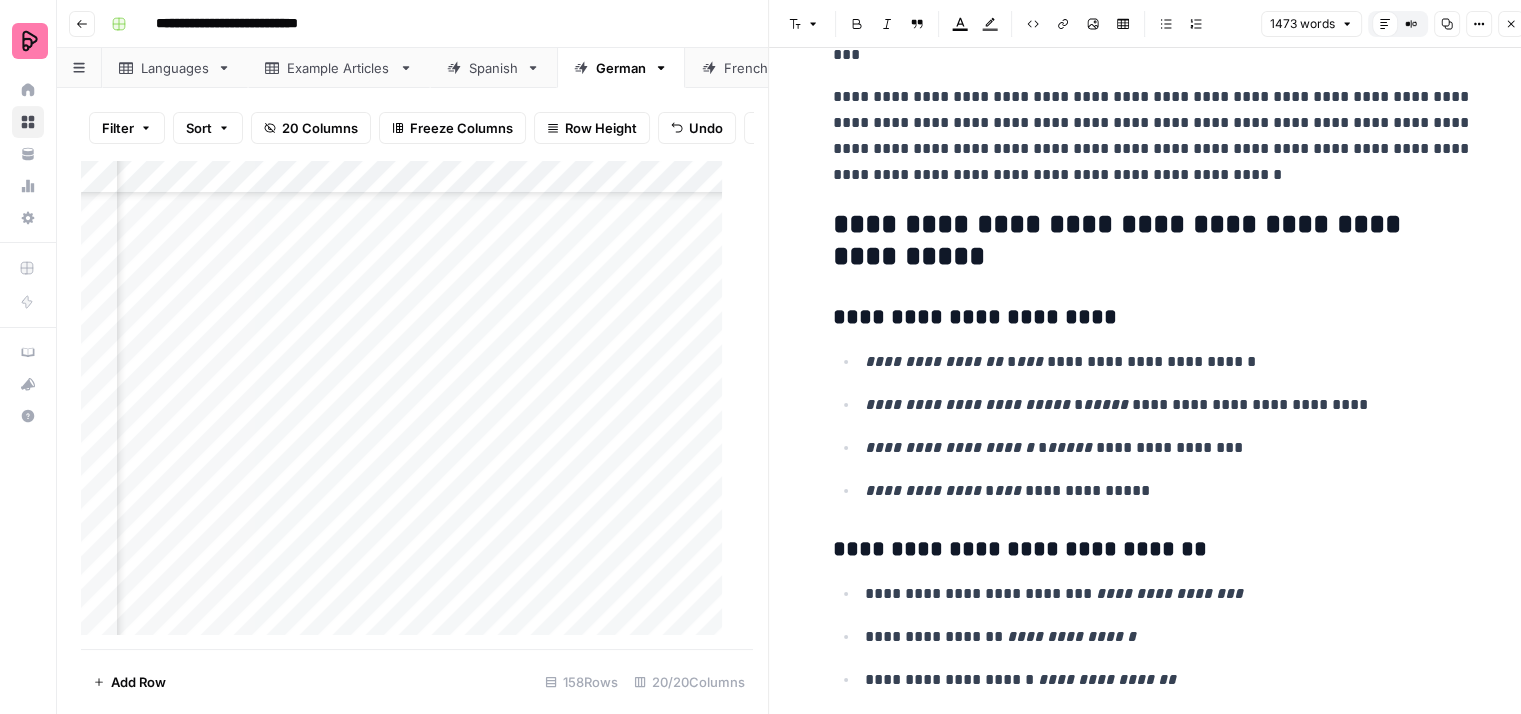 scroll, scrollTop: 5300, scrollLeft: 0, axis: vertical 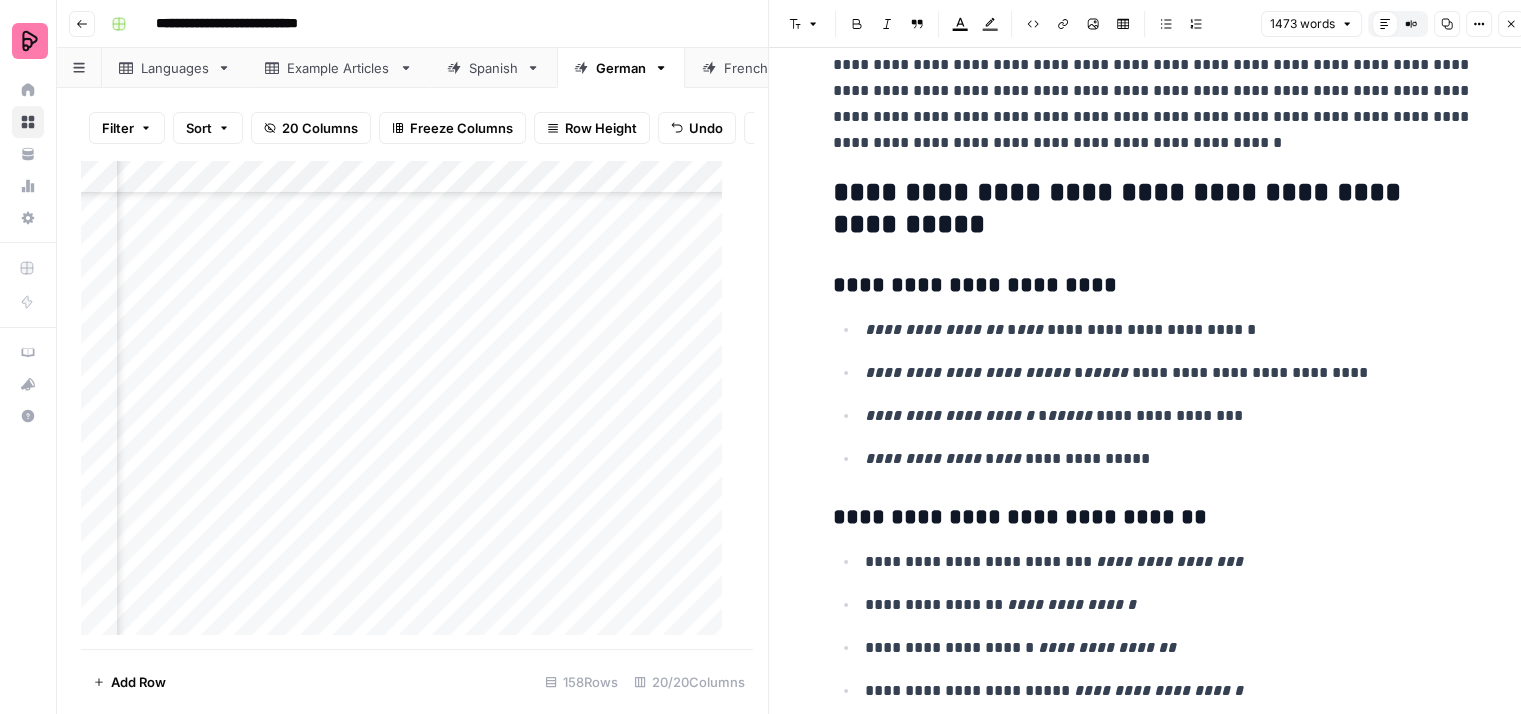 click on "[FIRST] [LAST] [FIRST] [LAST]" at bounding box center (1169, 459) 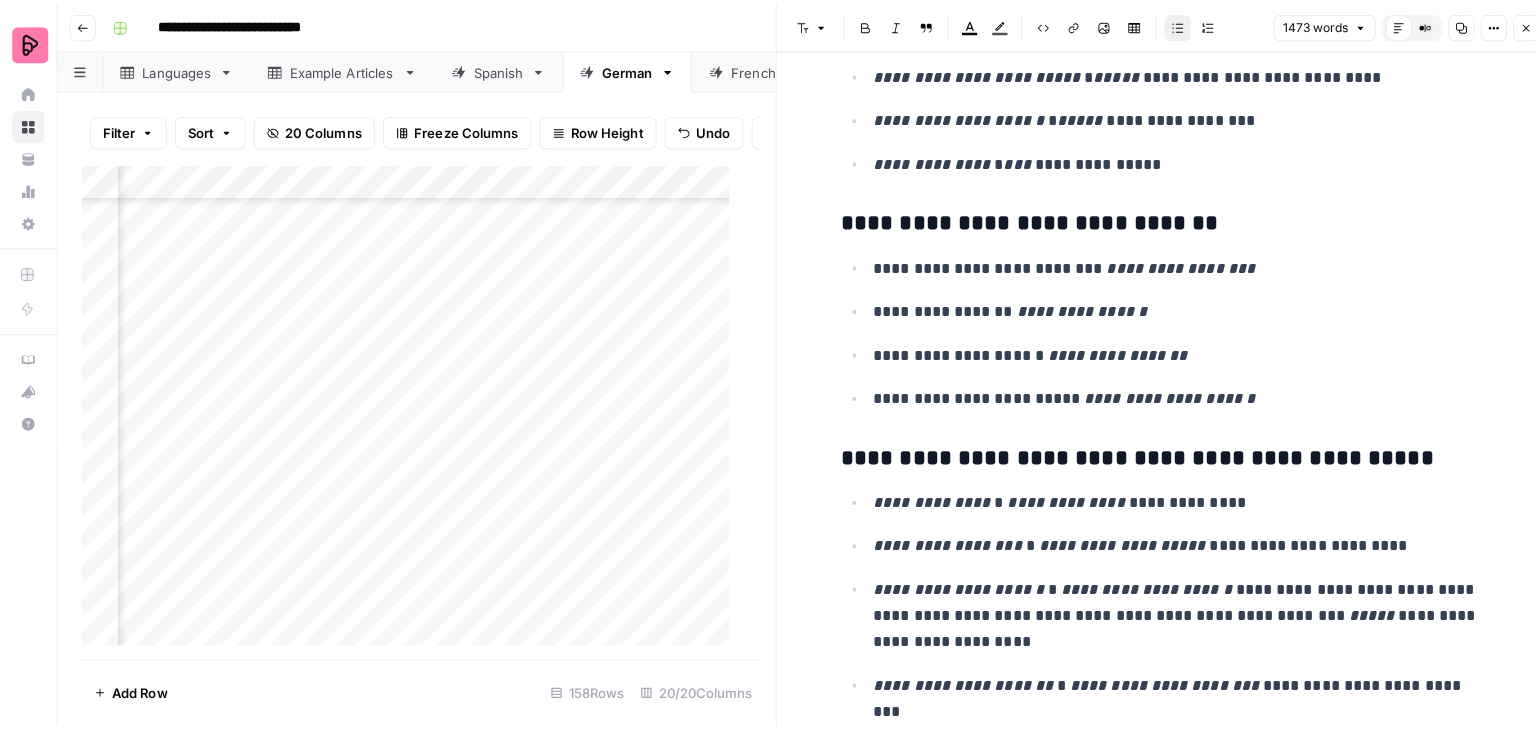 scroll, scrollTop: 5631, scrollLeft: 0, axis: vertical 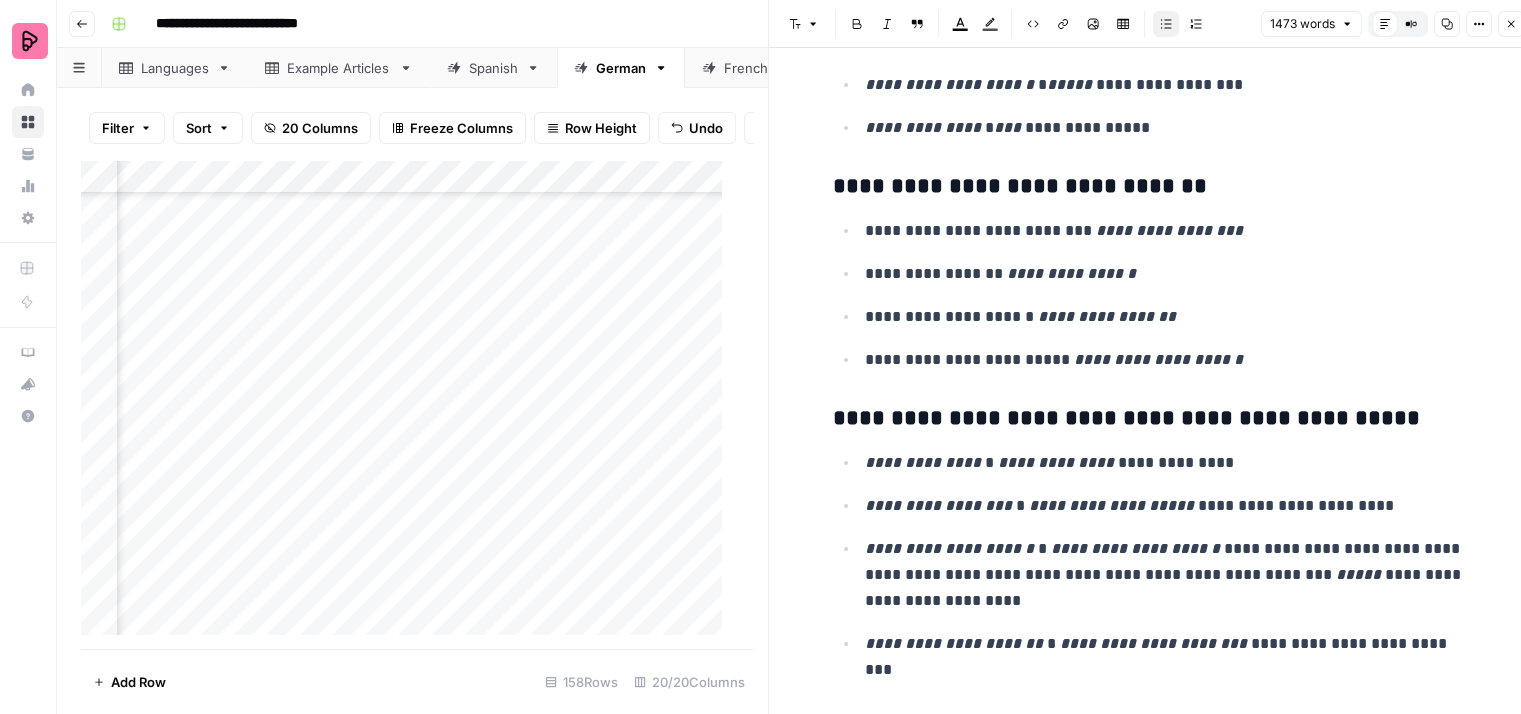 click on "Close" at bounding box center [1511, 24] 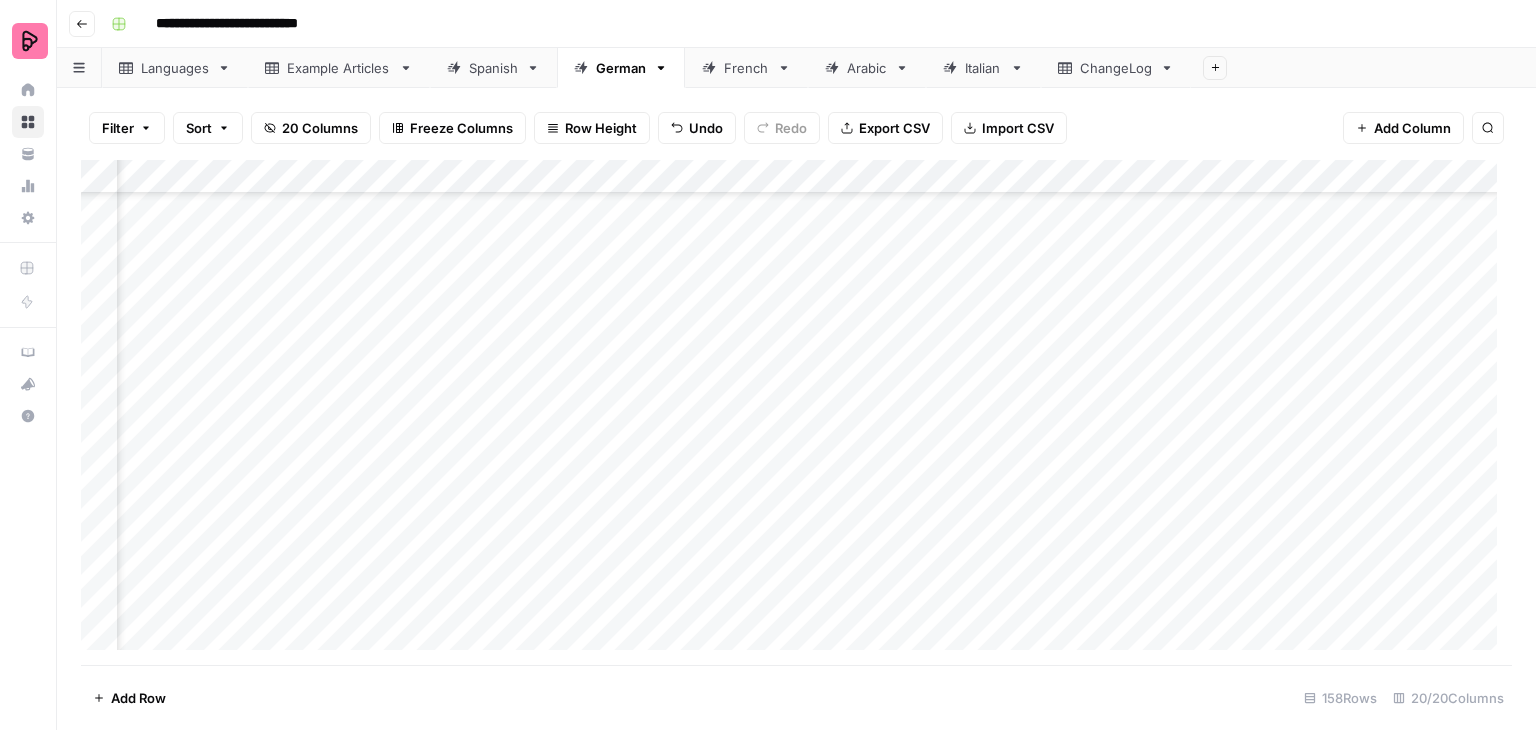 click on "Add Column" at bounding box center [796, 412] 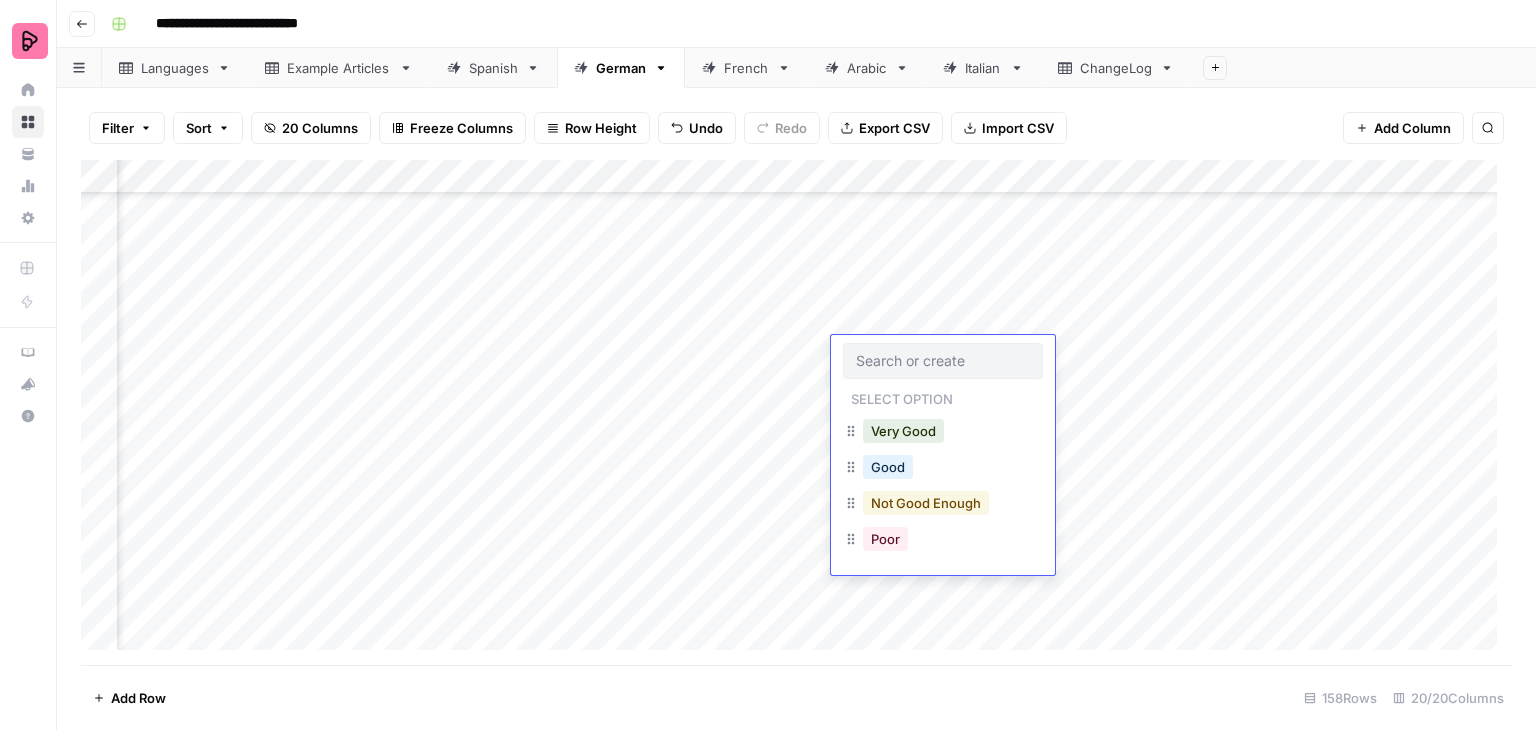 click on "Not Good Enough" at bounding box center [926, 503] 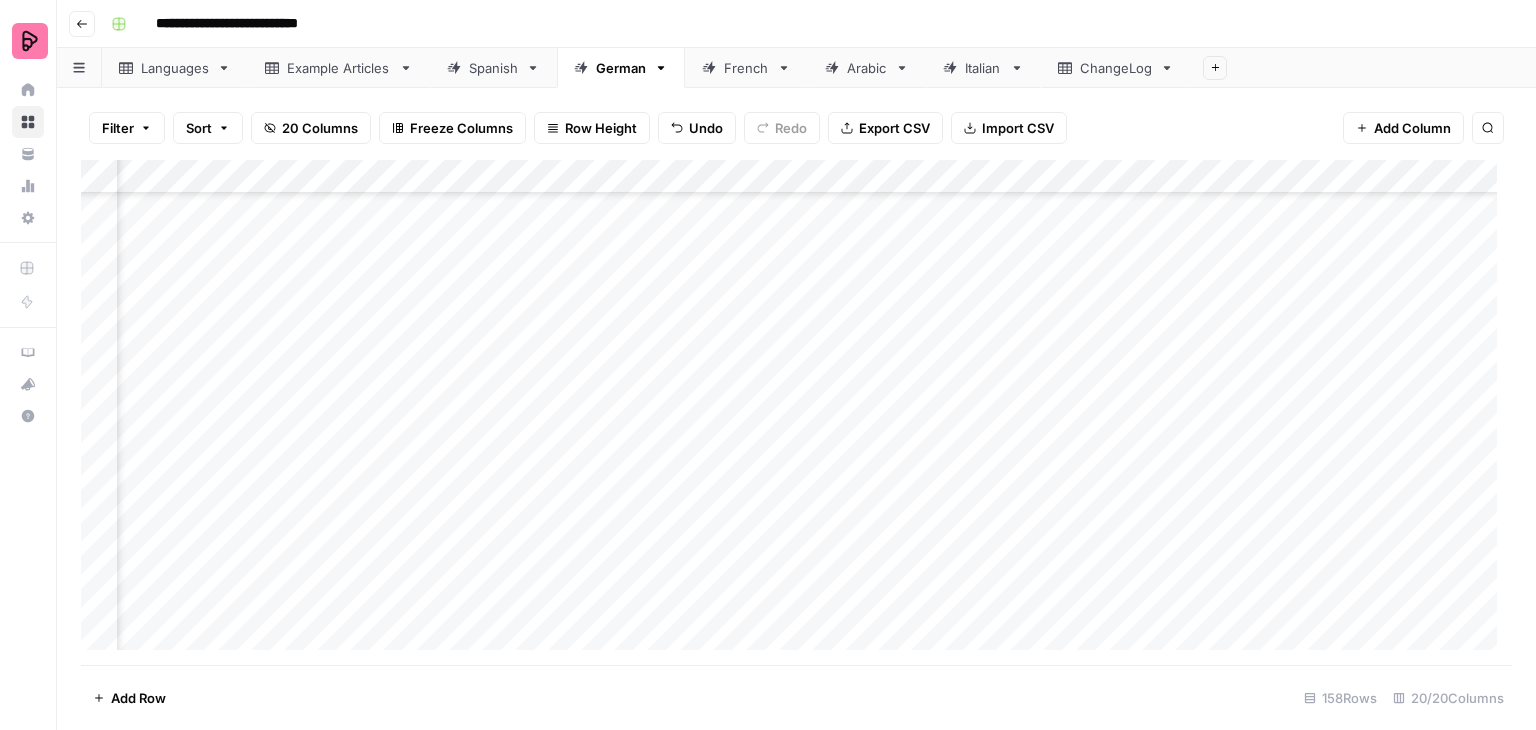 click on "Add Column" at bounding box center [796, 412] 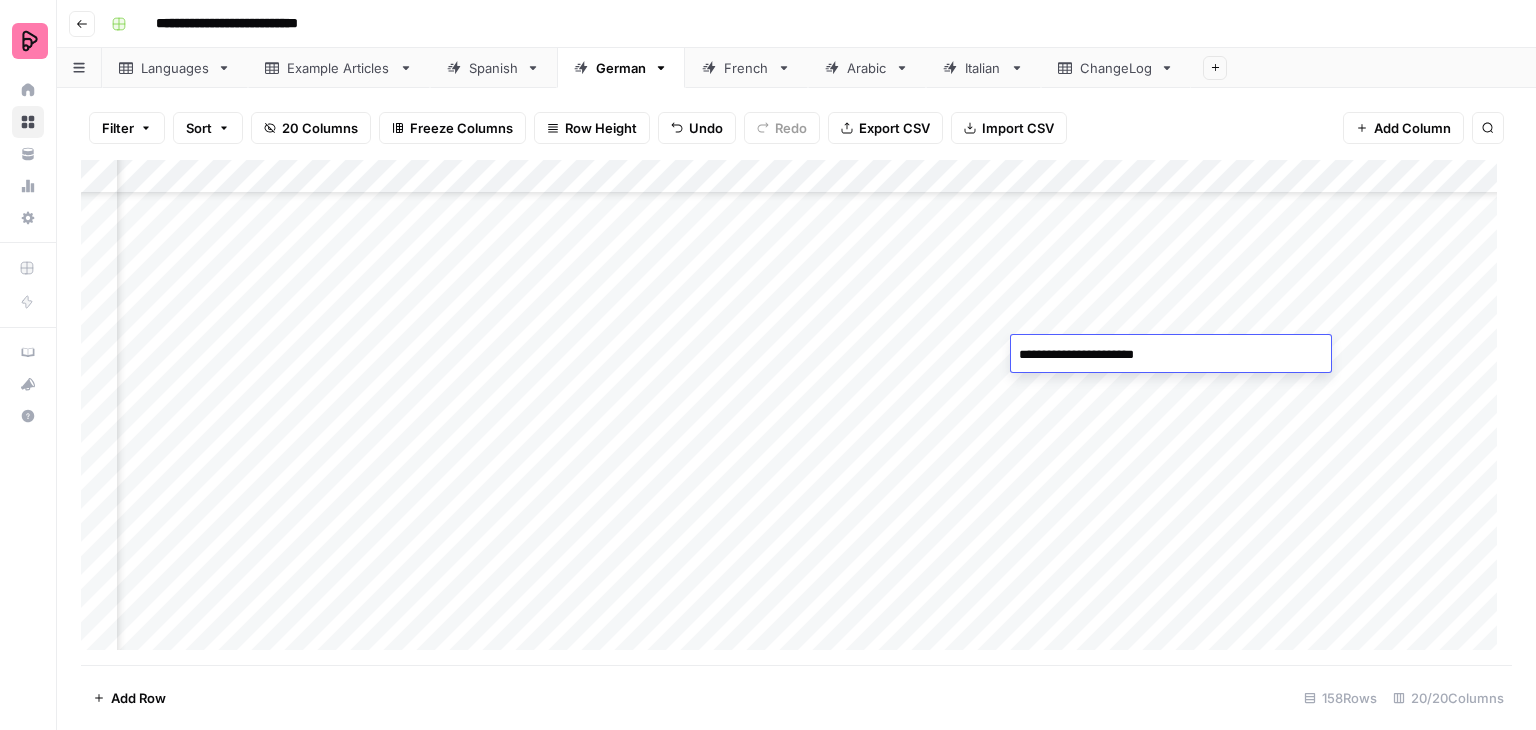 drag, startPoint x: 1197, startPoint y: 347, endPoint x: 1007, endPoint y: 353, distance: 190.09471 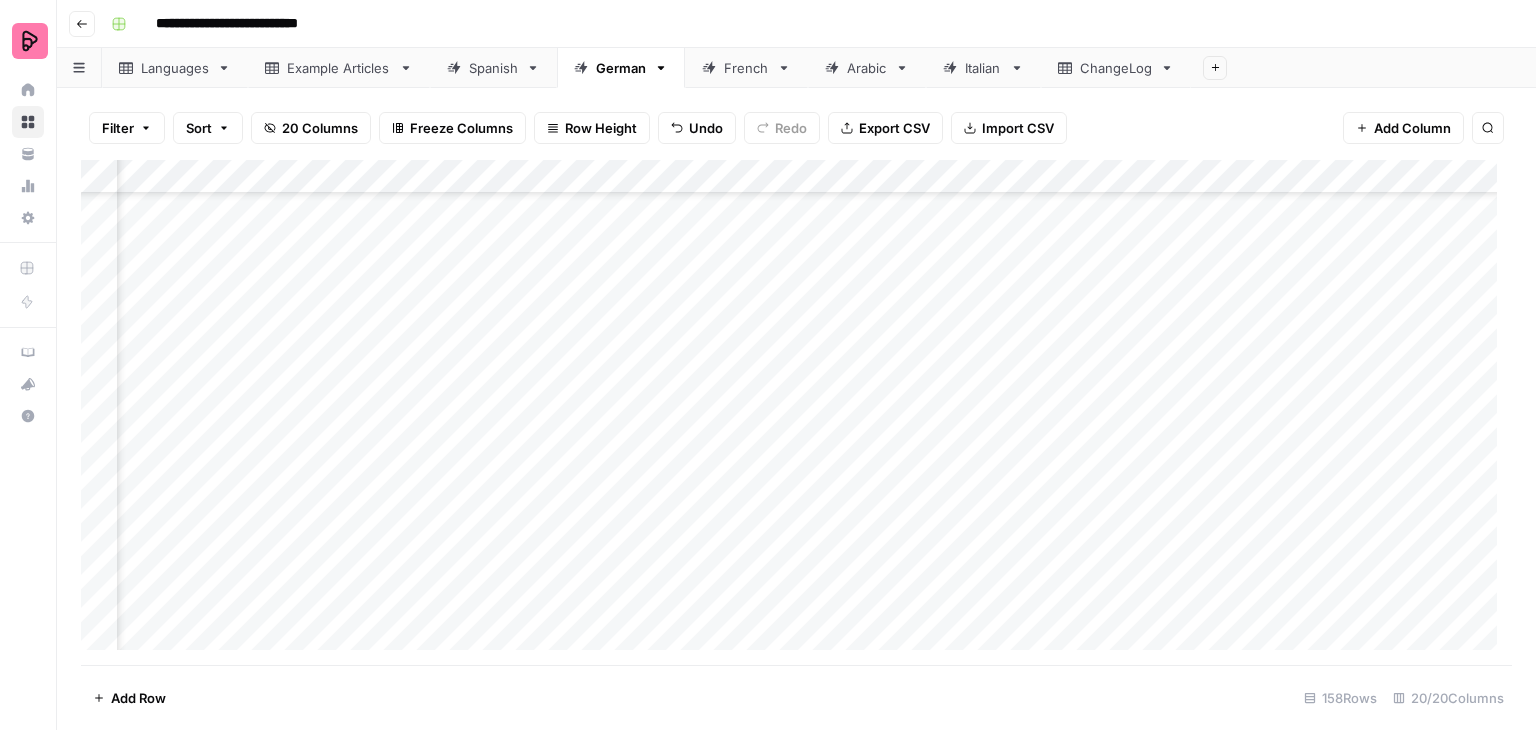 click on "Add Column" at bounding box center [796, 412] 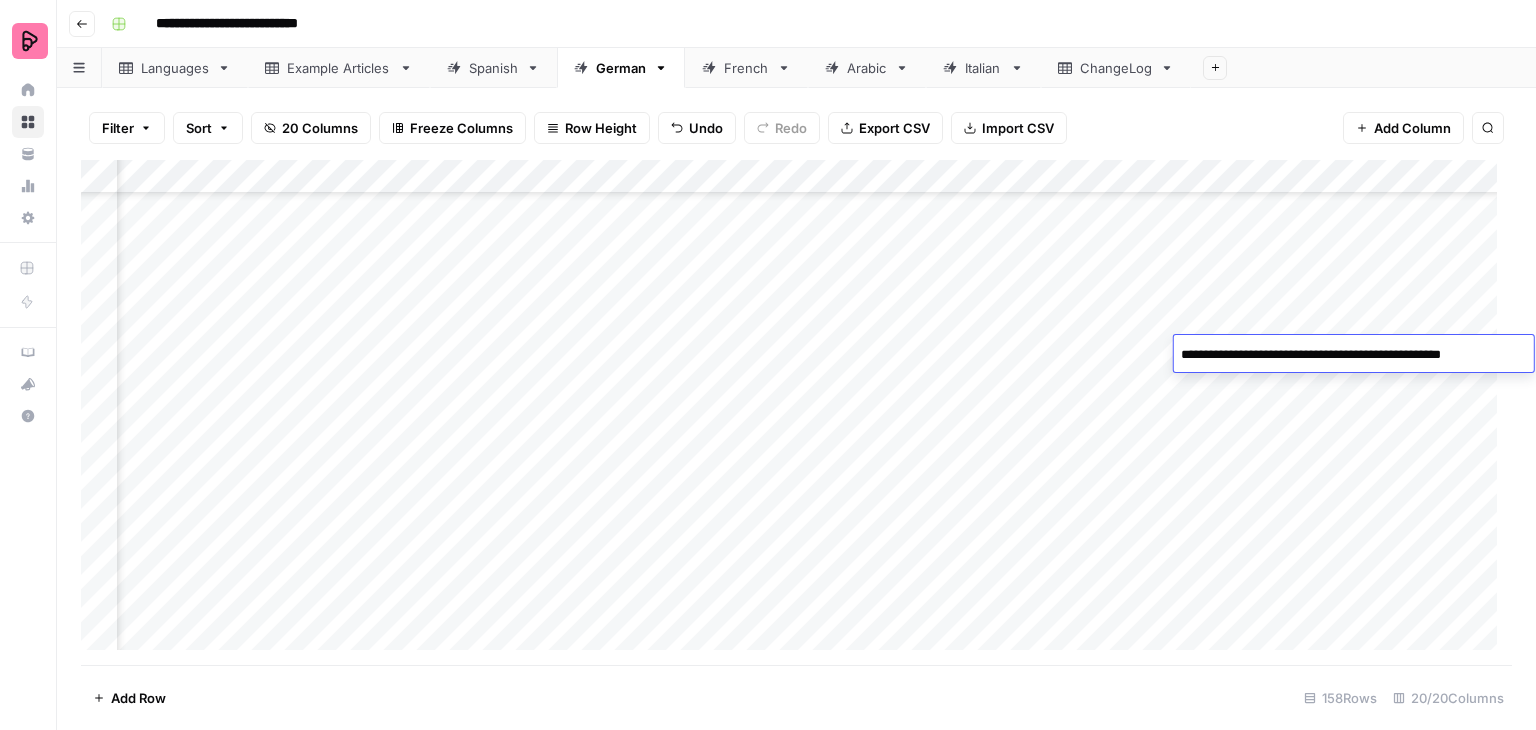 click on "**********" at bounding box center [1349, 355] 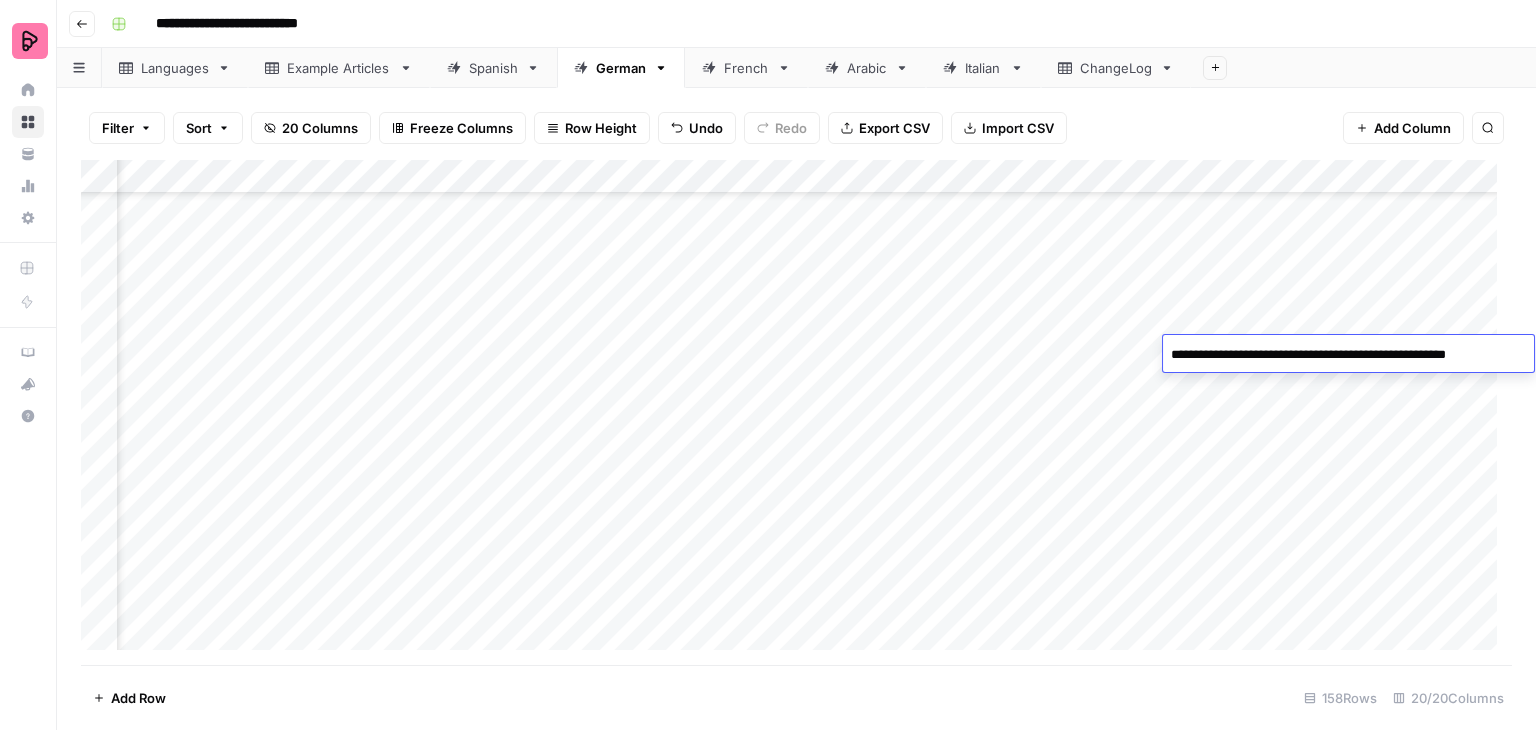 type on "**********" 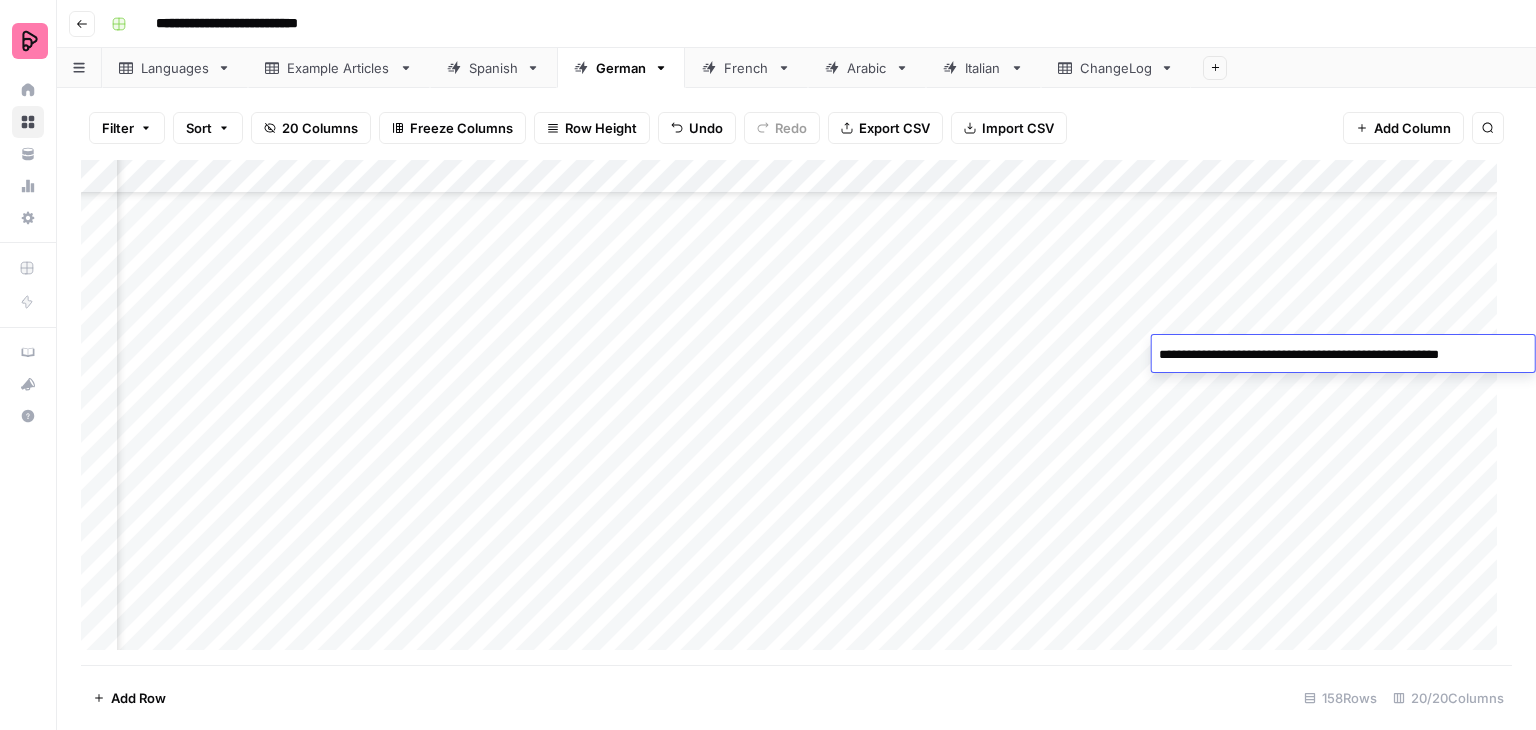 click on "Add Column" at bounding box center (796, 412) 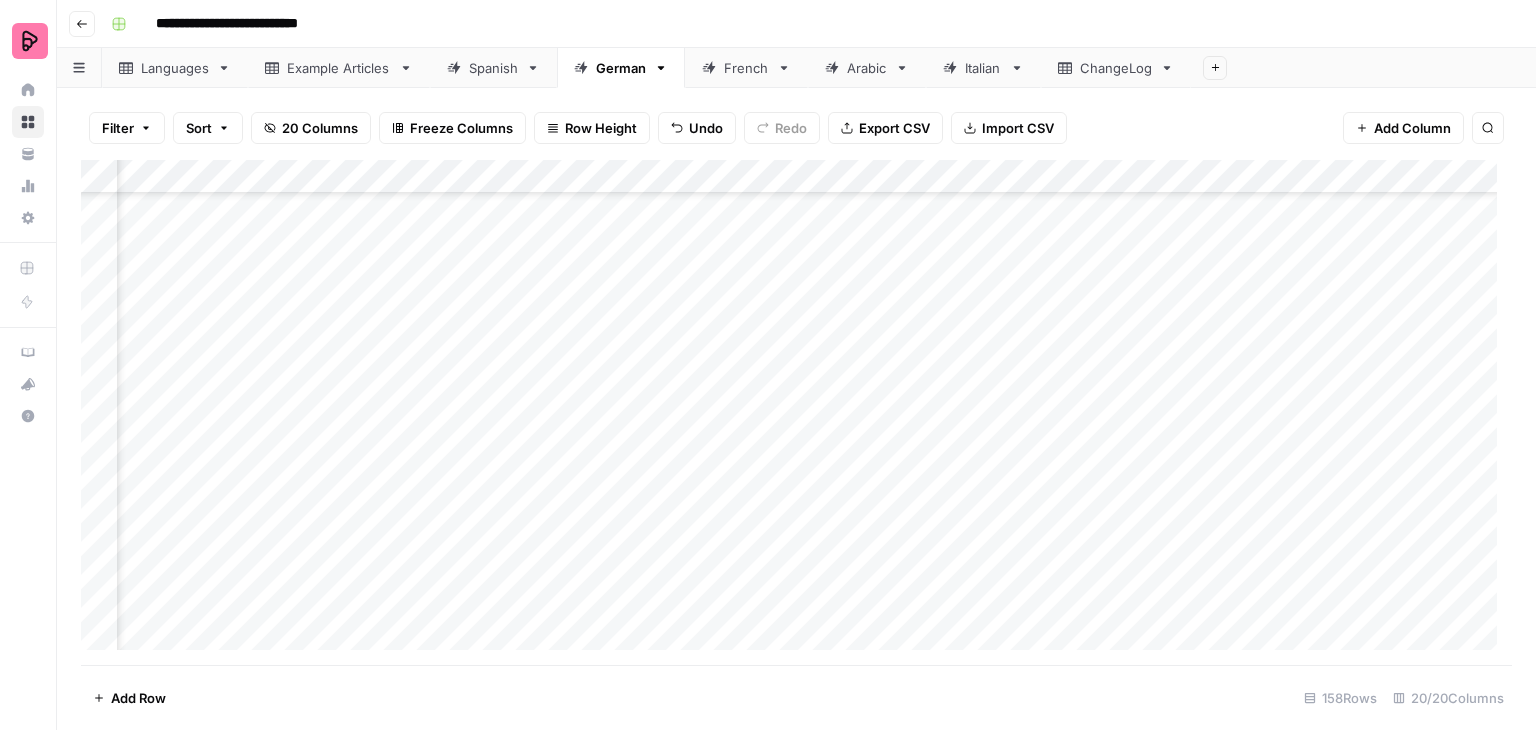 scroll, scrollTop: 4548, scrollLeft: 1907, axis: both 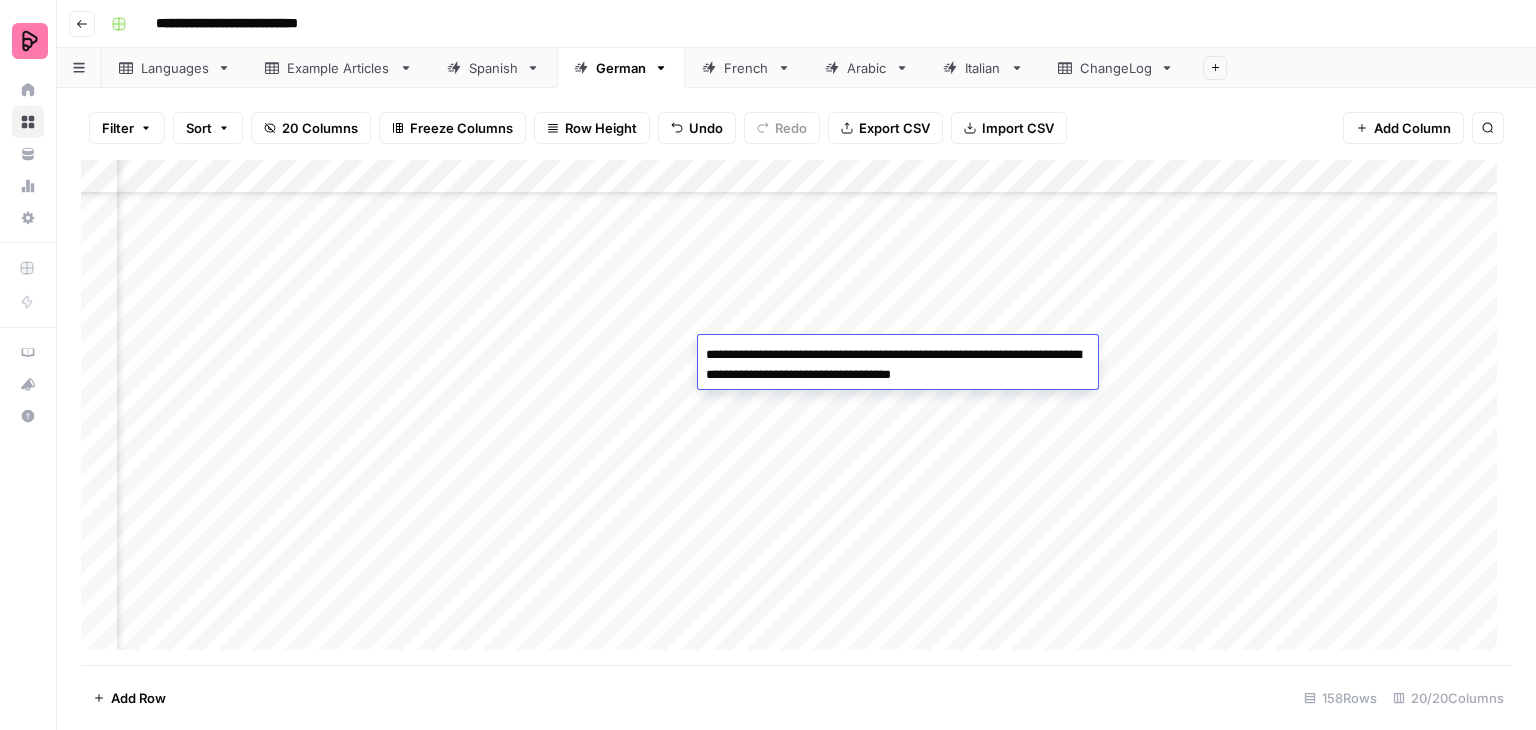 click on "Add Column" at bounding box center (796, 412) 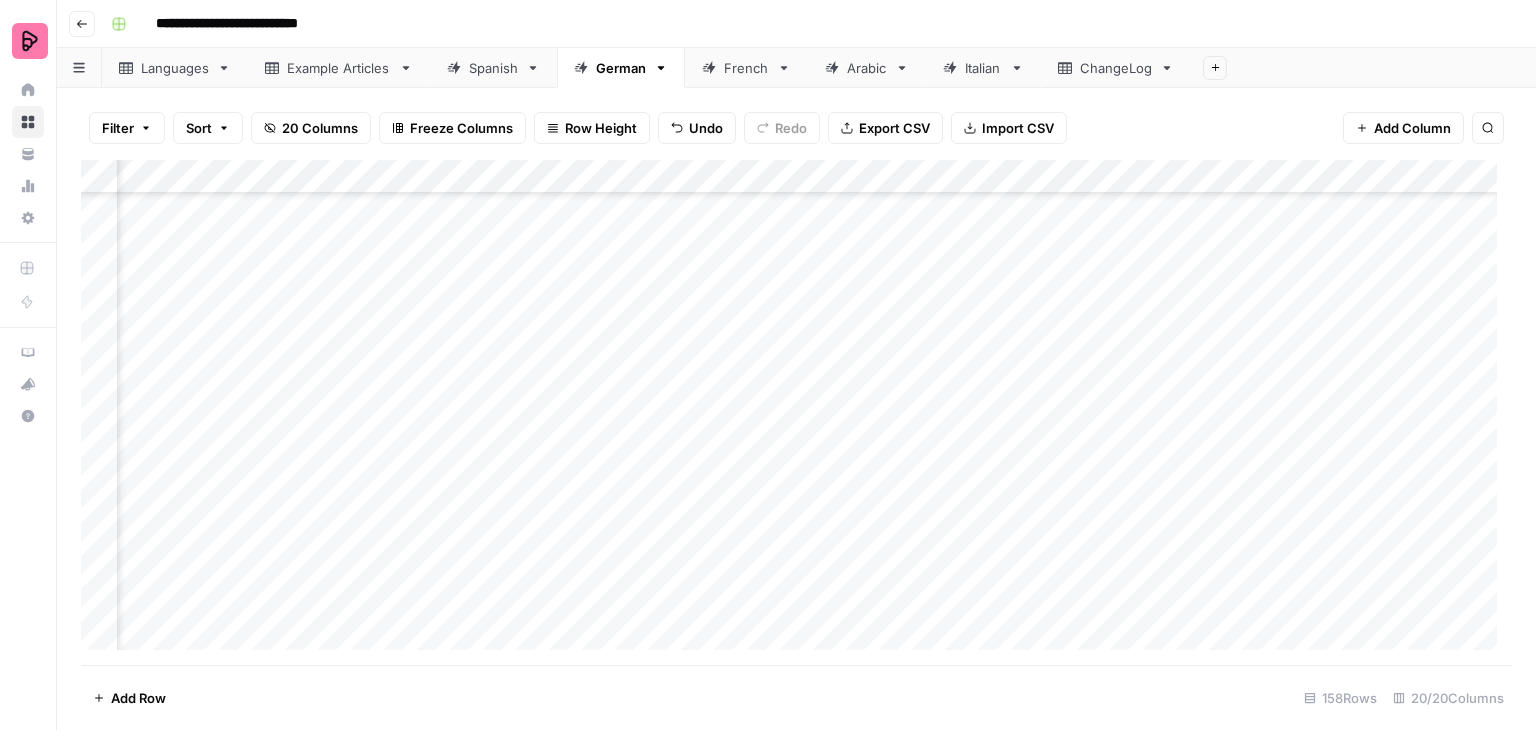 click on "Add Column" at bounding box center (796, 412) 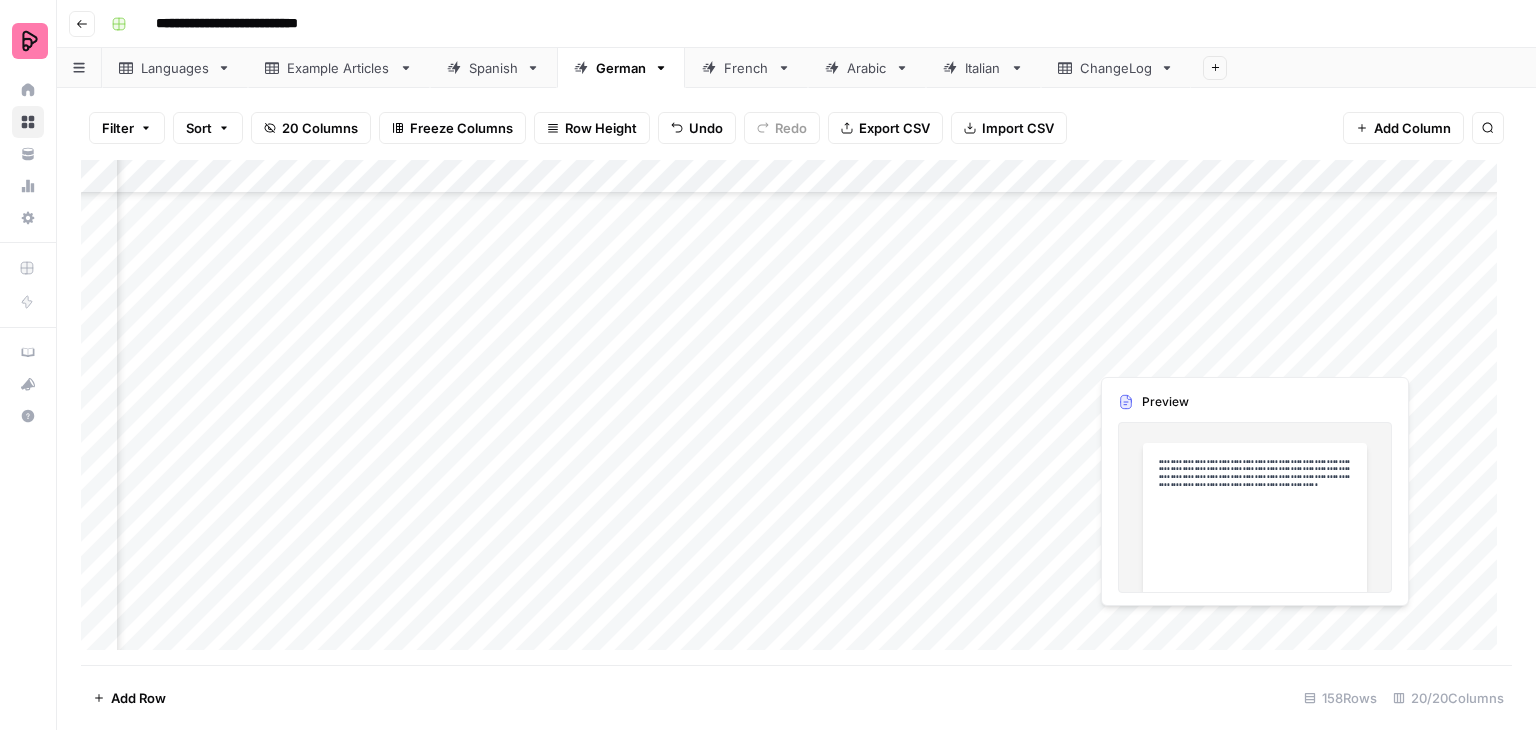 click on "Add Column" at bounding box center (796, 412) 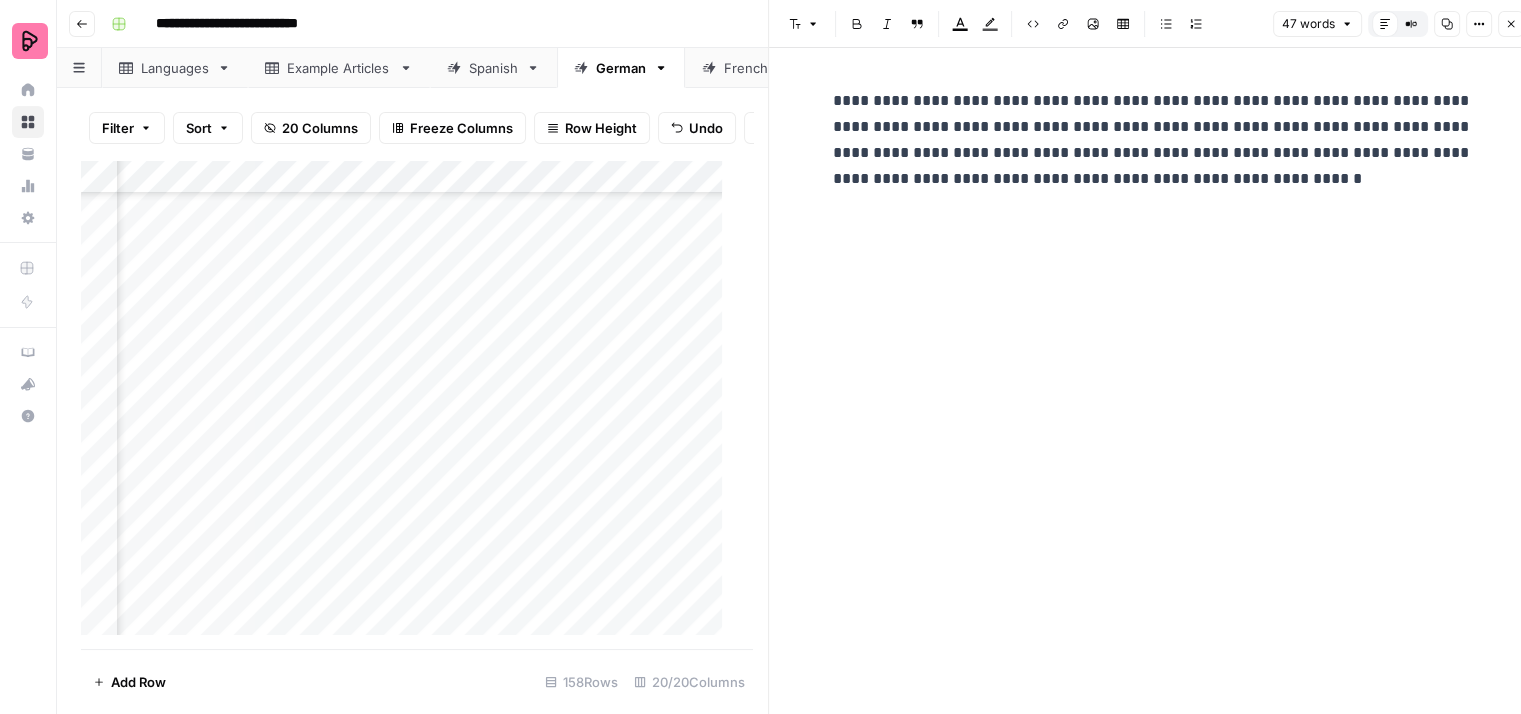 click 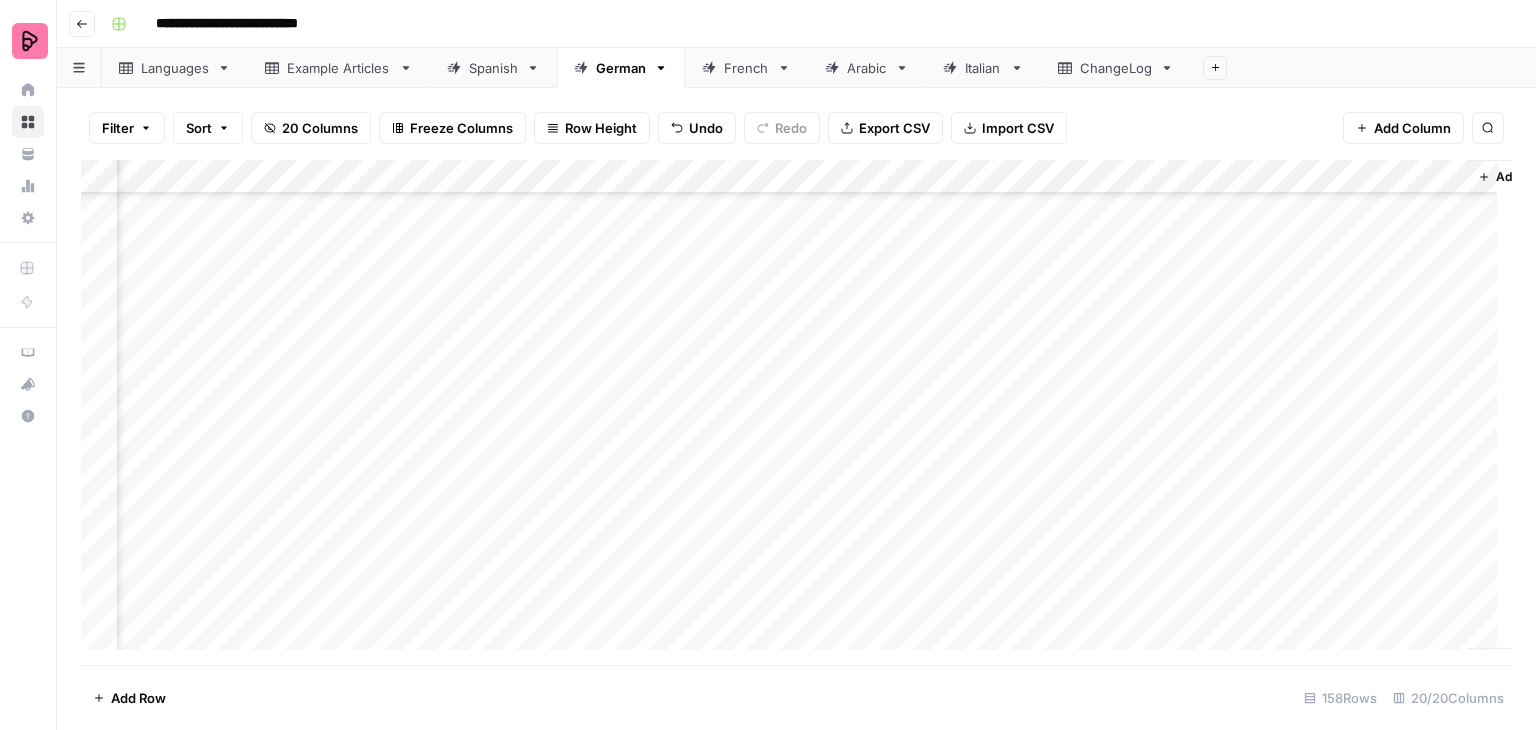 scroll, scrollTop: 4548, scrollLeft: 2661, axis: both 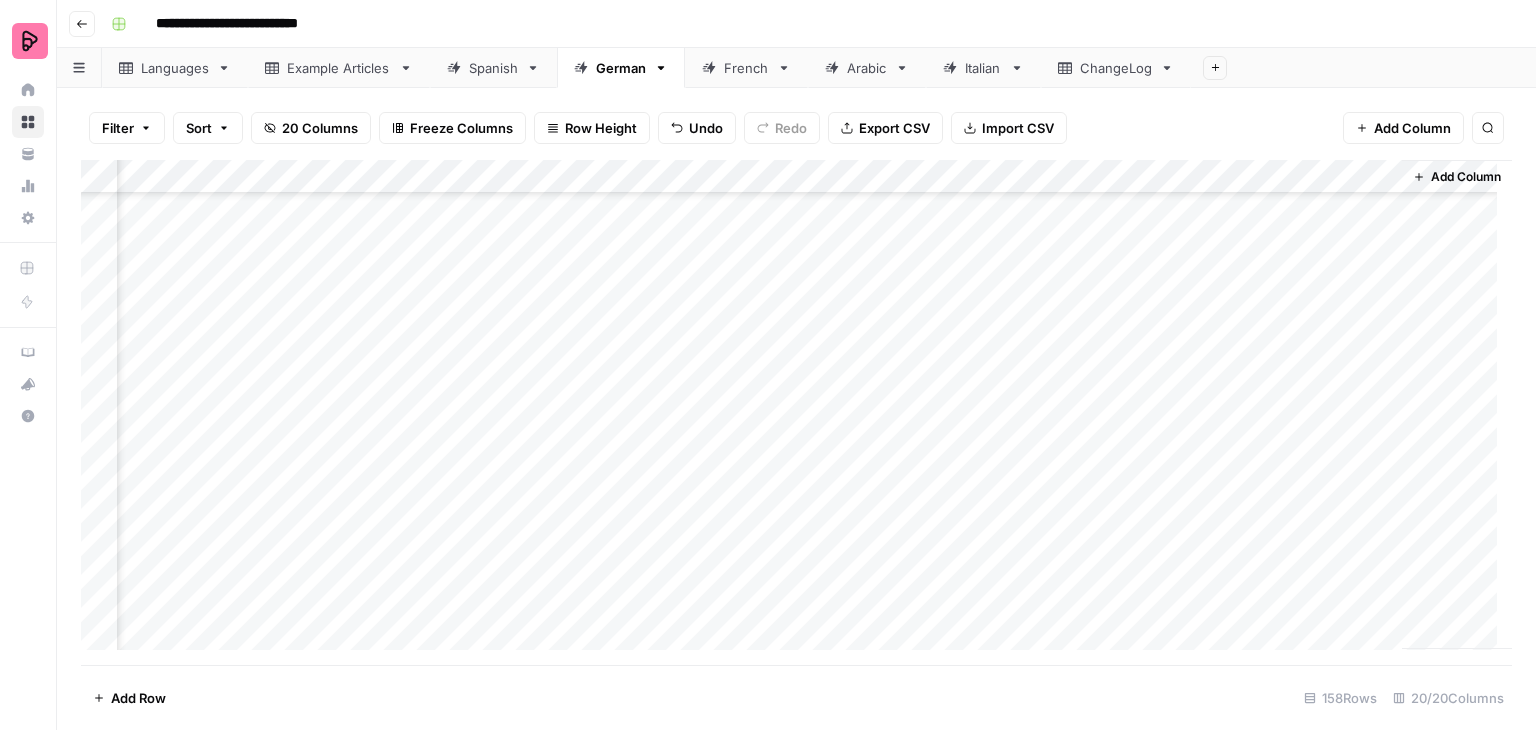 click on "Add Column" at bounding box center (796, 412) 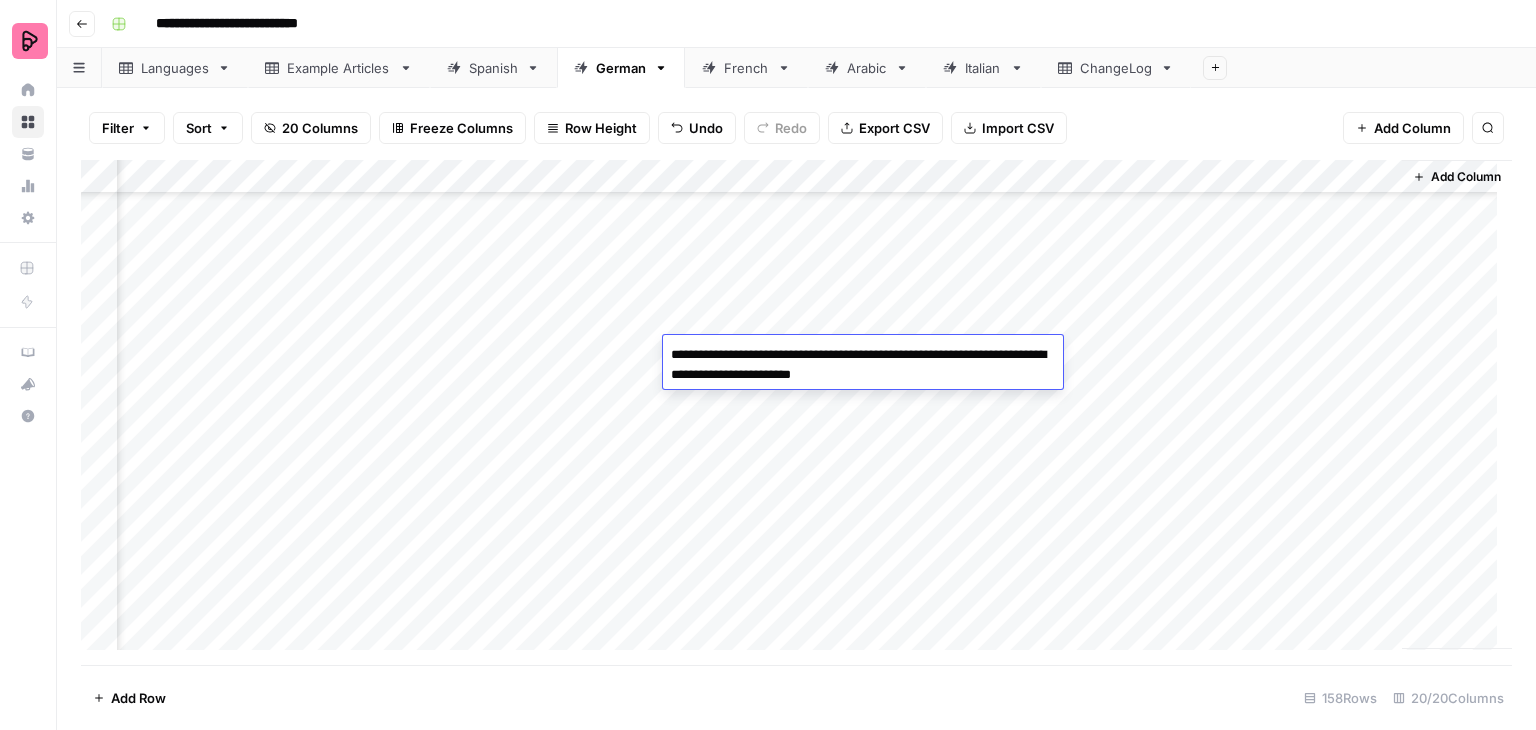 click on "Add Column" at bounding box center (796, 412) 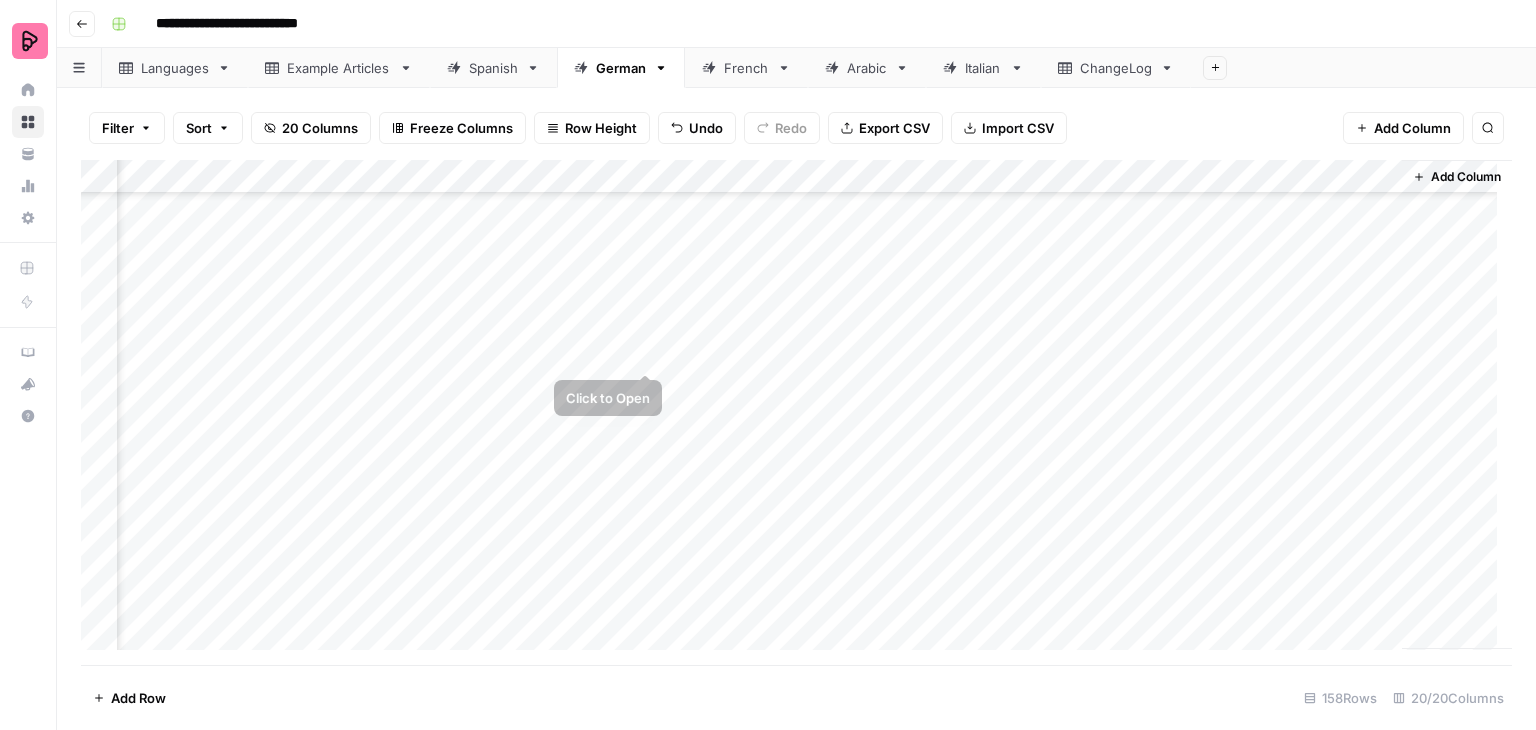 click on "Add Column" at bounding box center [796, 412] 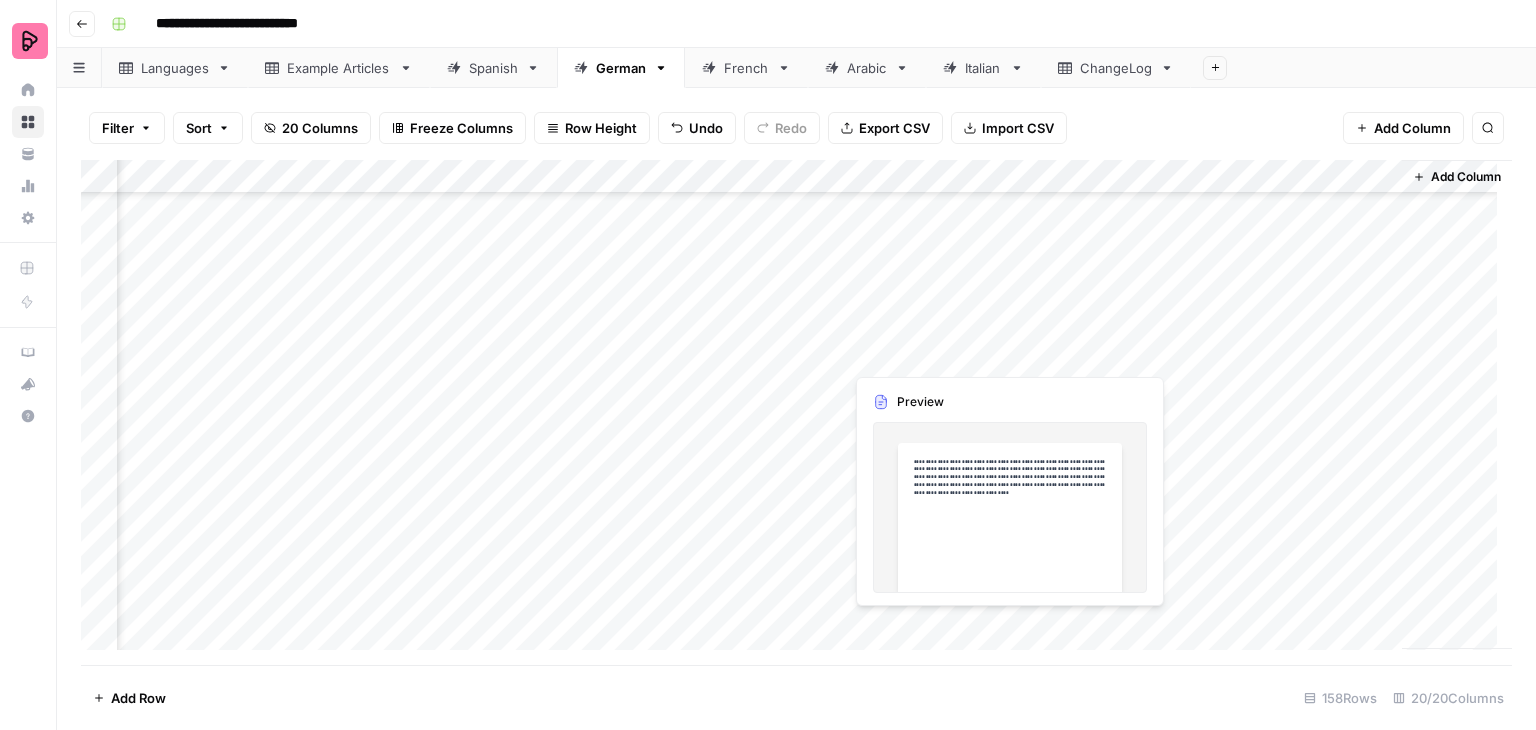 click on "Add Column" at bounding box center [796, 412] 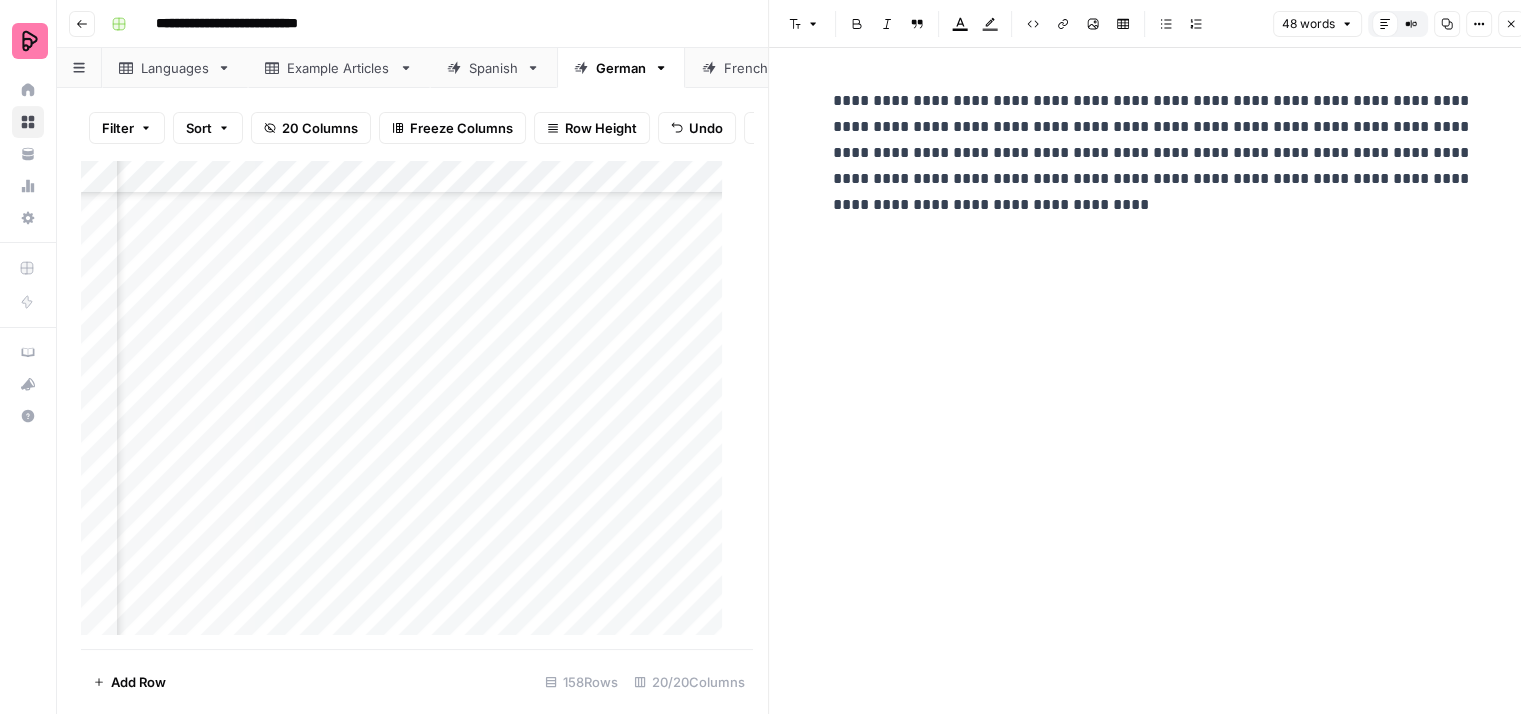 click on "**********" at bounding box center (1153, 153) 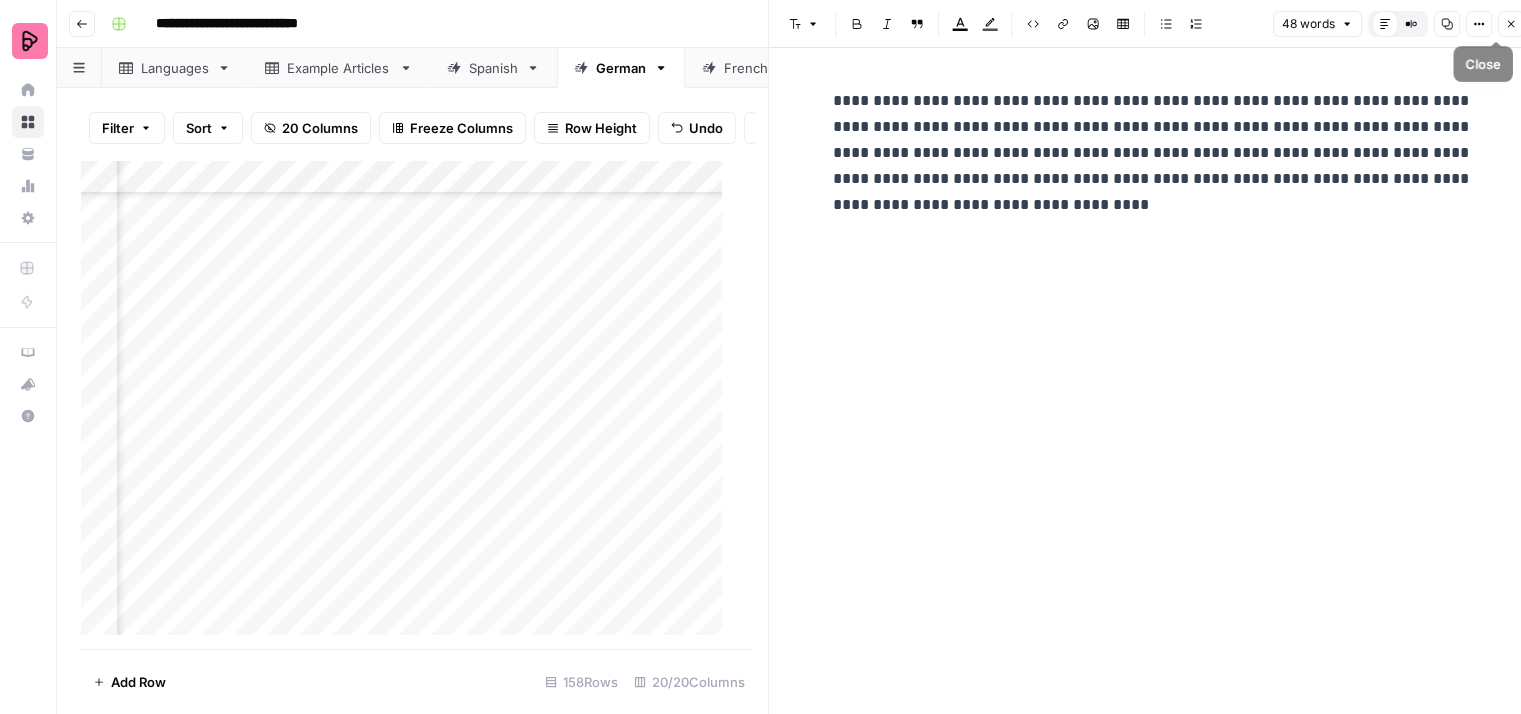 click 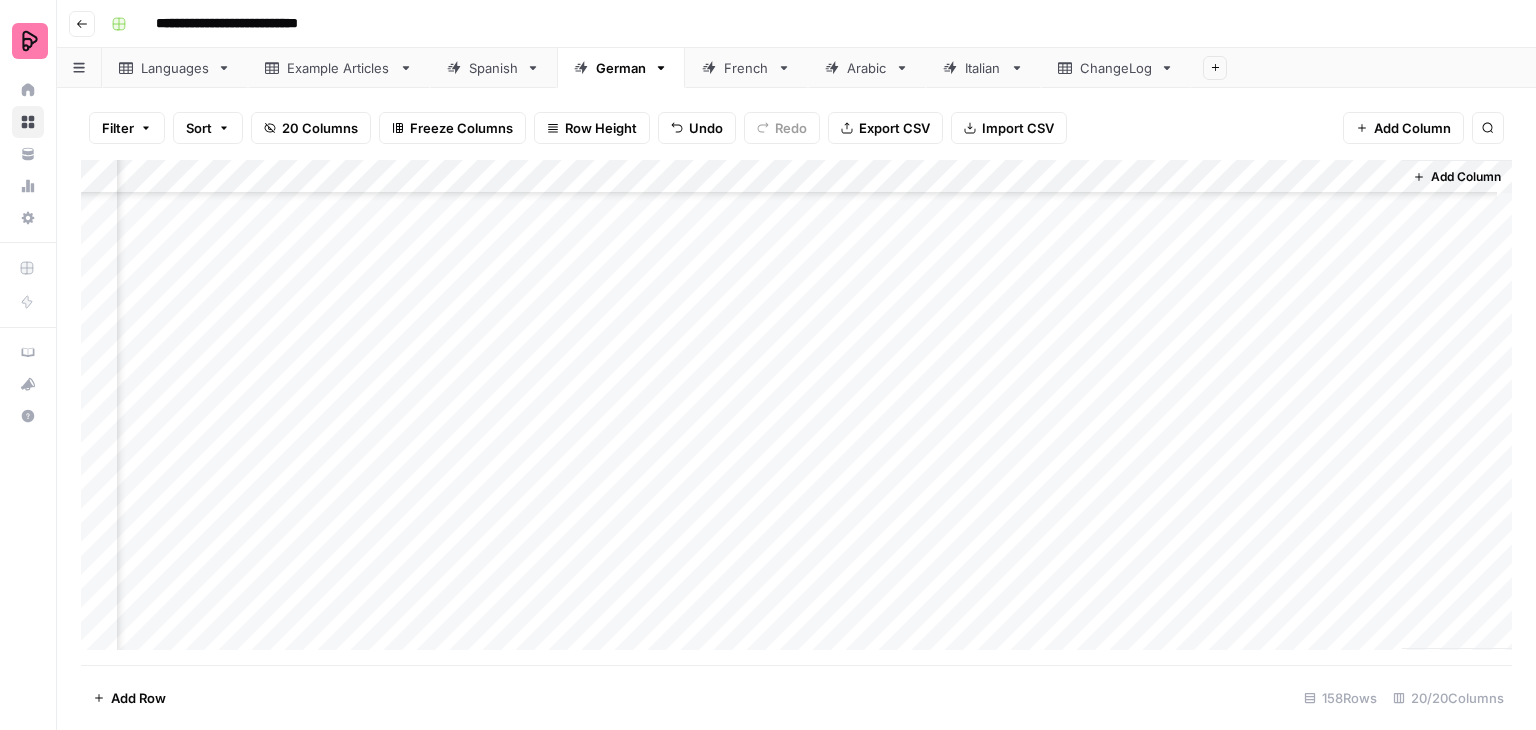 scroll, scrollTop: 4548, scrollLeft: 2637, axis: both 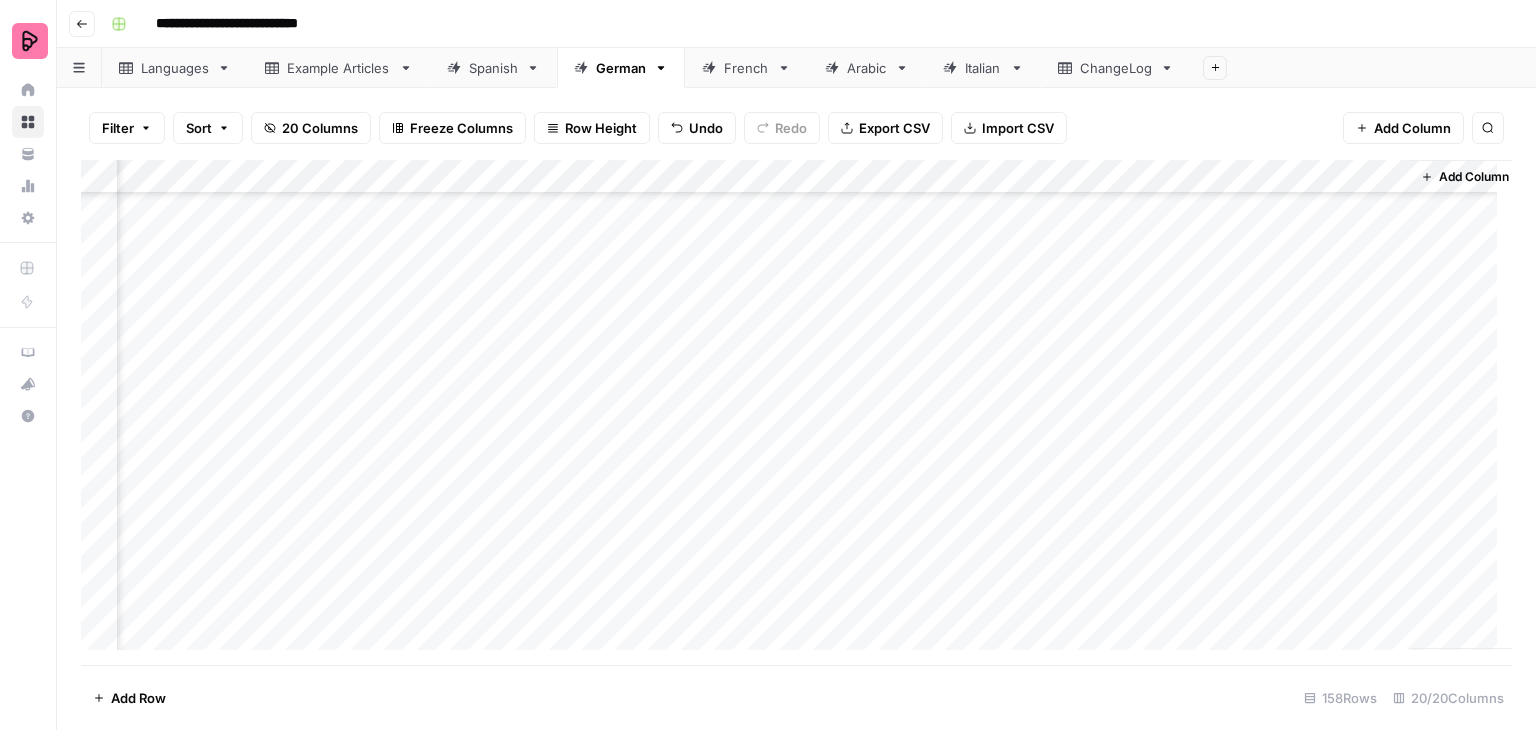 click on "Add Column" at bounding box center (796, 412) 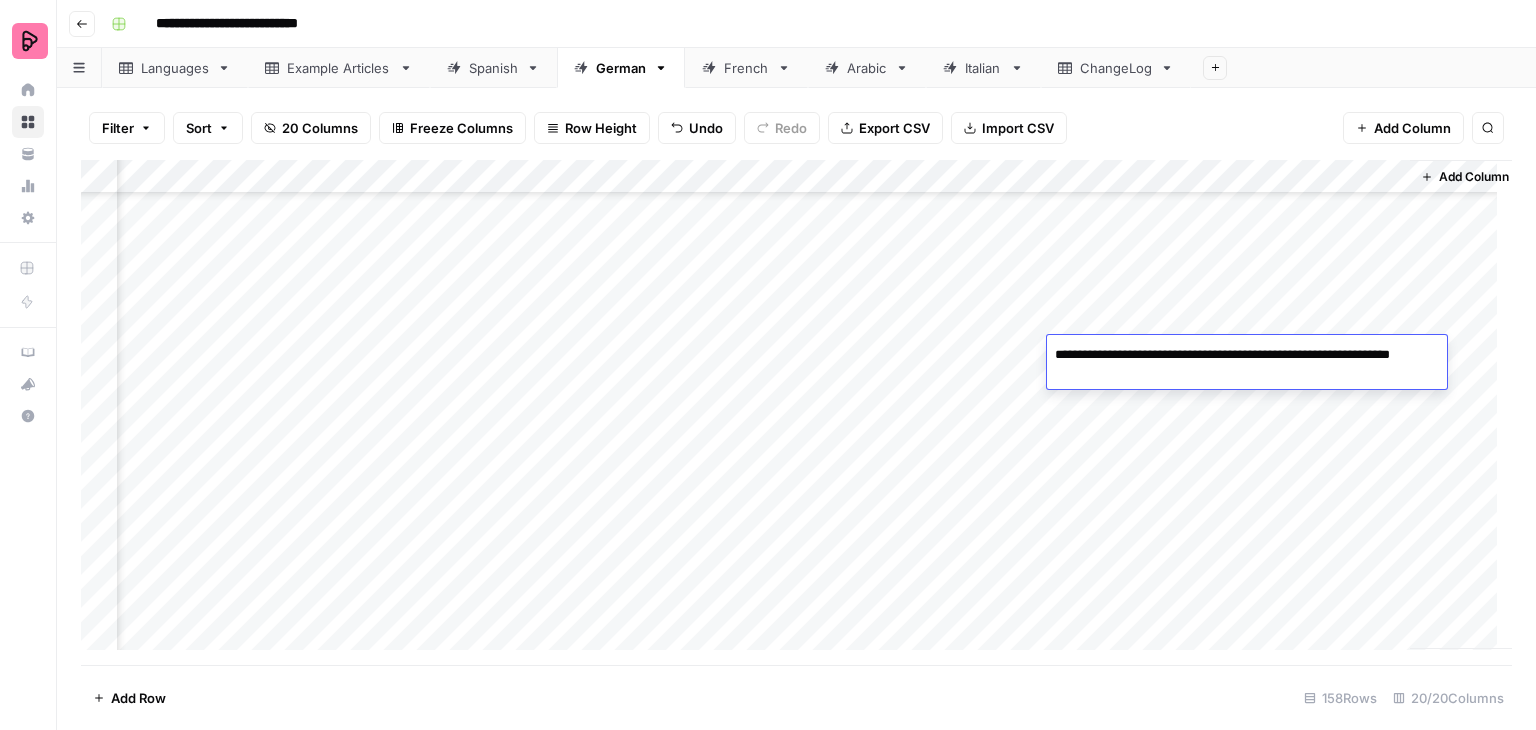 click on "Add Column" at bounding box center [796, 412] 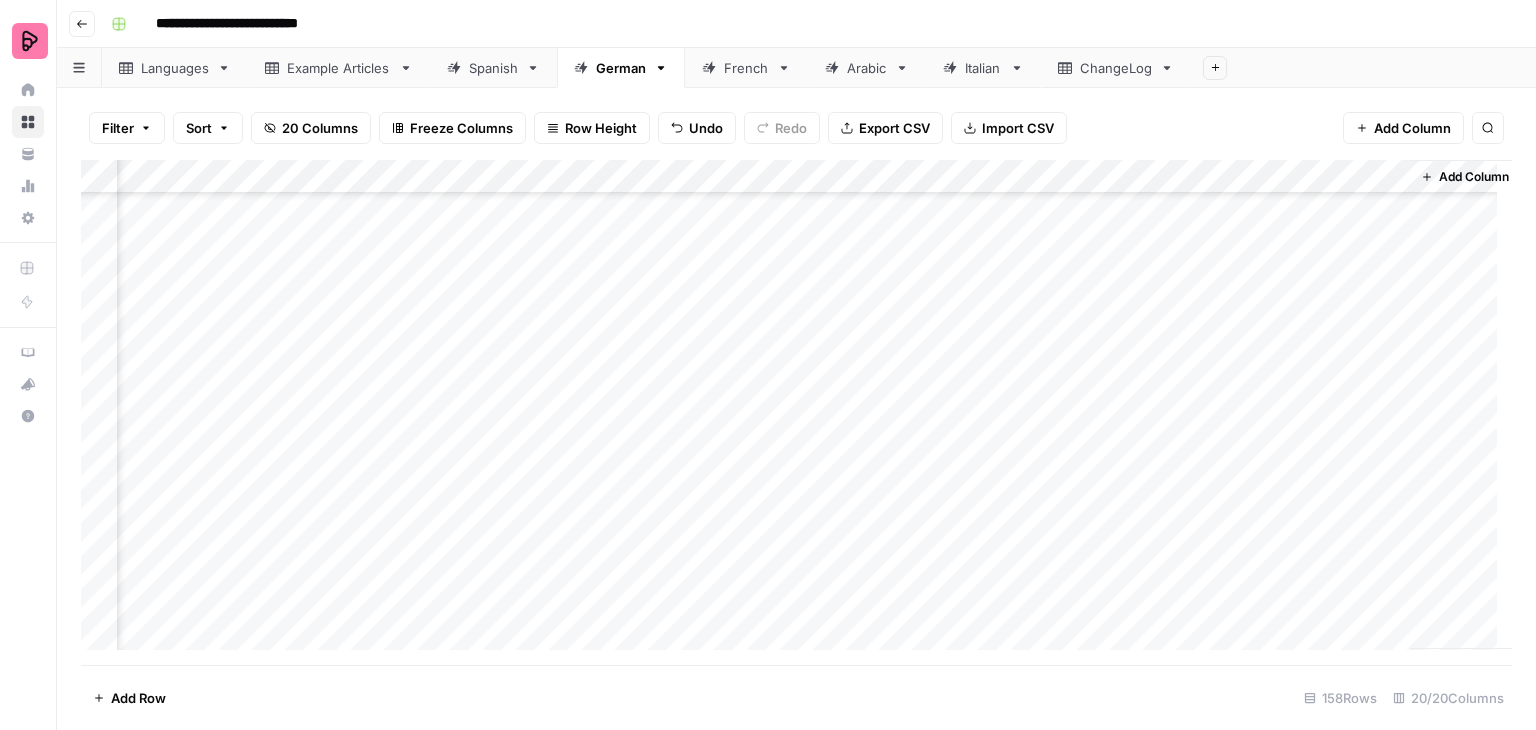 click on "Add Column" at bounding box center [796, 412] 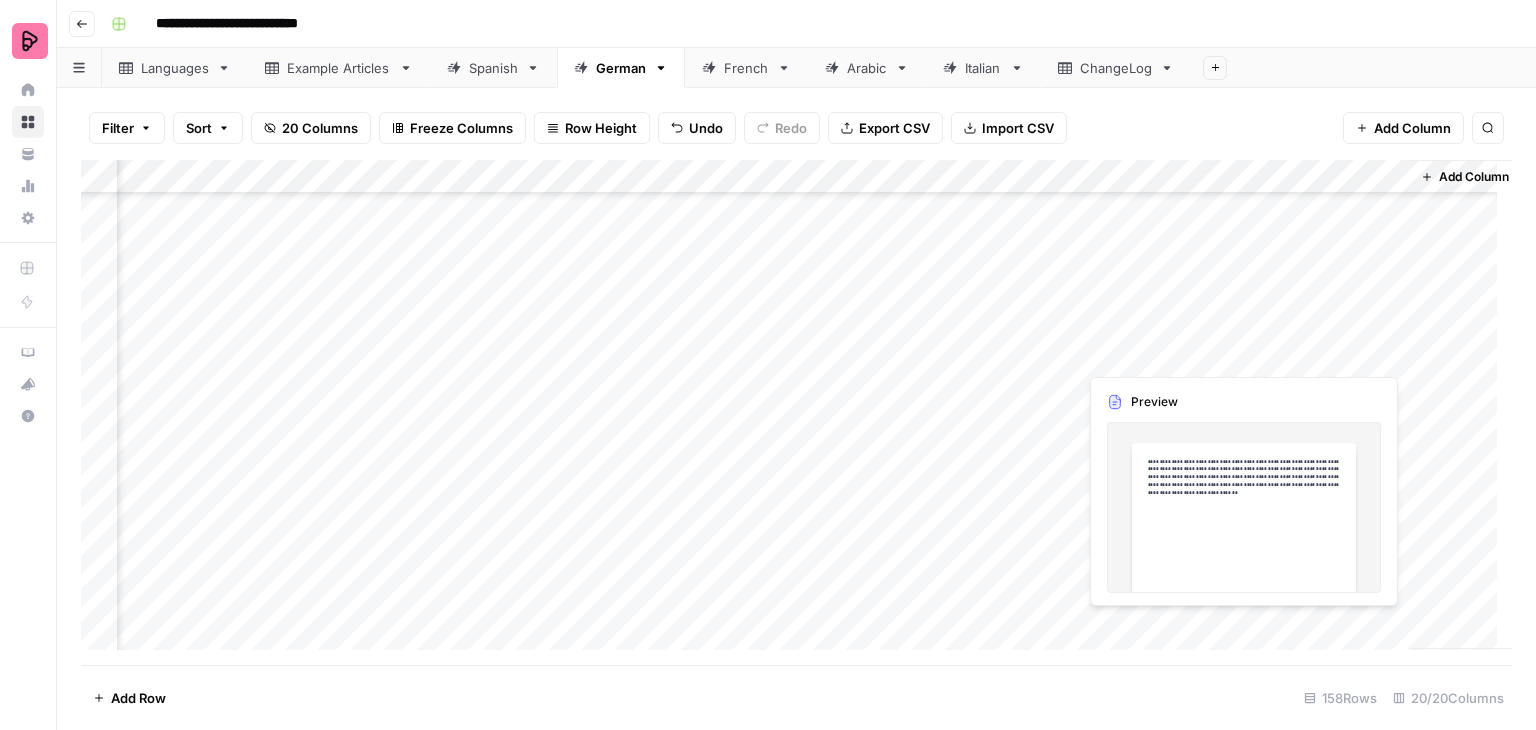 click on "Add Column" at bounding box center (796, 412) 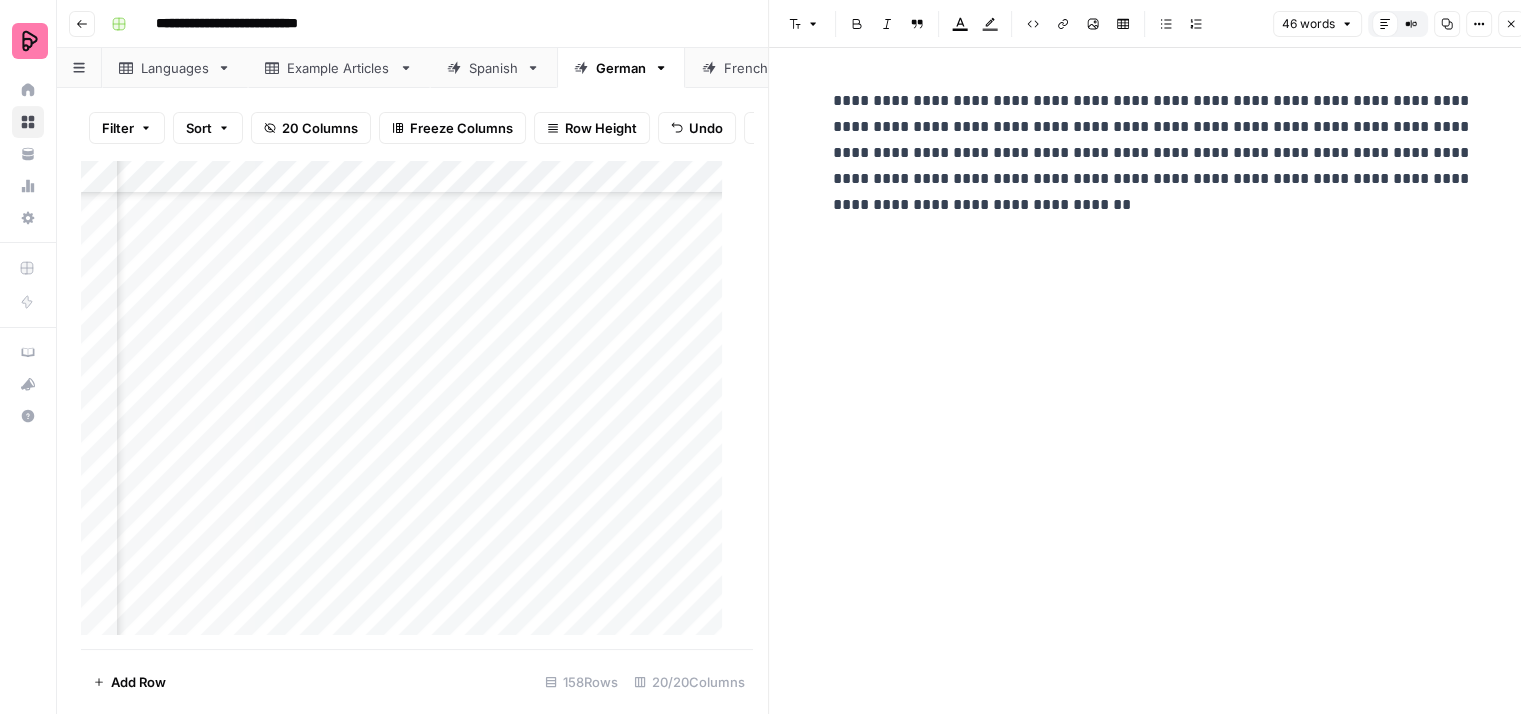 click on "[FIRST] [LAST]" at bounding box center (1153, 153) 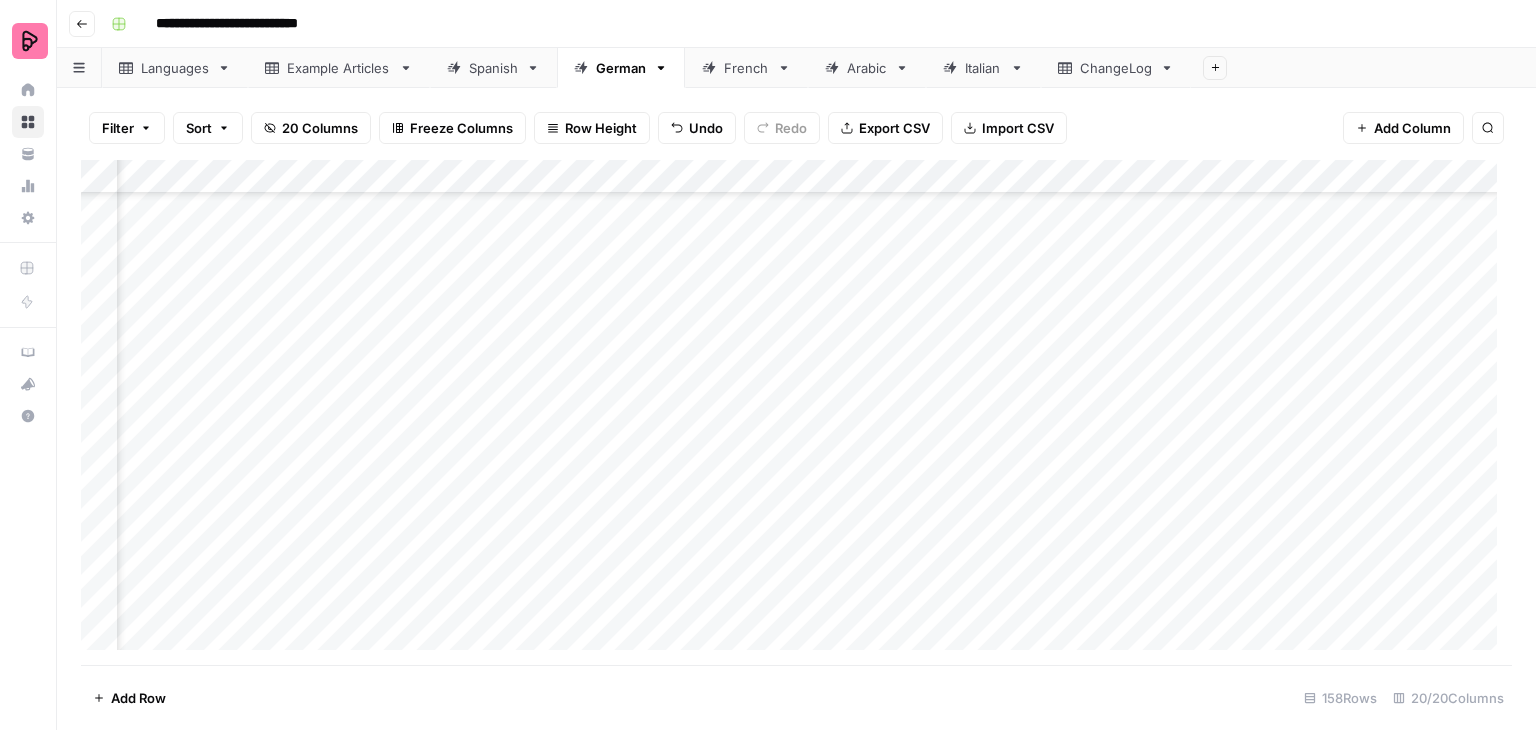 scroll, scrollTop: 4548, scrollLeft: 811, axis: both 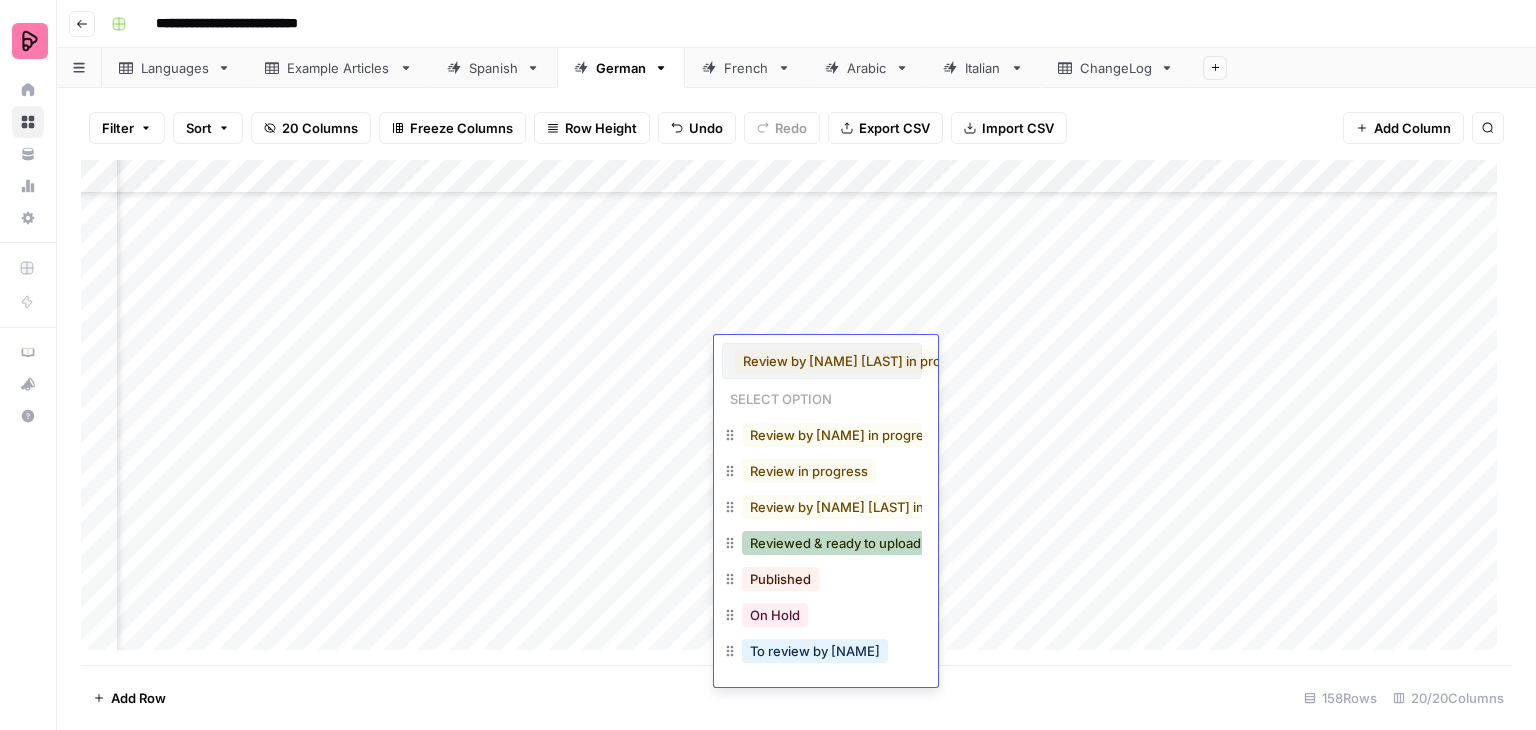 click on "Reviewed & ready to upload" at bounding box center [835, 543] 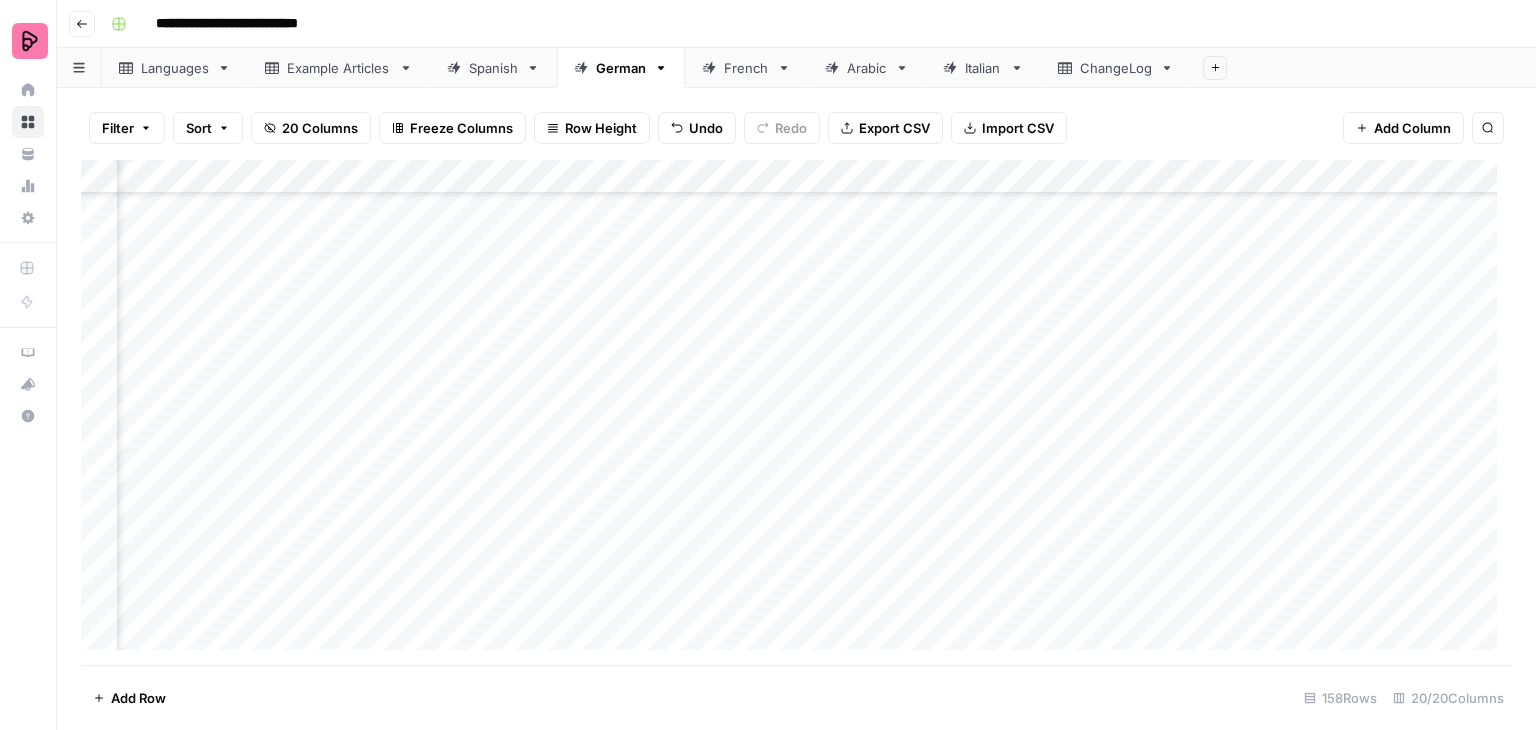 scroll, scrollTop: 4648, scrollLeft: 811, axis: both 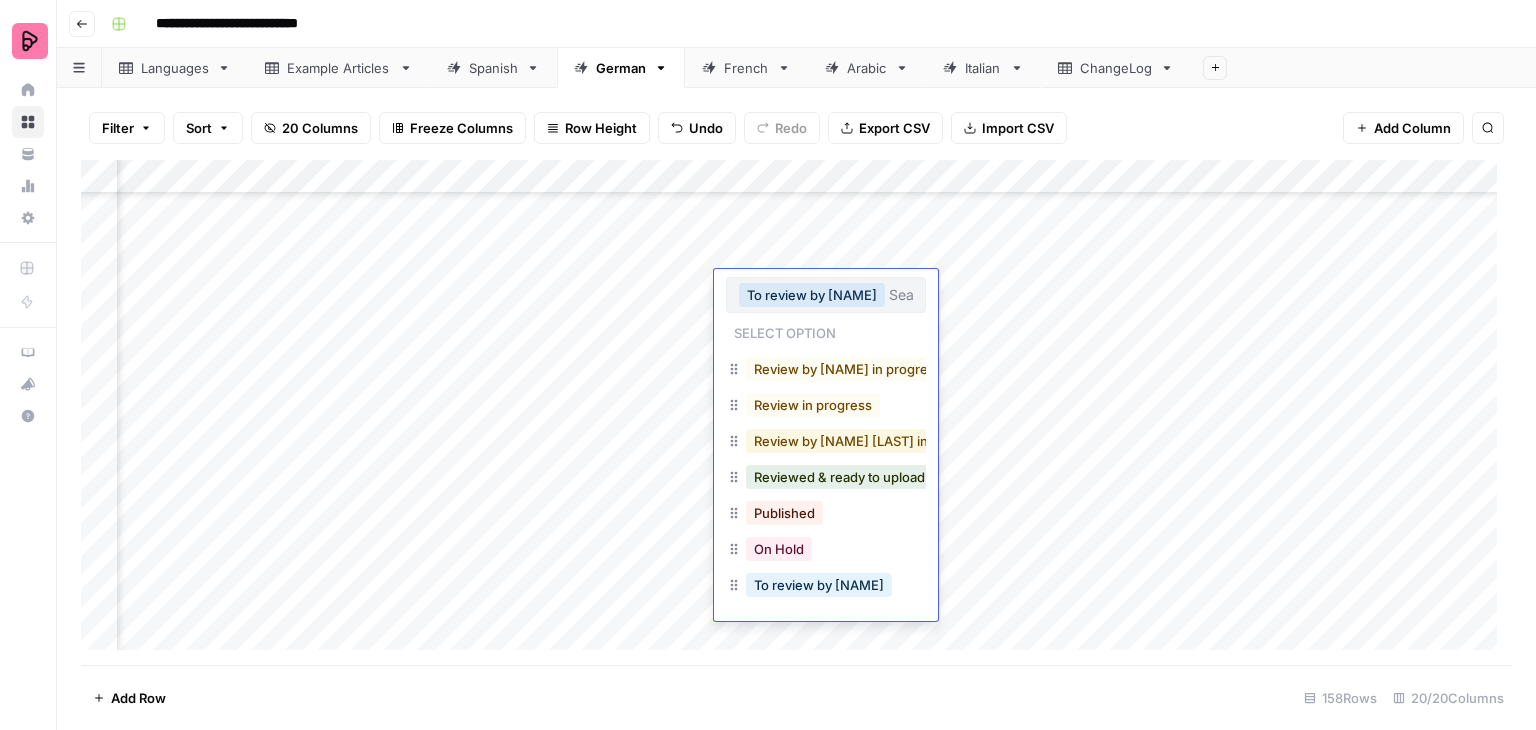 click on "Review by [NAME] [LAST] in progress" at bounding box center (870, 441) 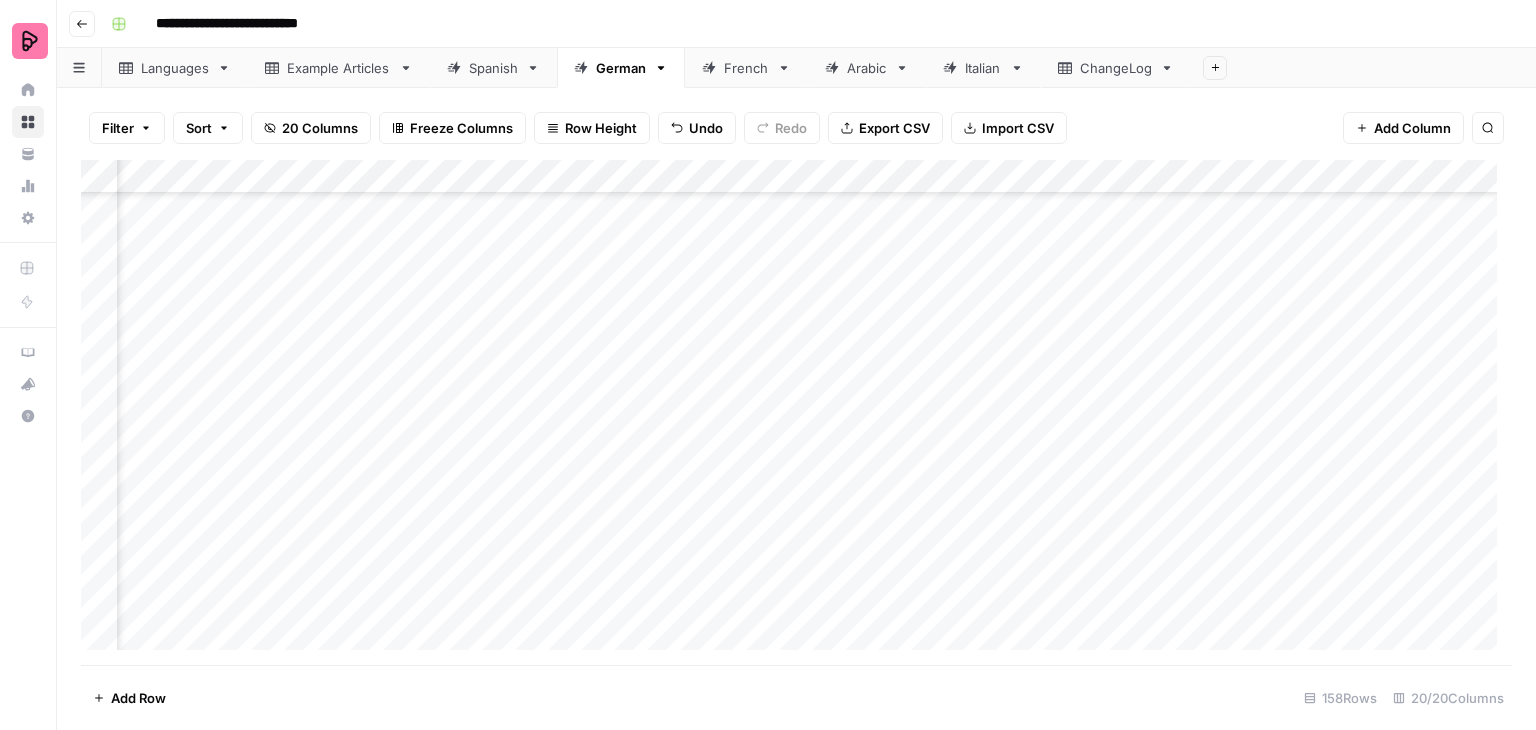 click on "Add Column" at bounding box center [796, 412] 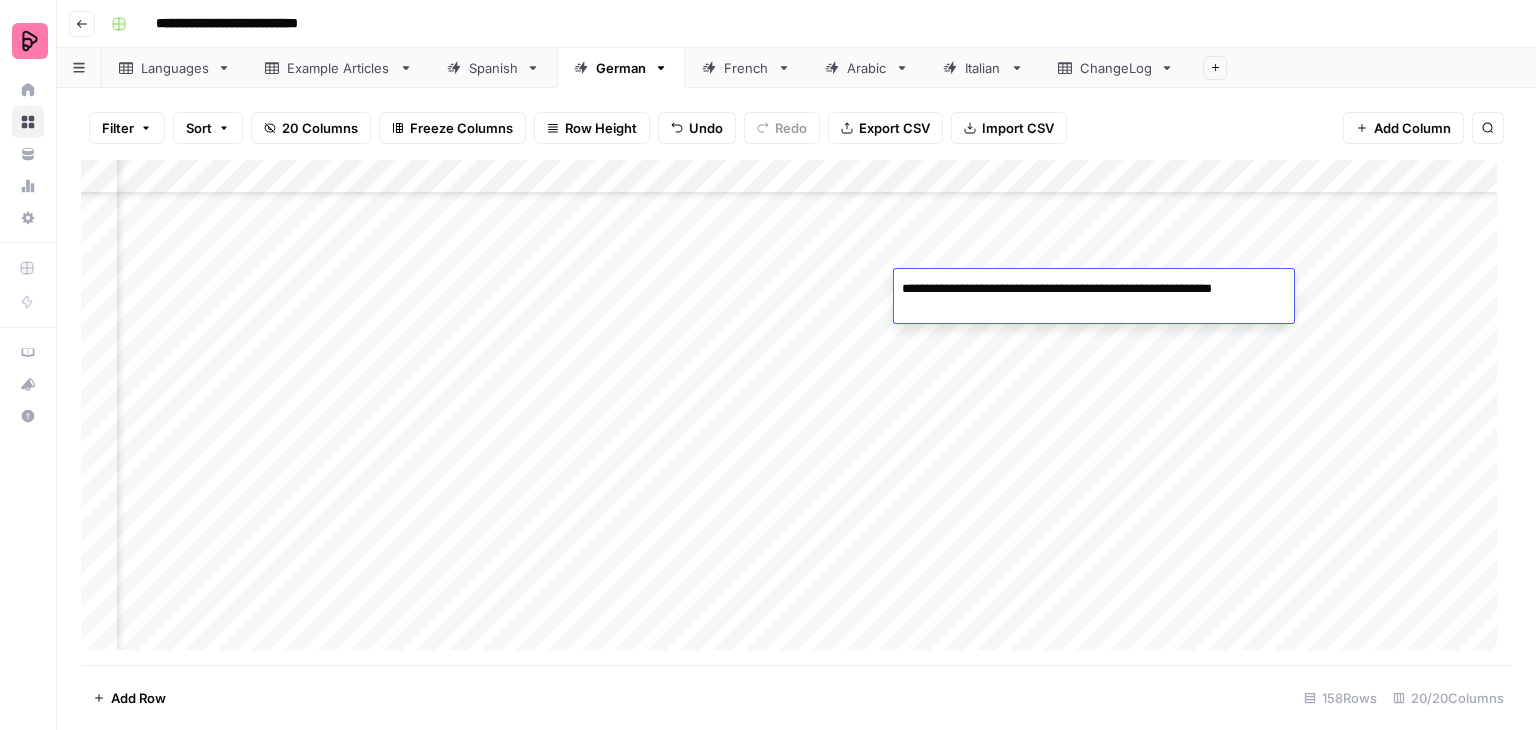 click on "Add Column" at bounding box center (796, 412) 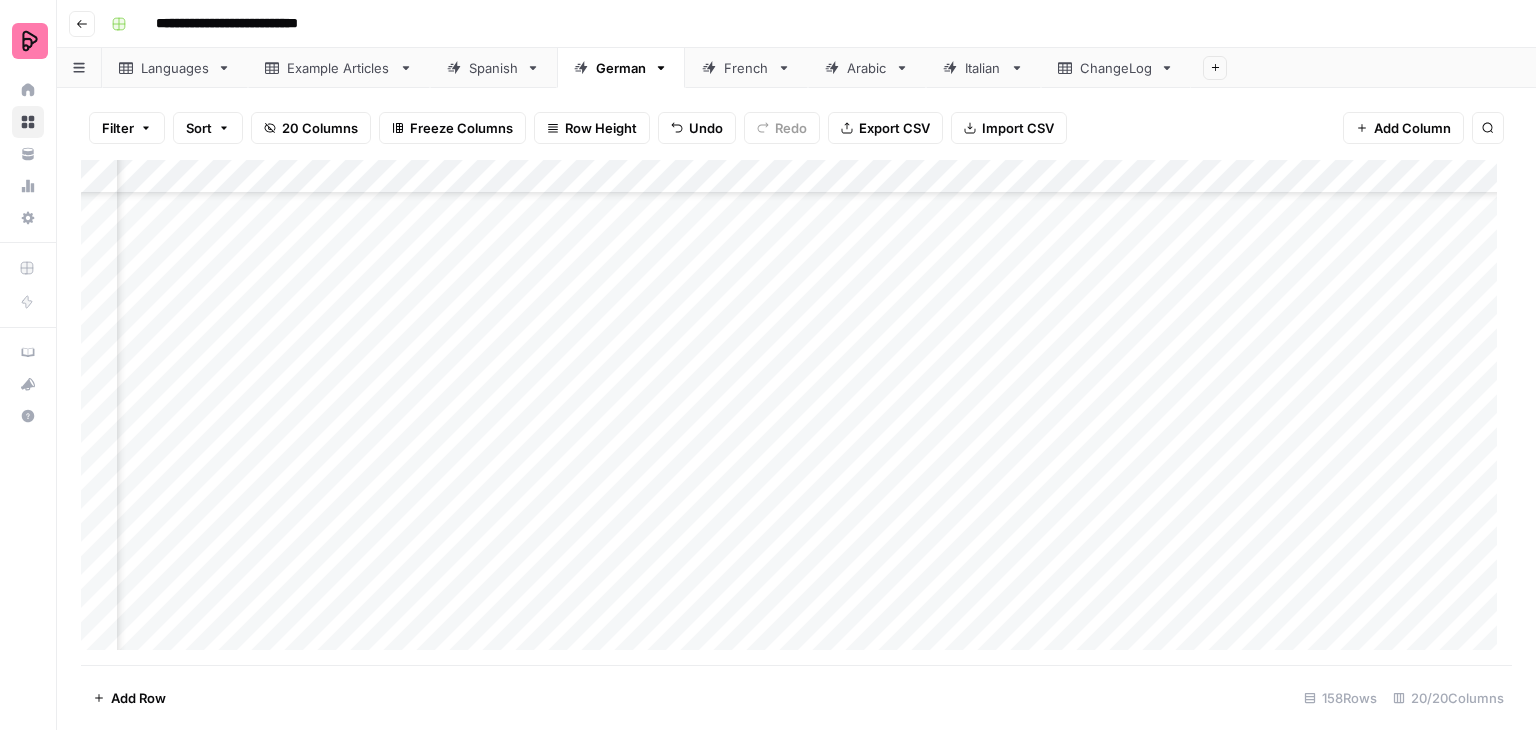 click on "Add Column" at bounding box center [796, 412] 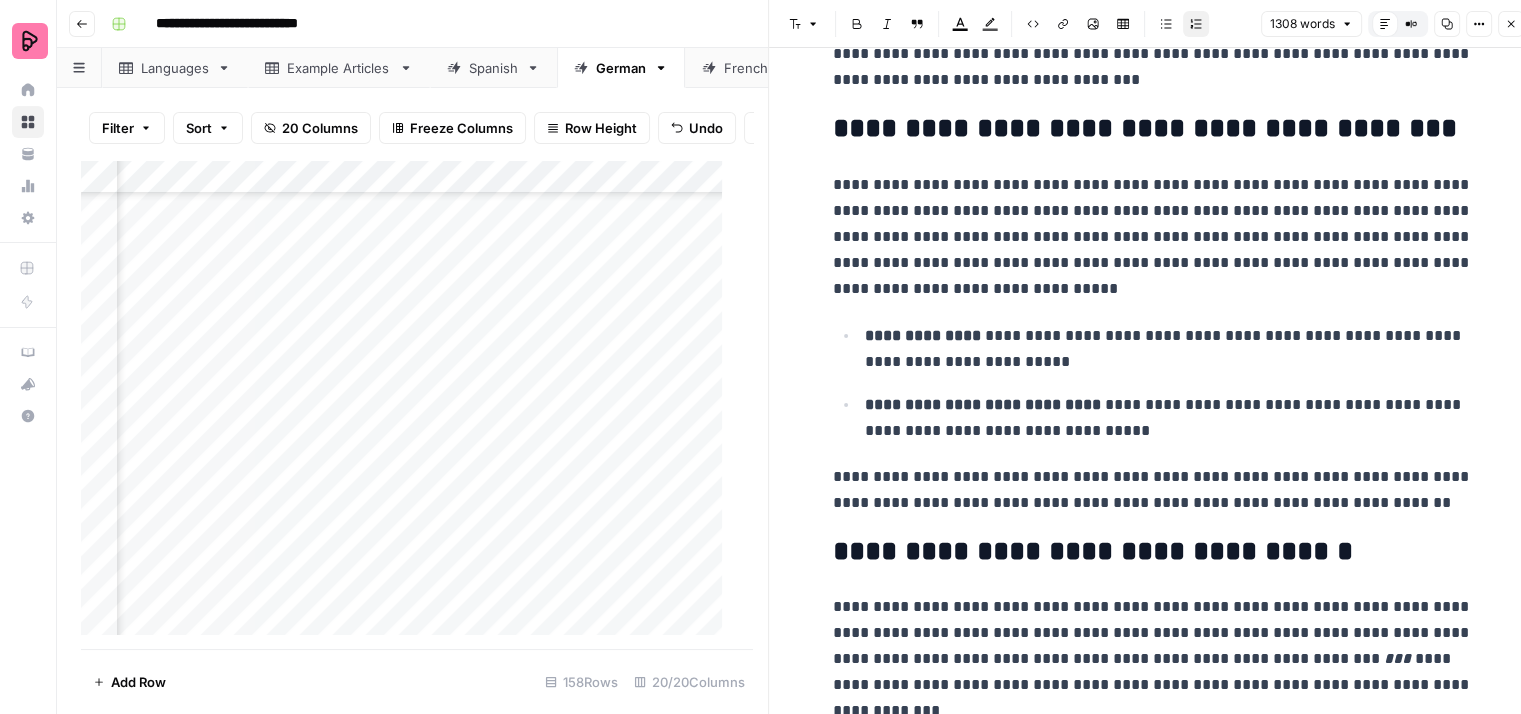 scroll, scrollTop: 400, scrollLeft: 0, axis: vertical 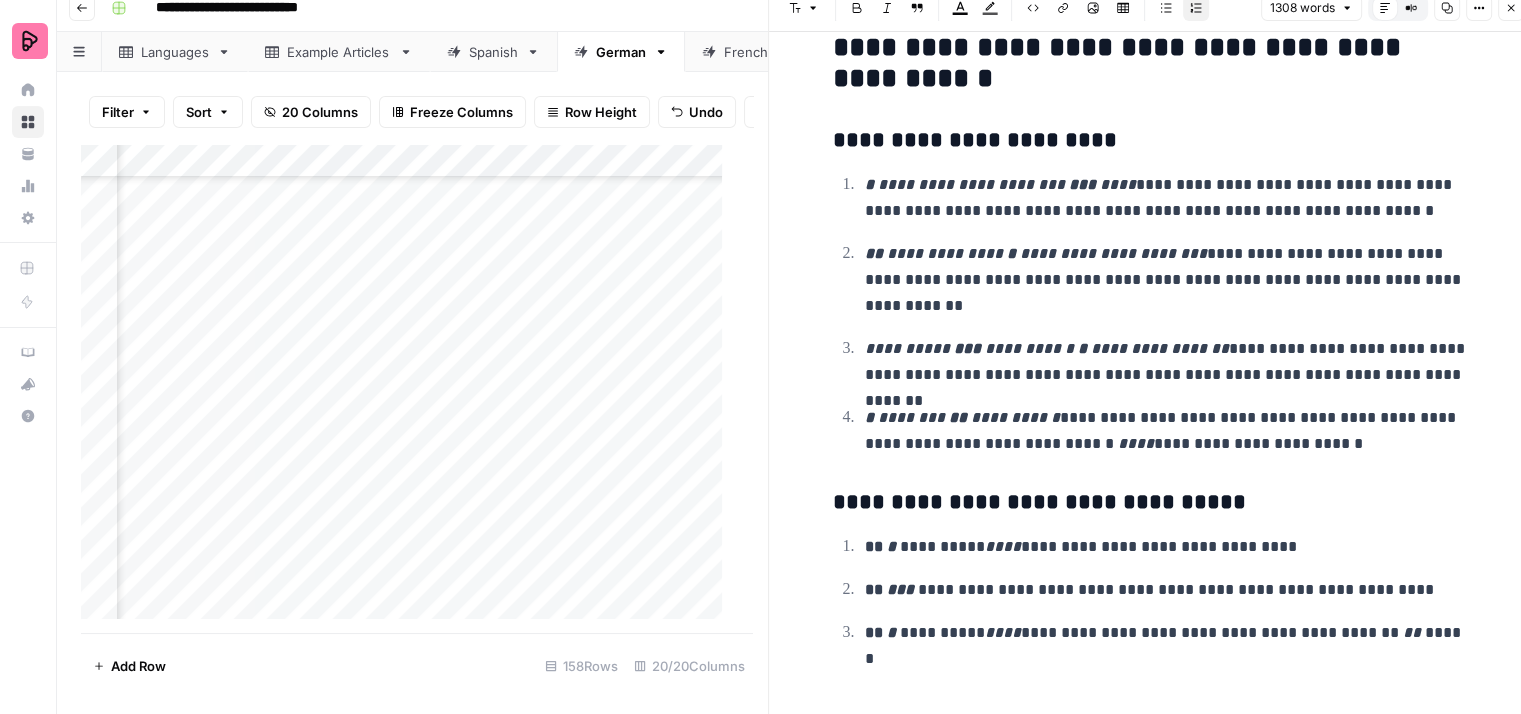 click 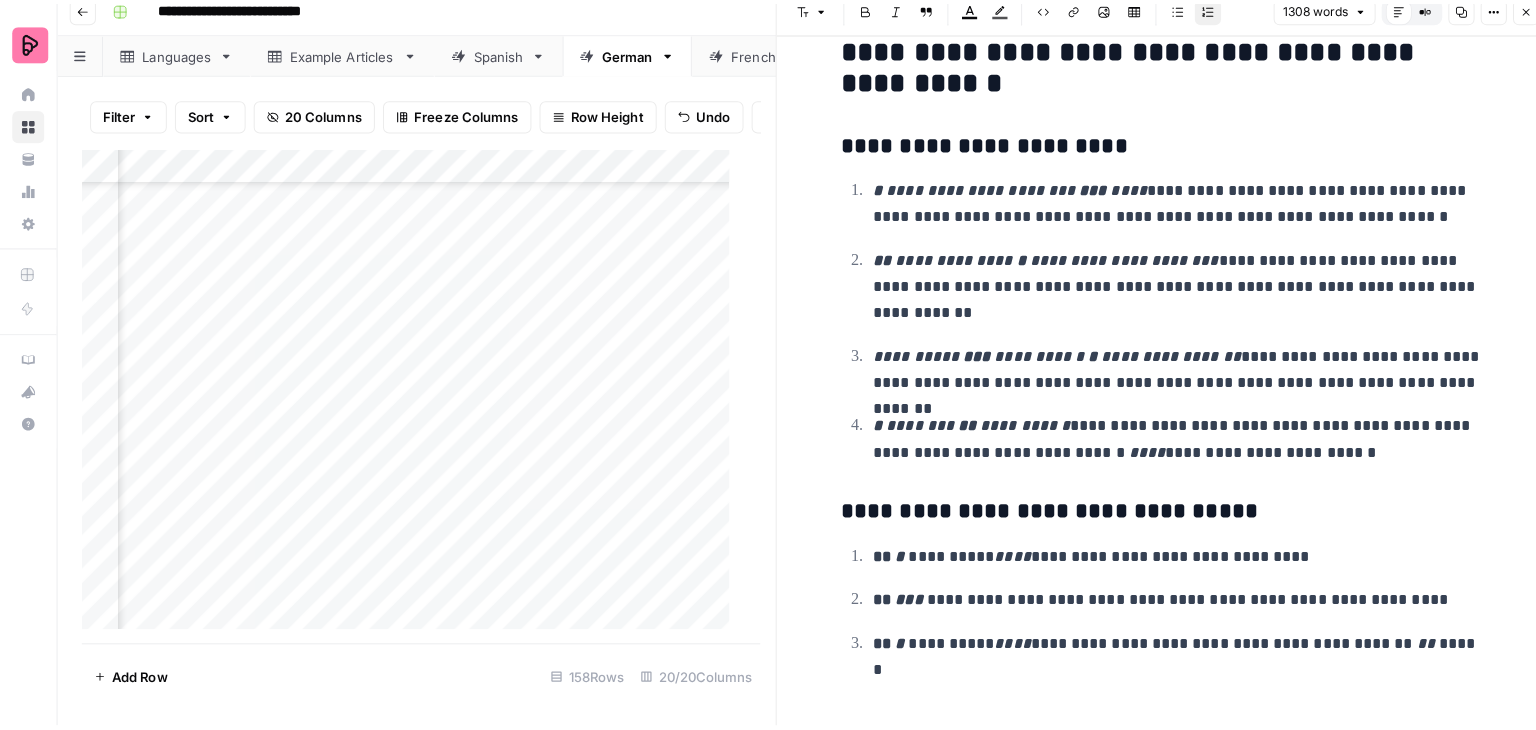 scroll, scrollTop: 0, scrollLeft: 0, axis: both 